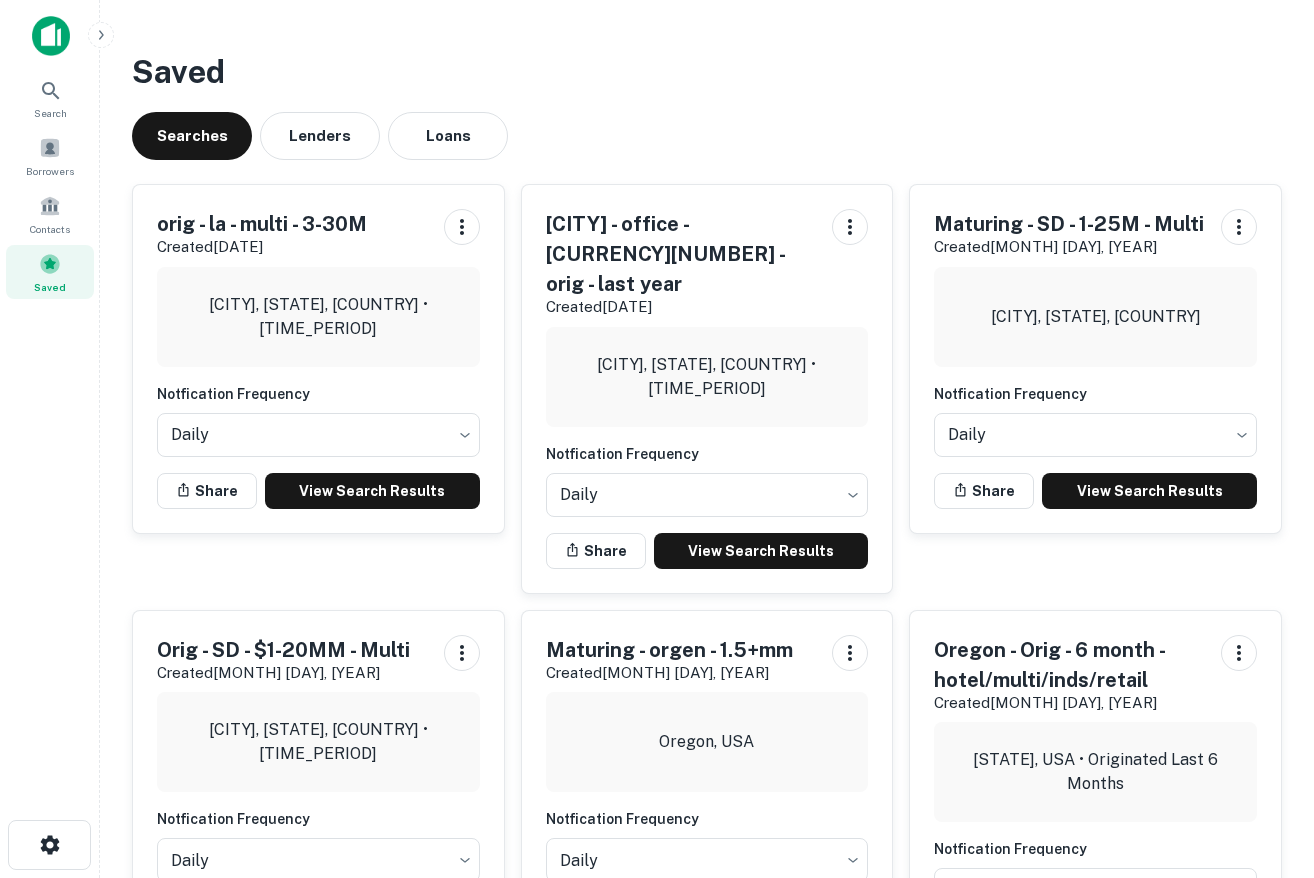 scroll, scrollTop: 0, scrollLeft: 0, axis: both 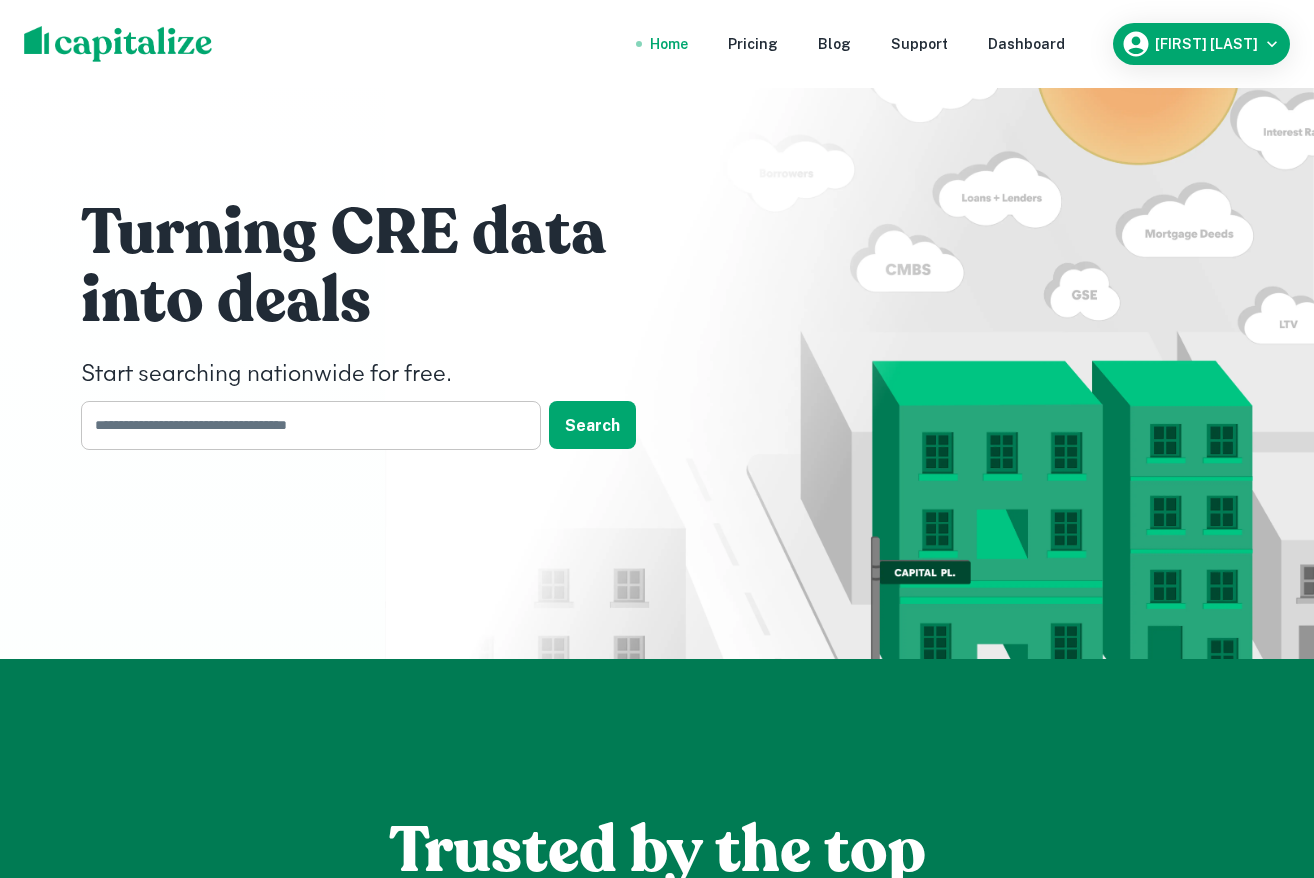 click at bounding box center (304, 425) 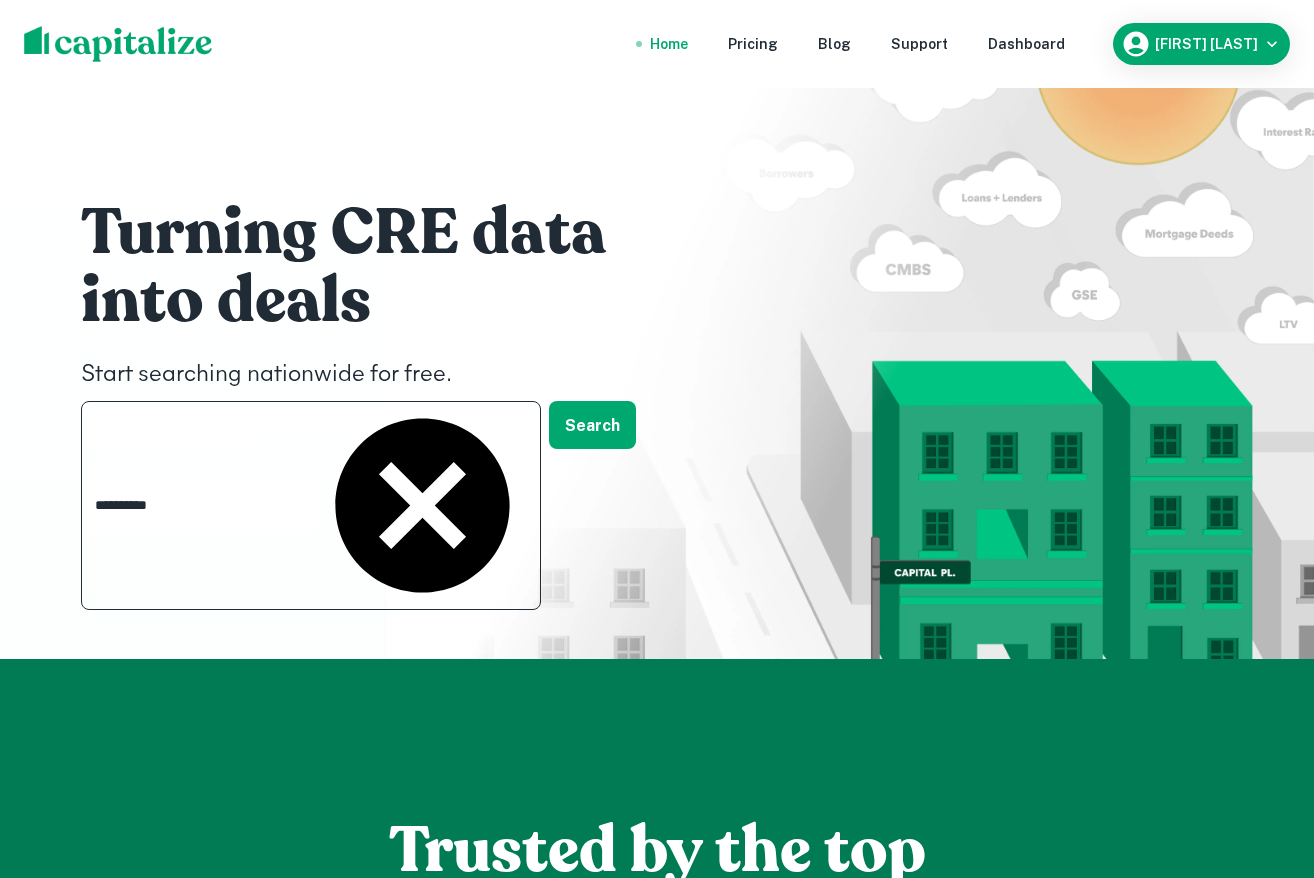 type on "**********" 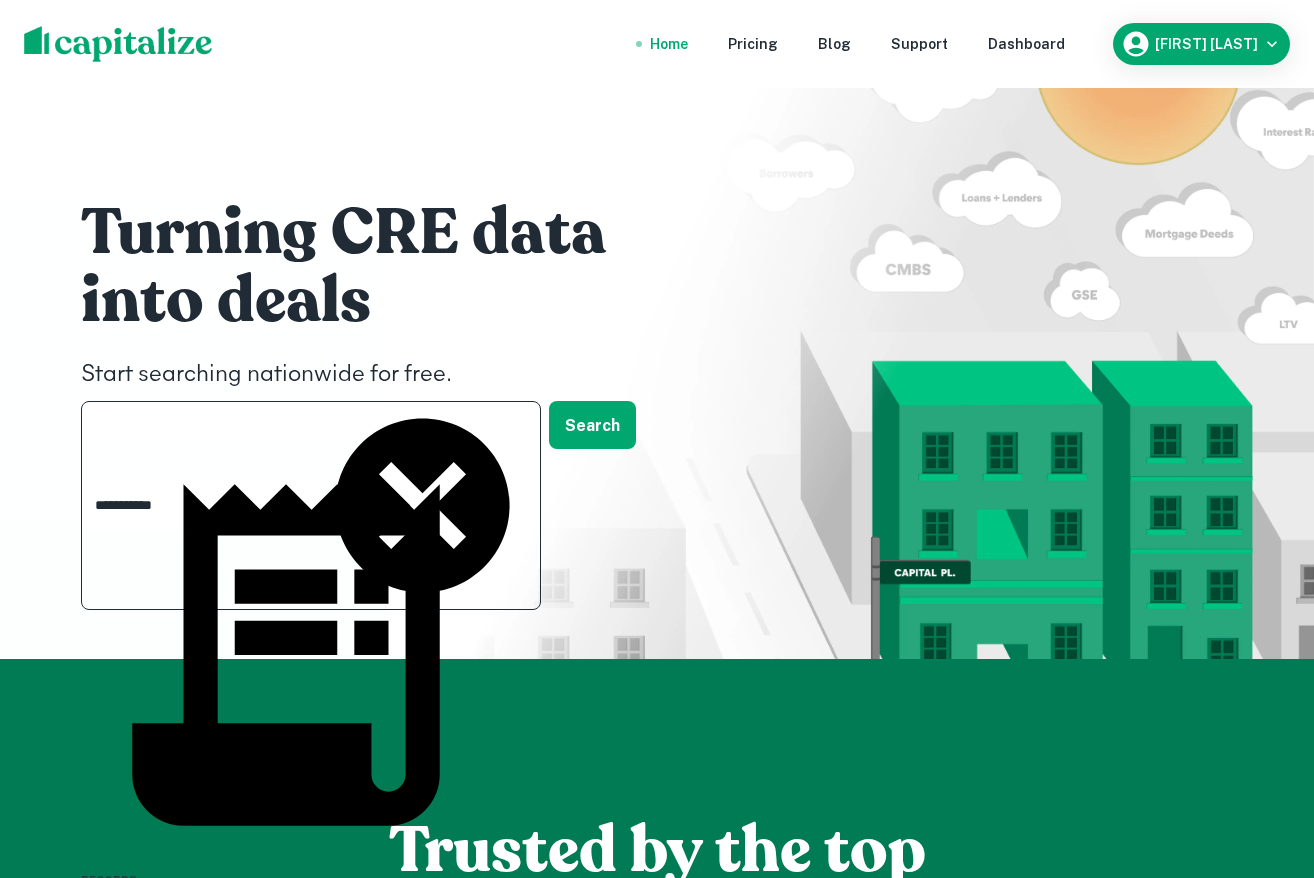 scroll, scrollTop: 199, scrollLeft: 0, axis: vertical 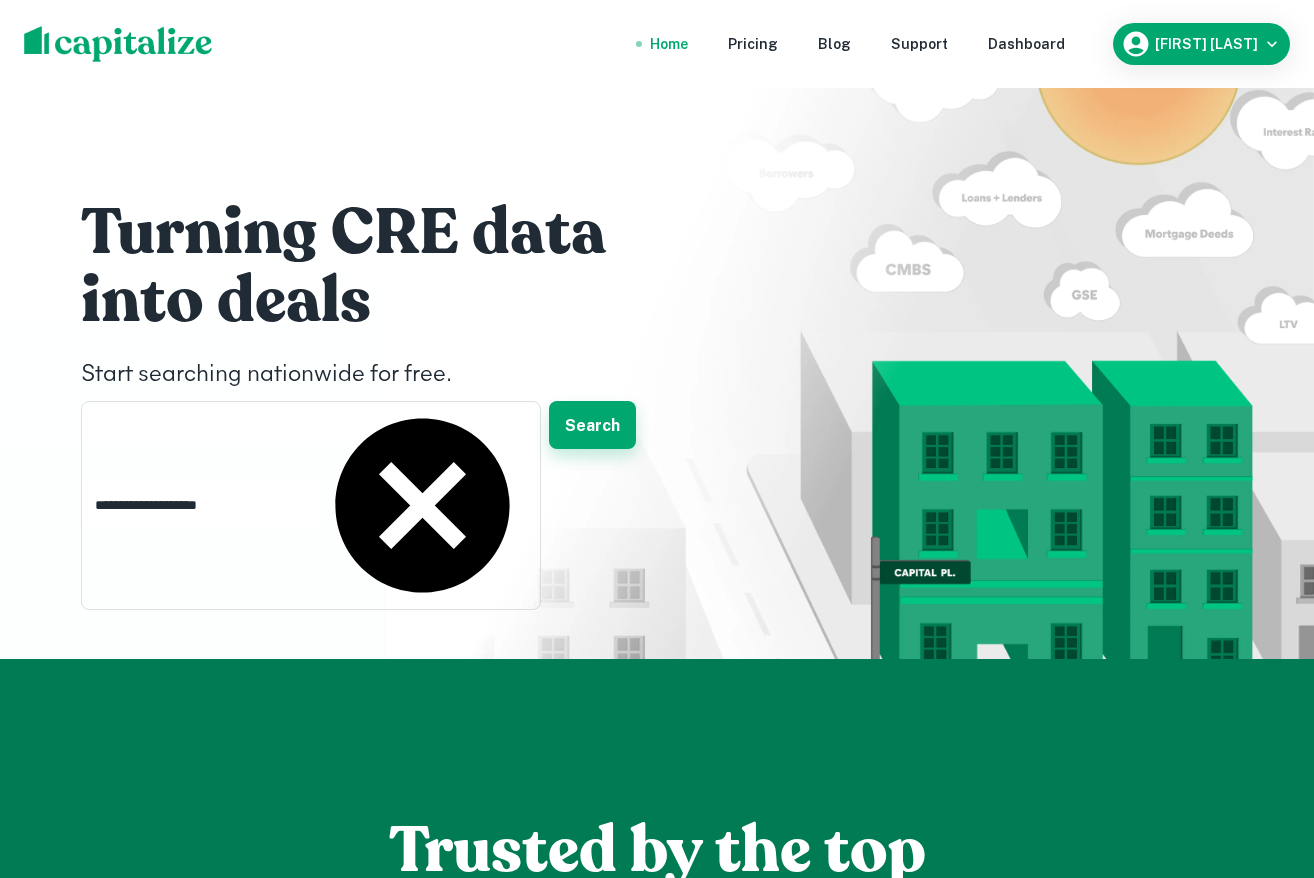 click on "Search" at bounding box center [592, 425] 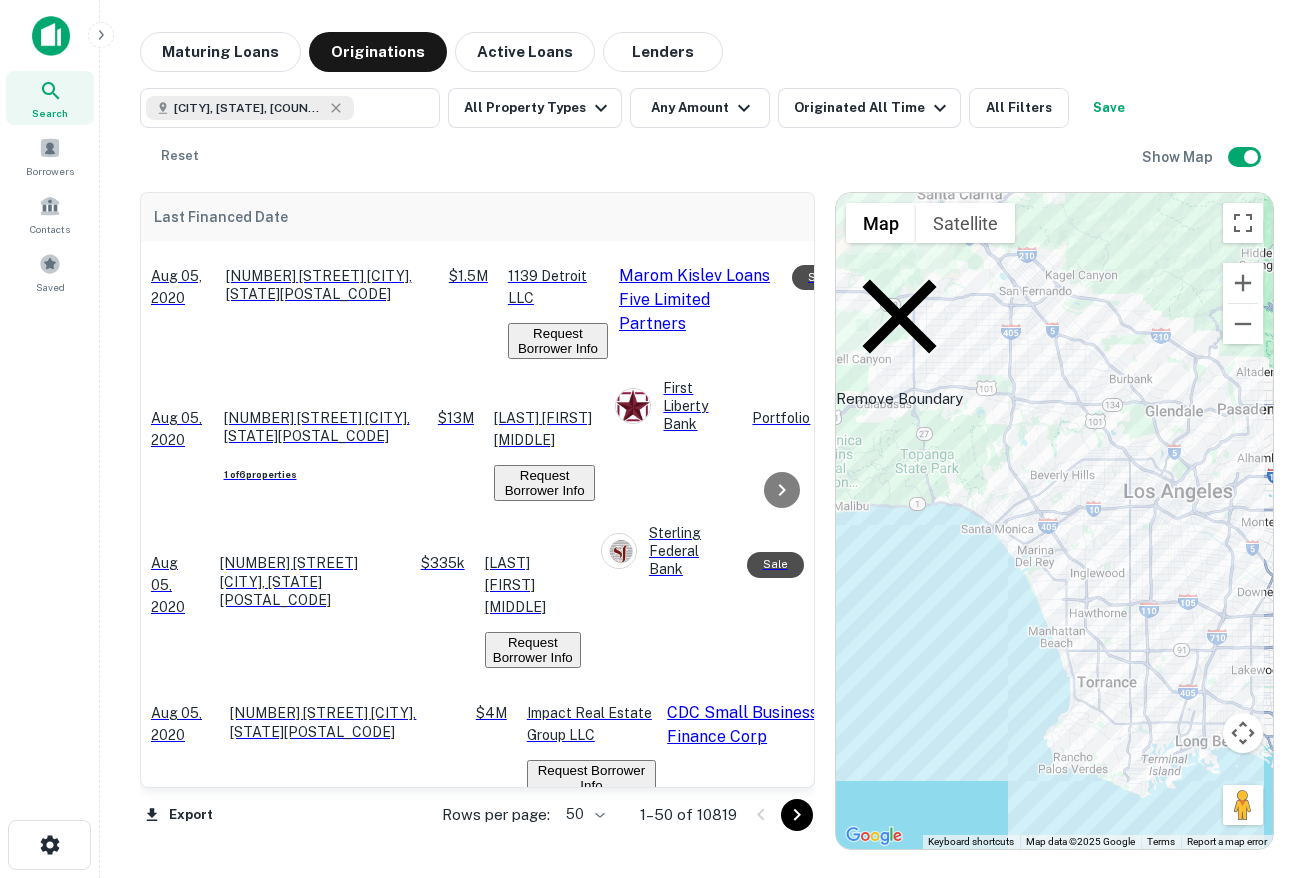 click 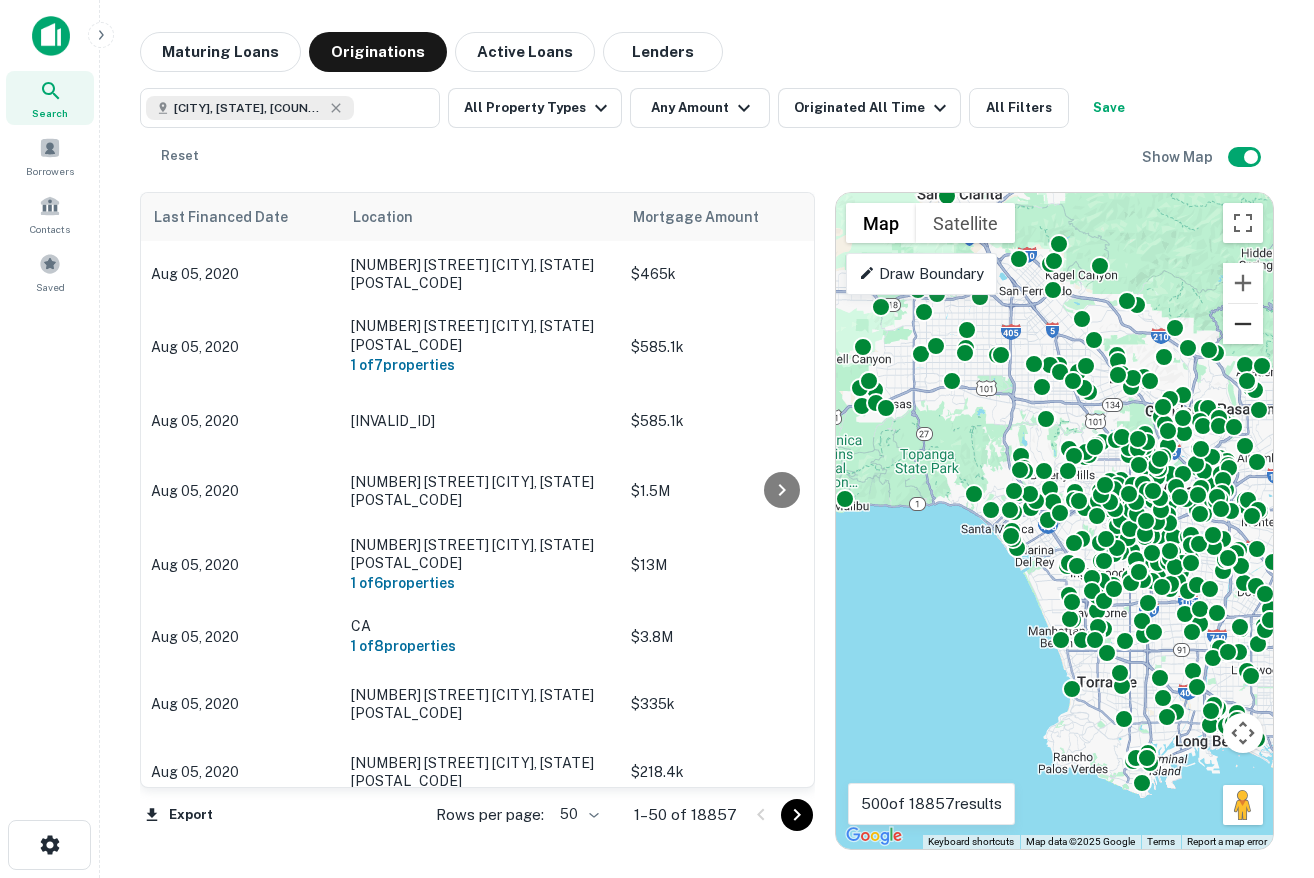 click at bounding box center (1243, 324) 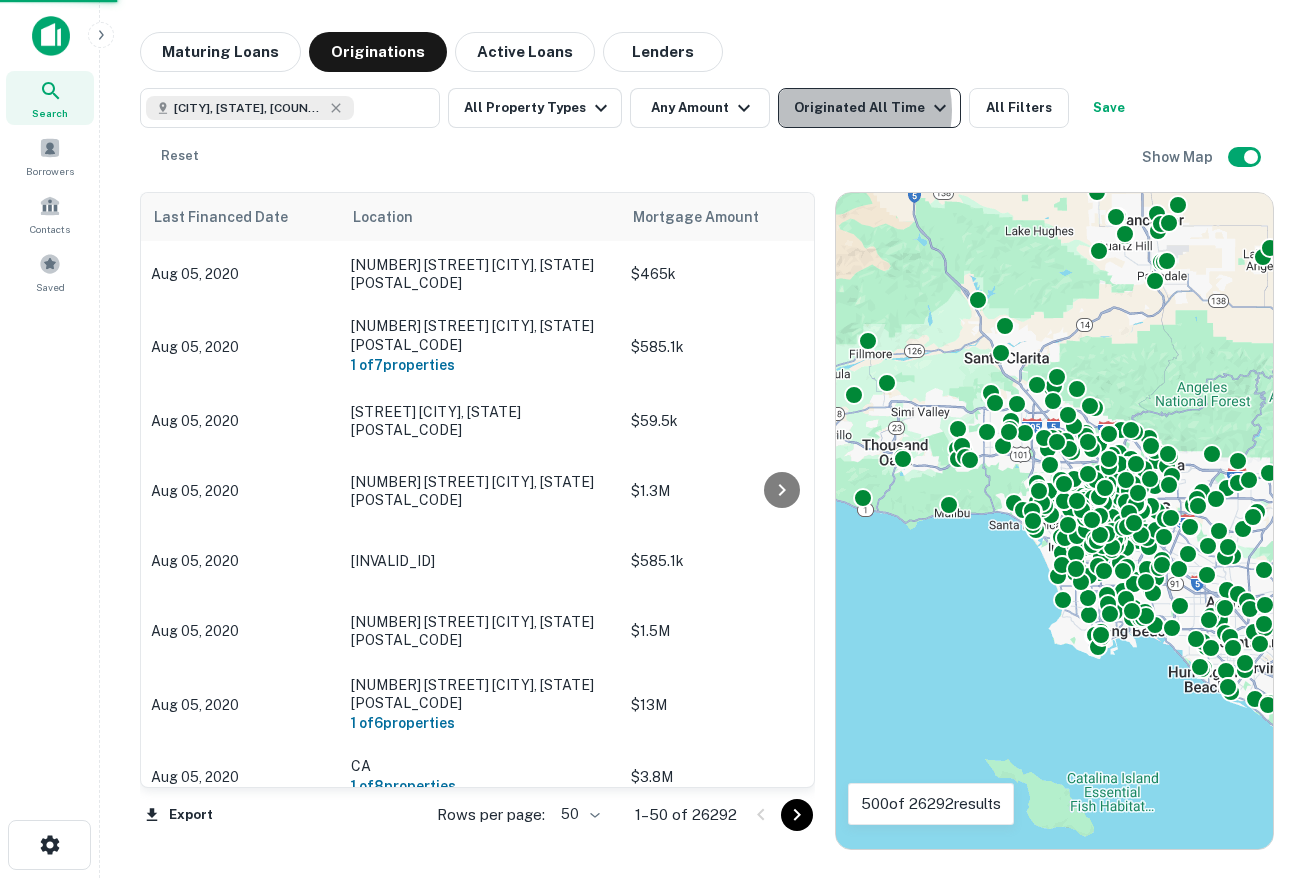 click on "Originated All Time" at bounding box center (873, 108) 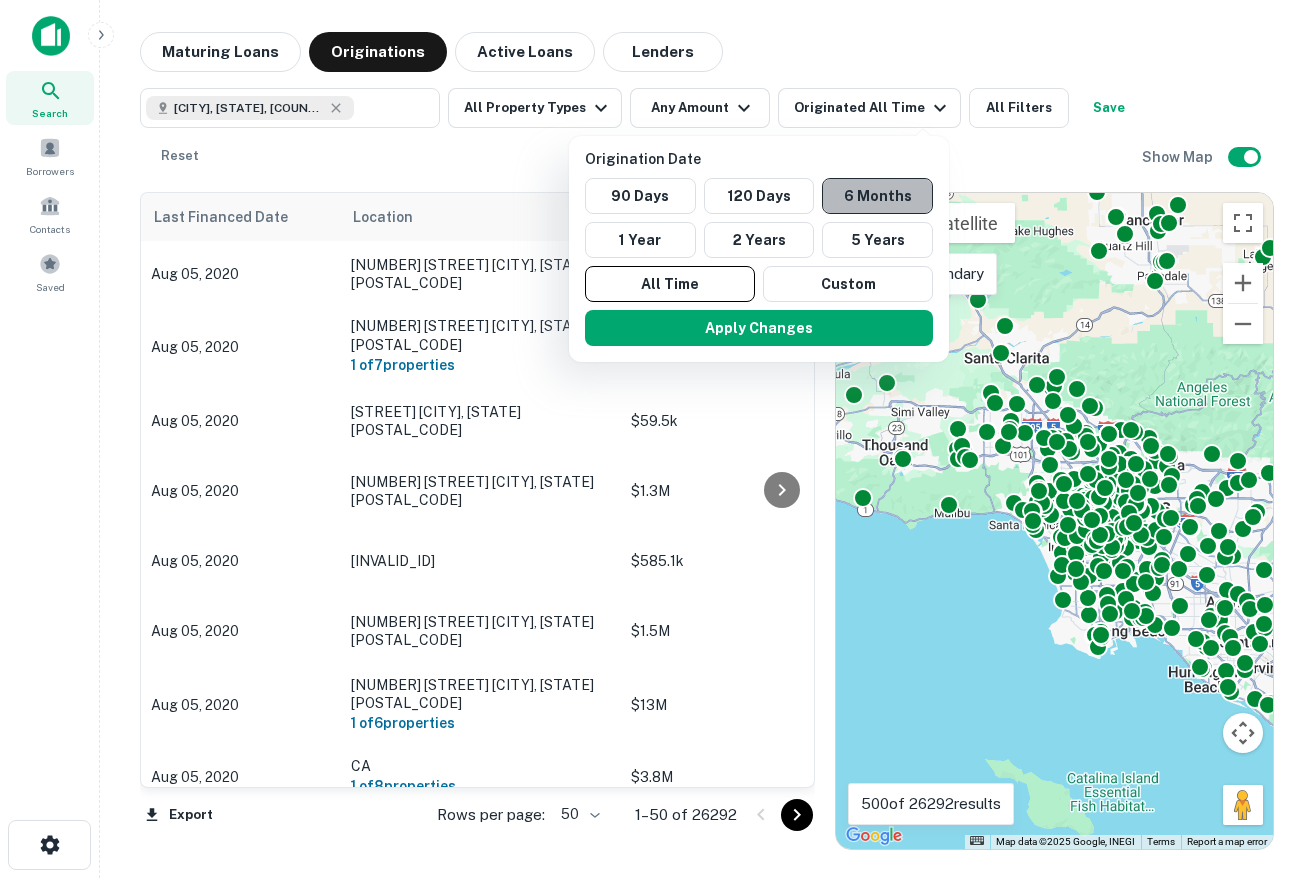 click on "6 Months" at bounding box center [877, 196] 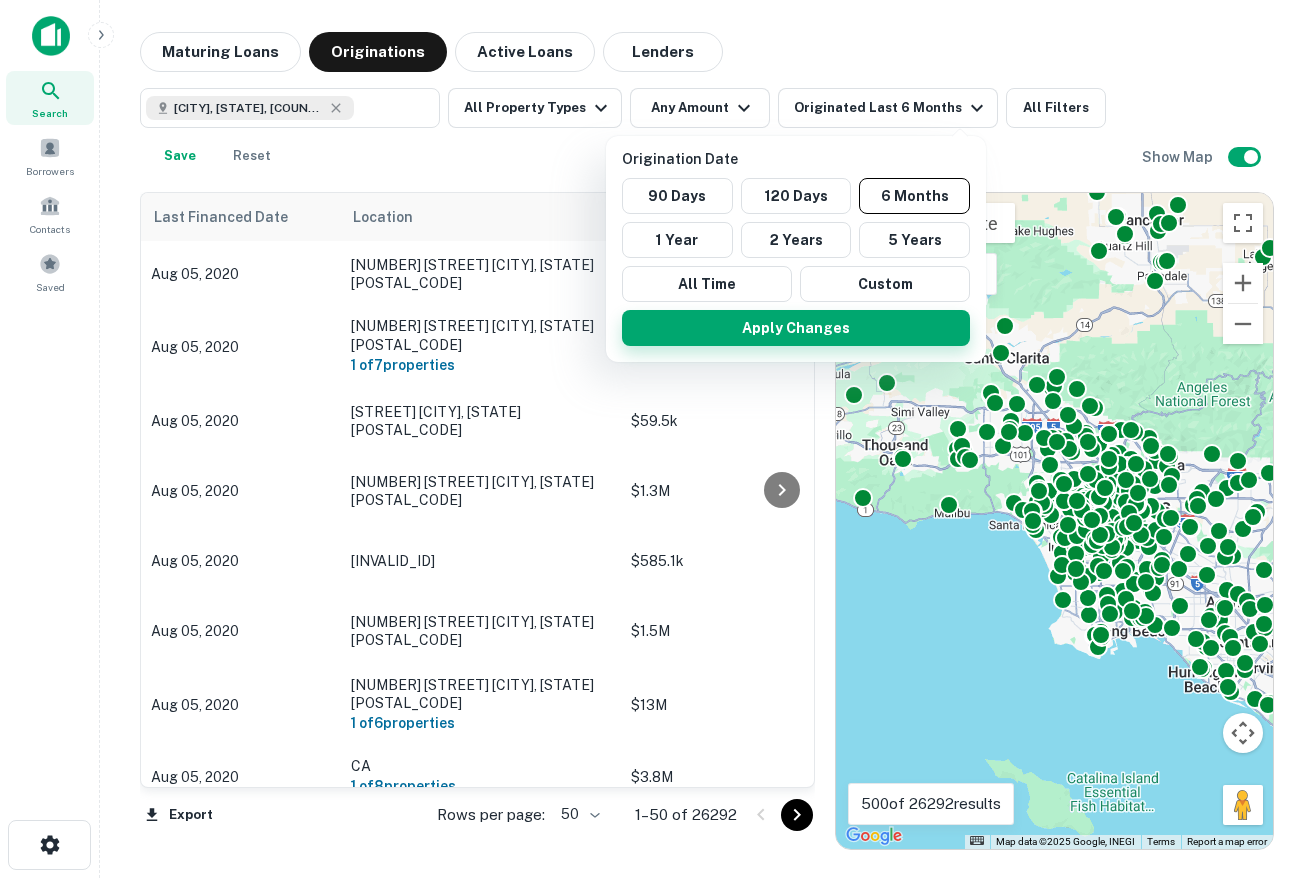 click on "Apply Changes" at bounding box center [796, 328] 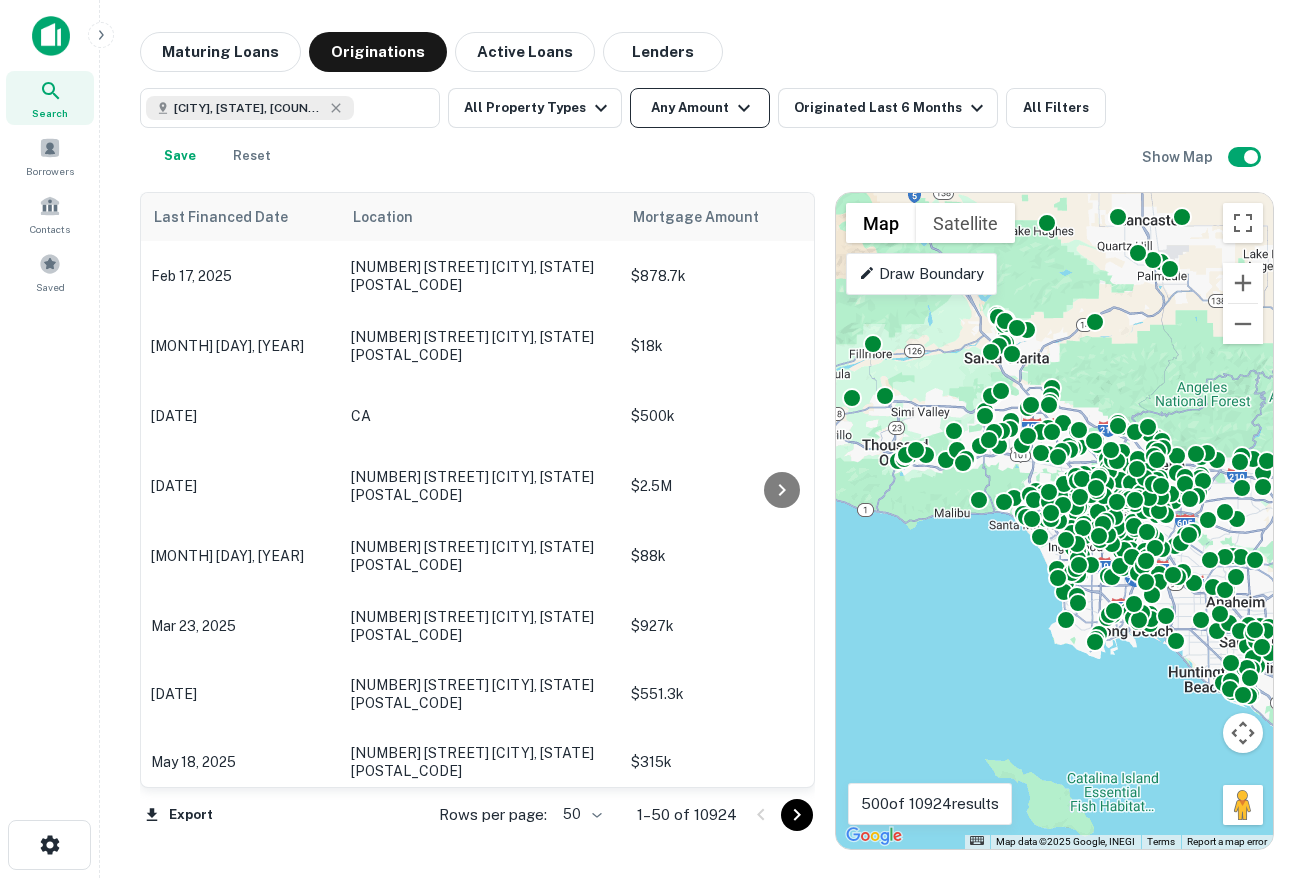 click on "Any Amount" at bounding box center [700, 108] 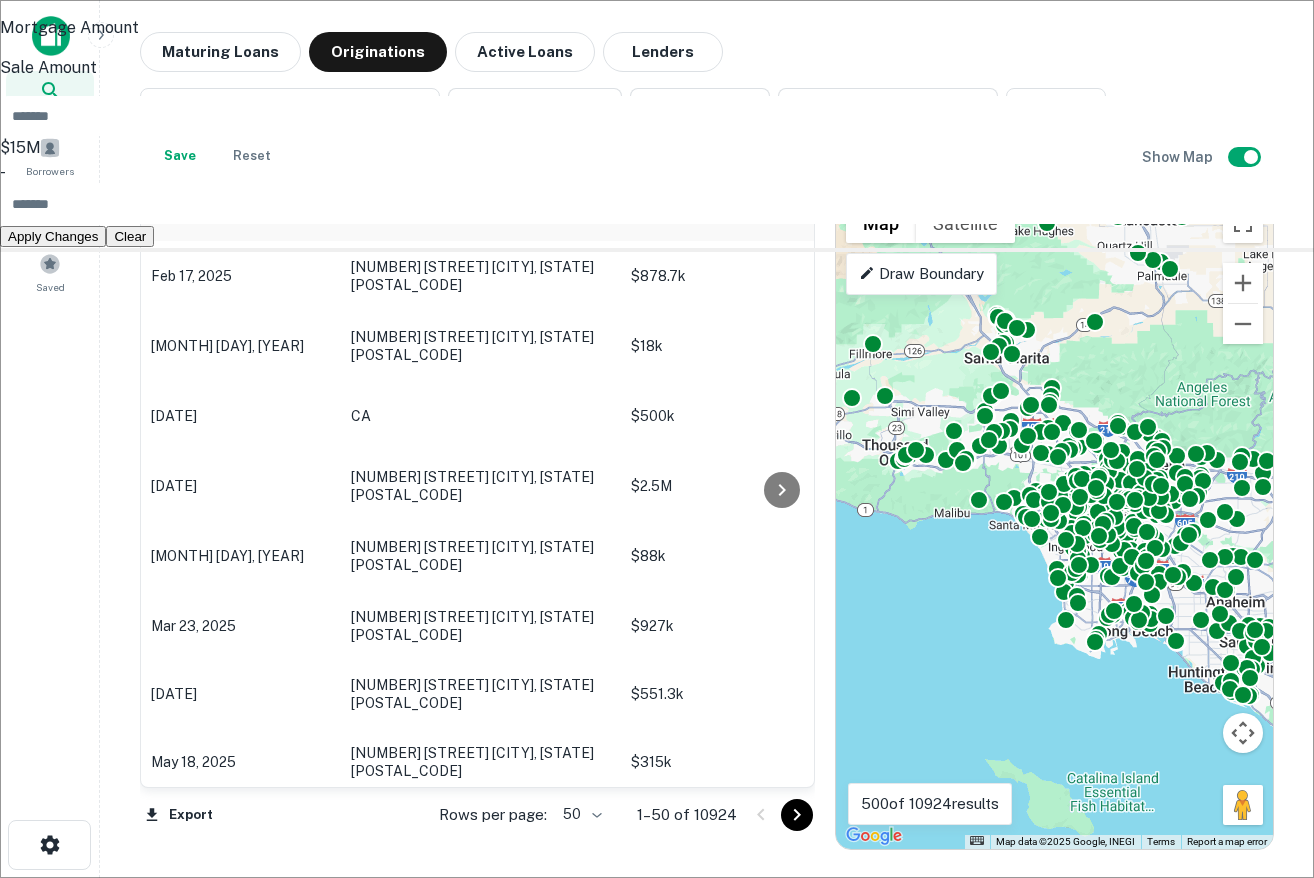 type on "********" 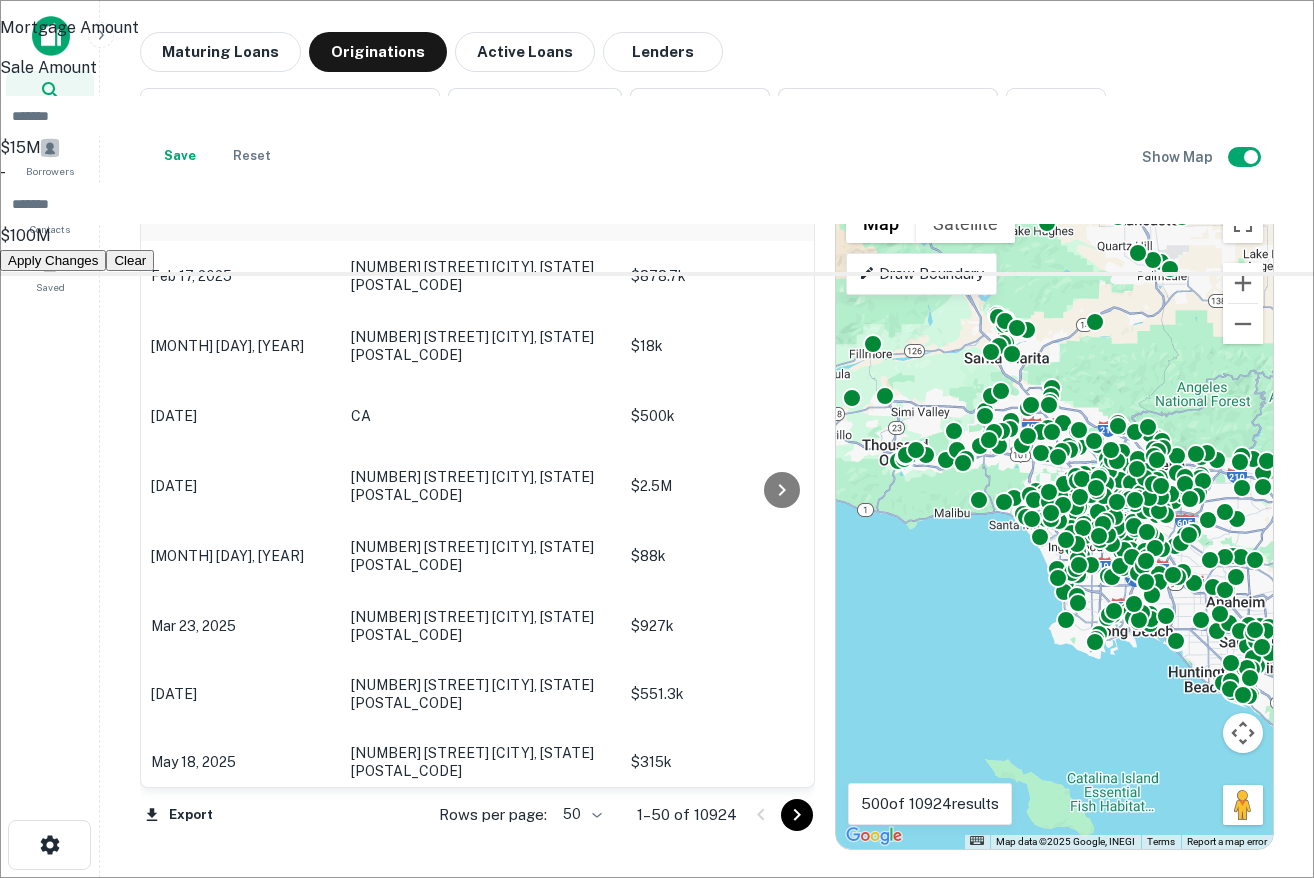 type on "*********" 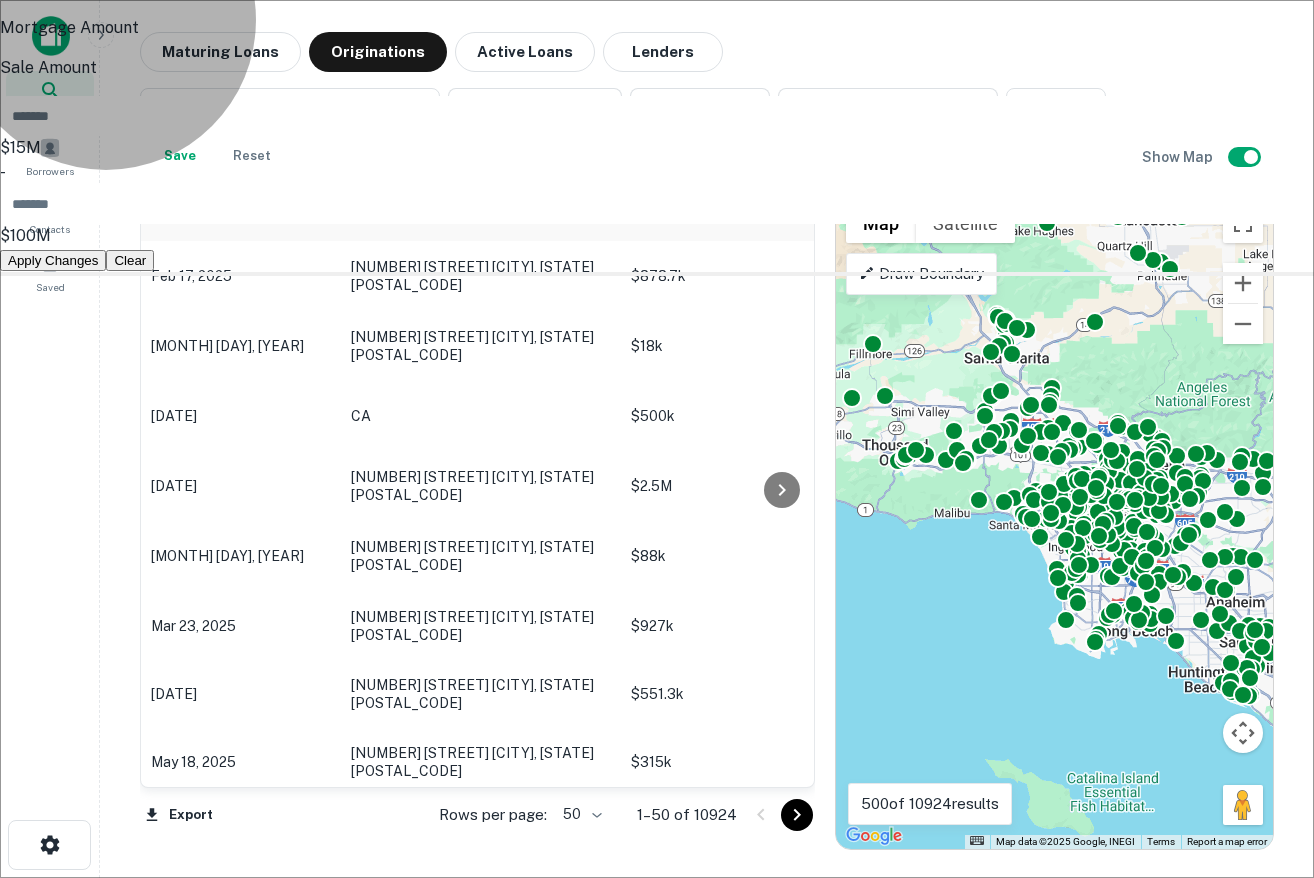 click on "Apply Changes" at bounding box center [53, 260] 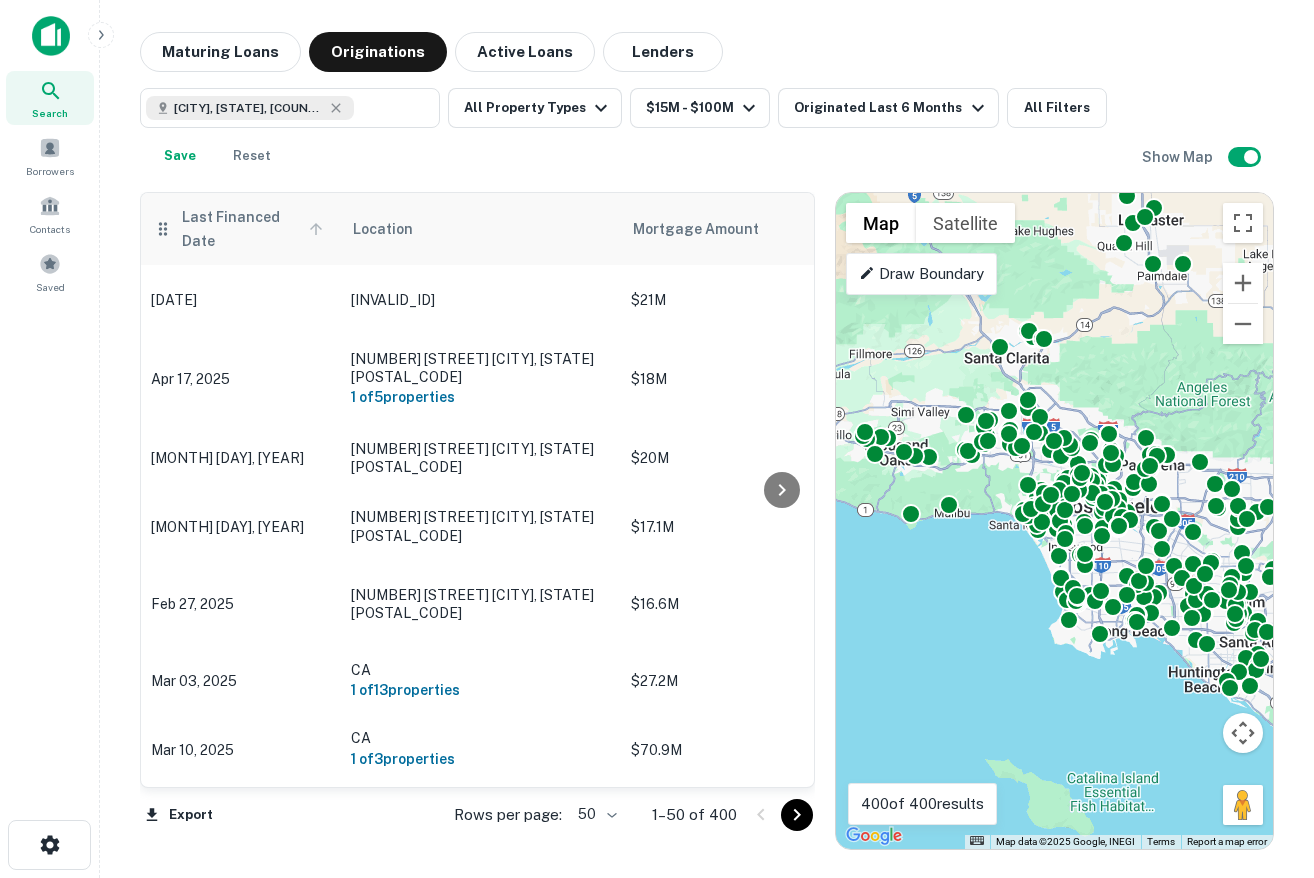 click on "Last Financed Date" at bounding box center (255, 229) 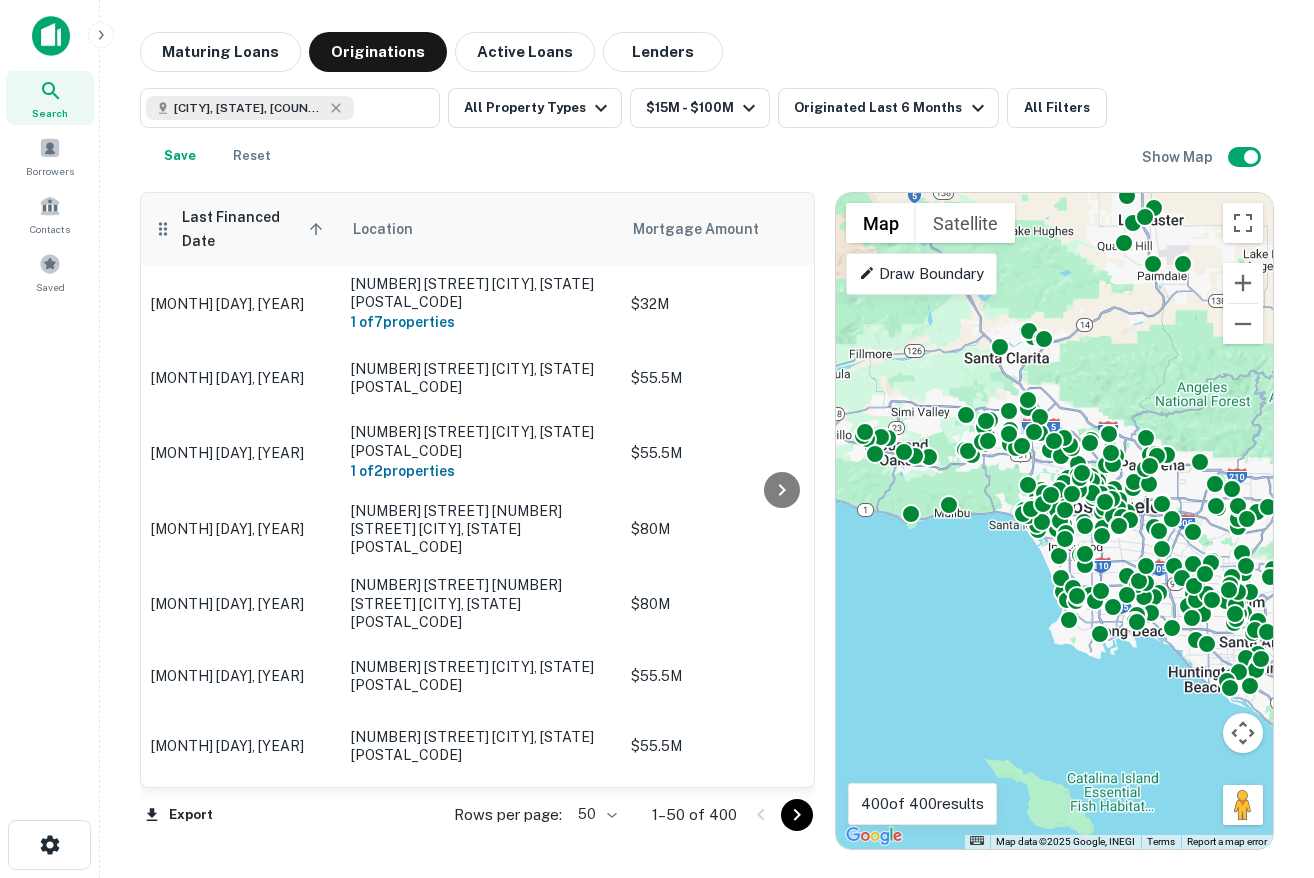 click on "Last Financed Date sorted ascending" at bounding box center (255, 229) 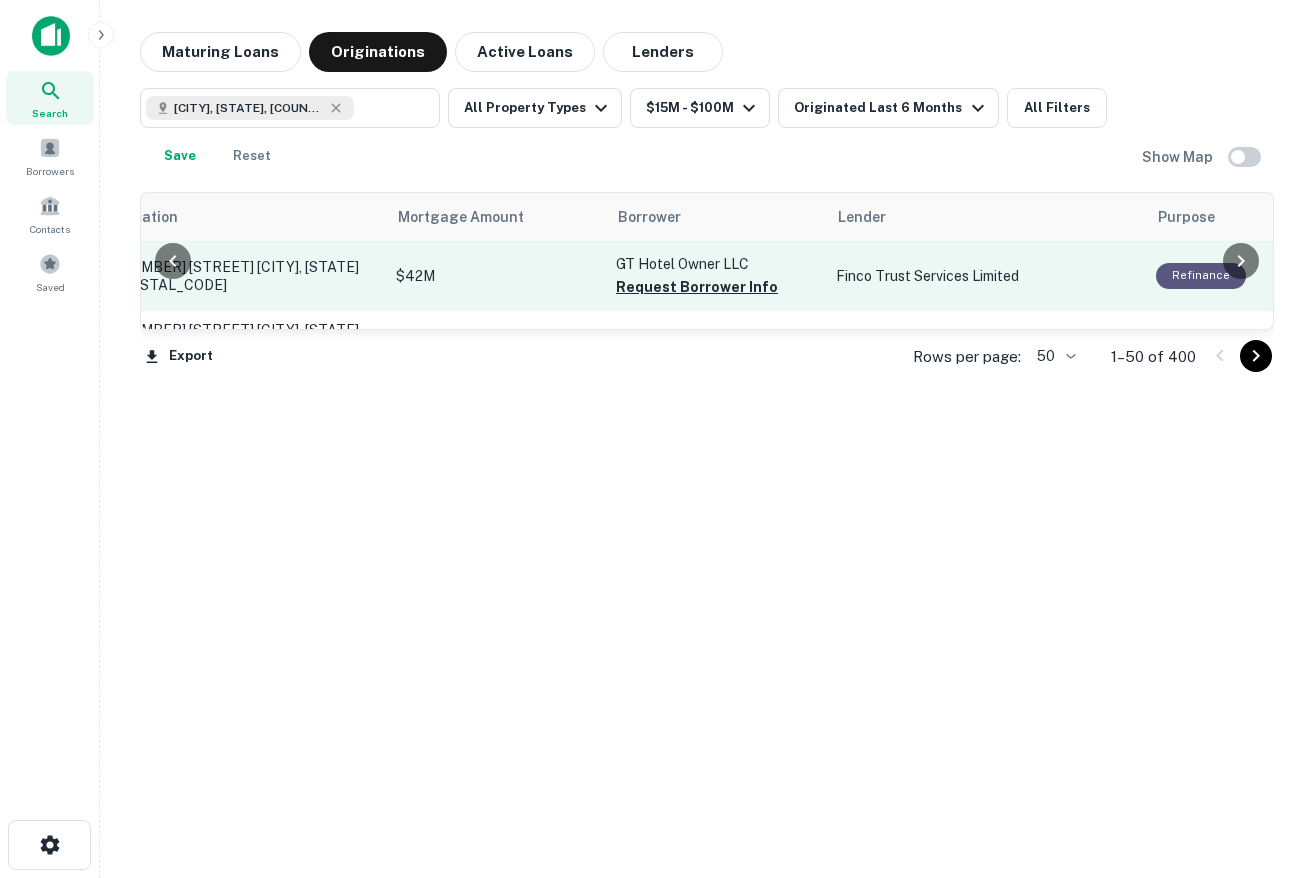scroll, scrollTop: 0, scrollLeft: 0, axis: both 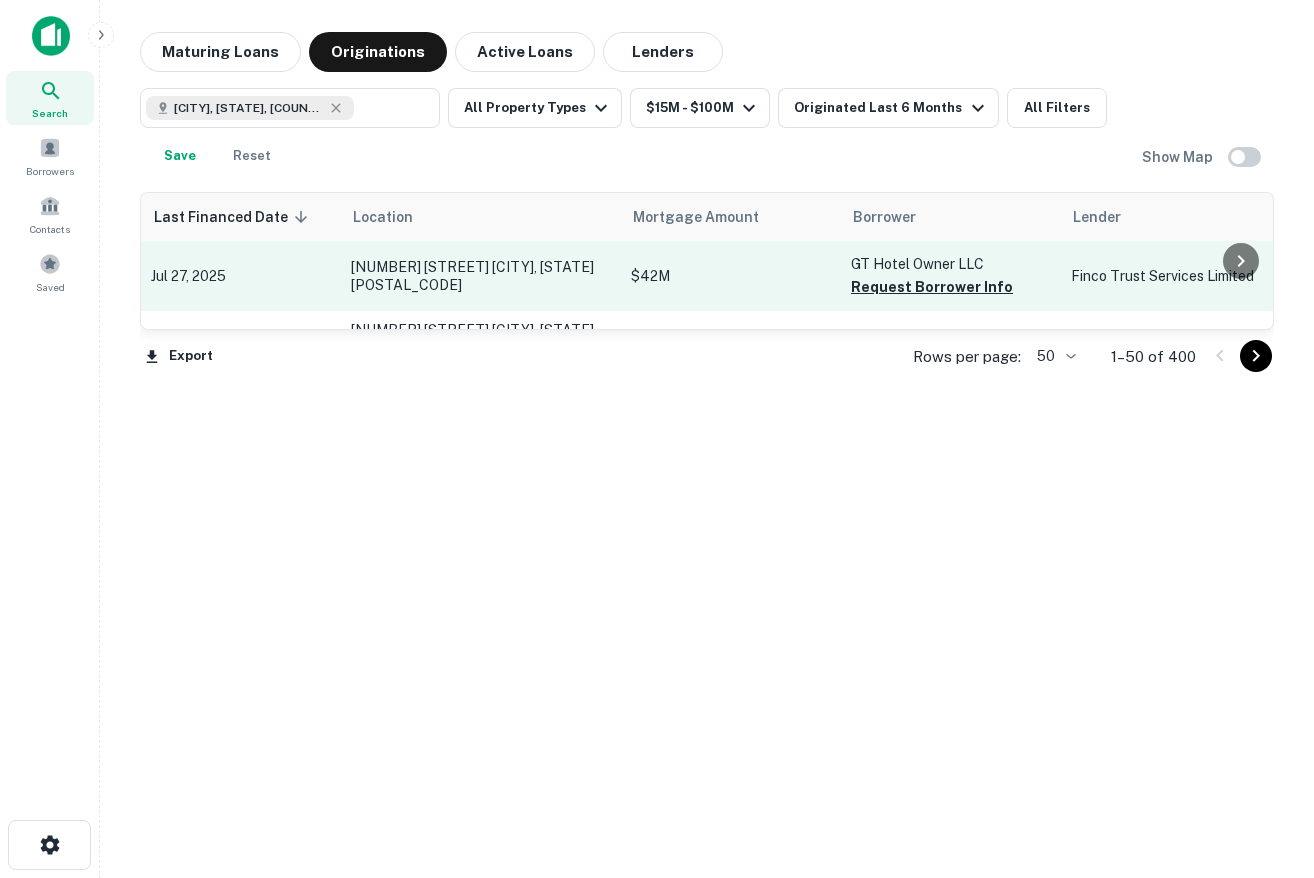 click on "Jul 27, 2025" at bounding box center [241, 276] 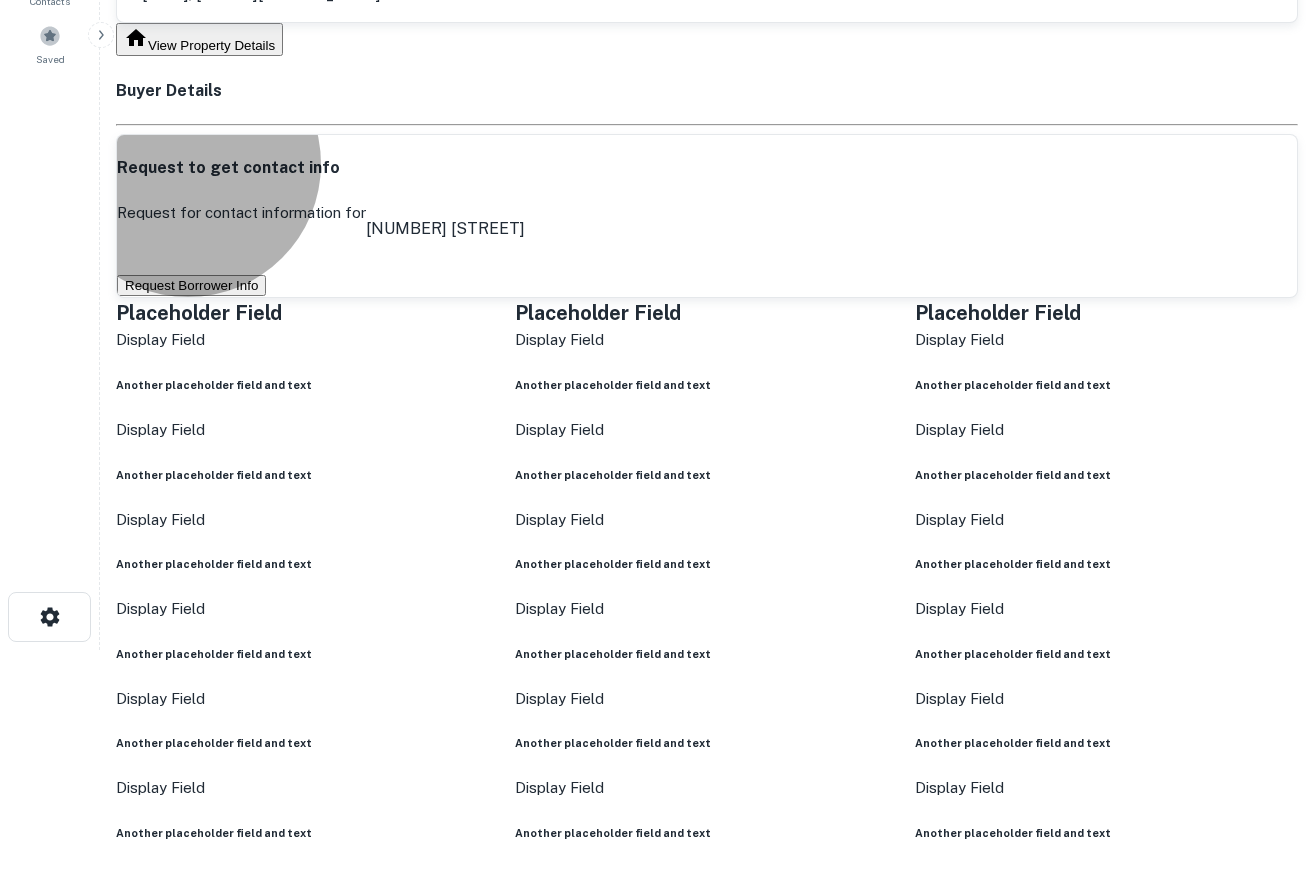click on "Request Borrower Info" at bounding box center [191, 285] 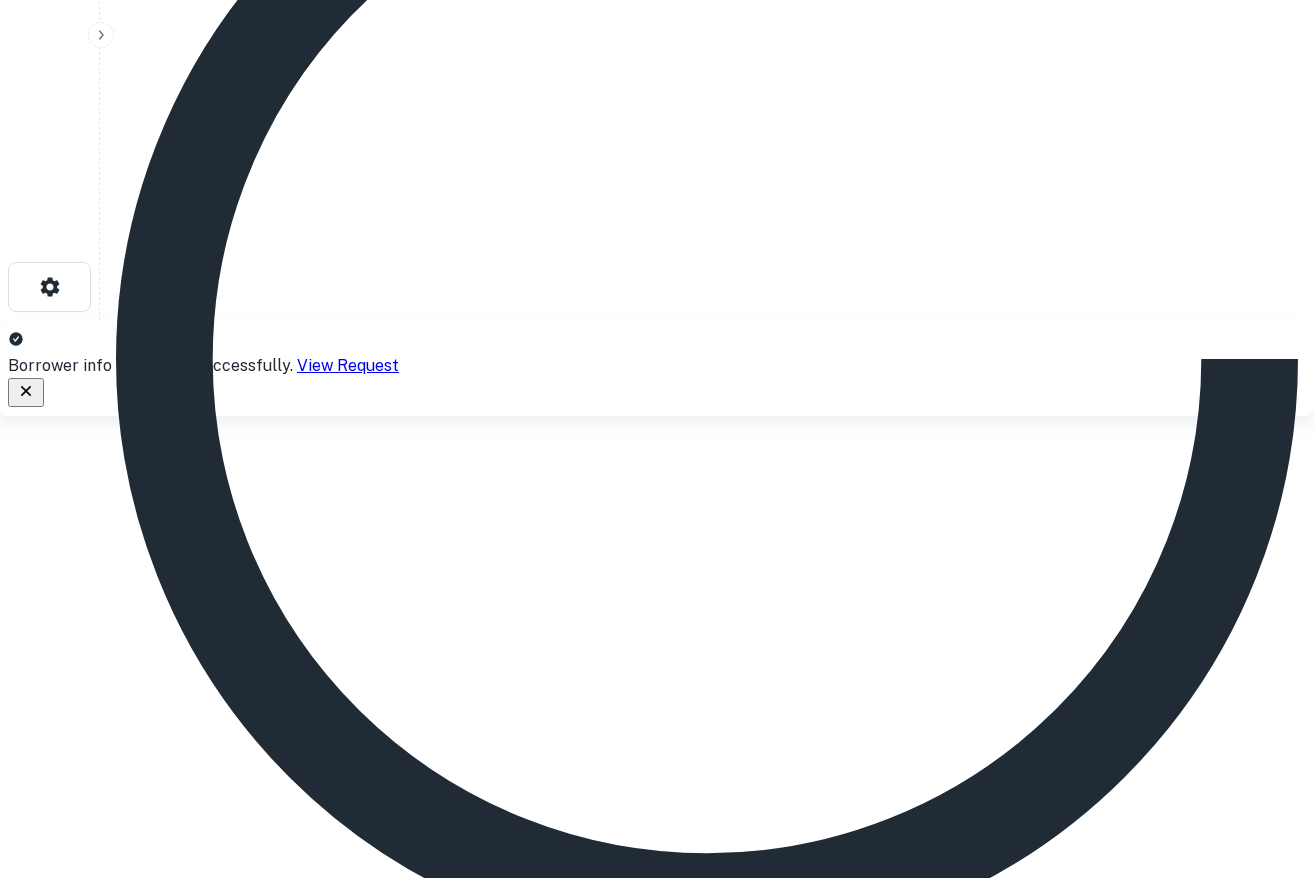 scroll, scrollTop: 585, scrollLeft: 0, axis: vertical 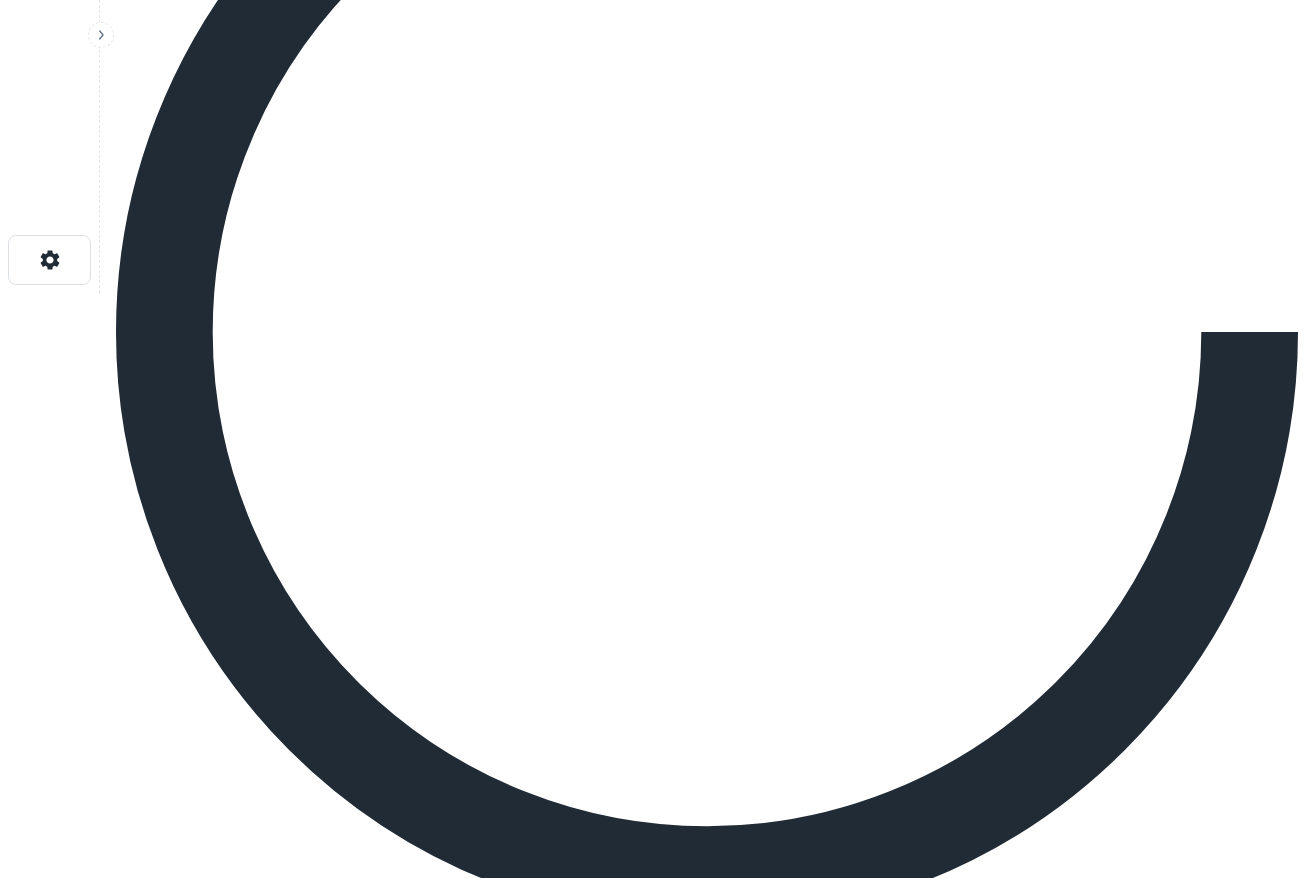 click on "7/27/2025" at bounding box center [707, 1567] 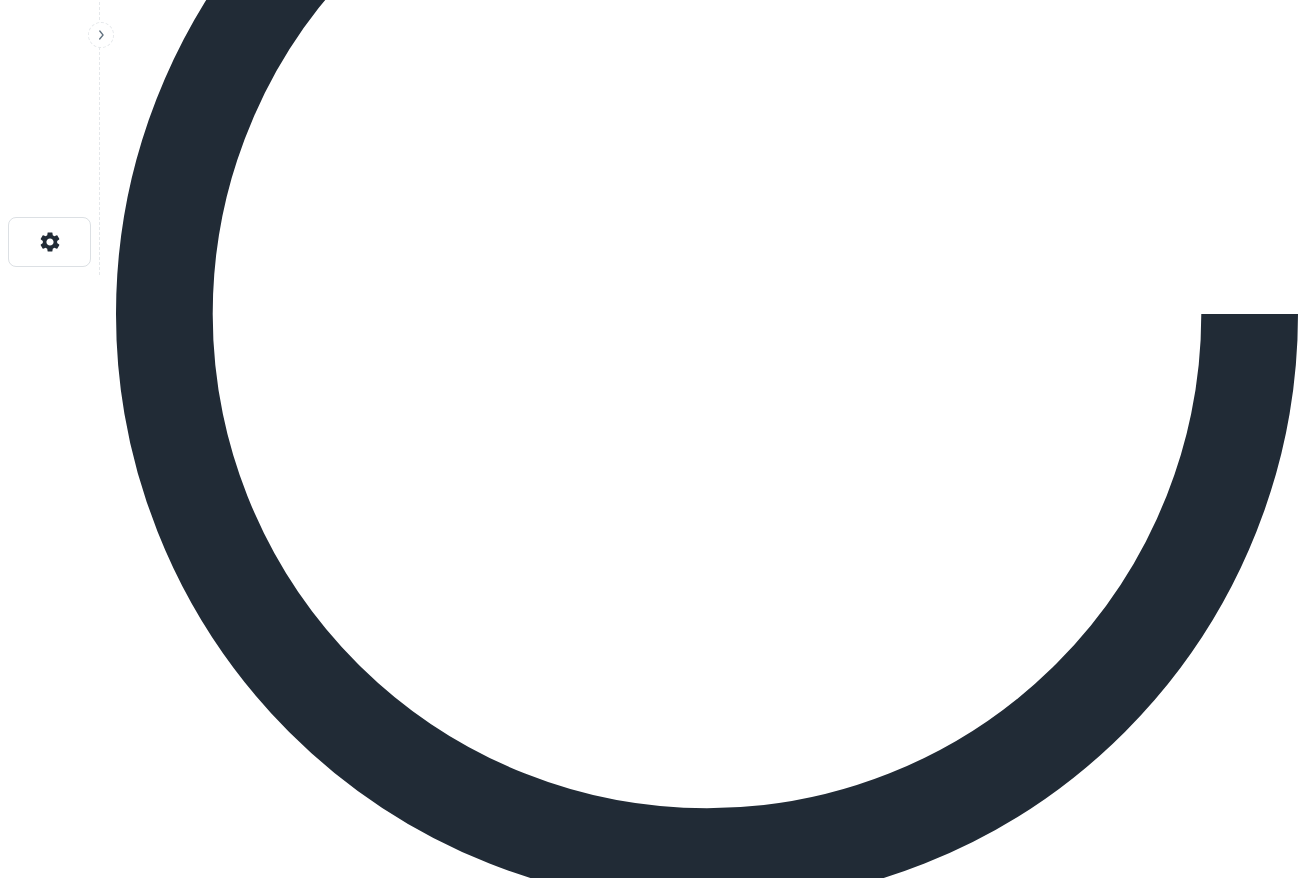 scroll, scrollTop: 614, scrollLeft: 0, axis: vertical 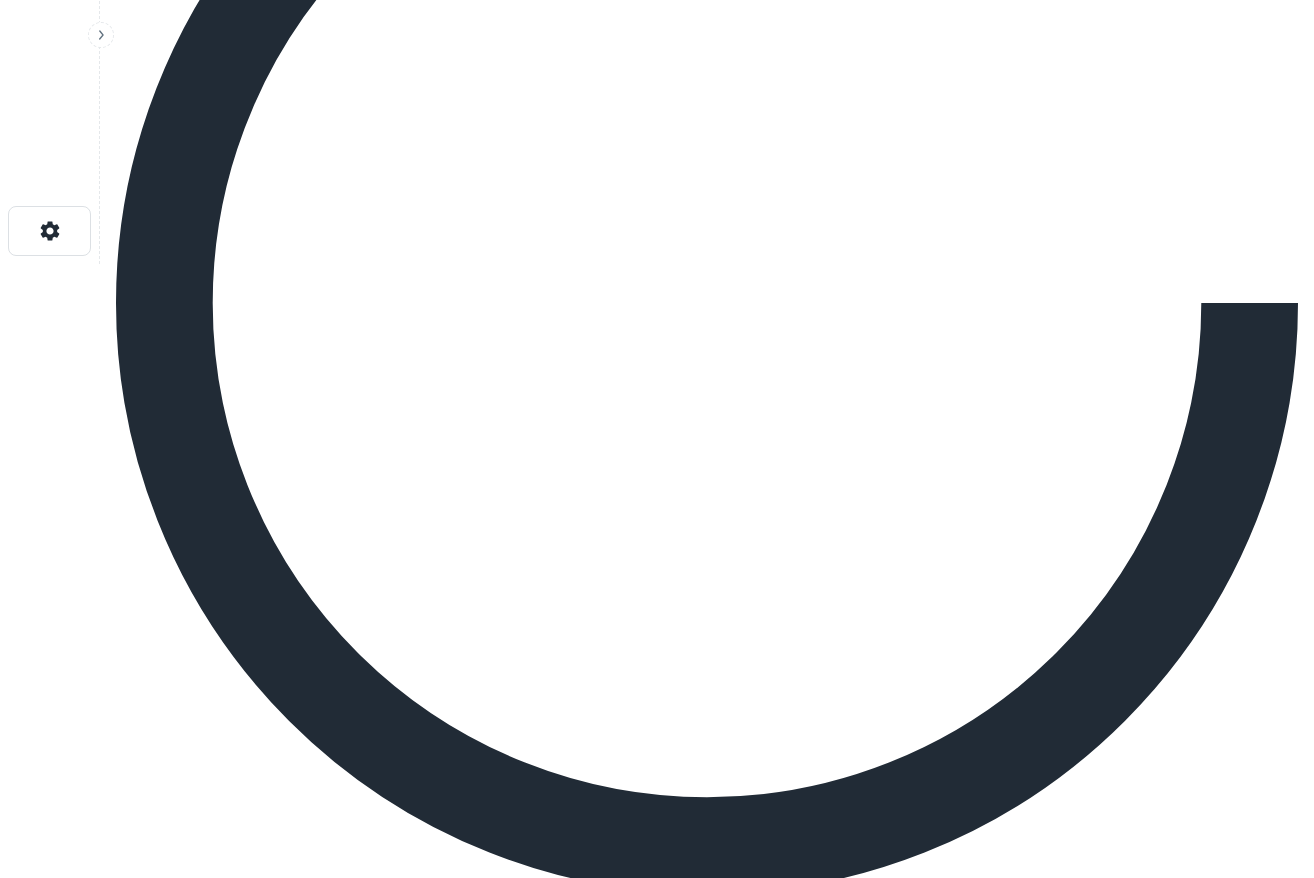 click on "$42m" at bounding box center (707, 1750) 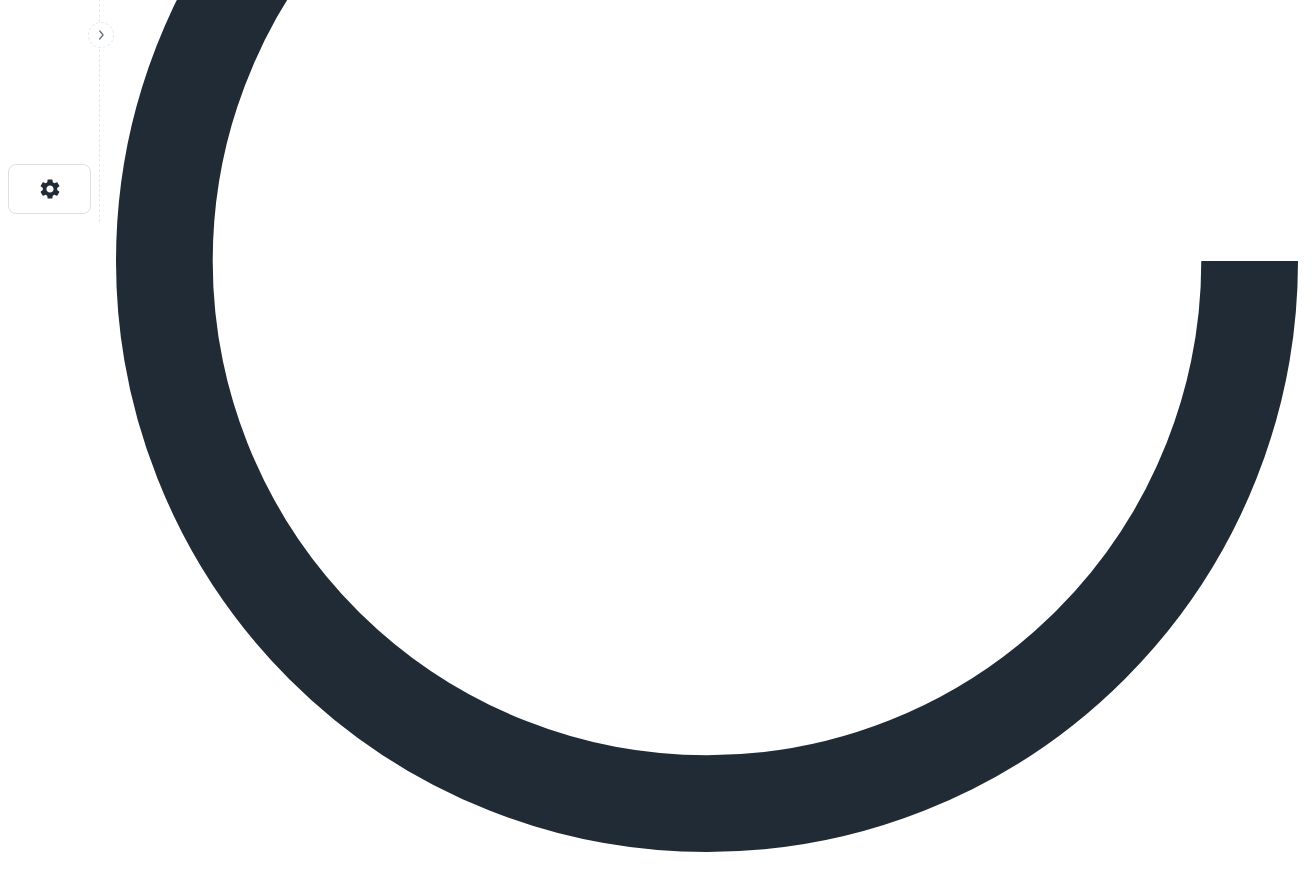 scroll, scrollTop: 688, scrollLeft: 0, axis: vertical 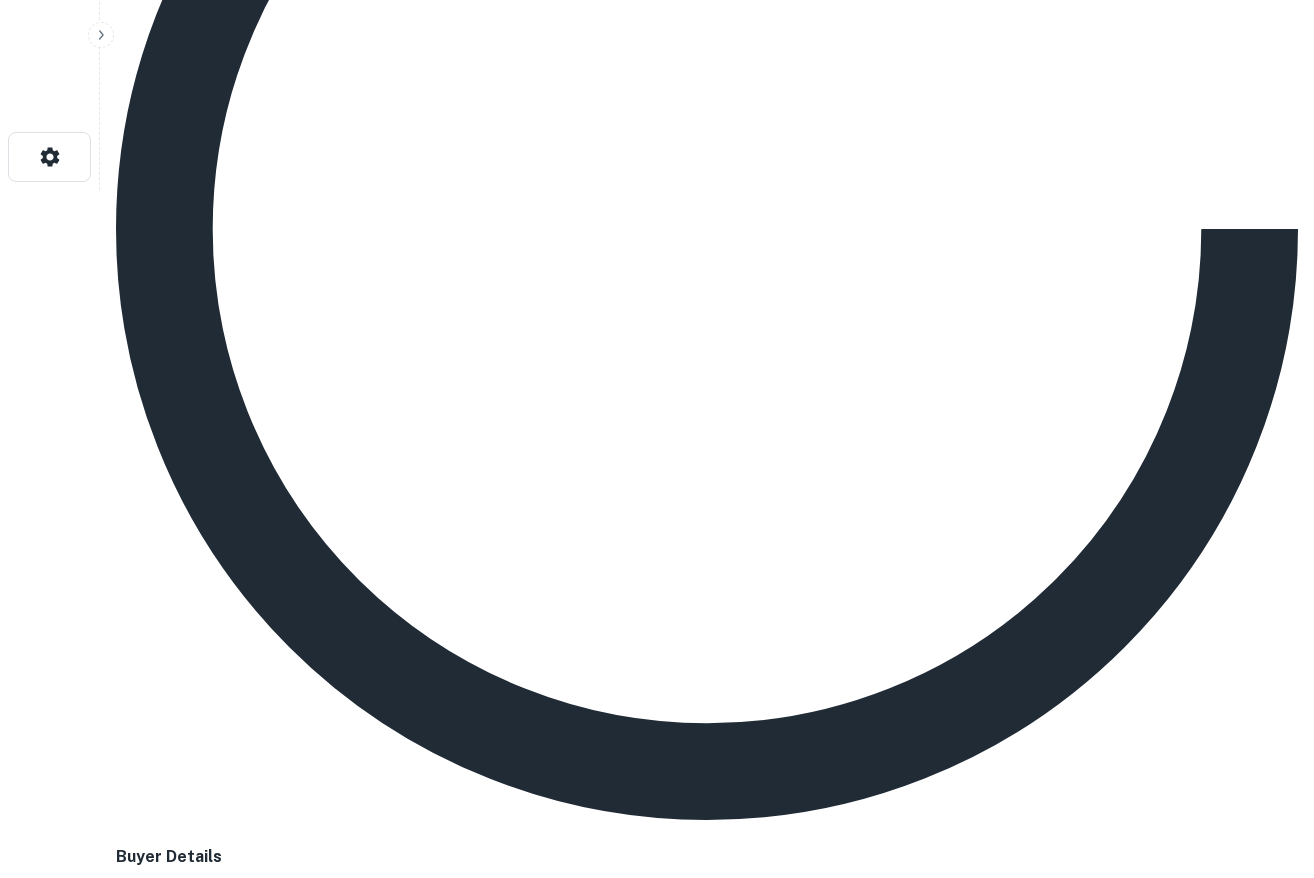 click on "54" at bounding box center (707, 4502) 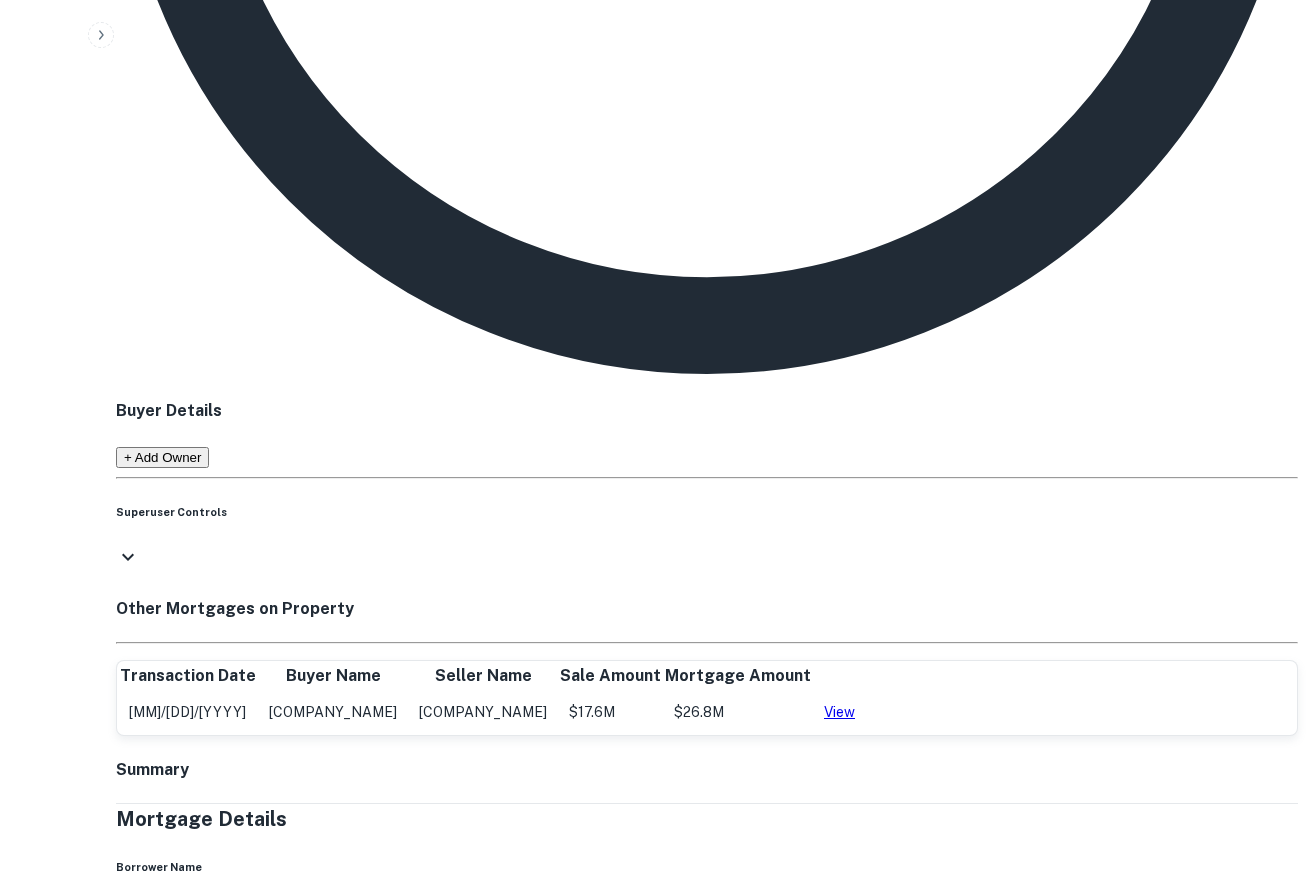 scroll, scrollTop: 1173, scrollLeft: 0, axis: vertical 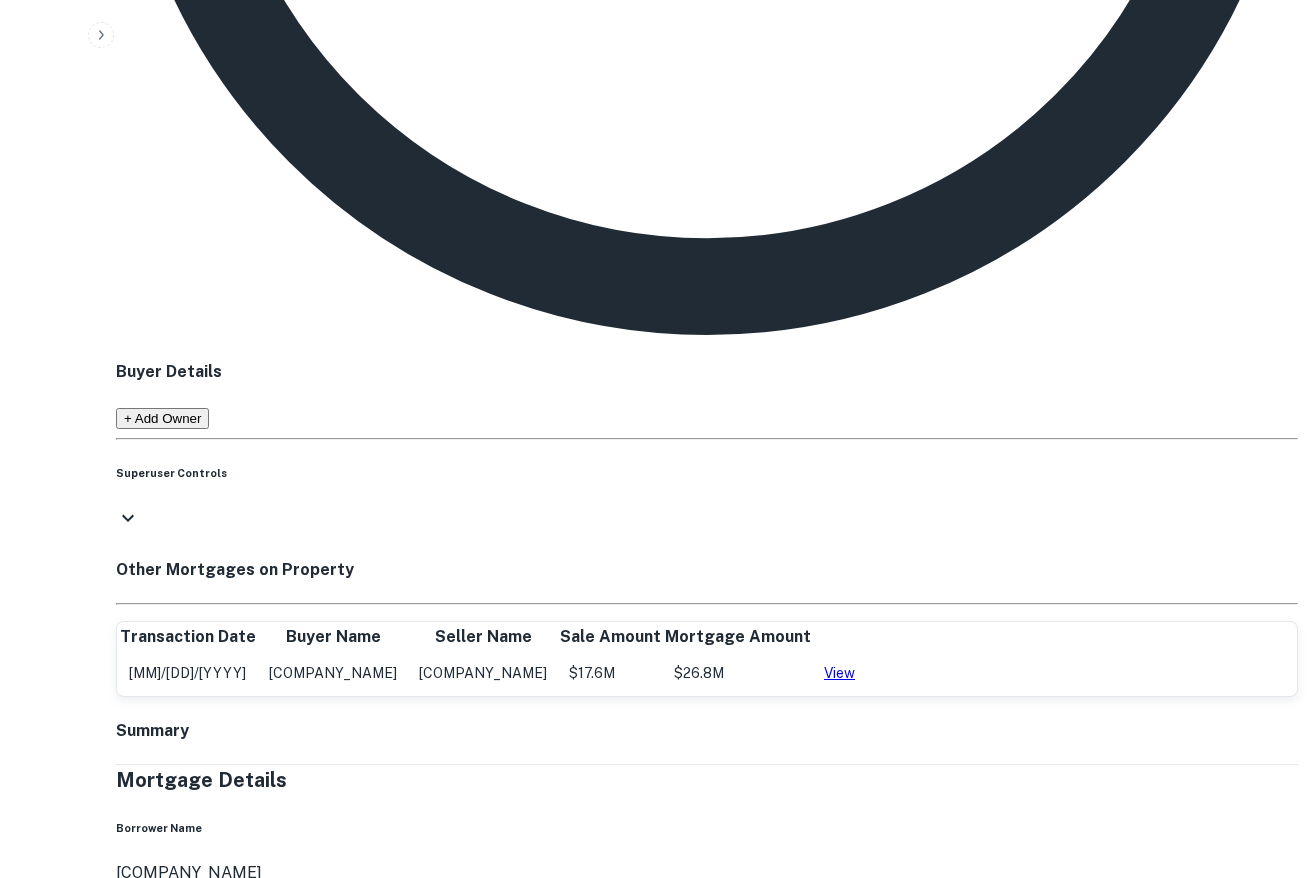 click on "gt hotel owner llc" at bounding box center [707, 4497] 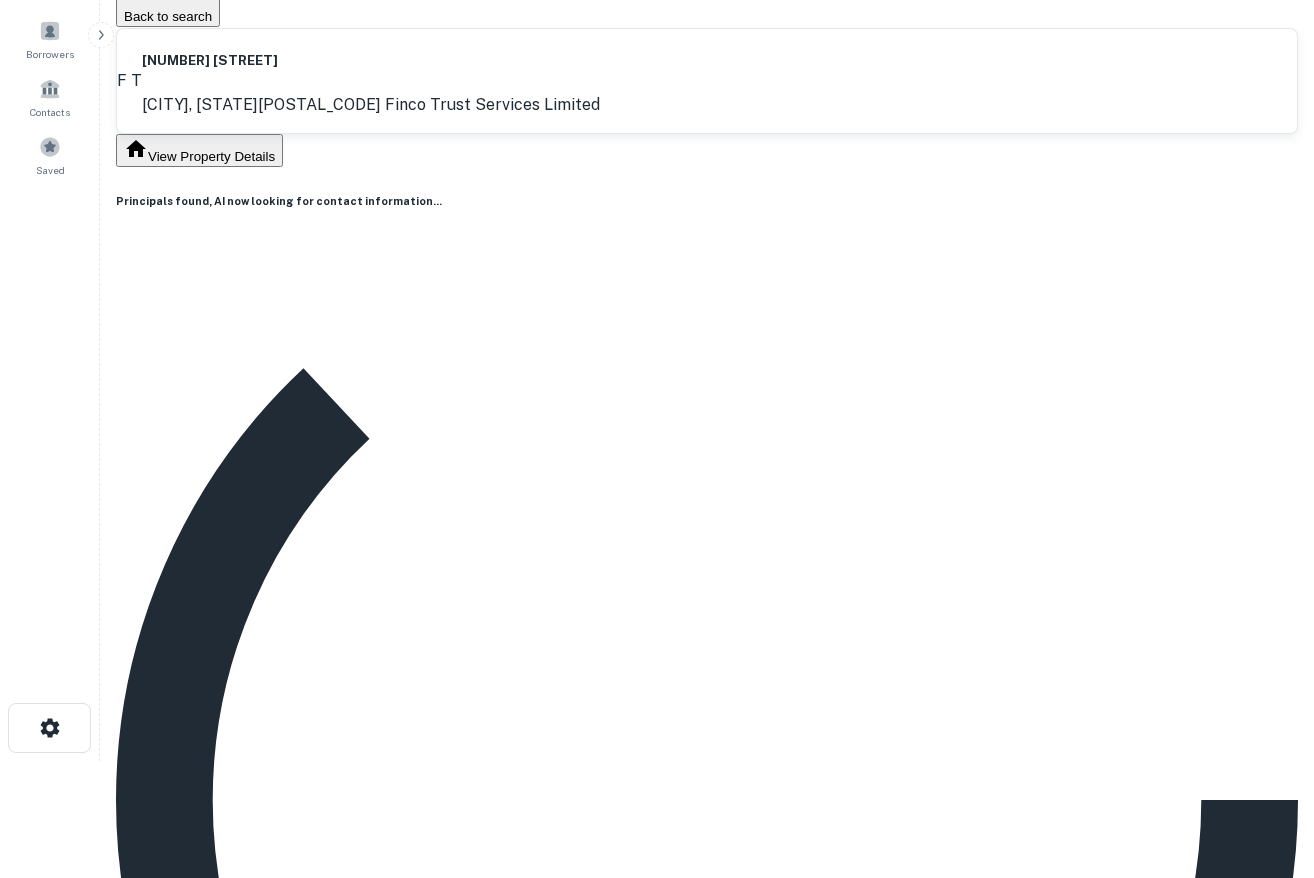 scroll, scrollTop: 0, scrollLeft: 0, axis: both 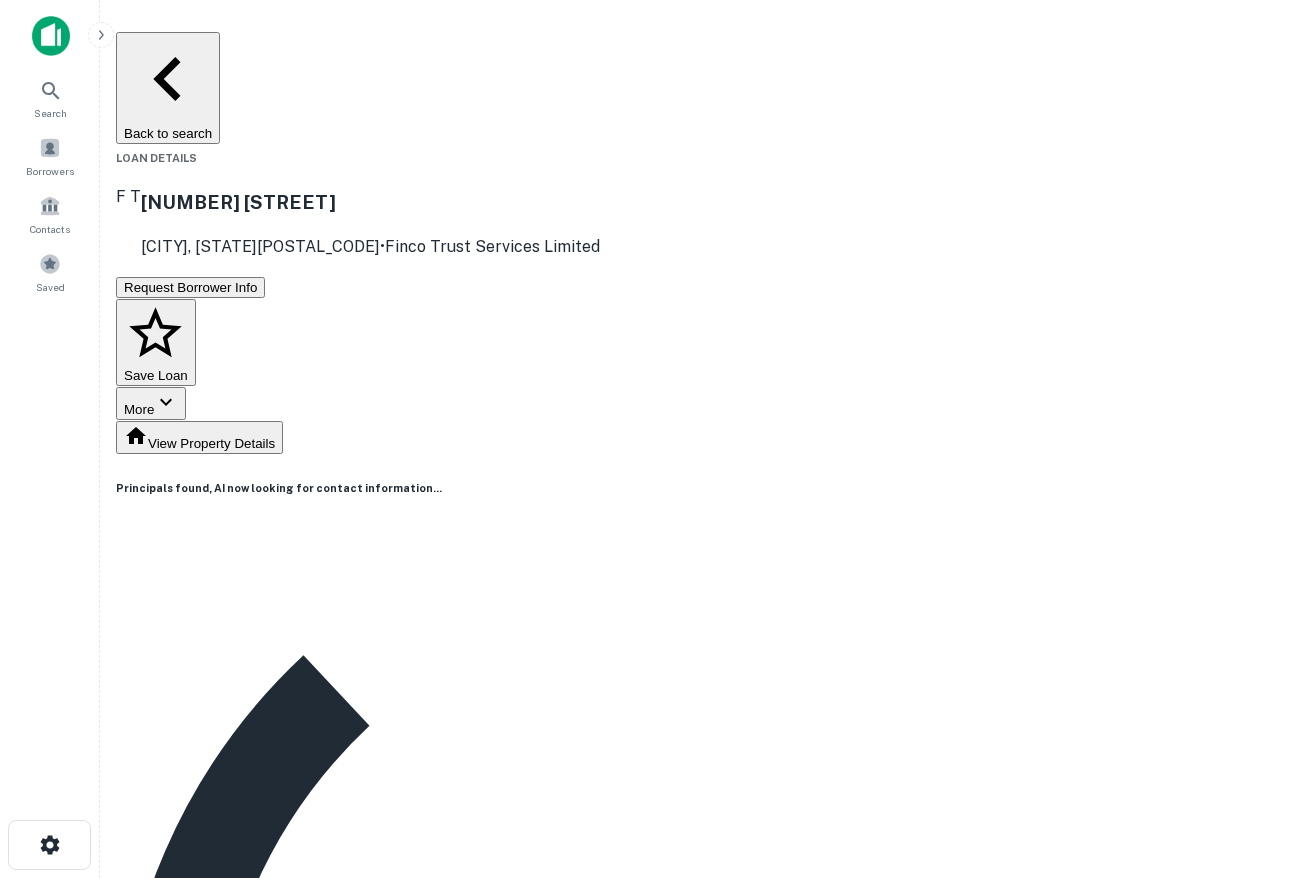 click on "Principals found, AI now looking for contact information..." at bounding box center [707, 1079] 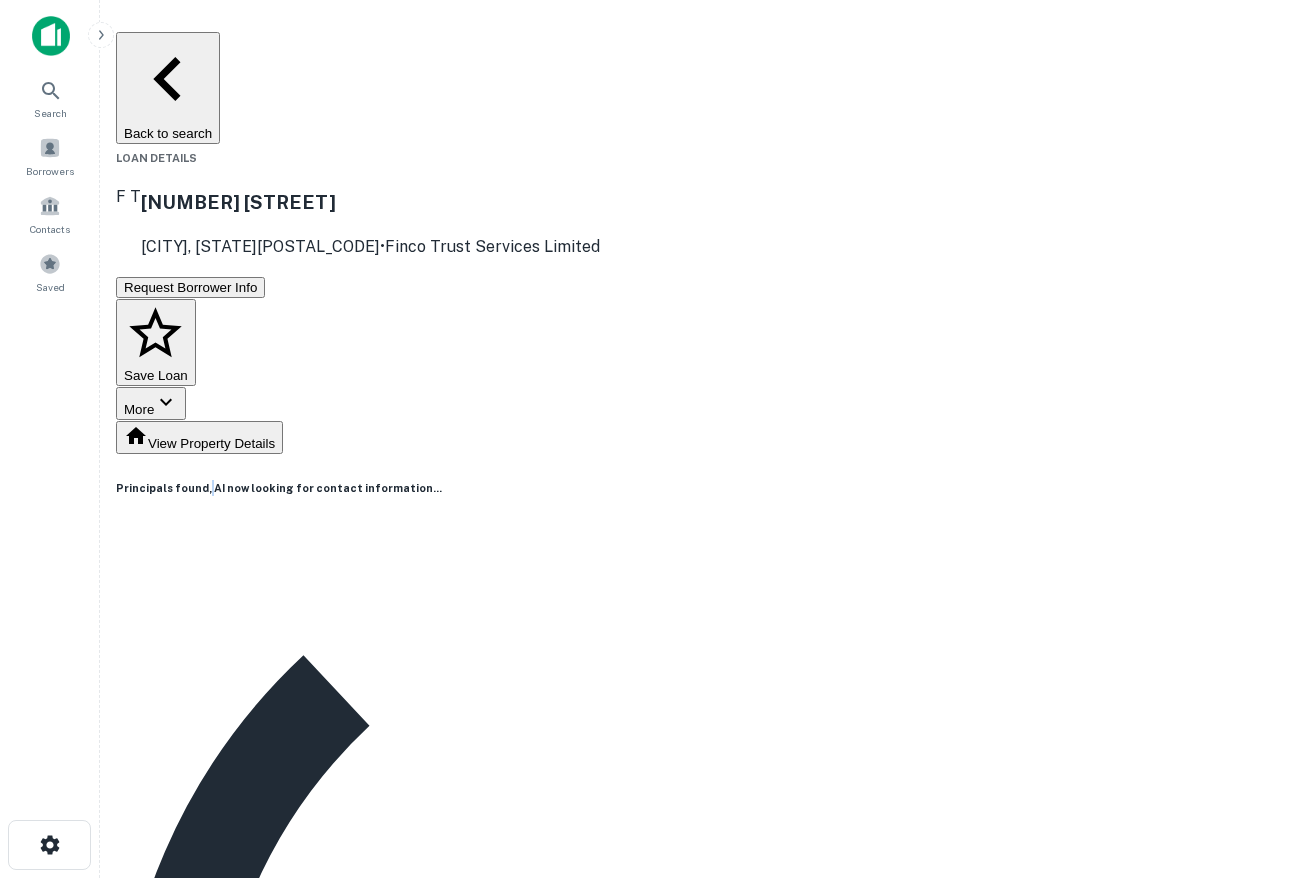 click on "Principals found, AI now looking for contact information..." at bounding box center [707, 1079] 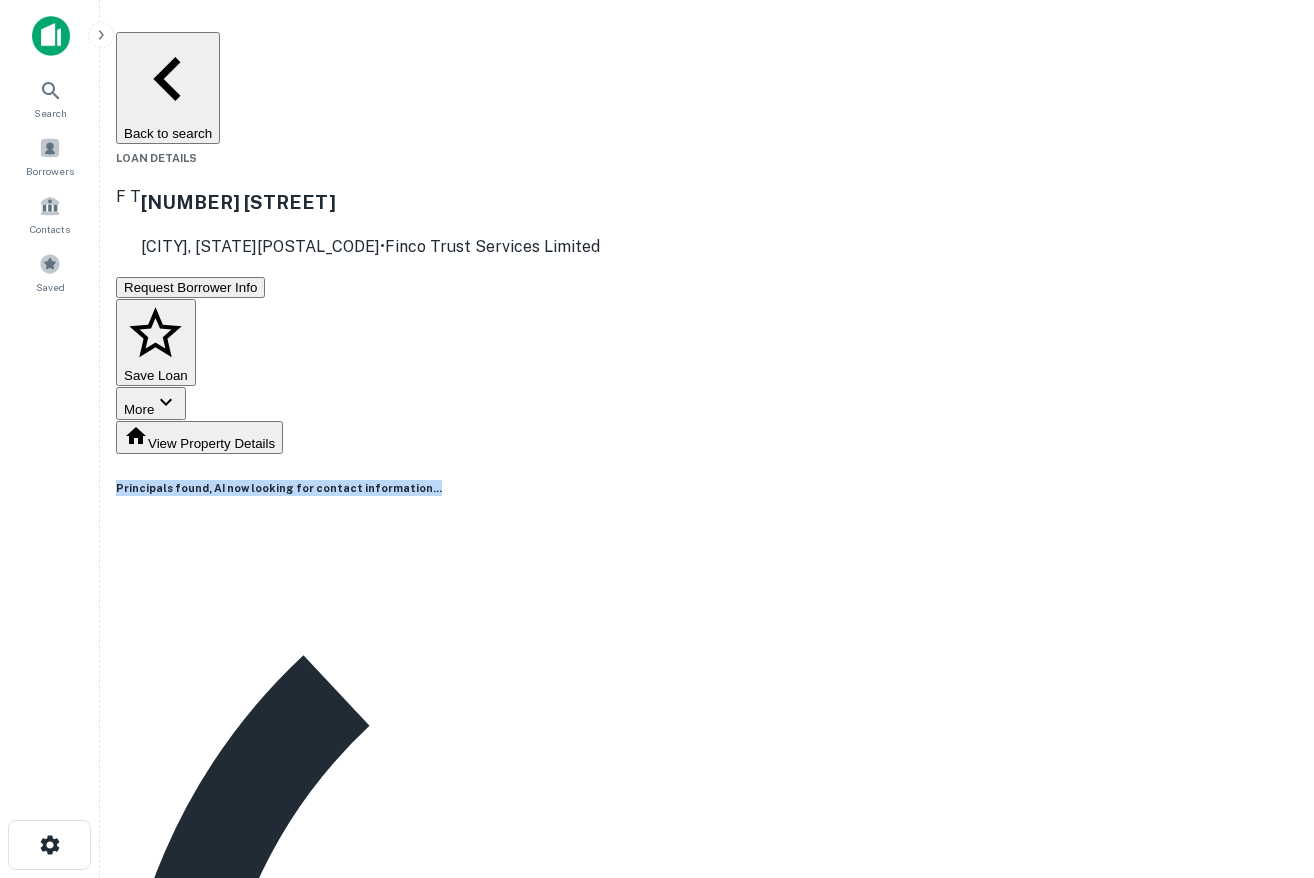 click on "Principals found, AI now looking for contact information..." at bounding box center [707, 1079] 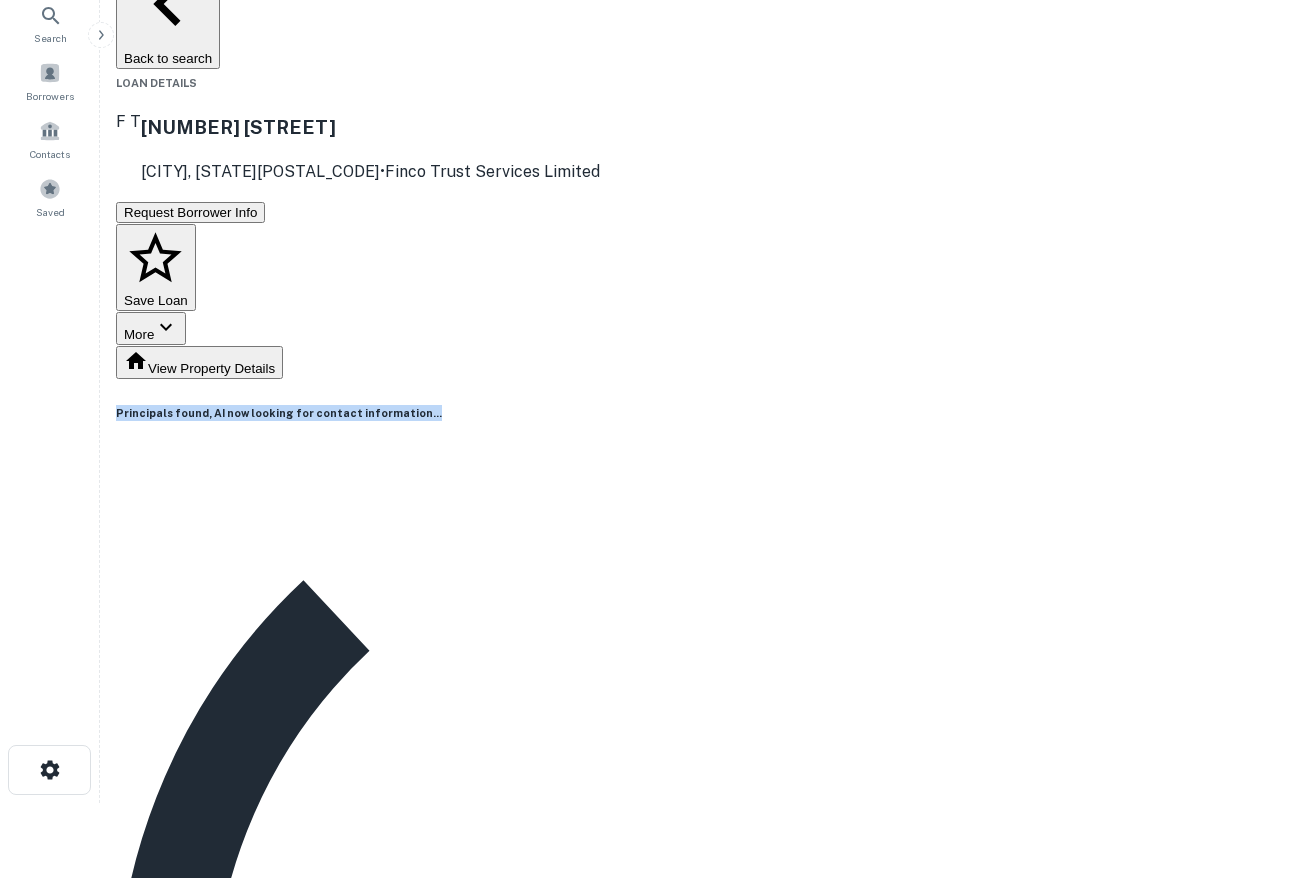 scroll, scrollTop: 98, scrollLeft: 0, axis: vertical 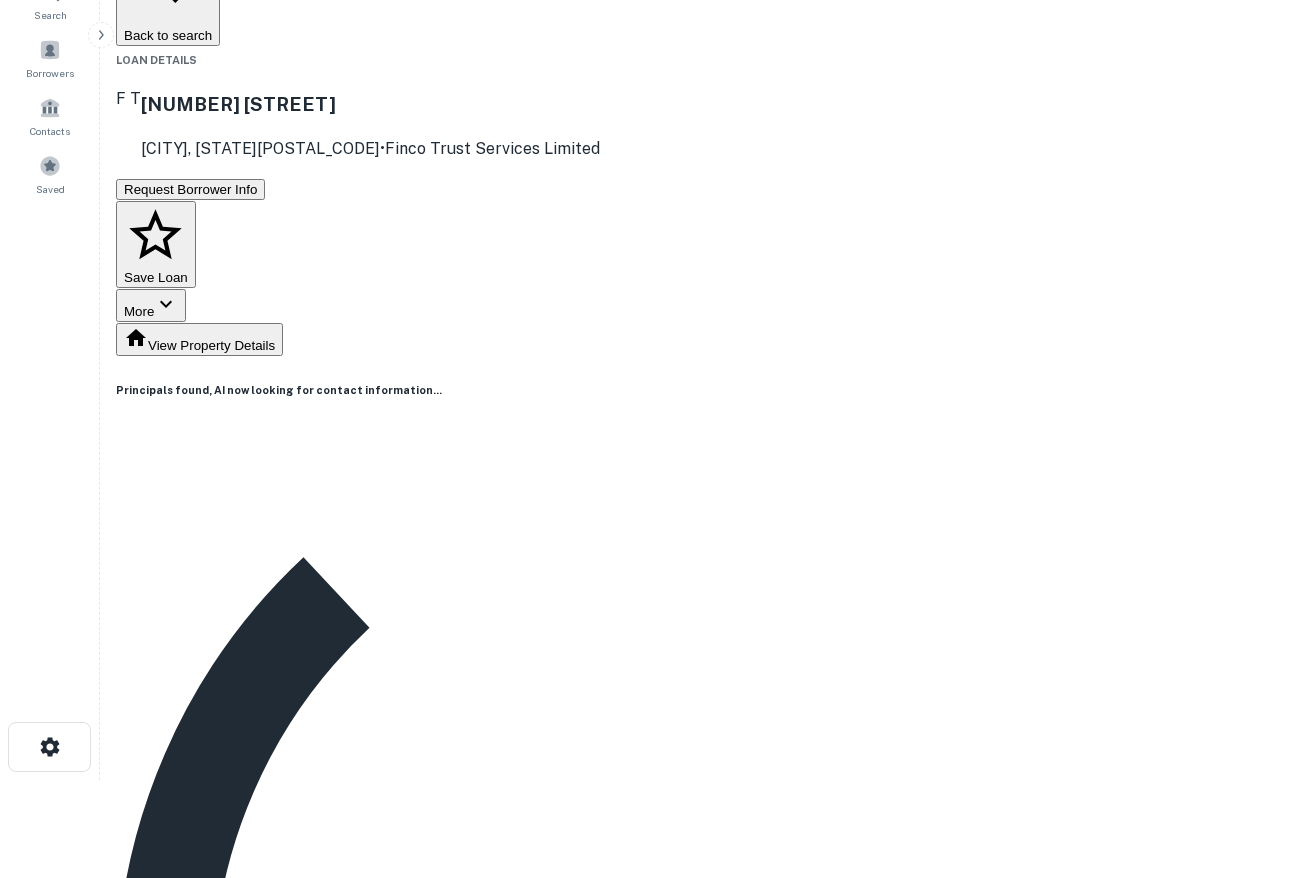click on "125 spalding - deed.pdf" at bounding box center [236, 1823] 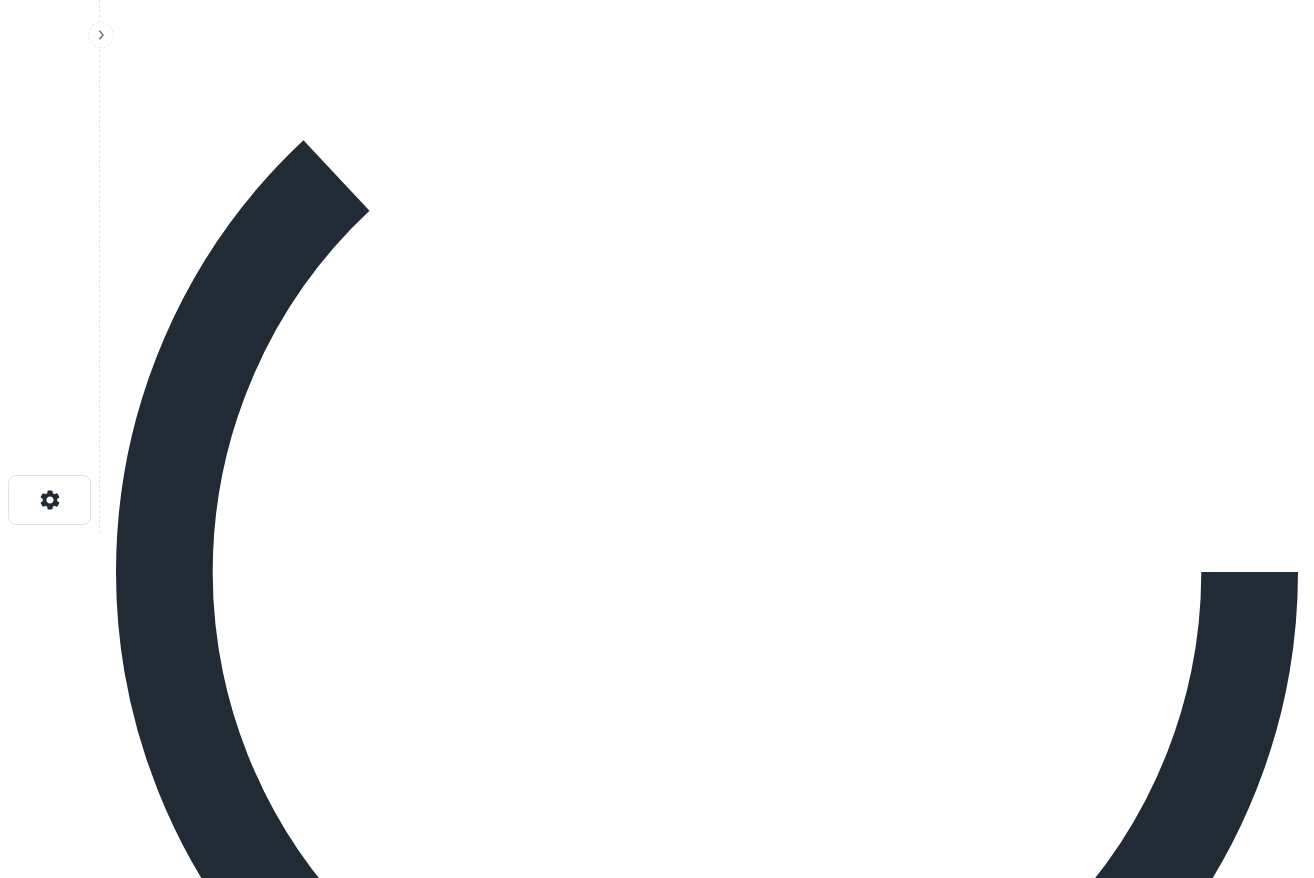scroll, scrollTop: 0, scrollLeft: 0, axis: both 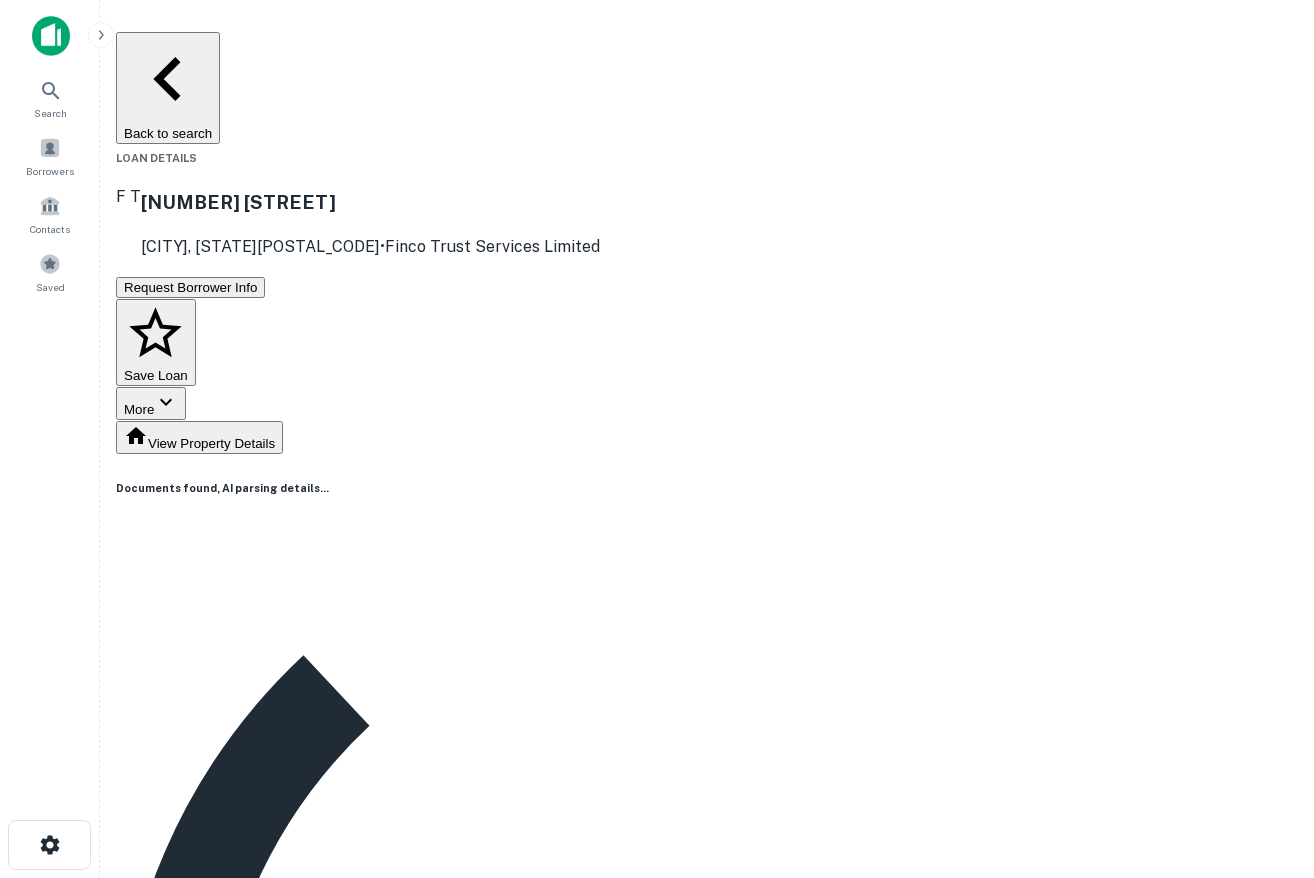 click on "Back to search" at bounding box center [168, 88] 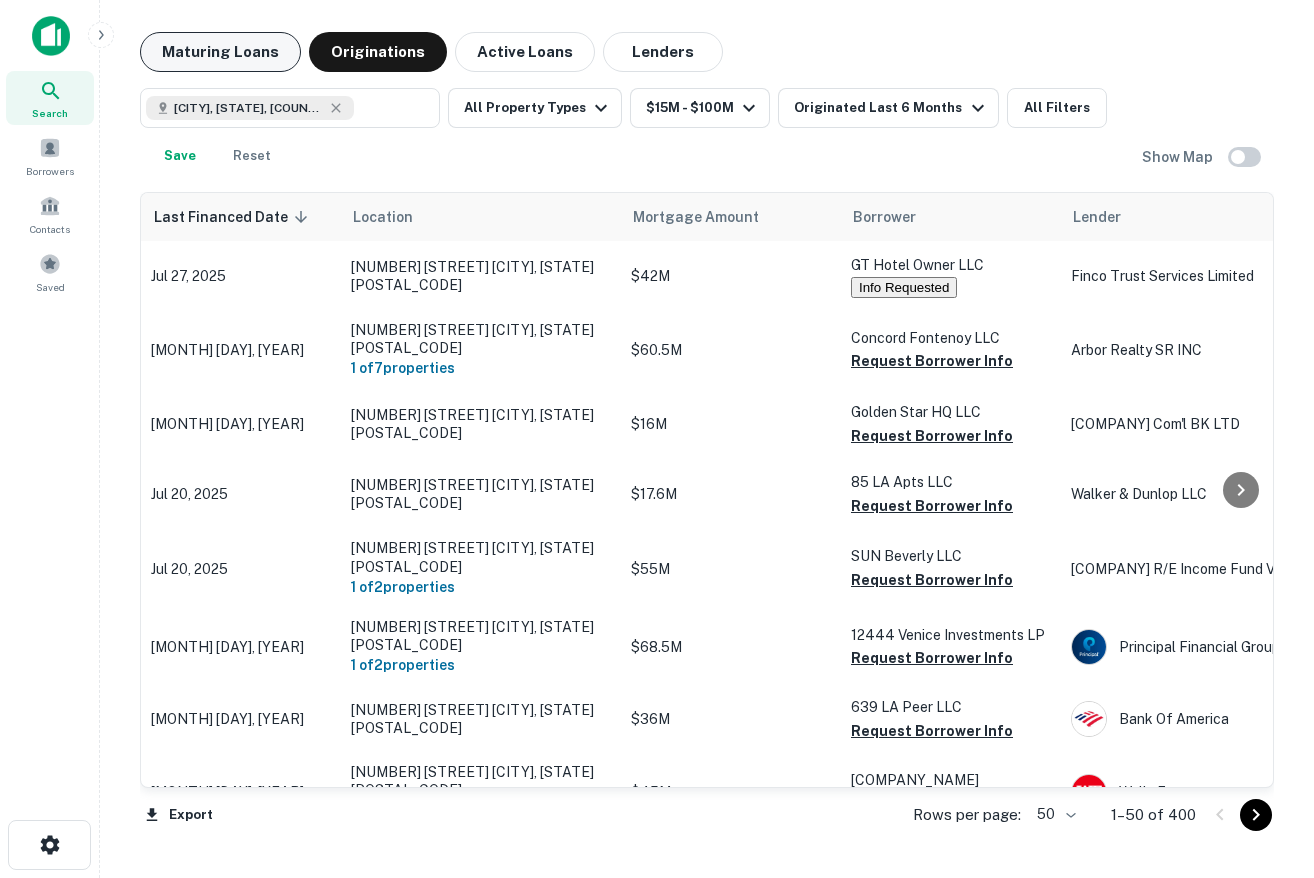click on "Maturing Loans" at bounding box center (220, 52) 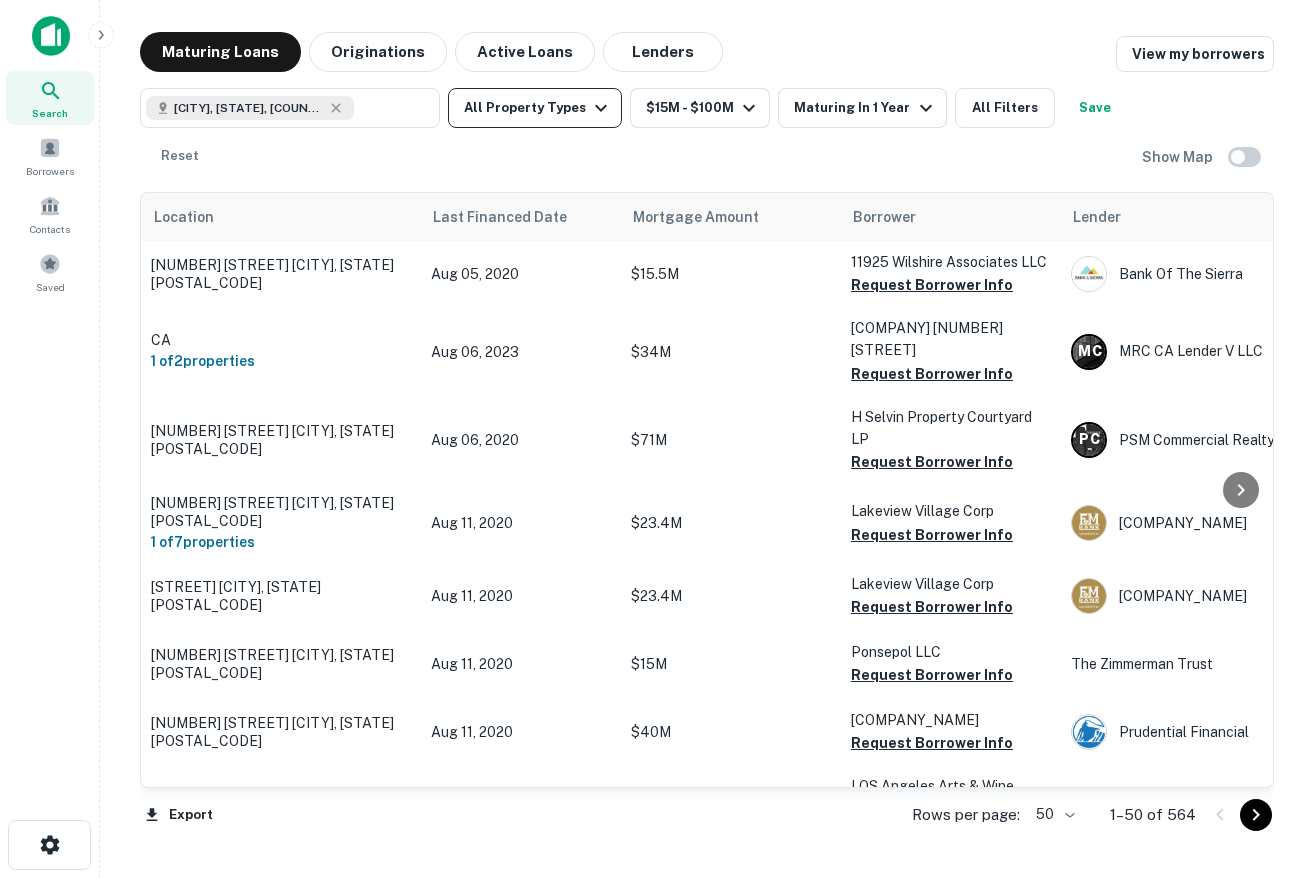 click on "All Property Types" at bounding box center [535, 108] 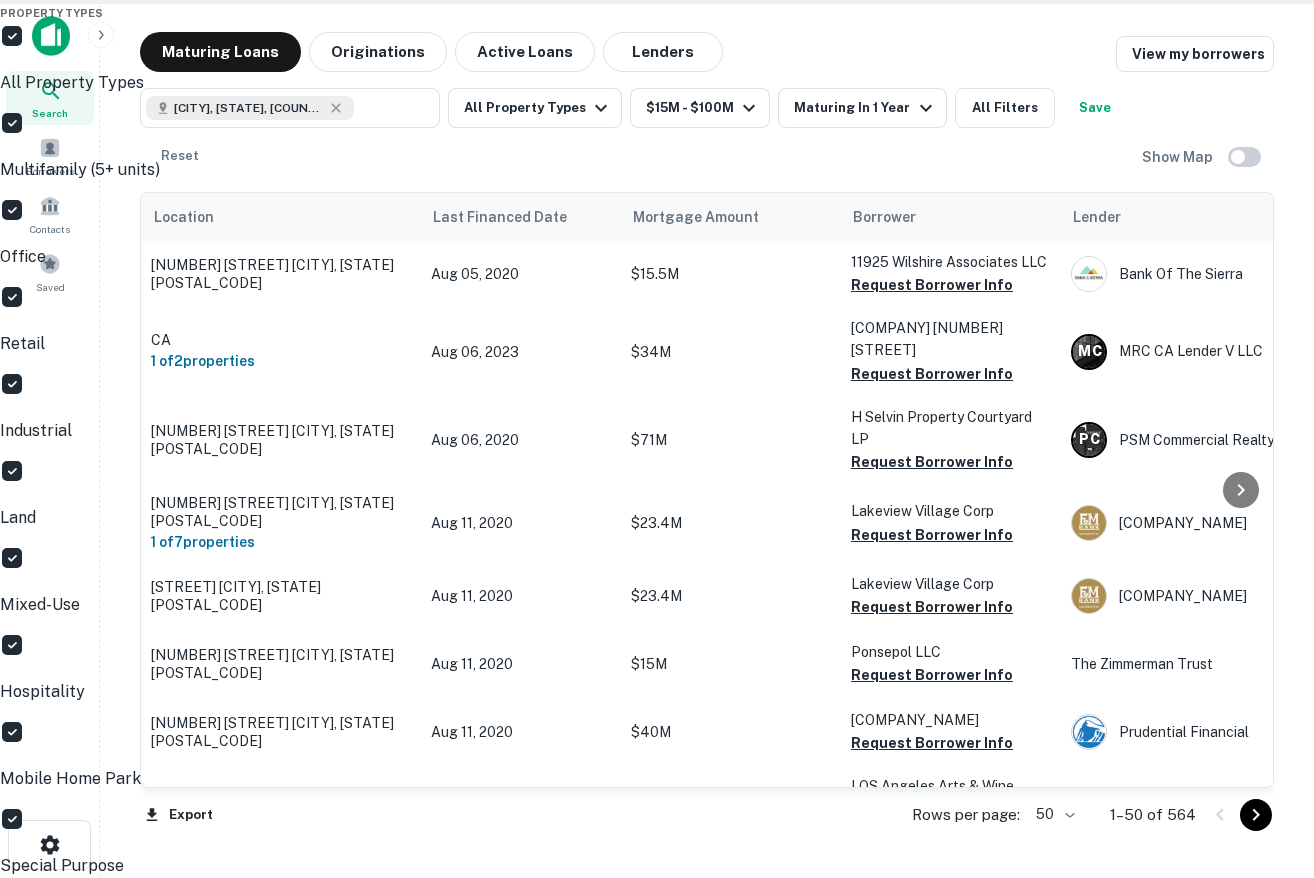 click at bounding box center (657, 439) 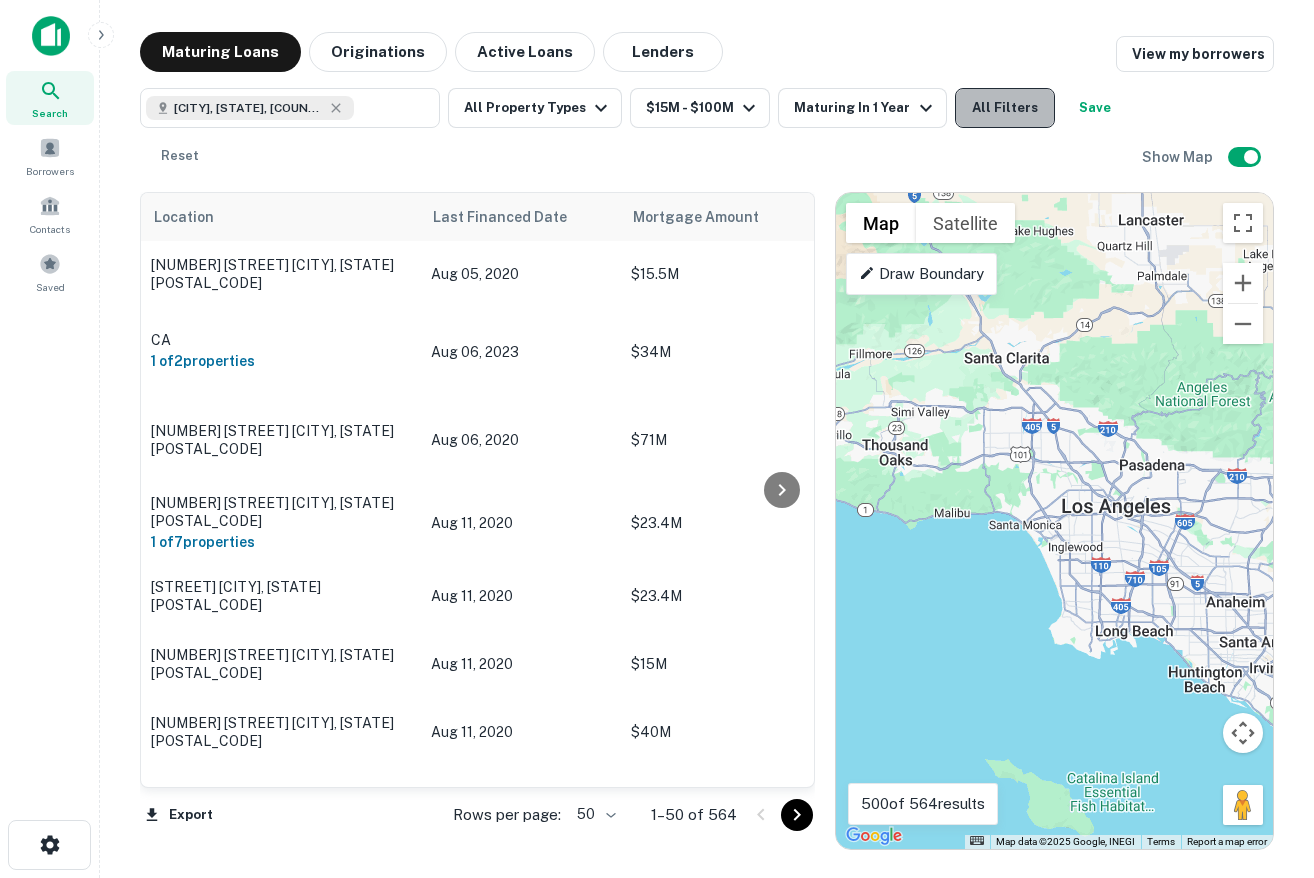 click on "All Filters" at bounding box center [1005, 108] 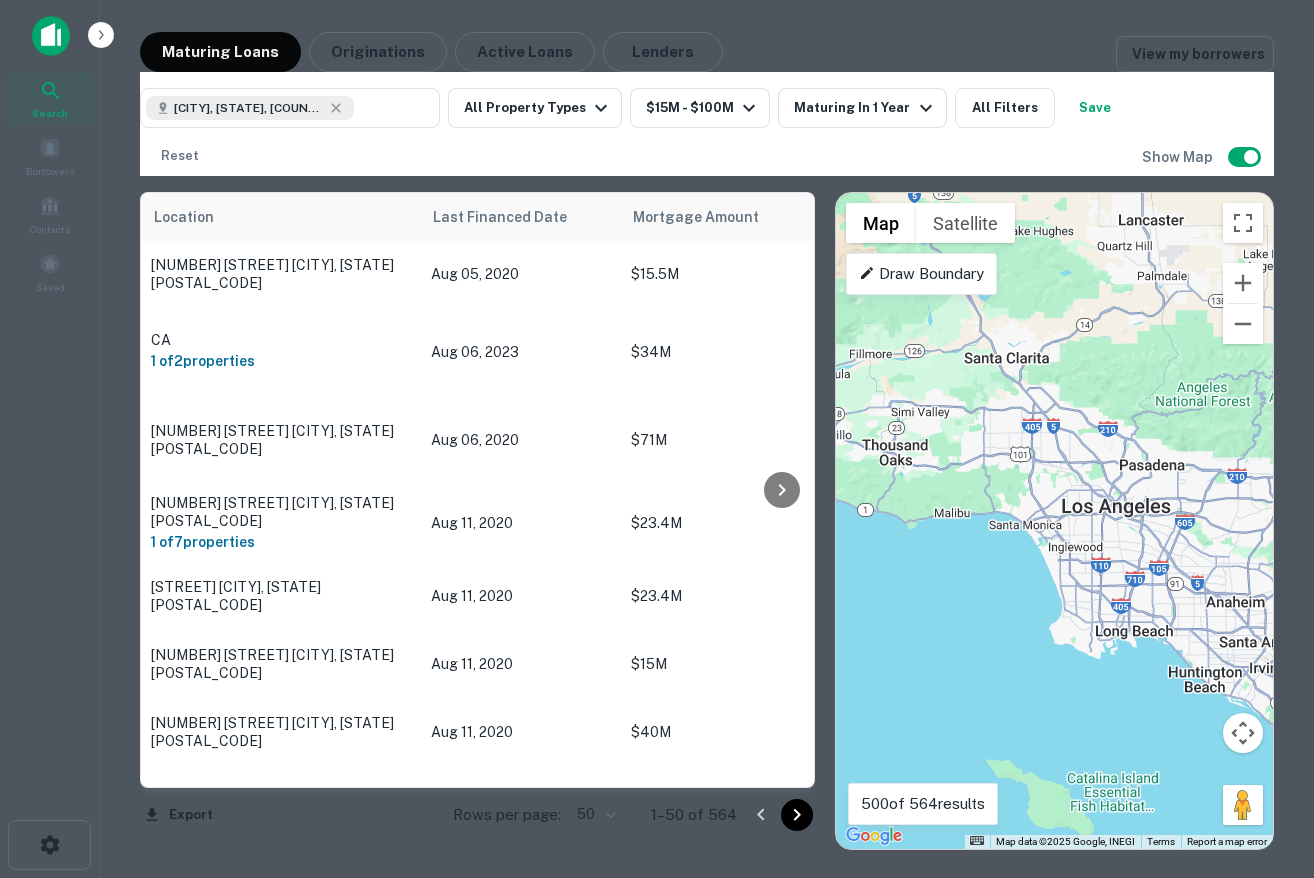 scroll, scrollTop: 448, scrollLeft: 0, axis: vertical 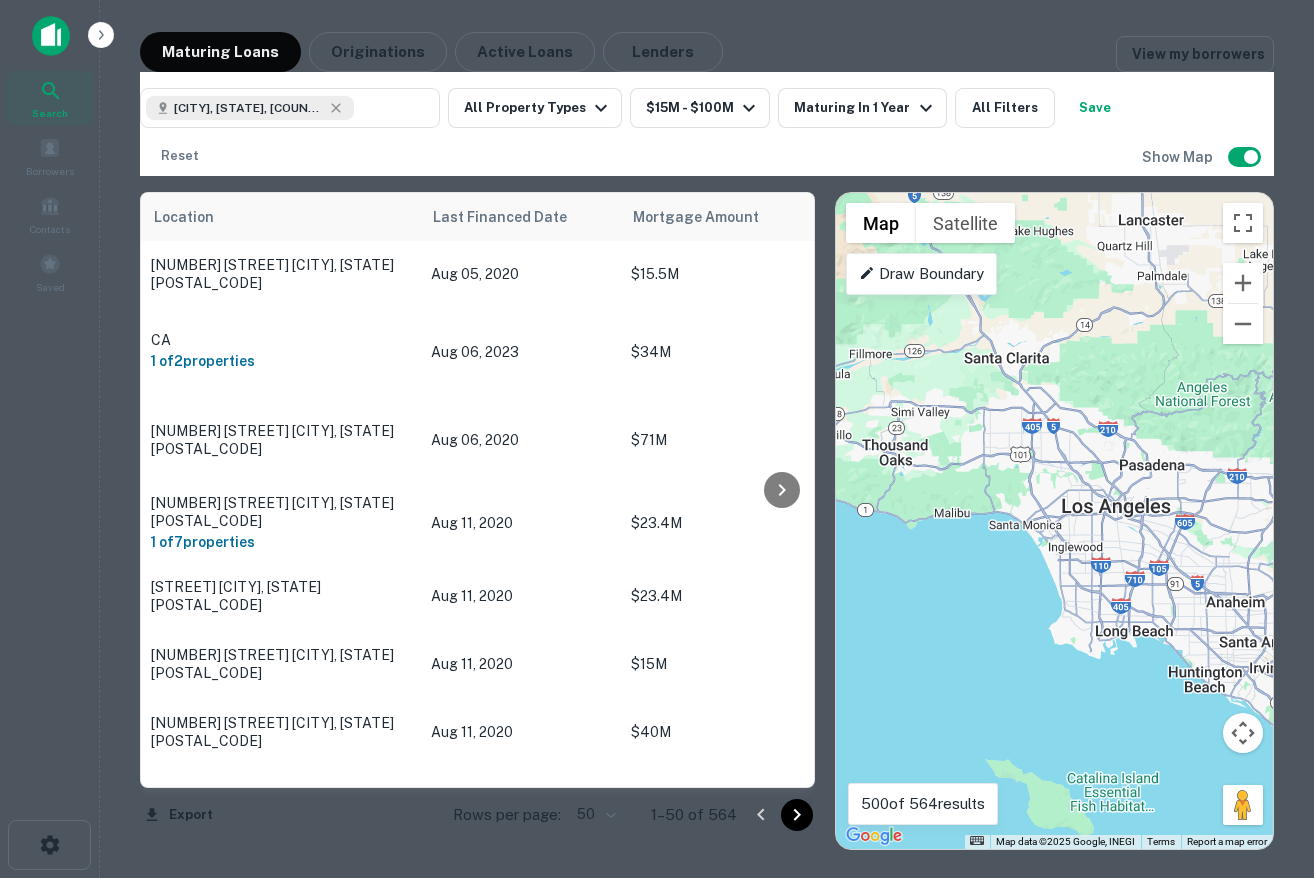 click on "Agency" at bounding box center (931, 2548) 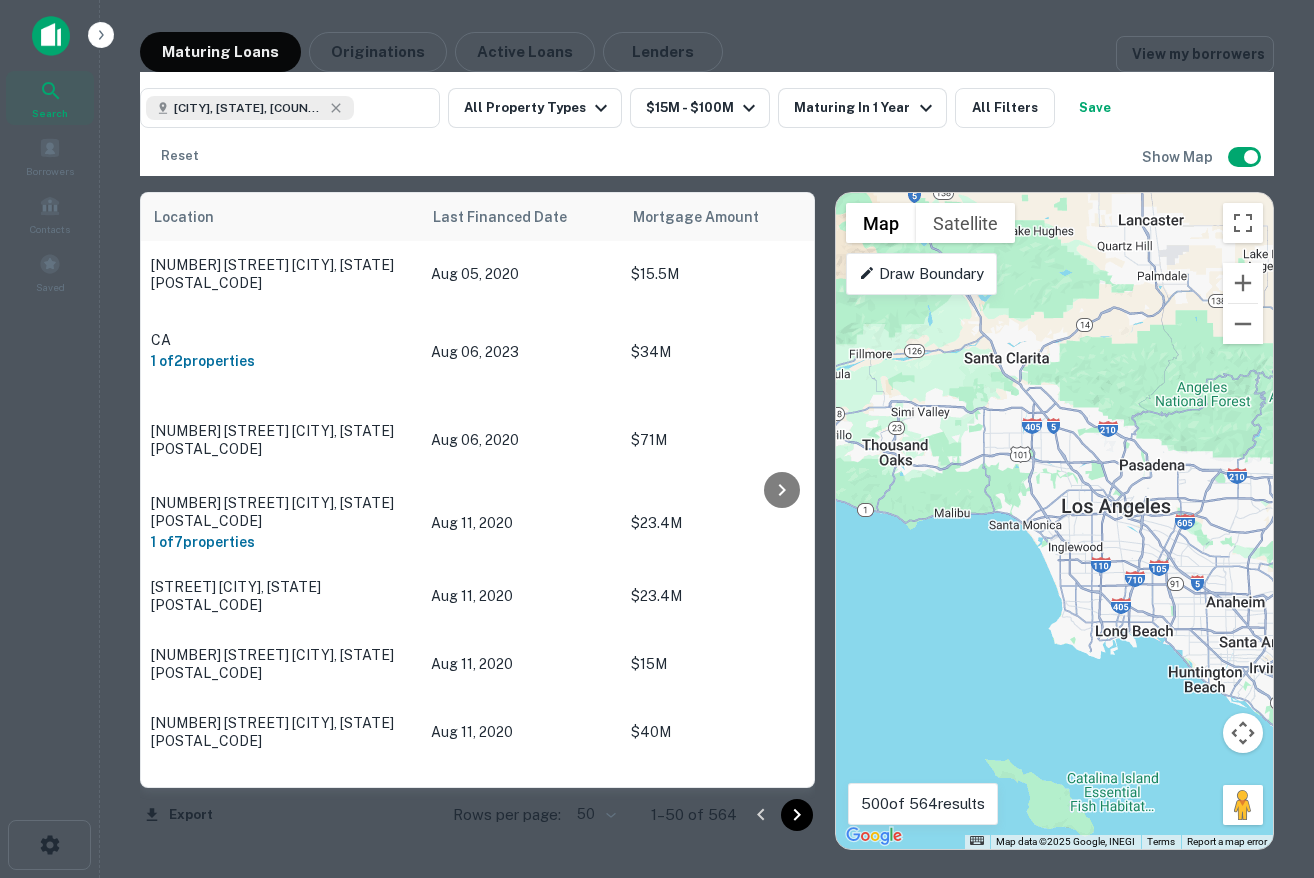 scroll, scrollTop: 838, scrollLeft: 0, axis: vertical 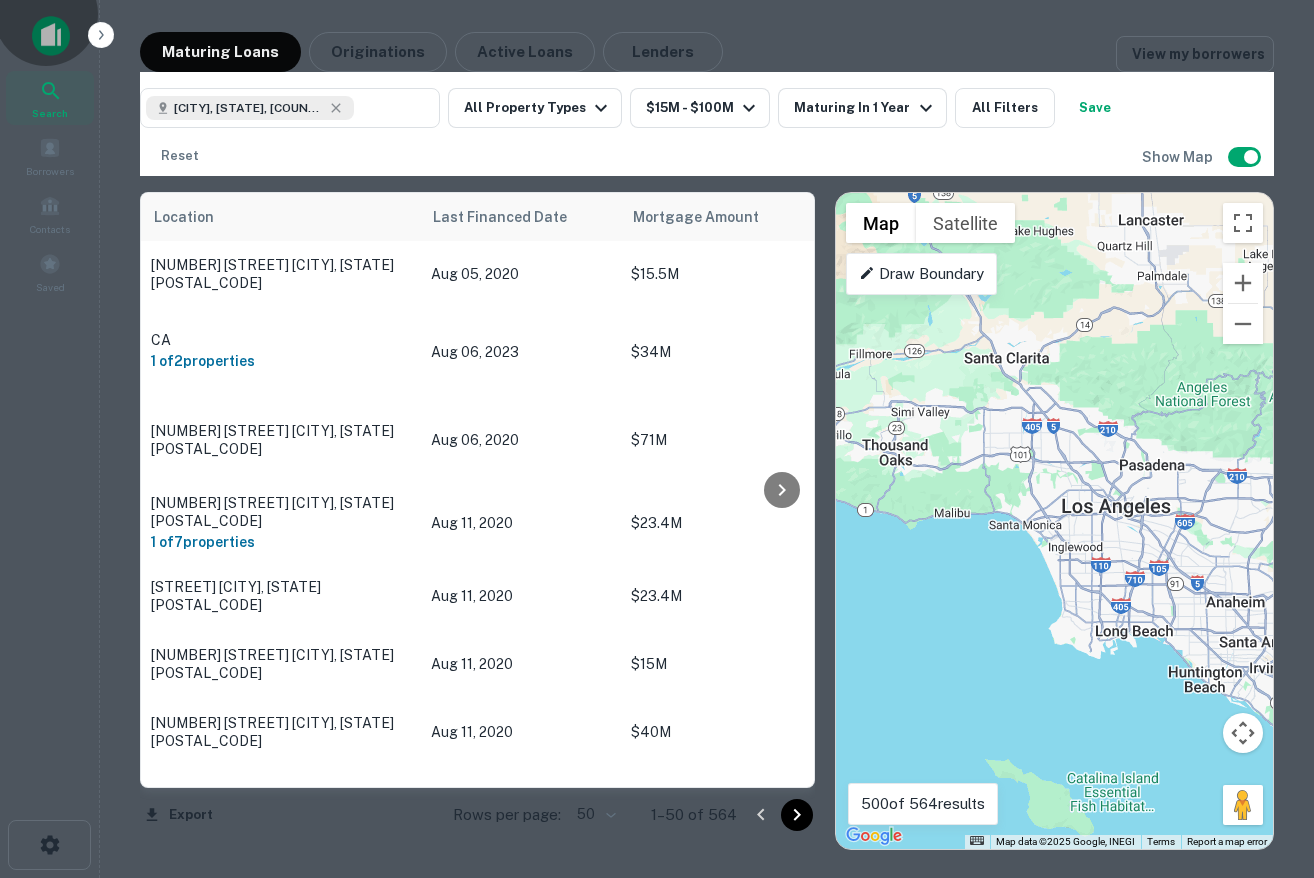 click on "Done" at bounding box center (24, 3962) 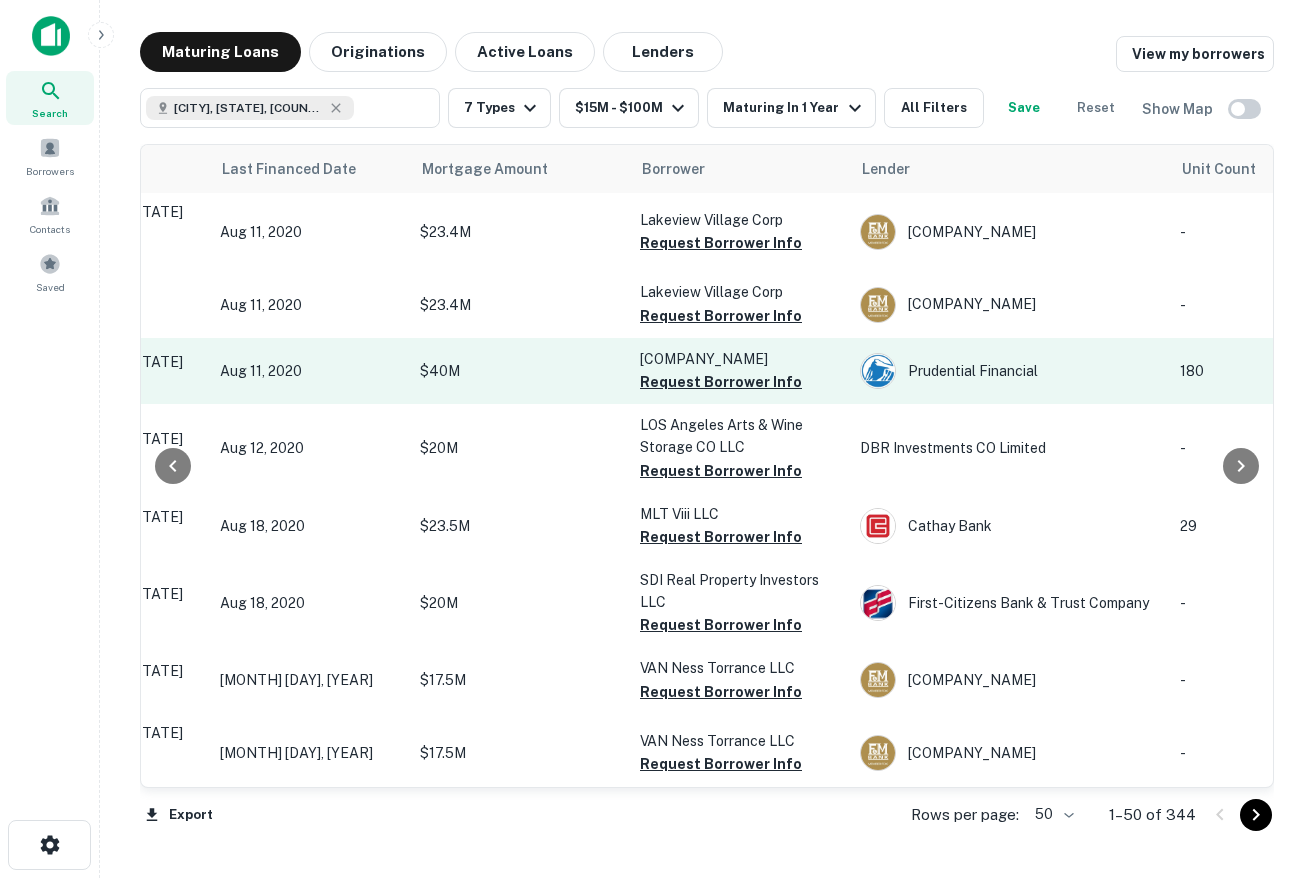 scroll, scrollTop: 0, scrollLeft: 0, axis: both 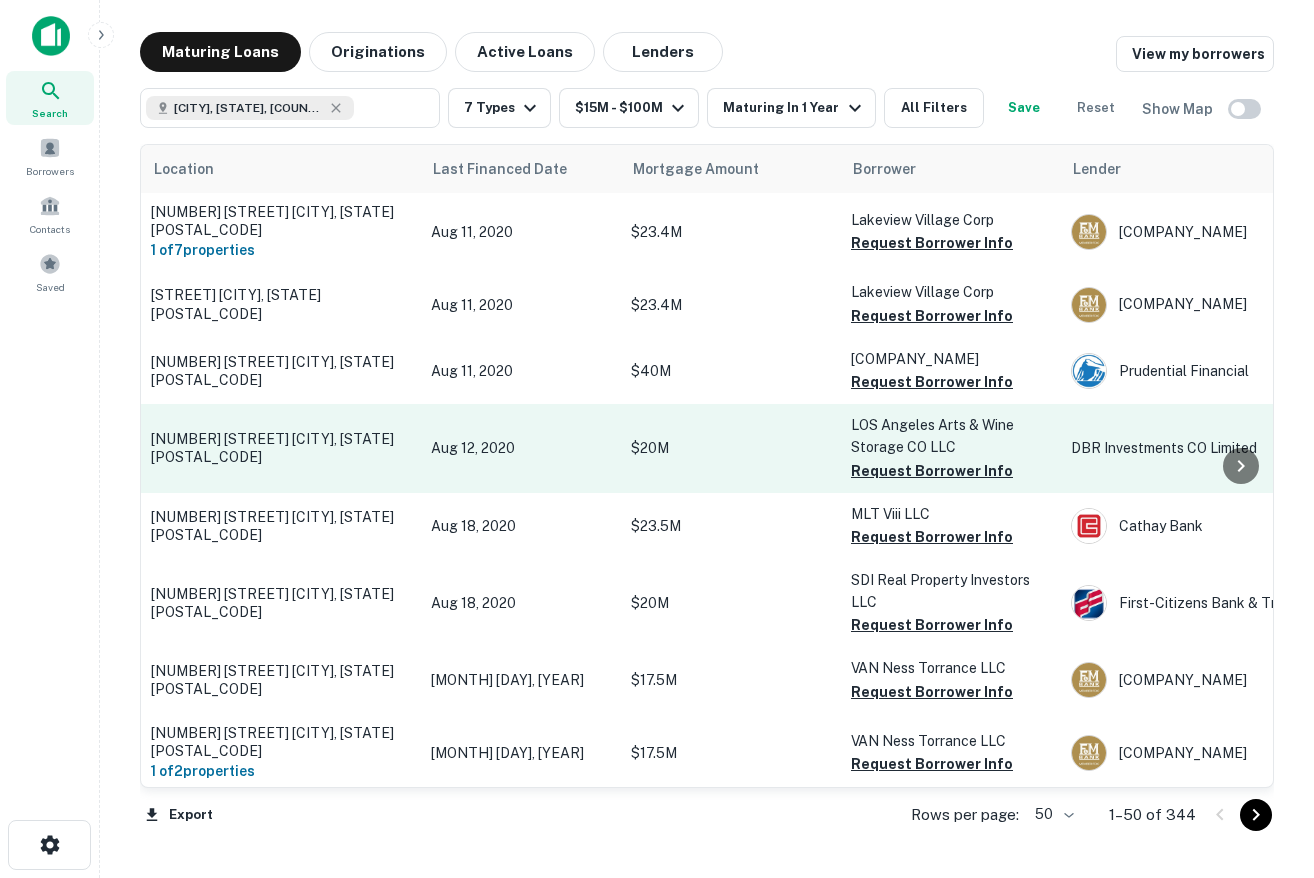click on "2290 S Centinela Ave Los Angeles, CA90064" at bounding box center [281, 448] 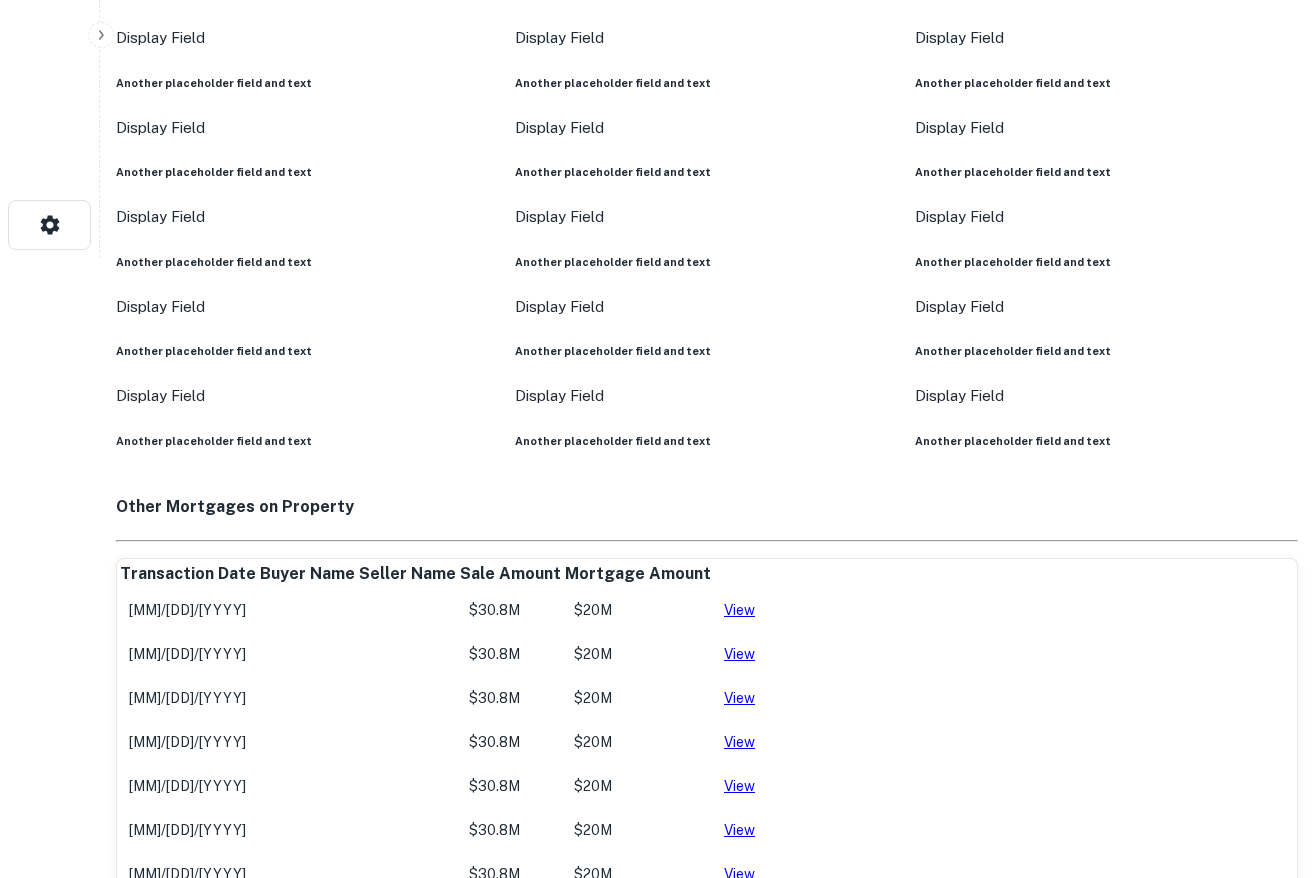 scroll, scrollTop: 228, scrollLeft: 0, axis: vertical 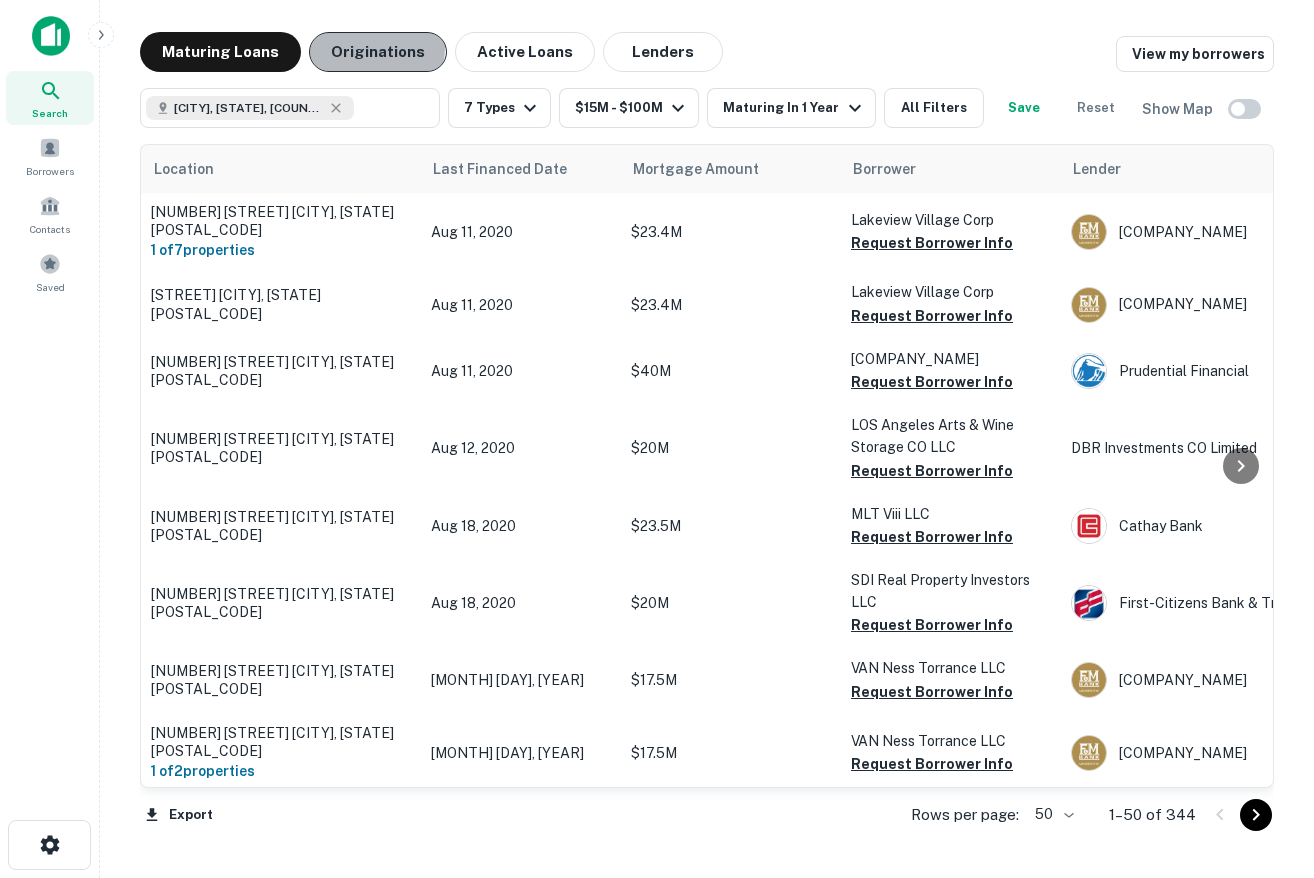 click on "Originations" at bounding box center [378, 52] 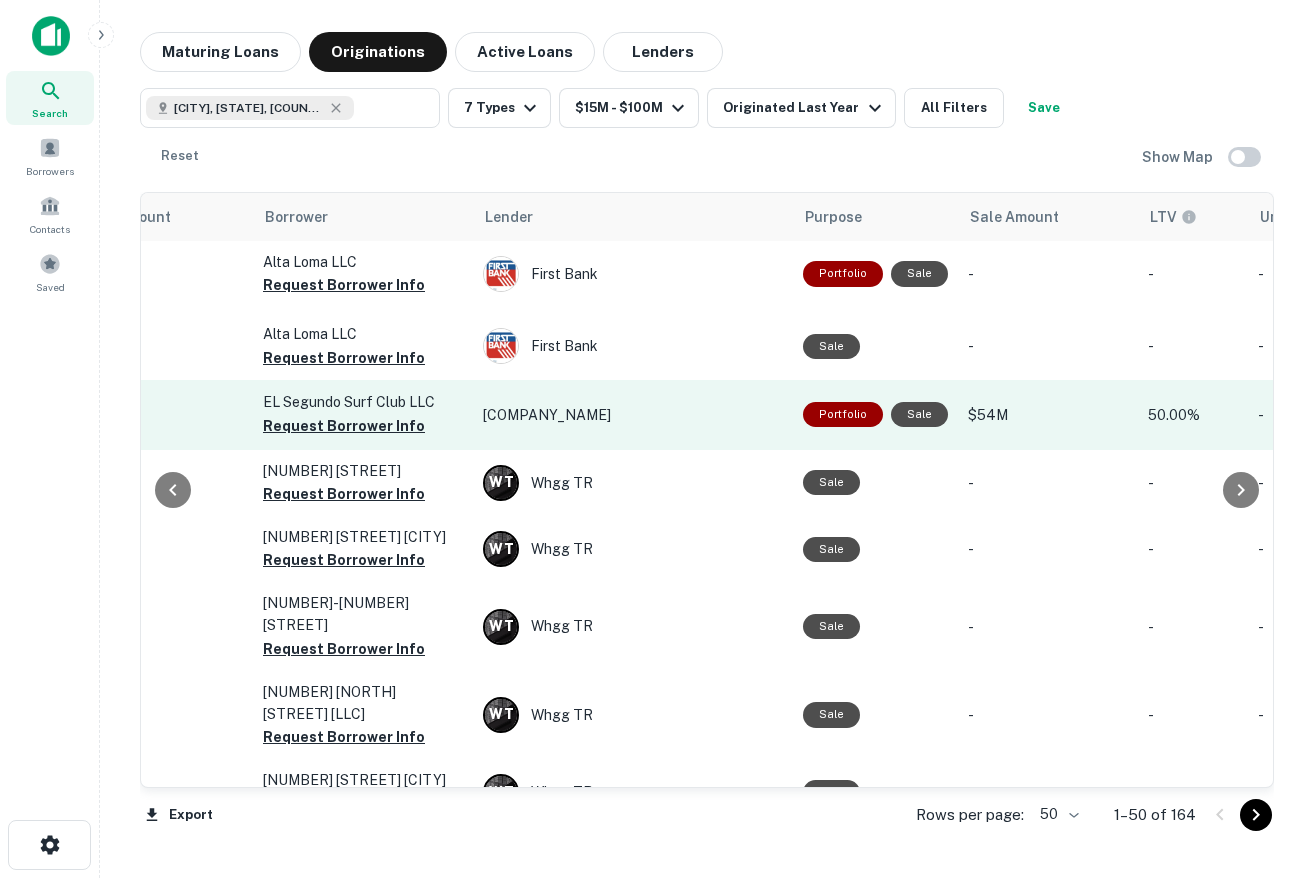 scroll, scrollTop: 1666, scrollLeft: 0, axis: vertical 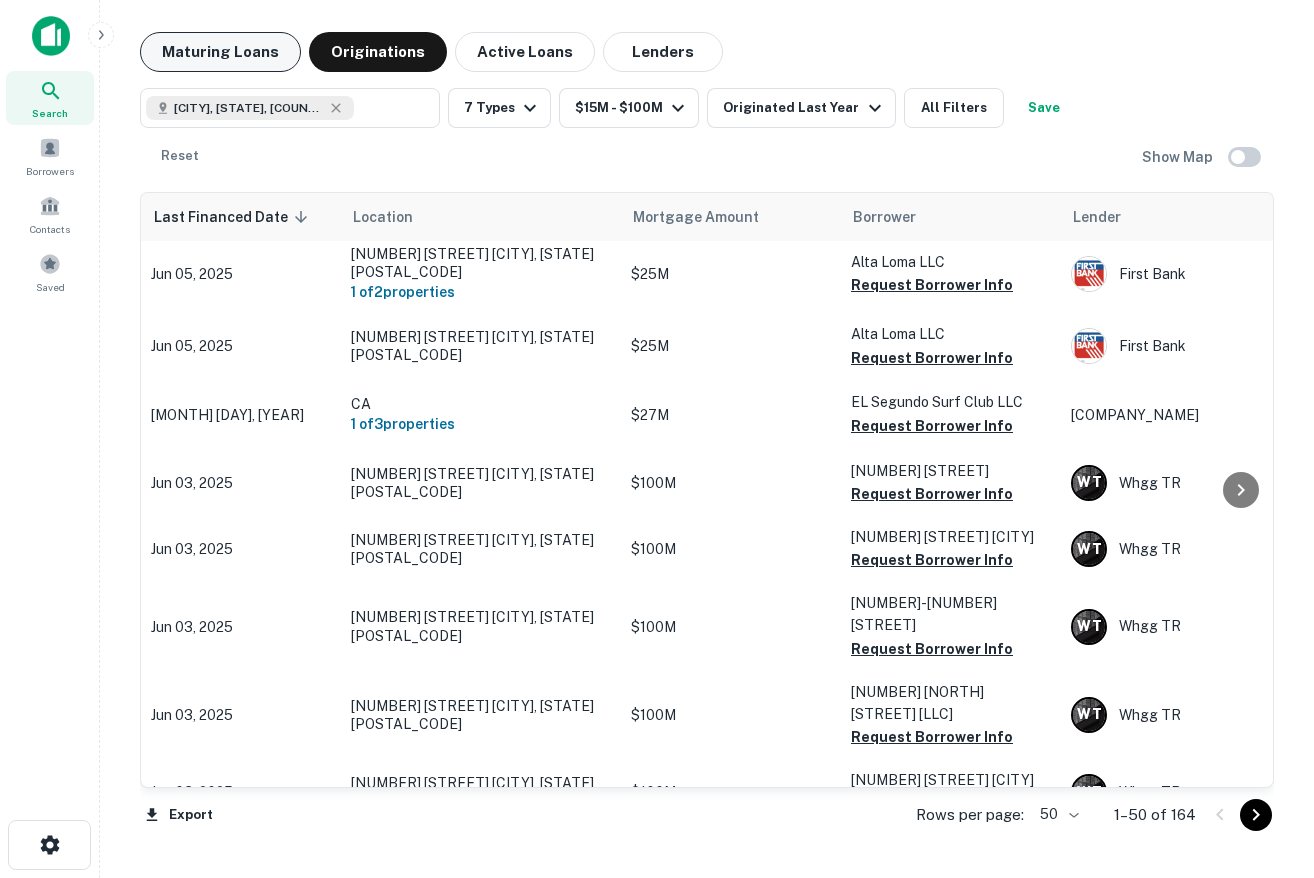 click on "Maturing Loans" at bounding box center [220, 52] 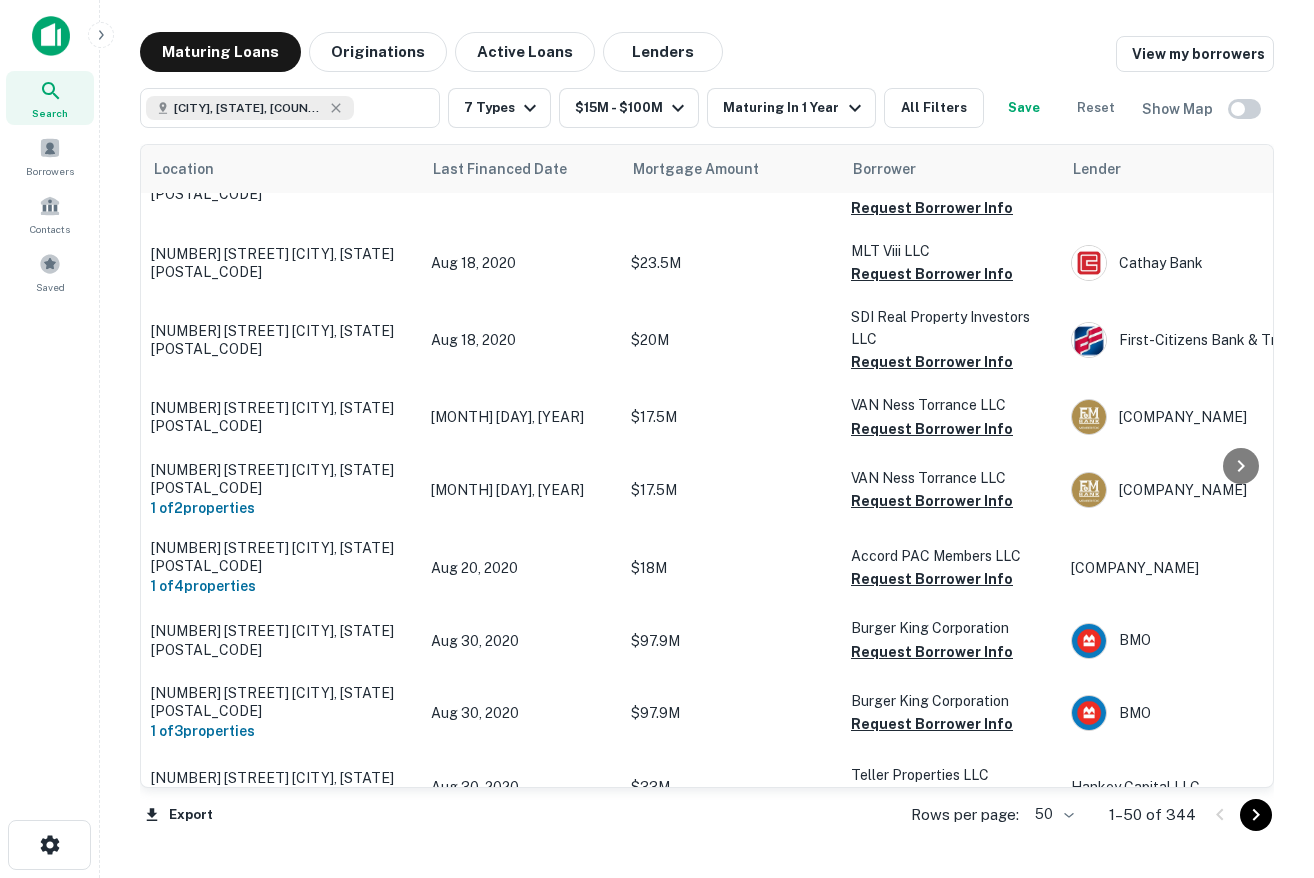 scroll, scrollTop: 0, scrollLeft: 0, axis: both 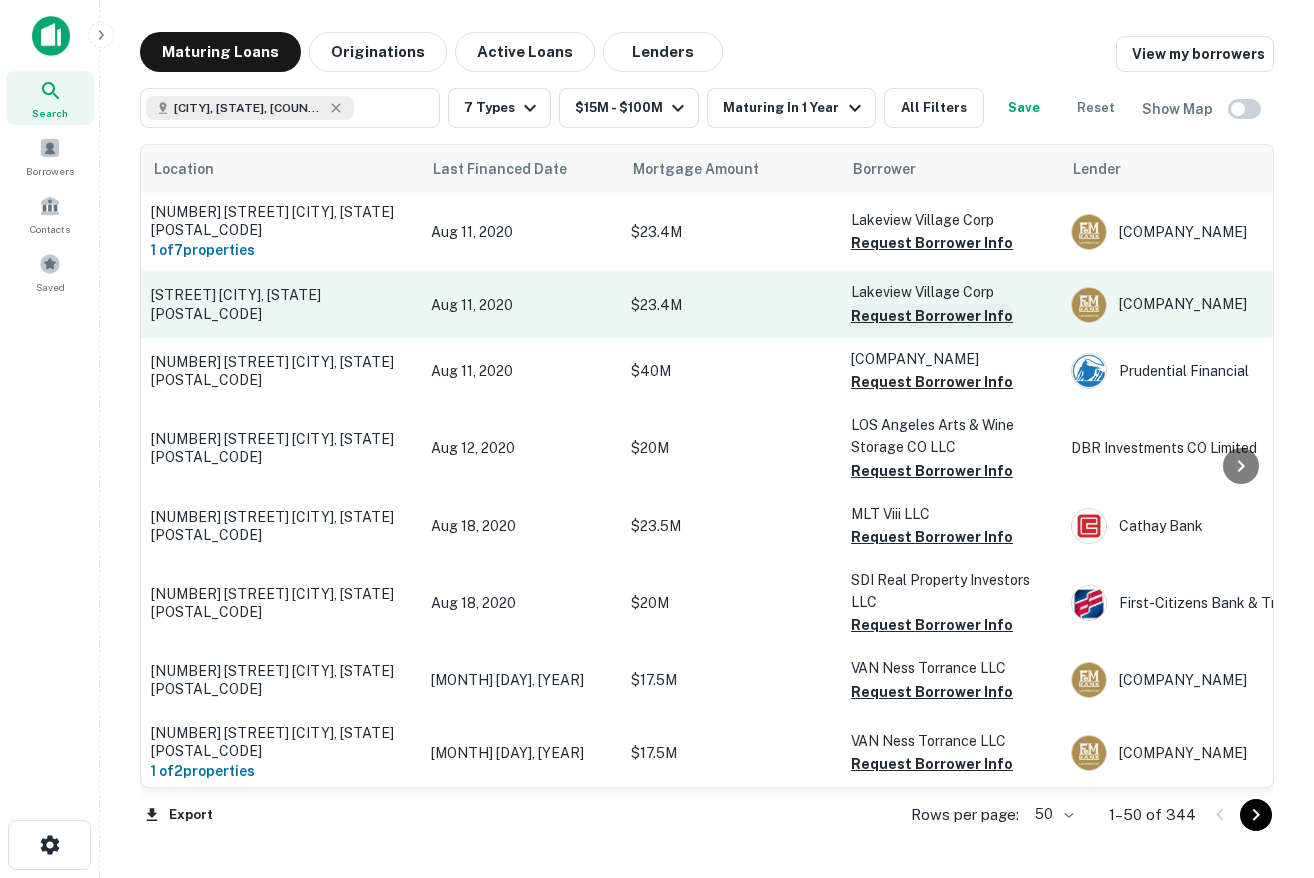 click on "Request Borrower Info" at bounding box center [932, 316] 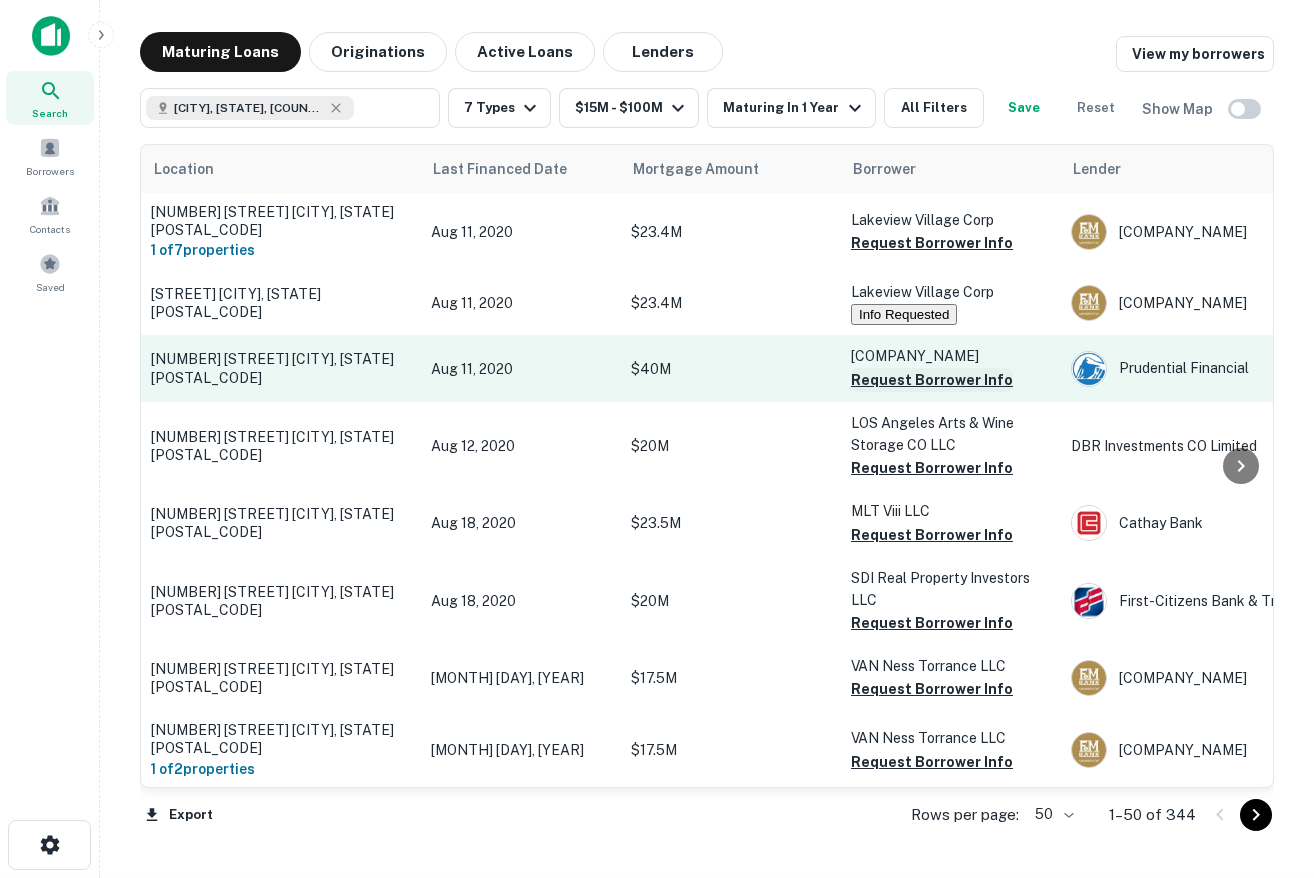 click on "Request Borrower Info" at bounding box center (932, 380) 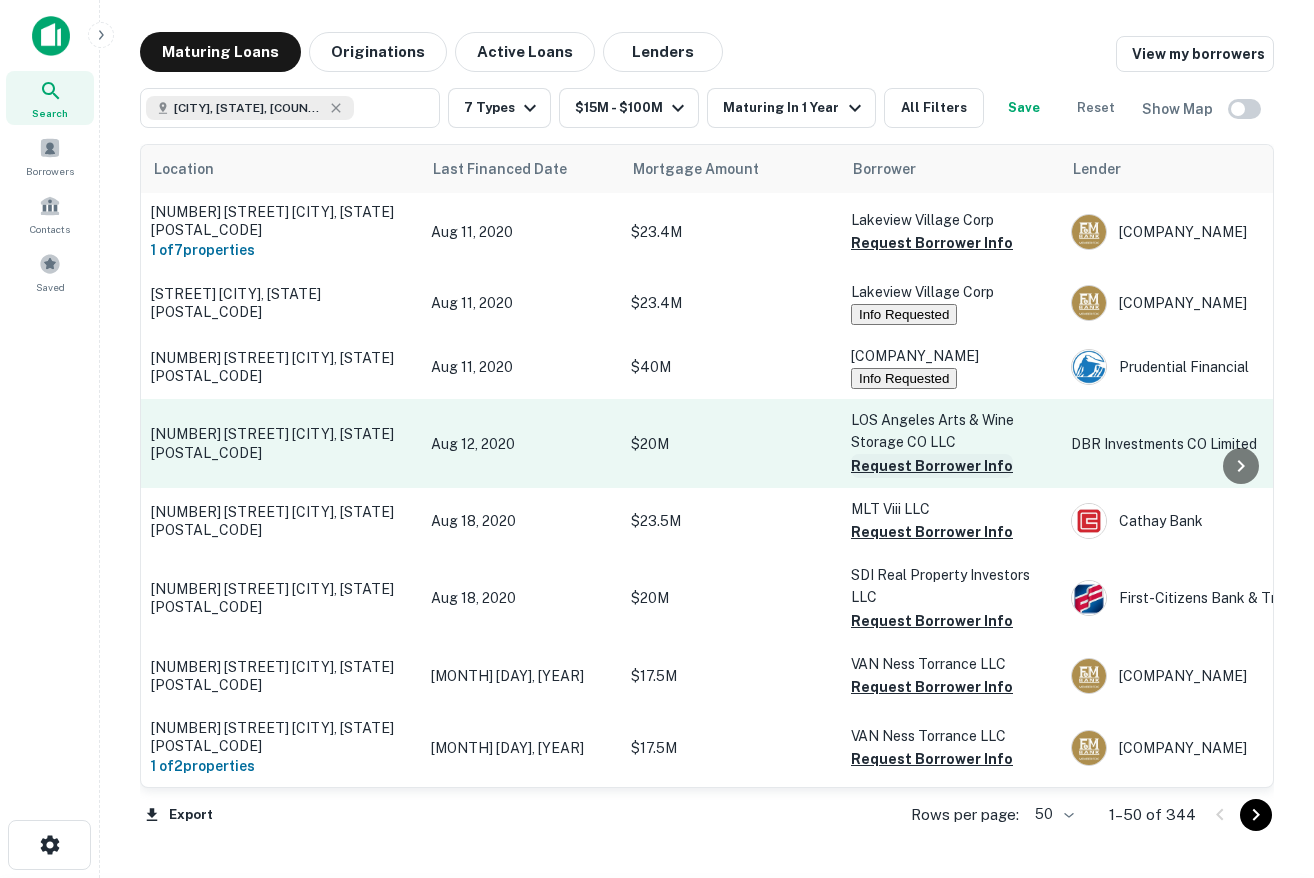 click on "Request Borrower Info" at bounding box center (932, 466) 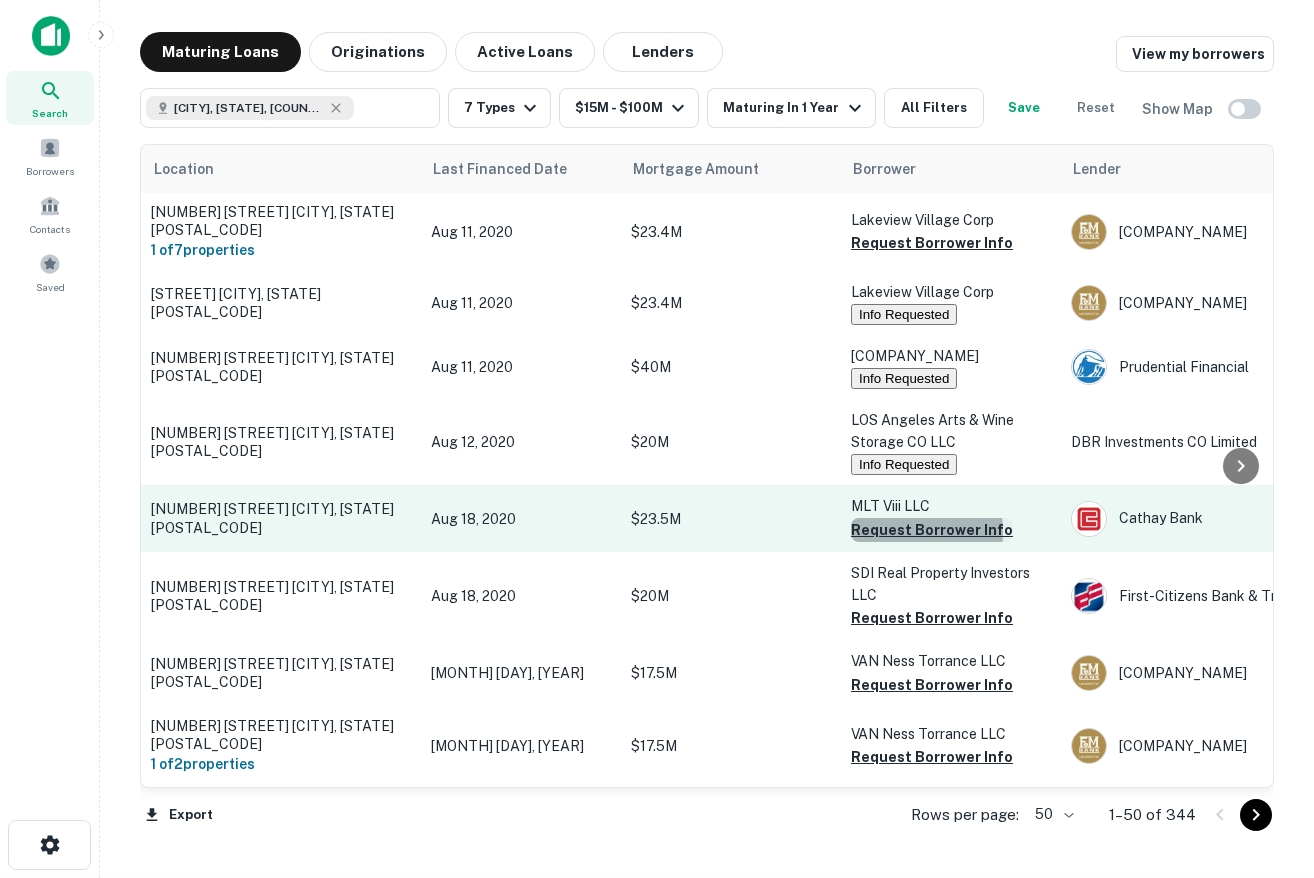click on "Request Borrower Info" at bounding box center (932, 530) 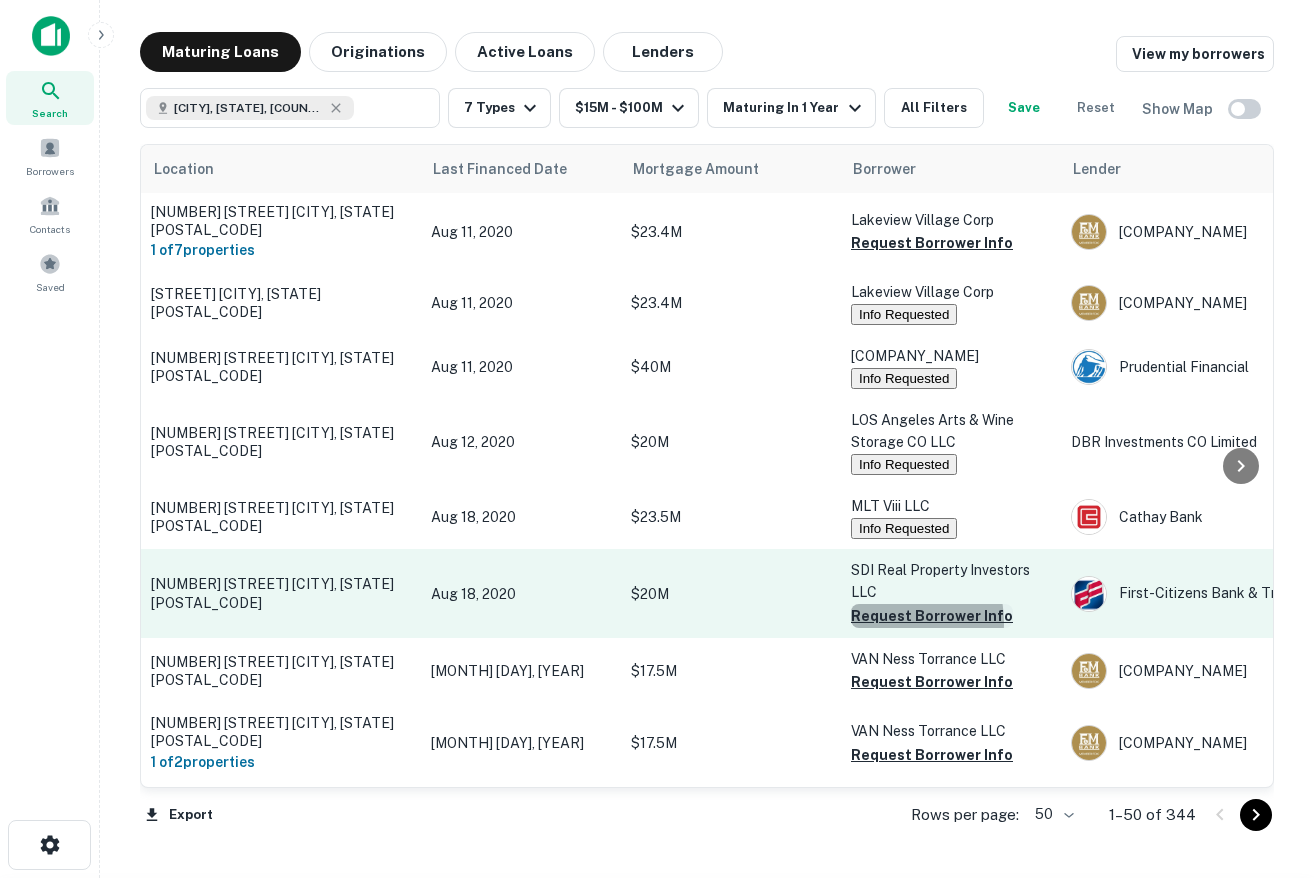 click on "Request Borrower Info" at bounding box center [932, 616] 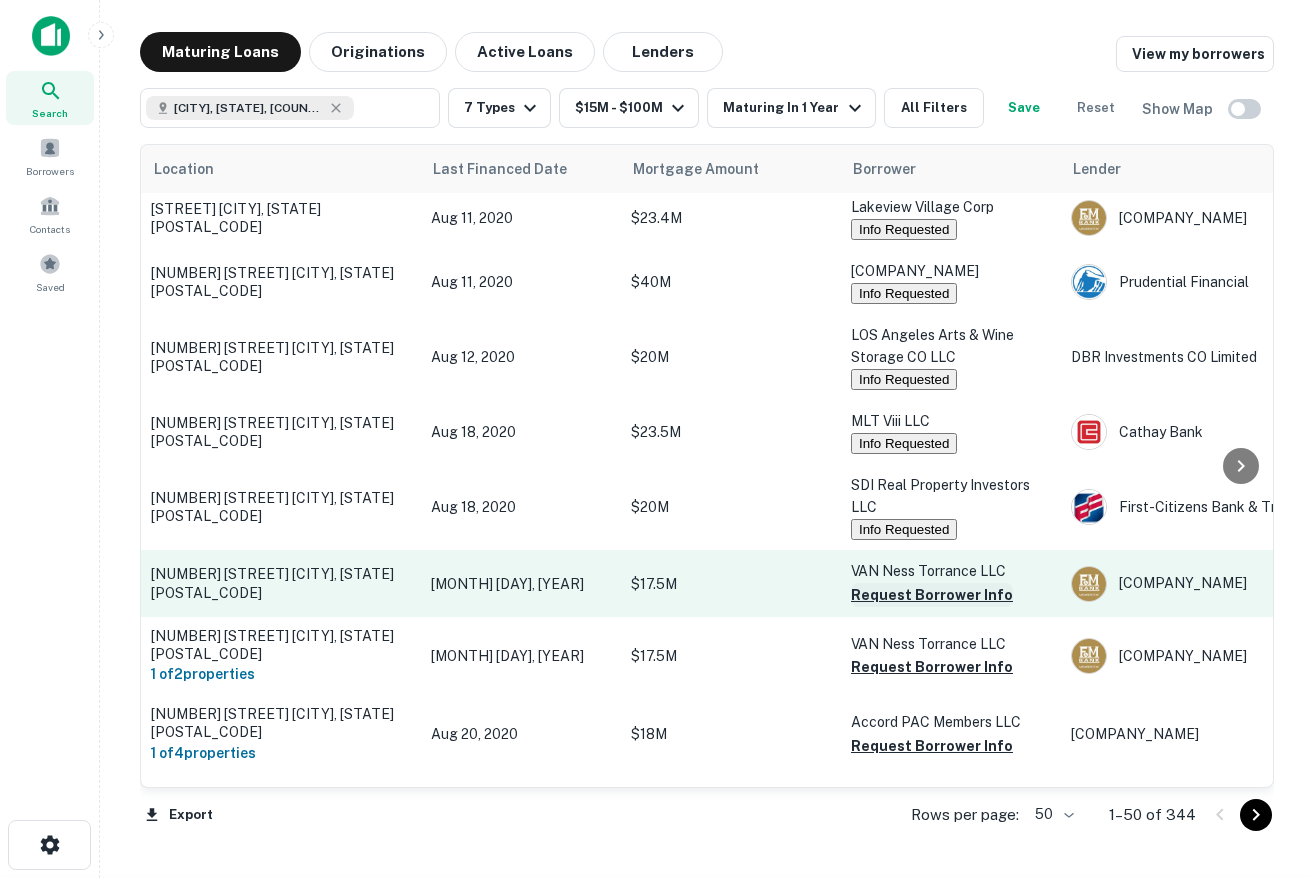 scroll, scrollTop: 103, scrollLeft: 0, axis: vertical 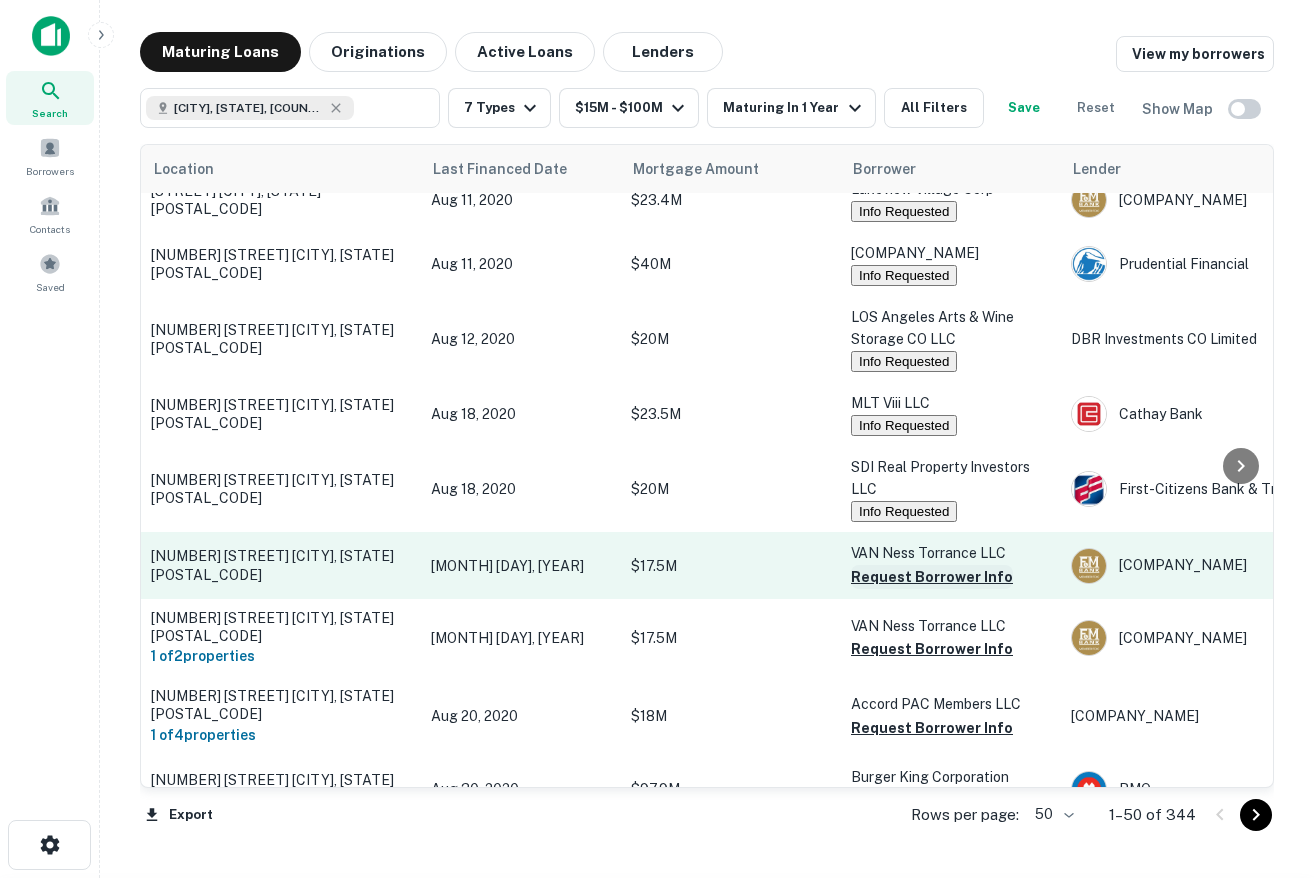 click on "Request Borrower Info" at bounding box center [932, 577] 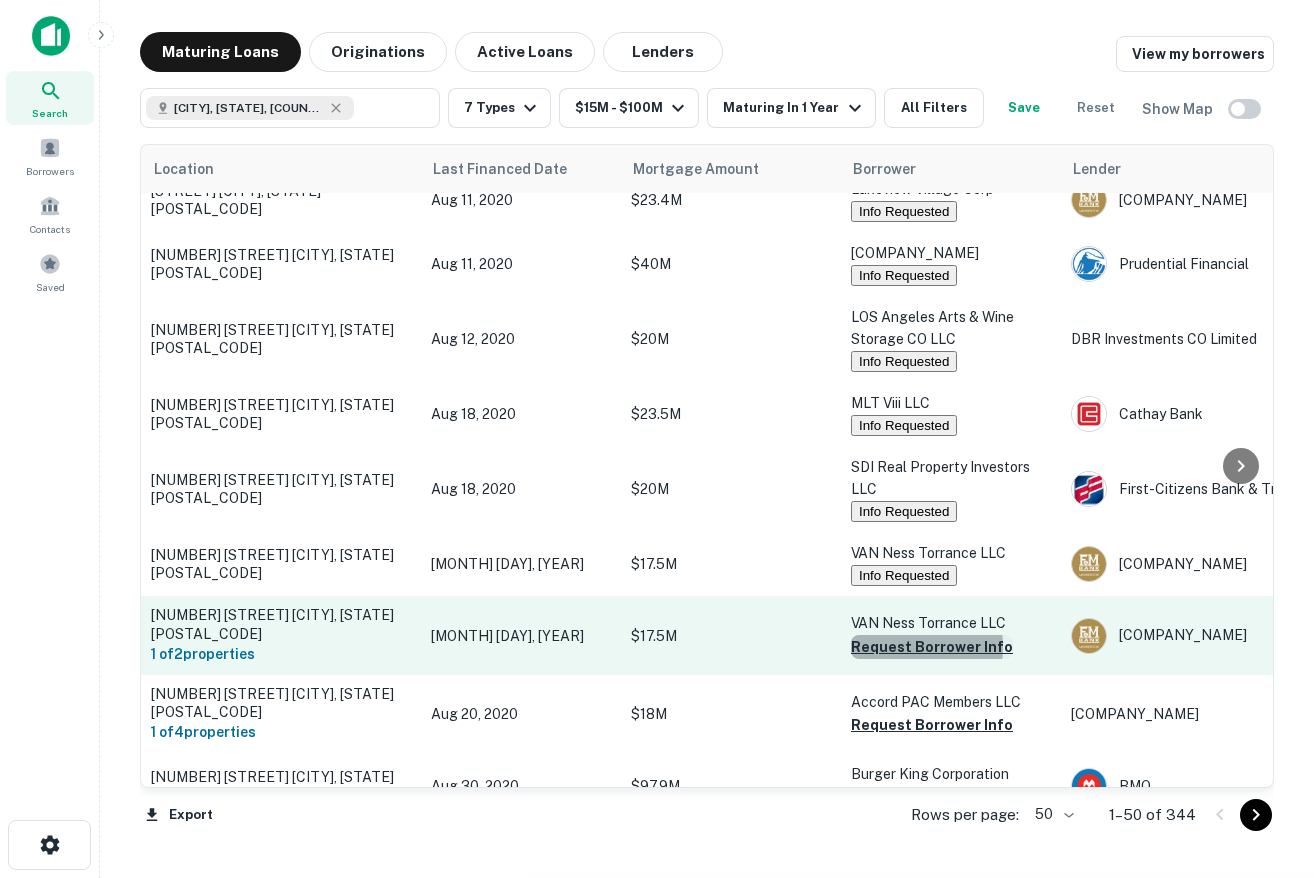 click on "Request Borrower Info" at bounding box center [932, 647] 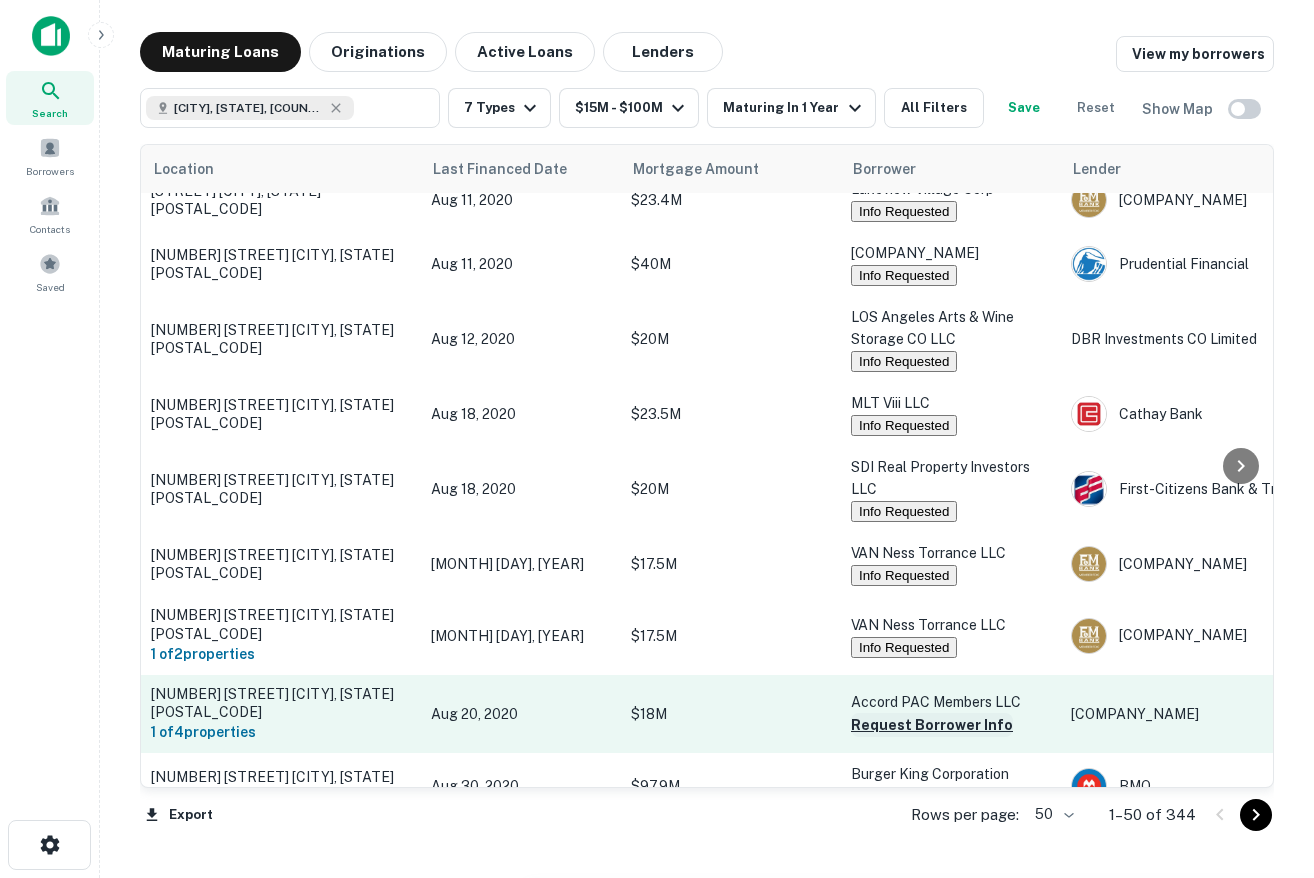 click on "Request Borrower Info" at bounding box center [932, 725] 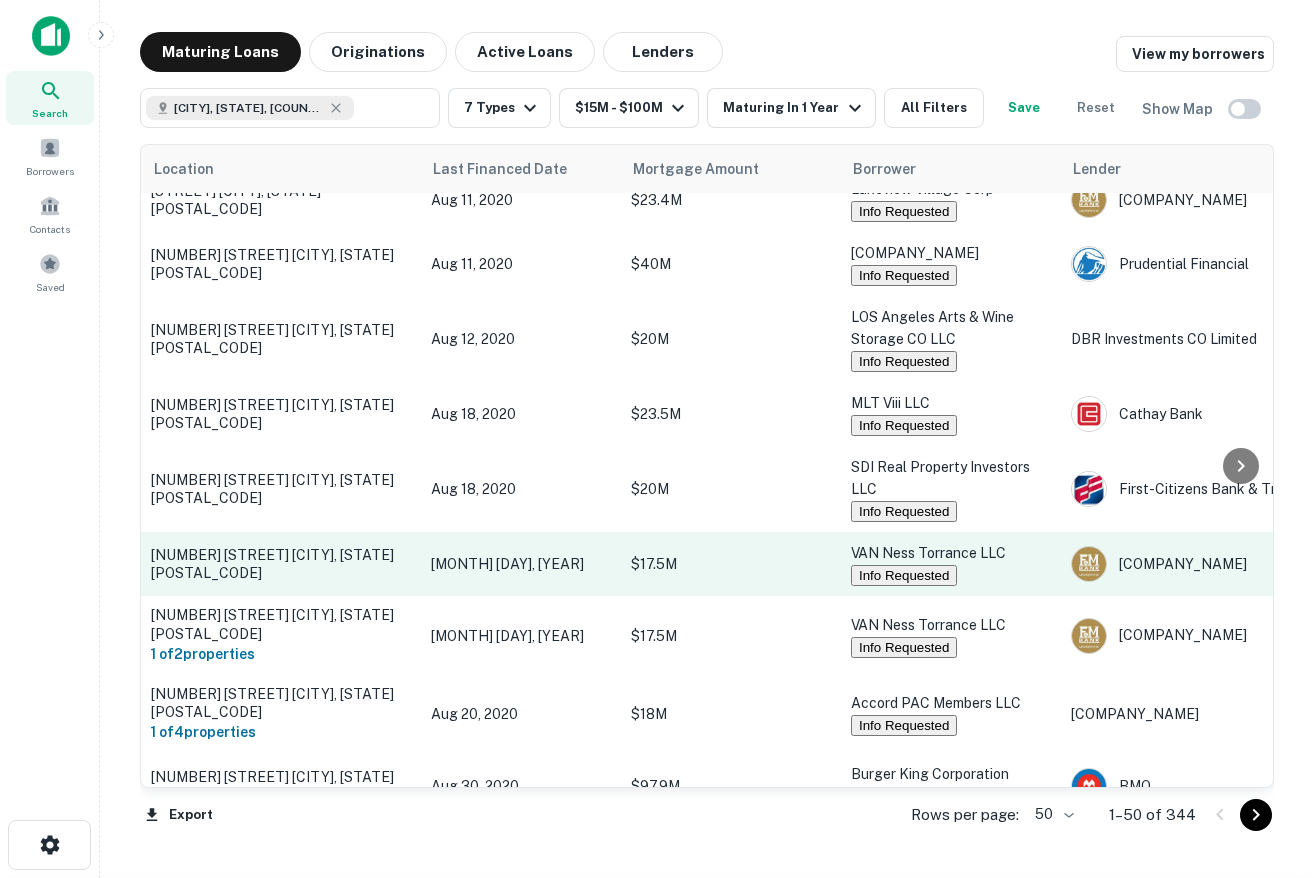 scroll, scrollTop: 0, scrollLeft: 0, axis: both 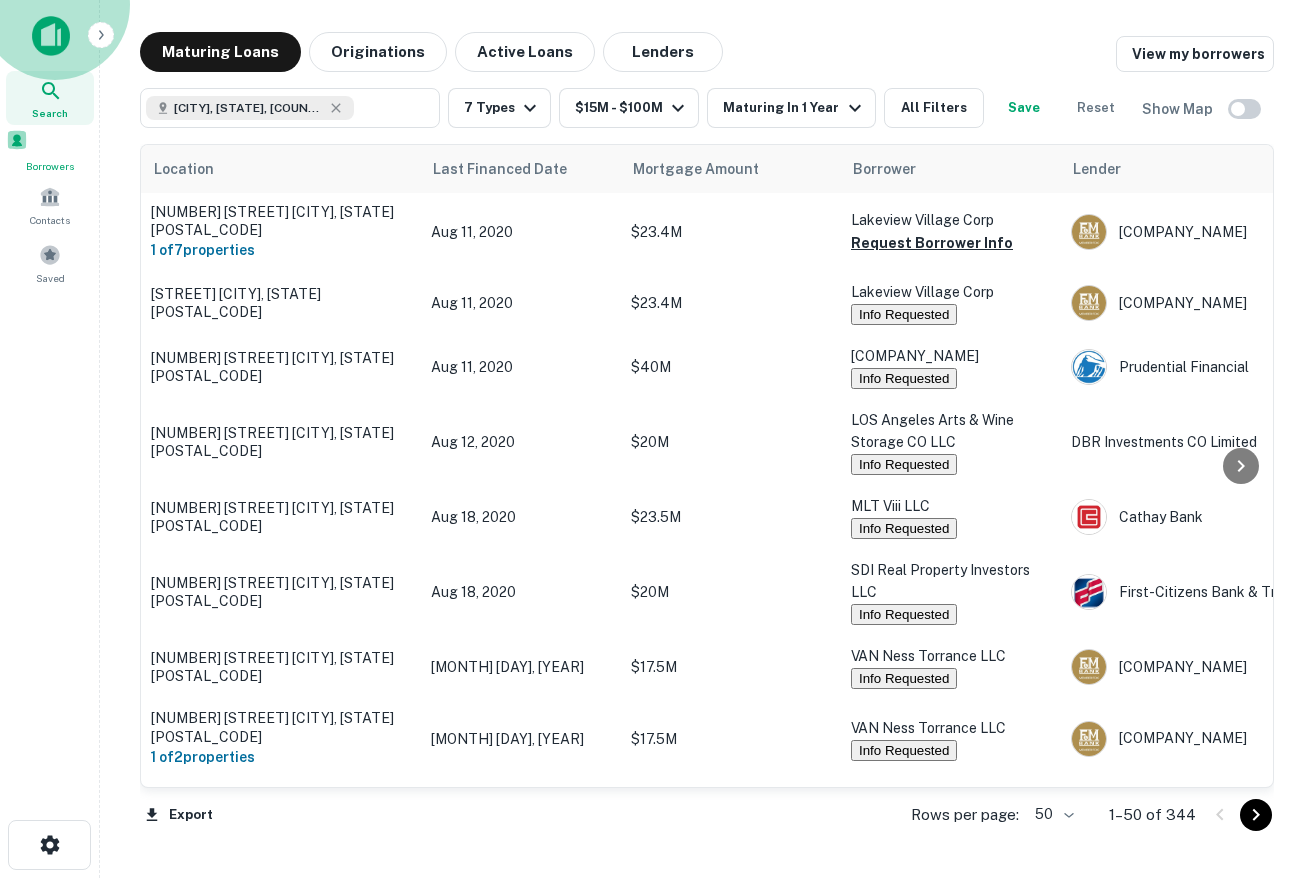 click on "Borrowers" at bounding box center [50, 151] 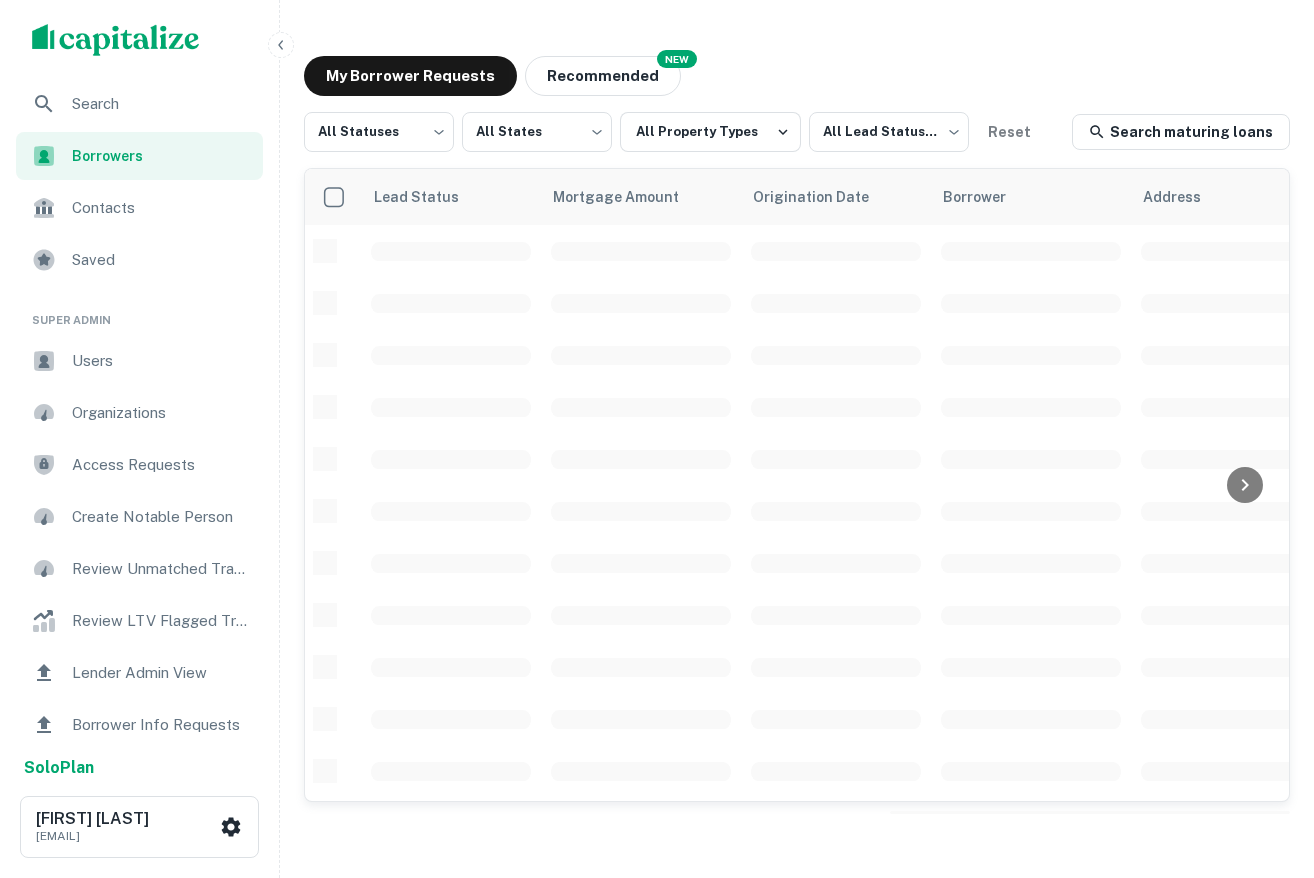 scroll, scrollTop: 0, scrollLeft: 0, axis: both 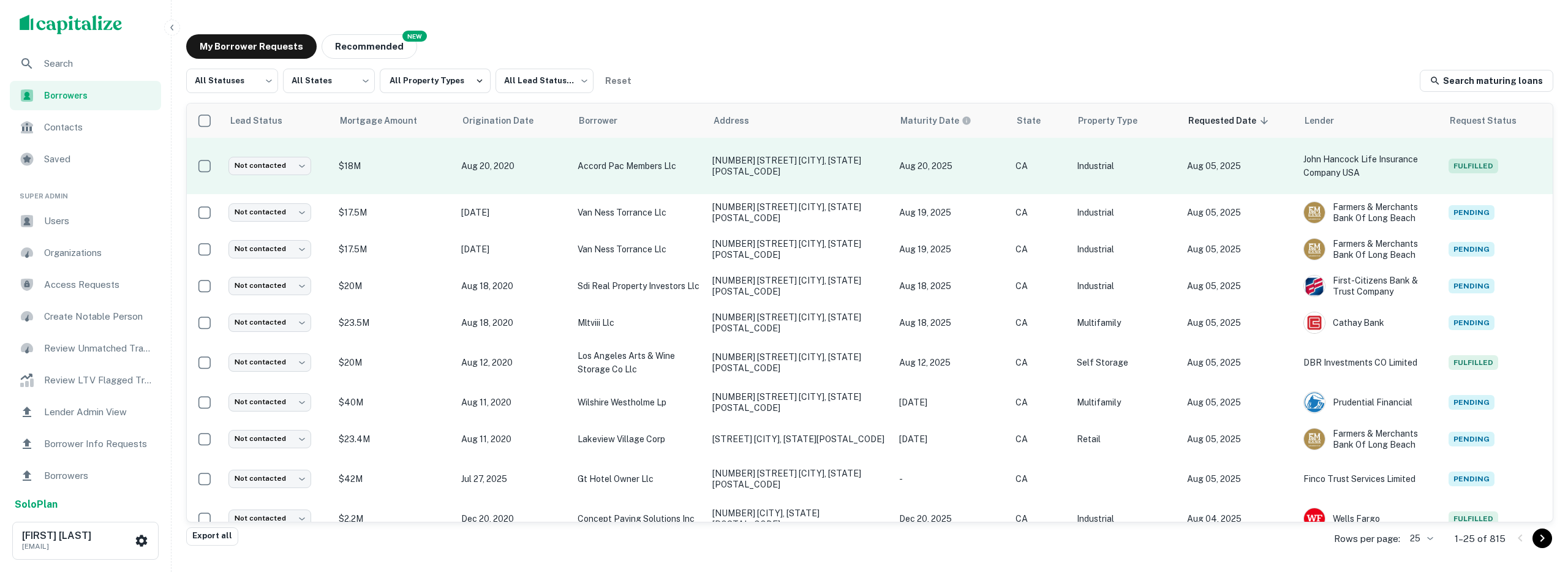 click on "accord pac members llc" at bounding box center (639, 166) 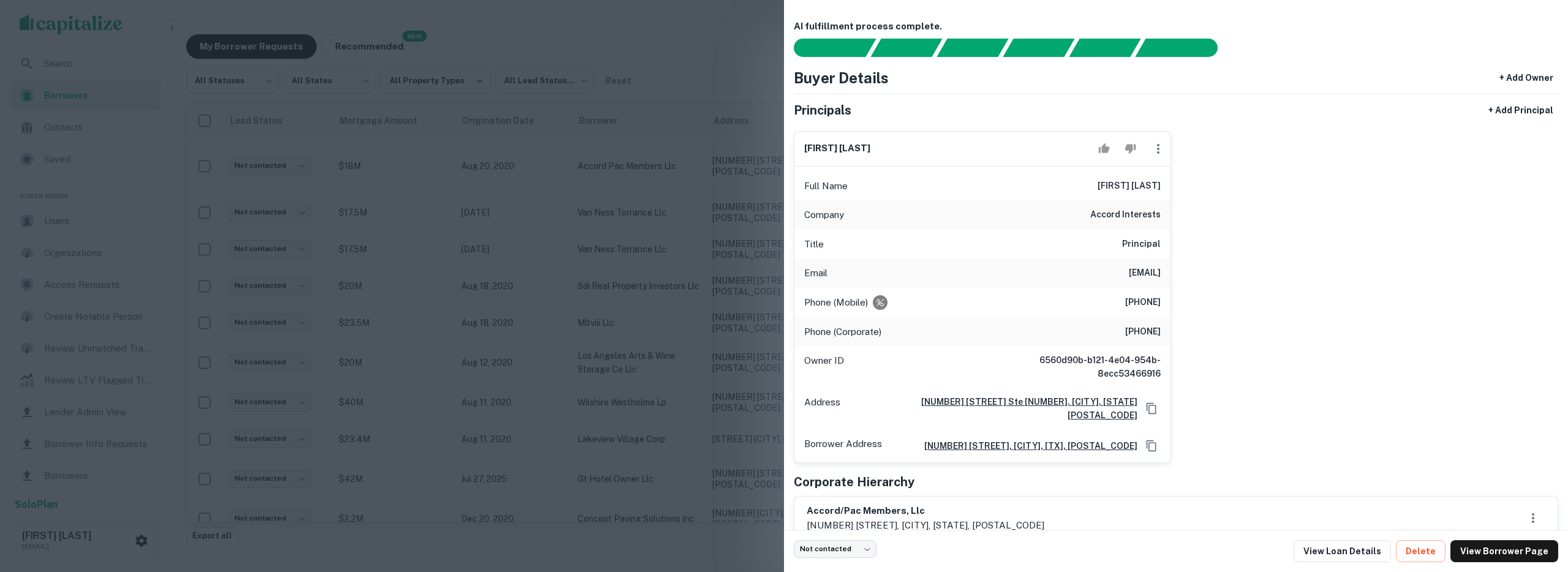 click at bounding box center (784, 286) 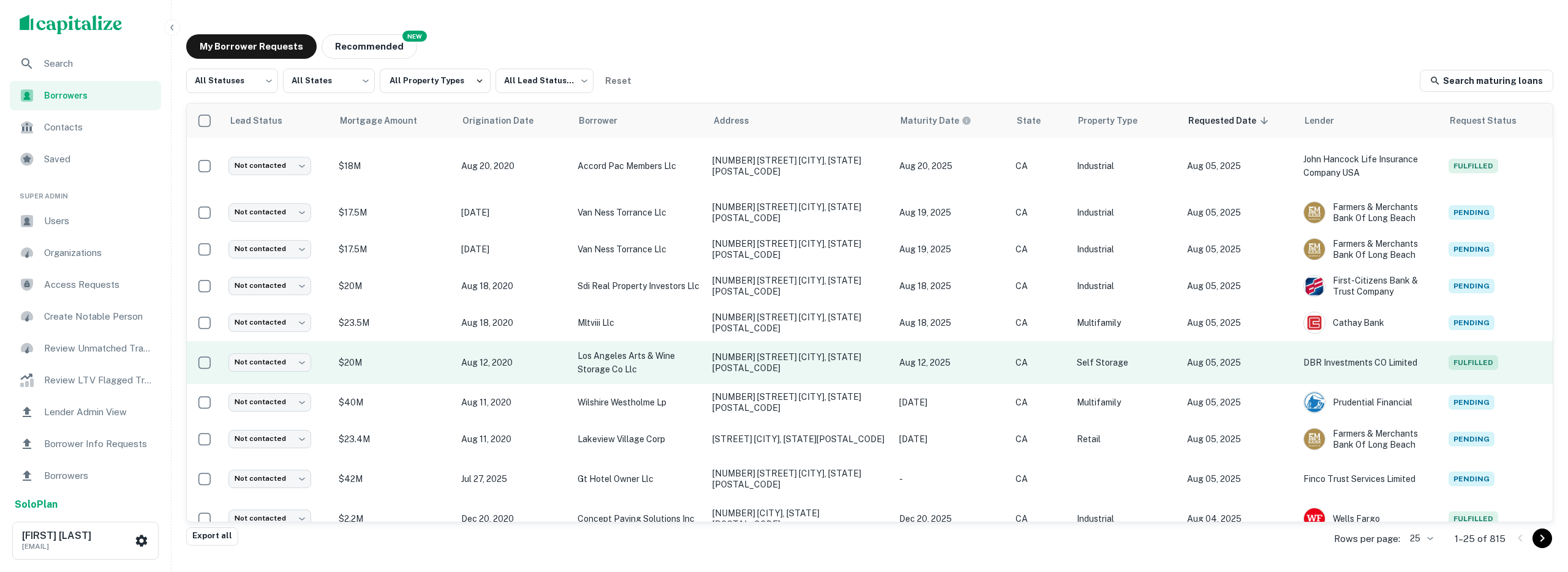 click on "Self Storage" at bounding box center (1126, 363) 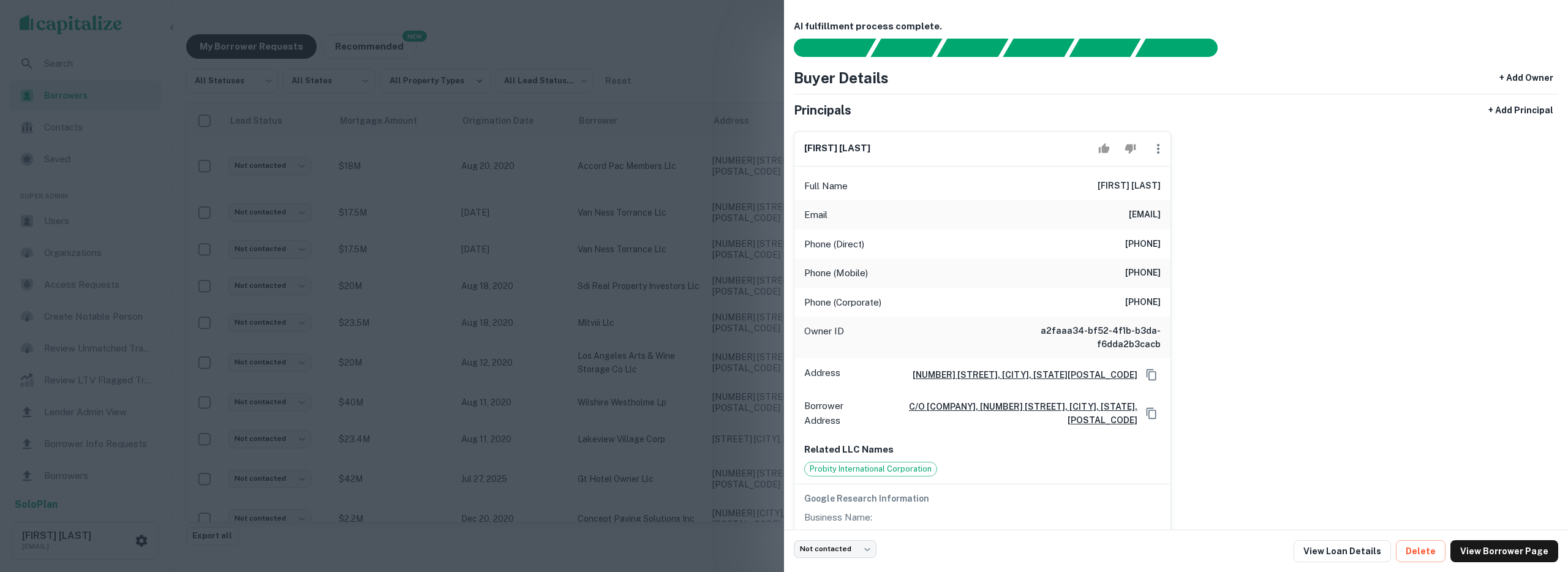 click at bounding box center (784, 286) 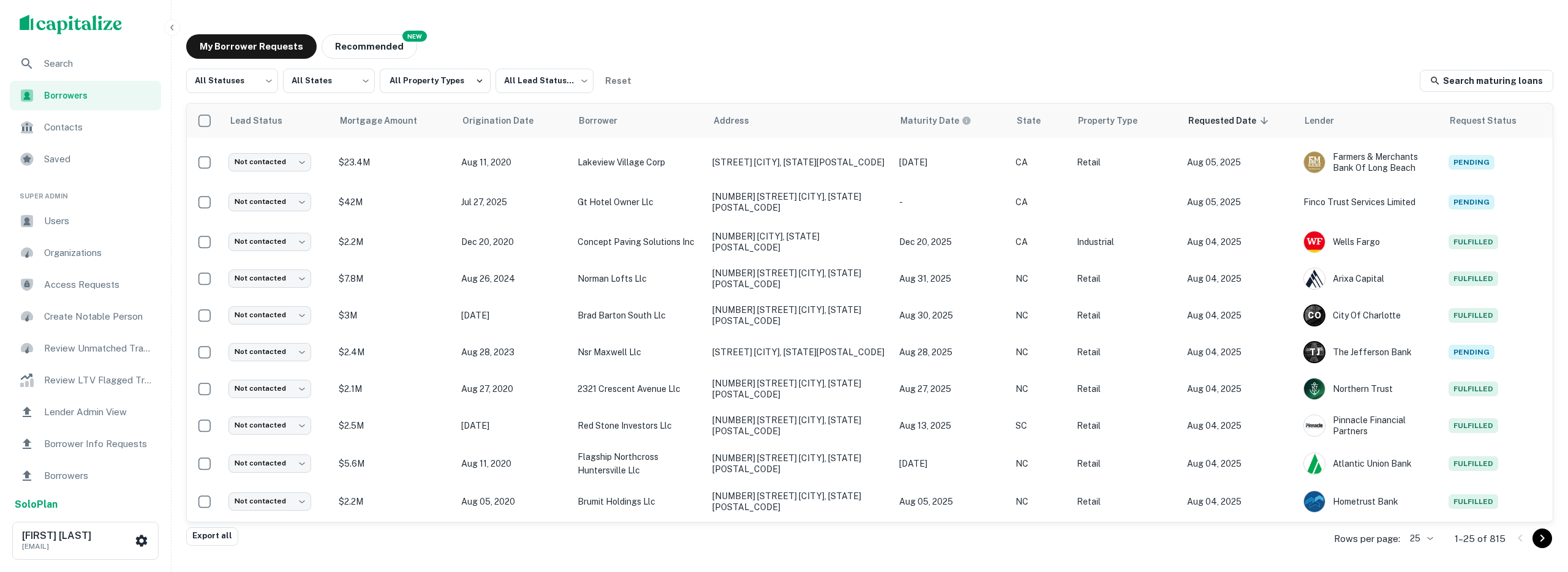 scroll, scrollTop: 353, scrollLeft: 0, axis: vertical 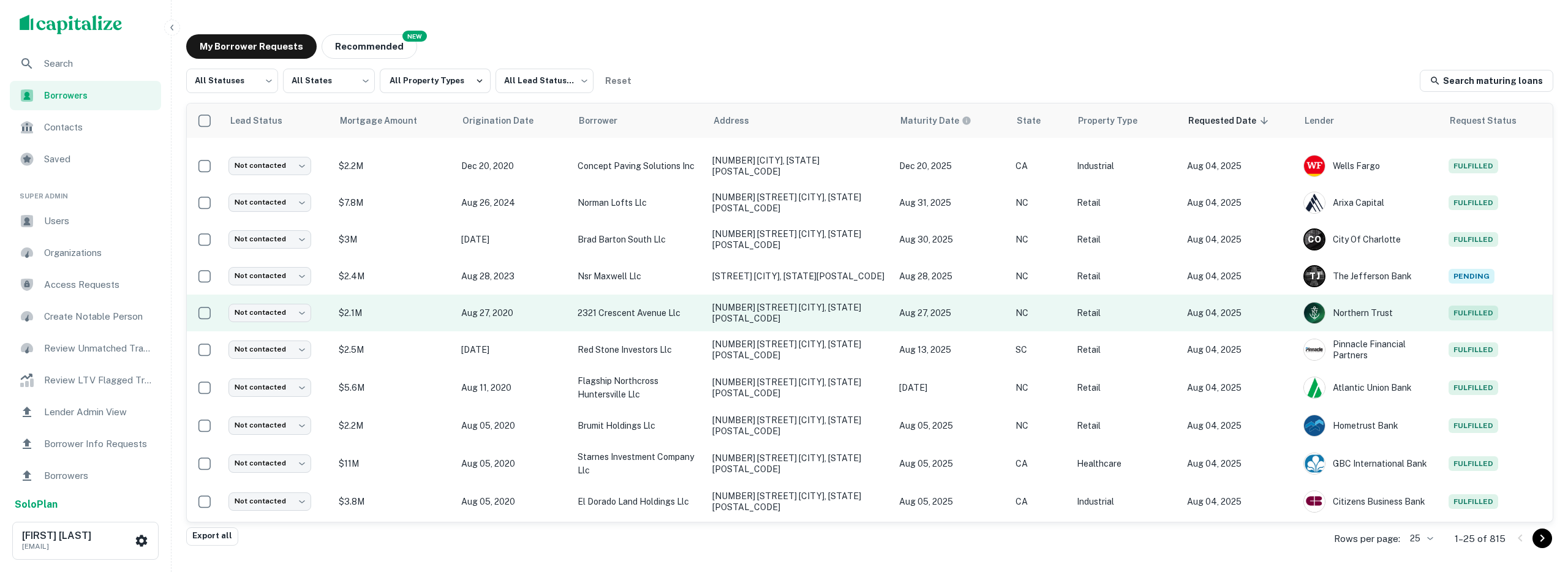 click on "Retail" at bounding box center [1126, 313] 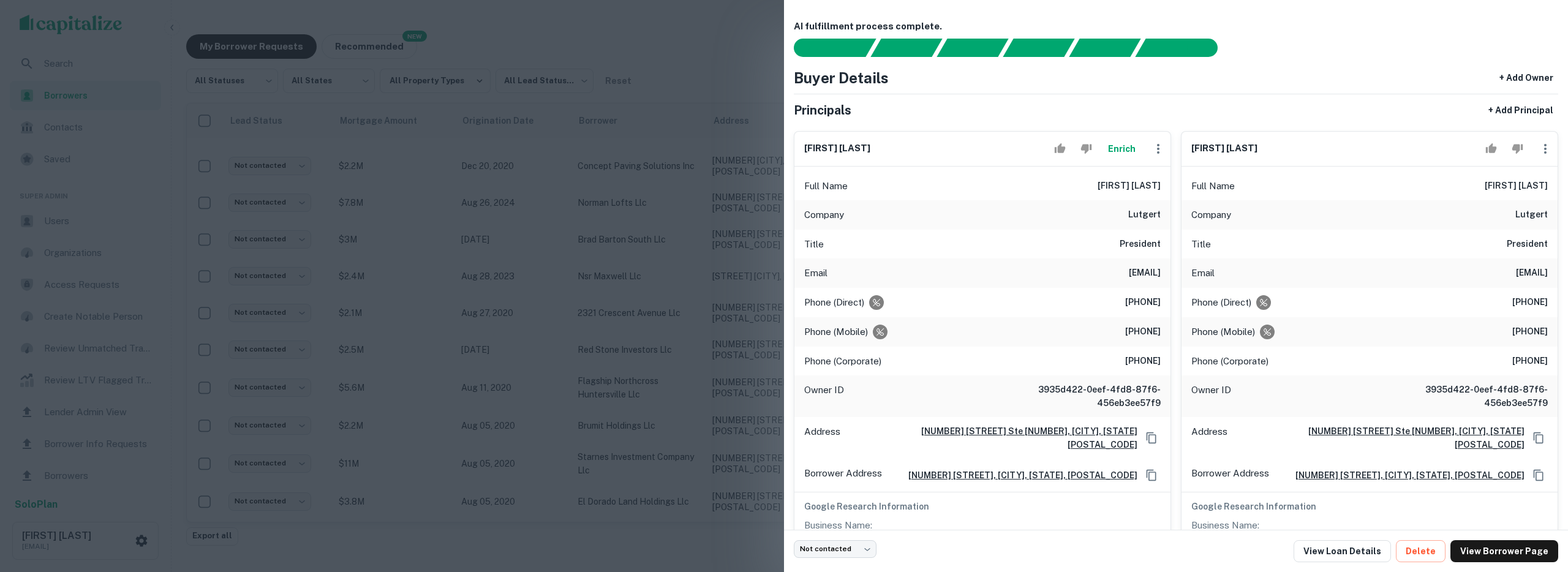 click at bounding box center (784, 286) 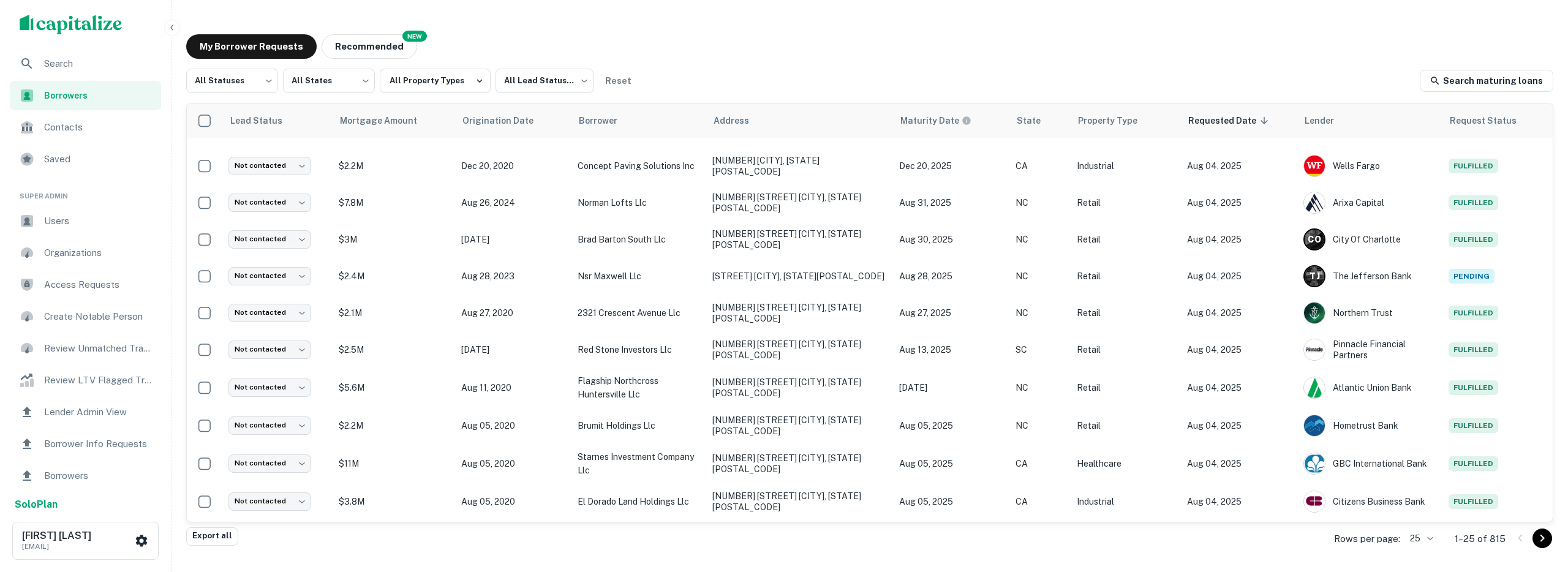 click 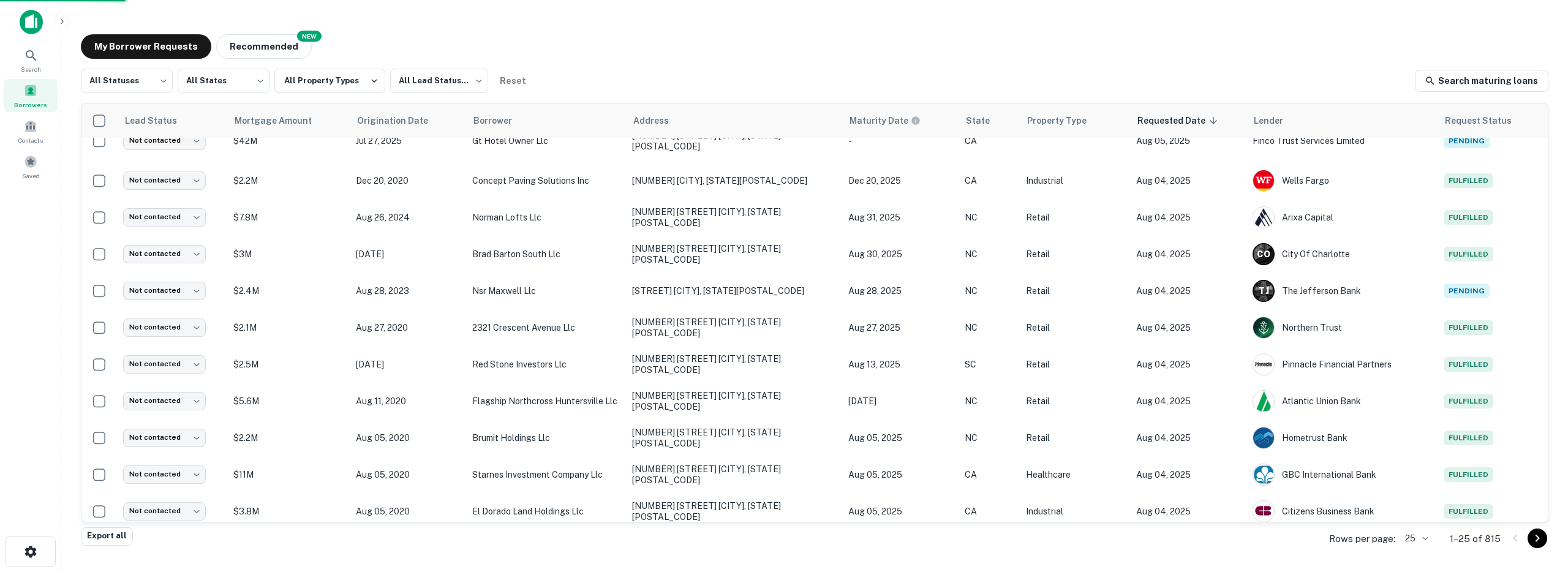 scroll, scrollTop: 353, scrollLeft: 0, axis: vertical 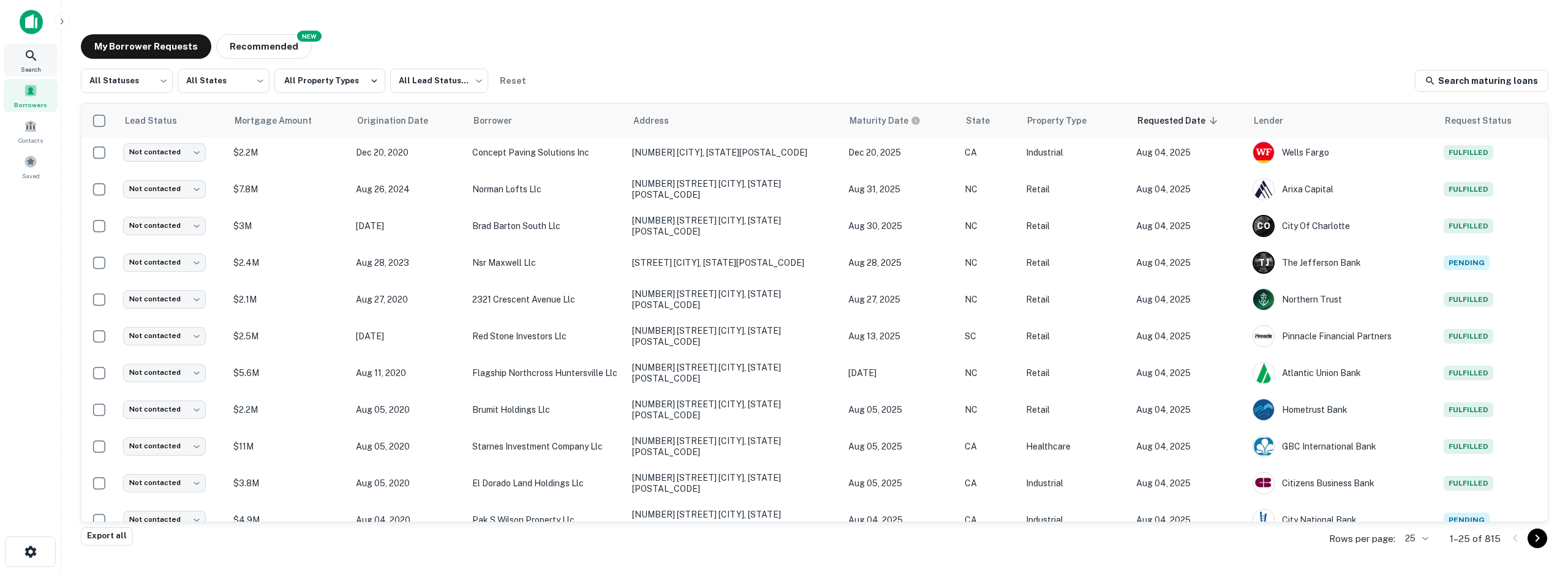 click on "Search" at bounding box center (31, 60) 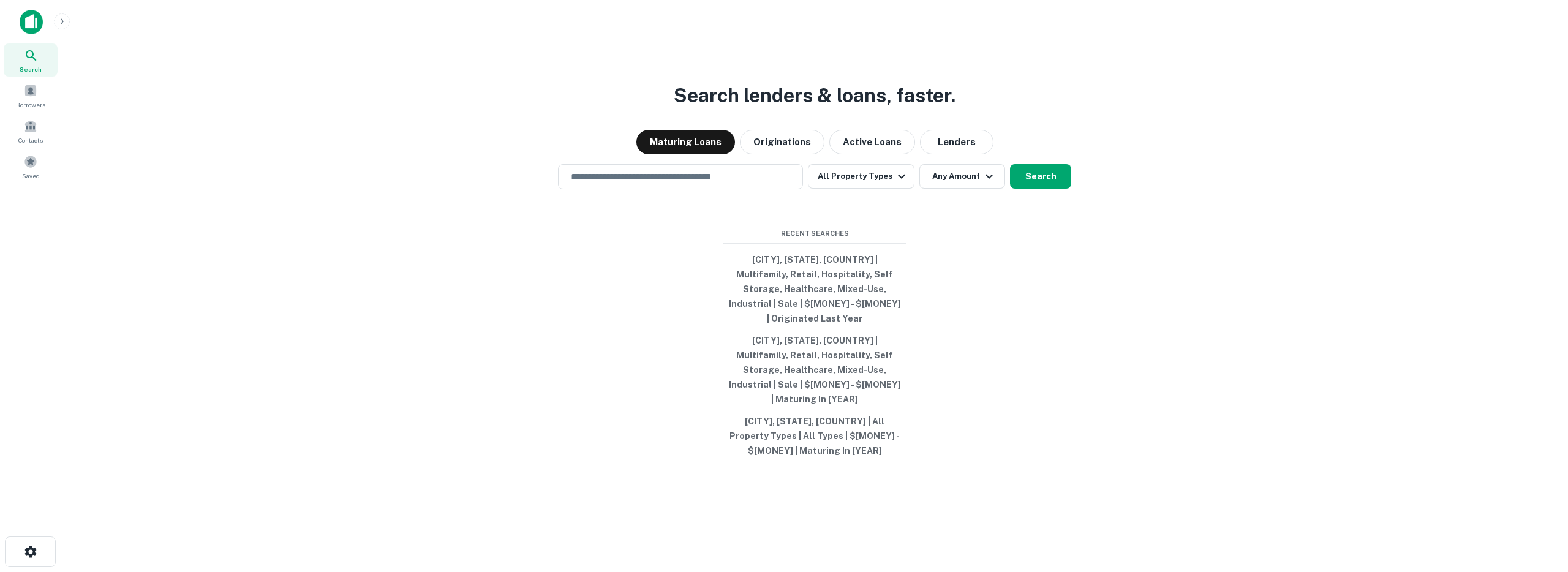 scroll, scrollTop: 0, scrollLeft: 0, axis: both 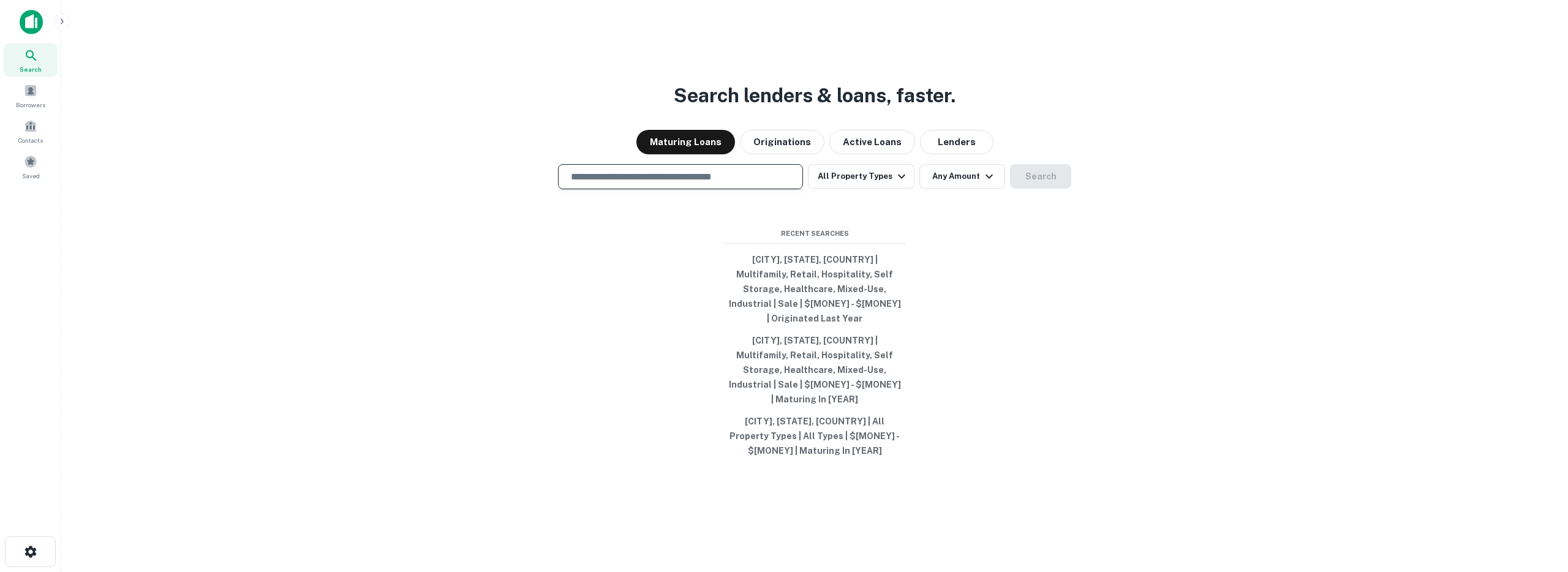 click at bounding box center [680, 176] 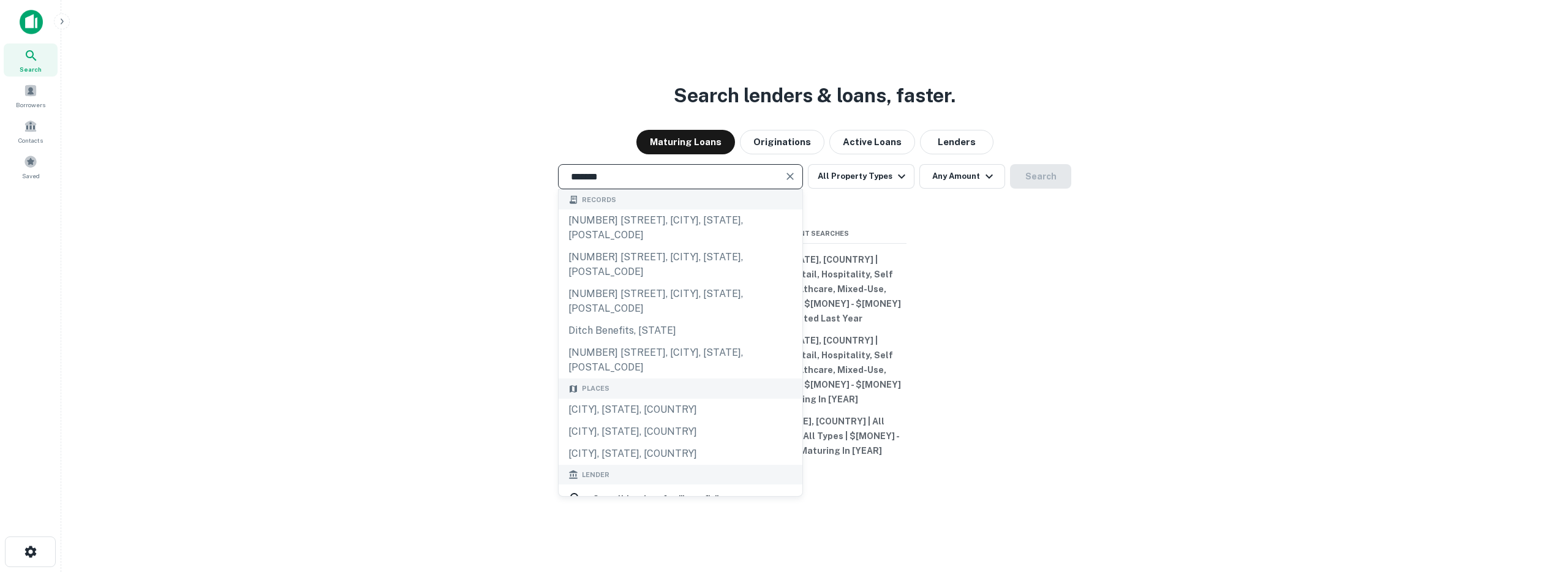 type on "*******" 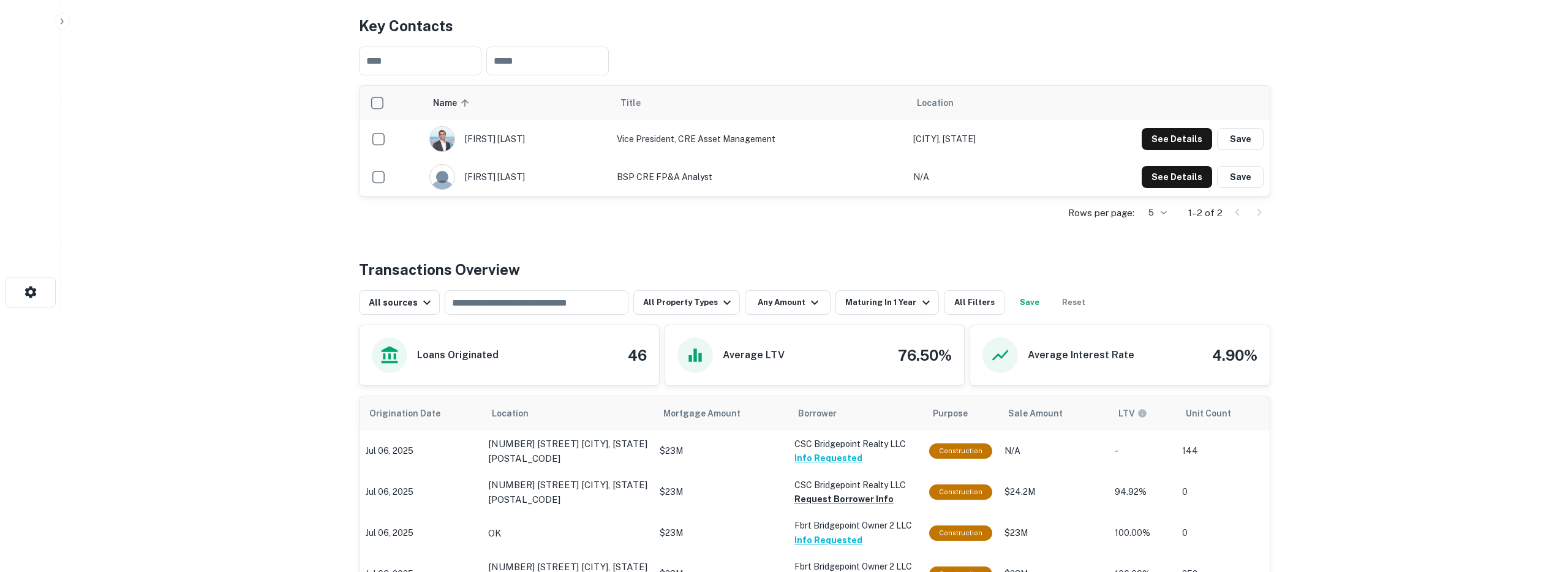 scroll, scrollTop: 0, scrollLeft: 0, axis: both 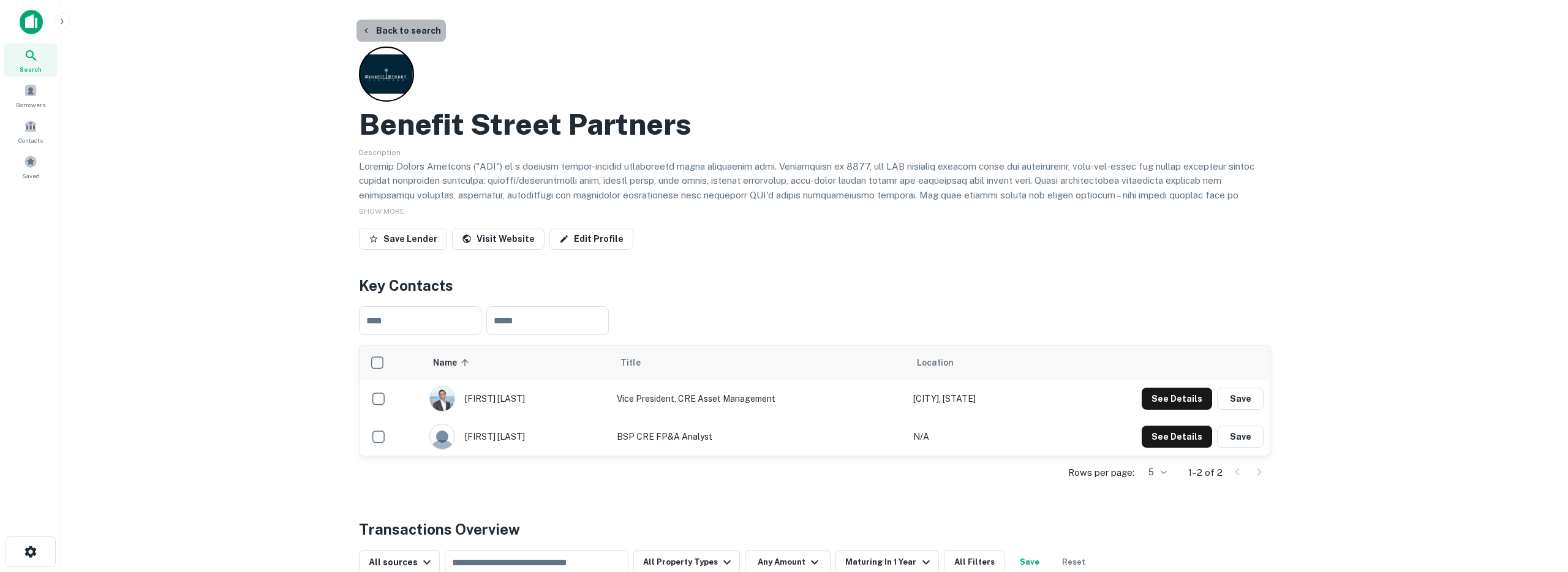 click on "Back to search" at bounding box center (401, 31) 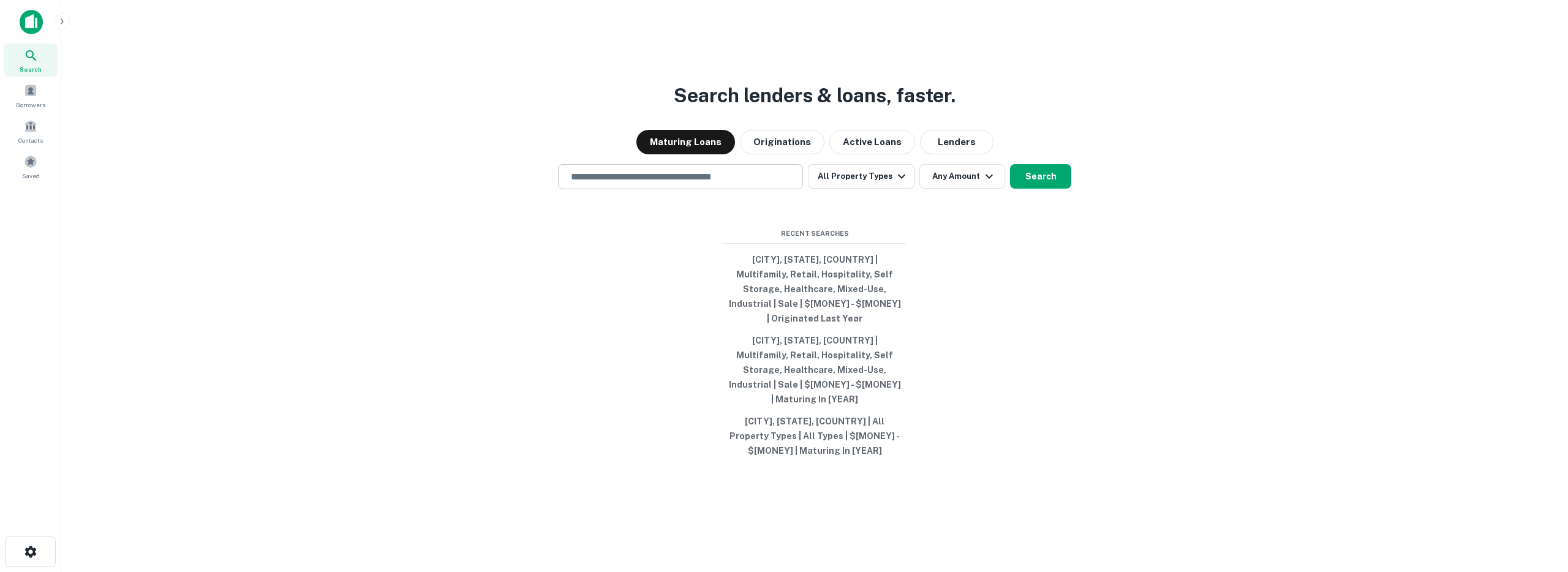 click on "​" at bounding box center [680, 176] 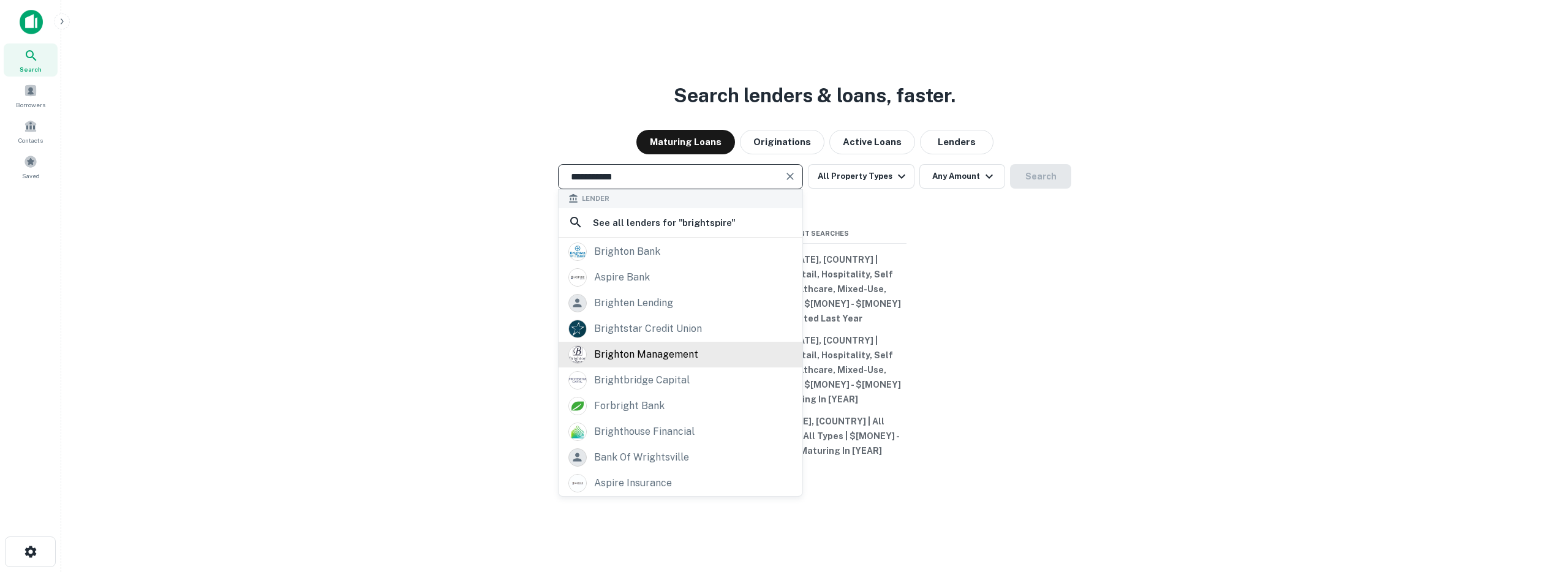 scroll, scrollTop: 0, scrollLeft: 0, axis: both 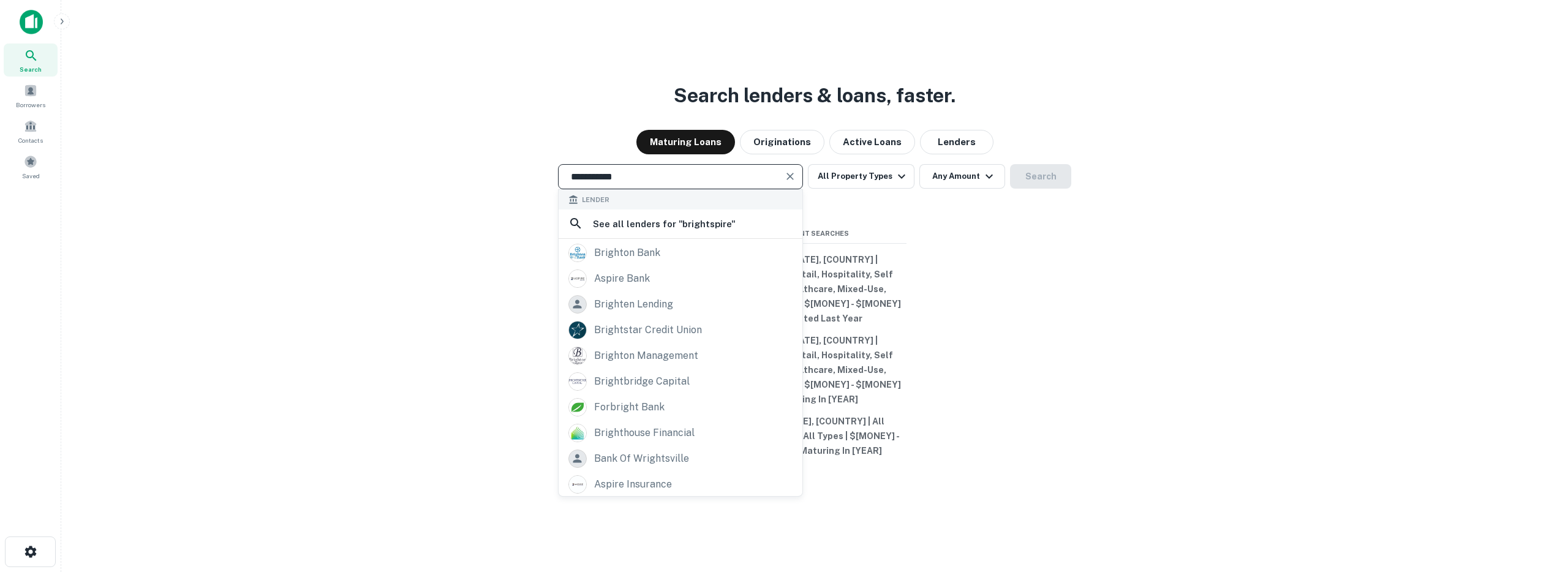 click on "**********" at bounding box center [671, 176] 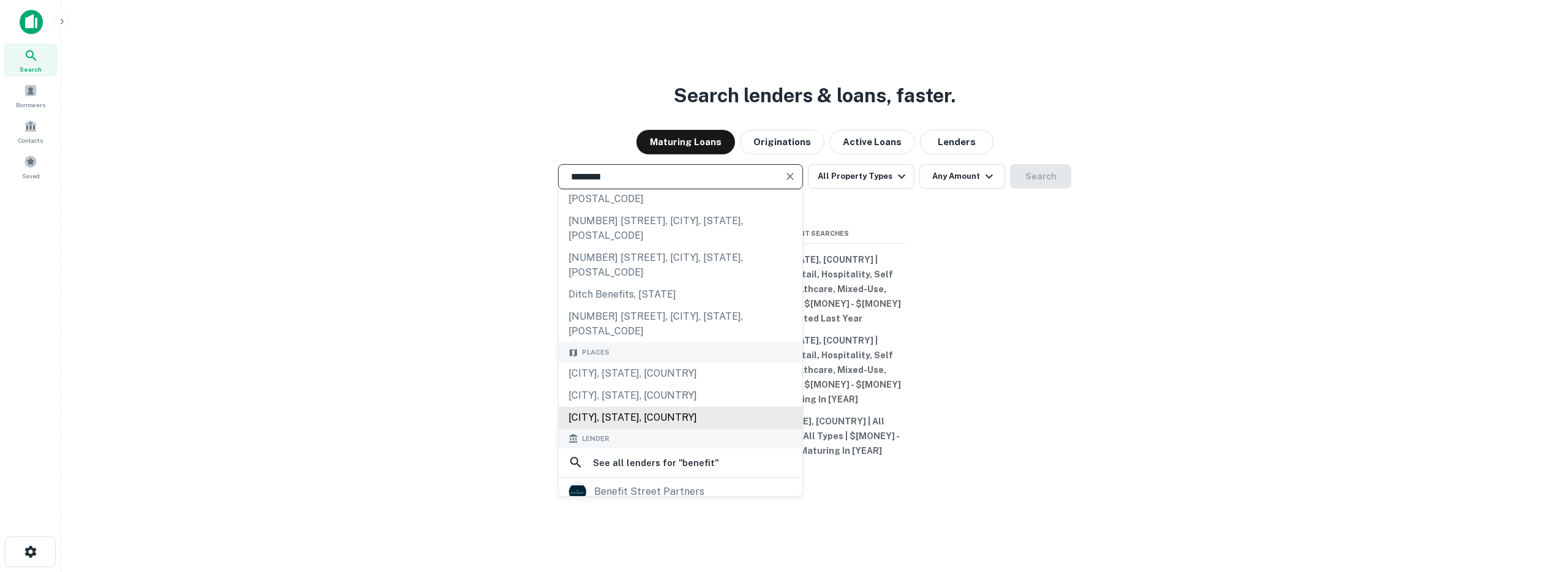 scroll, scrollTop: 89, scrollLeft: 0, axis: vertical 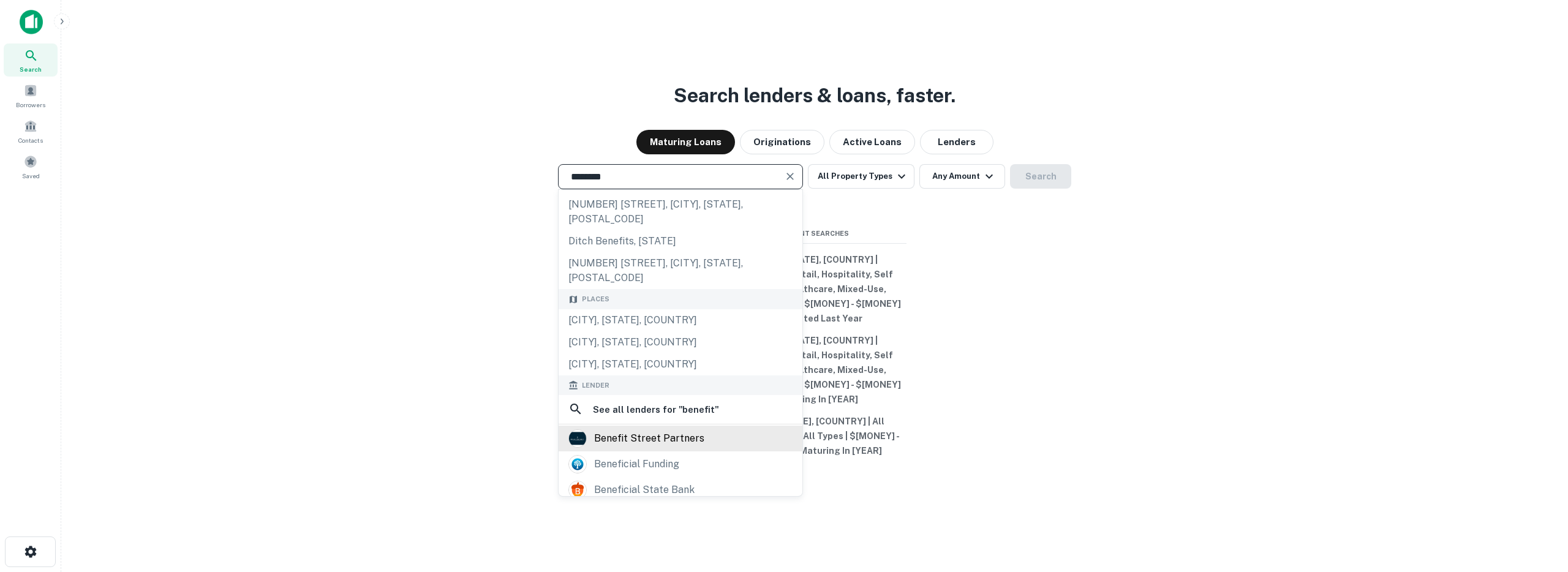 type on "*******" 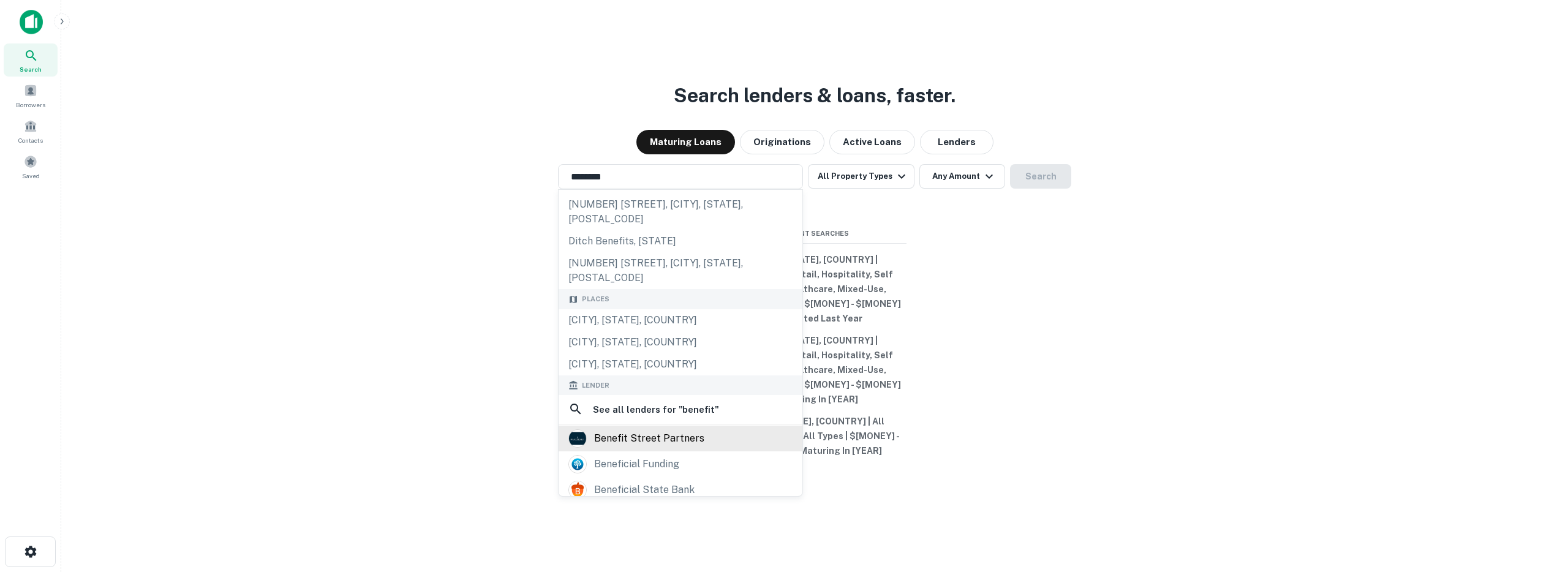 click on "benefit street partners" at bounding box center [649, 438] 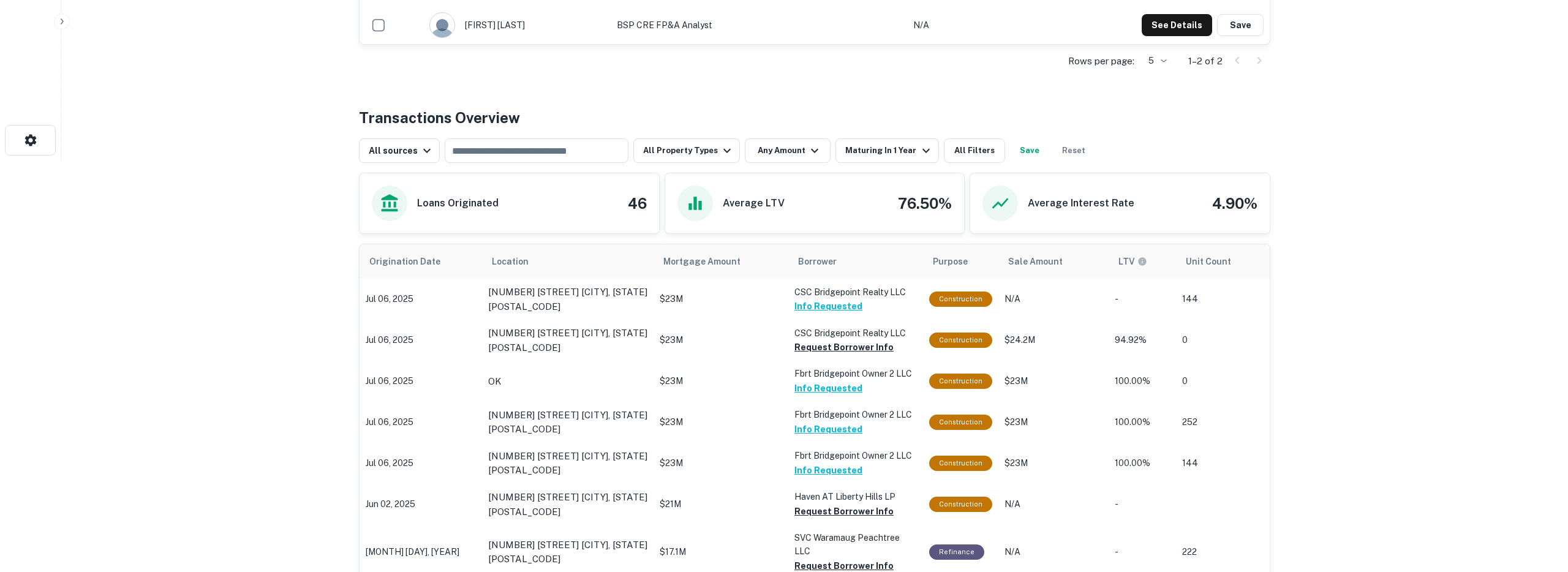 scroll, scrollTop: 414, scrollLeft: 0, axis: vertical 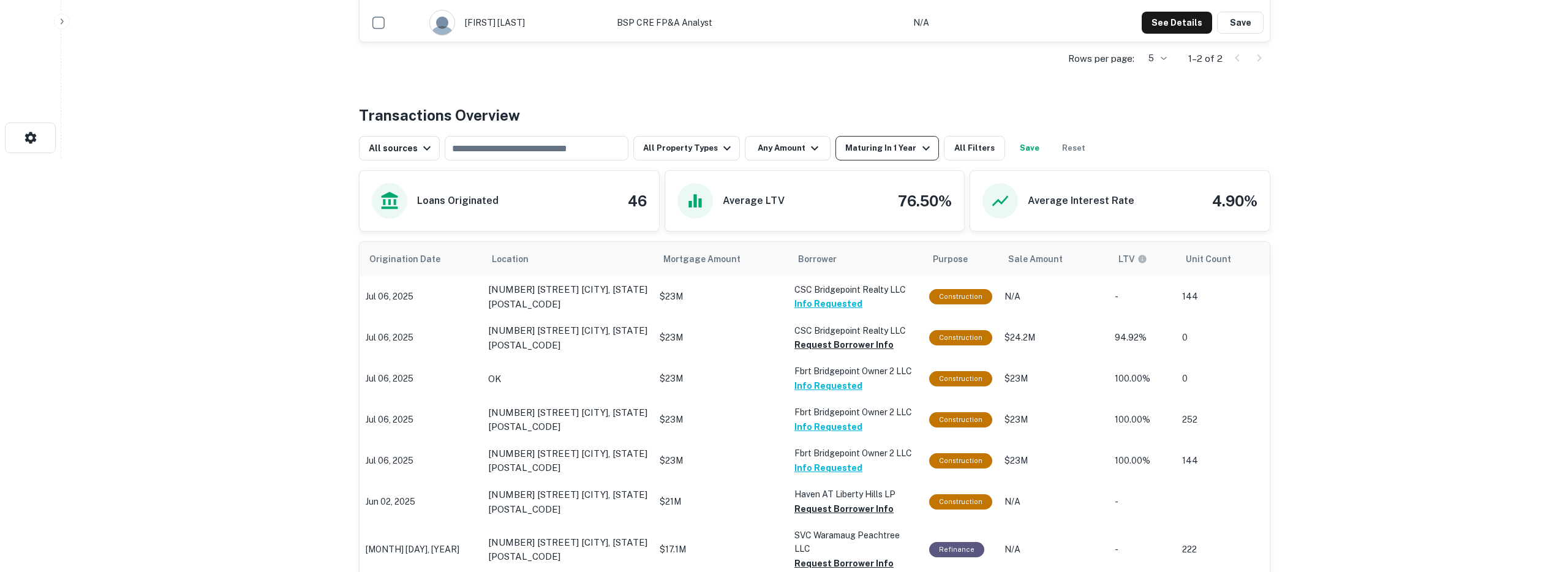 click on "Maturing In 1 Year" at bounding box center [889, 148] 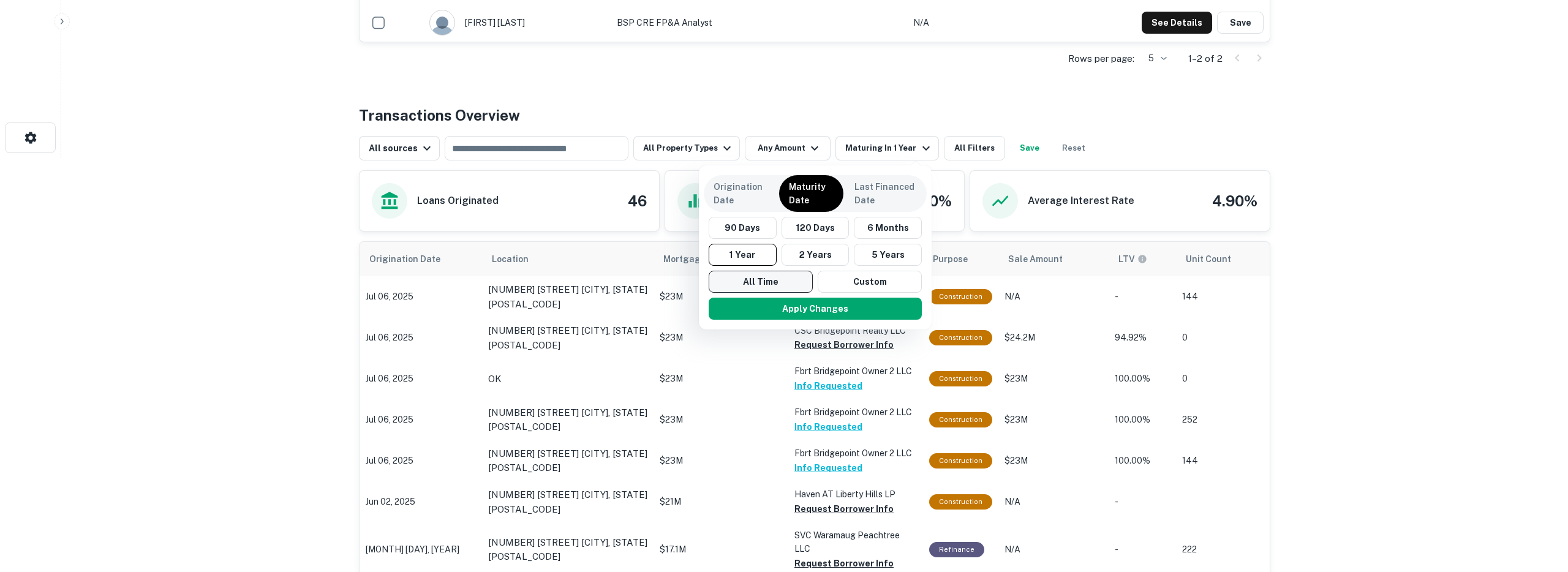 click on "All Time" at bounding box center (761, 282) 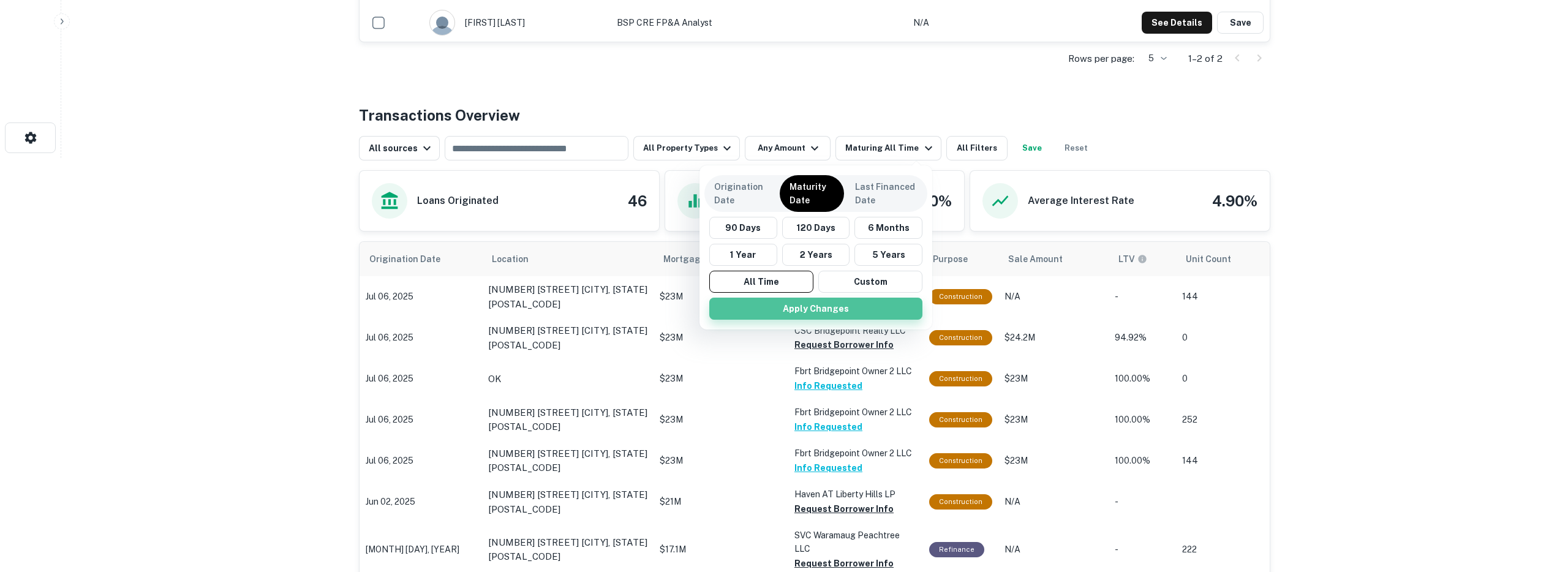 click on "Apply Changes" at bounding box center [816, 309] 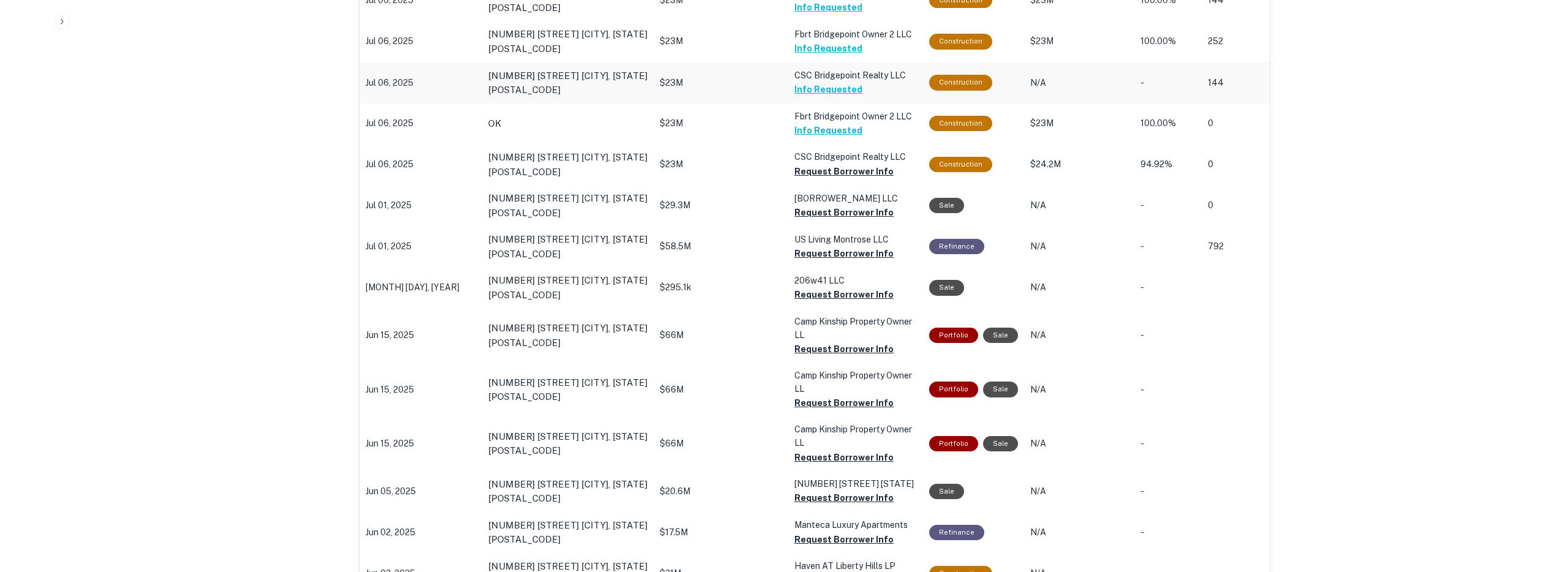 scroll, scrollTop: 799, scrollLeft: 0, axis: vertical 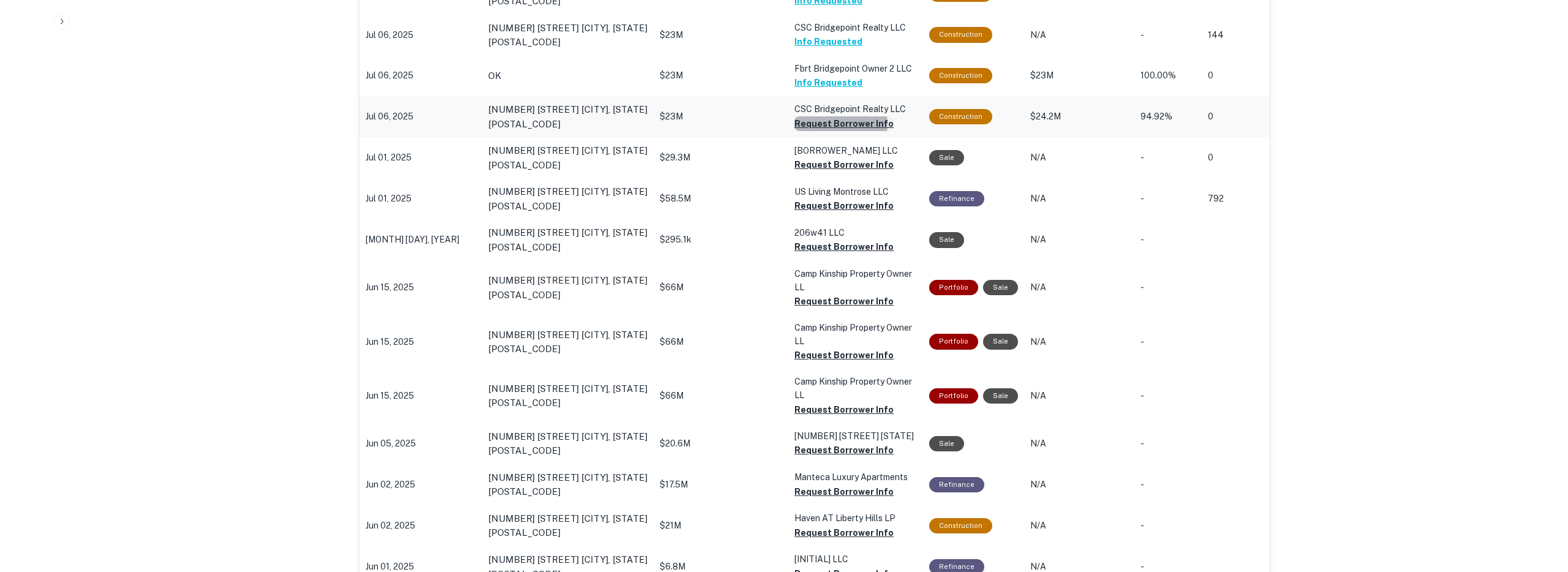 click on "Request Borrower Info" at bounding box center (844, -81) 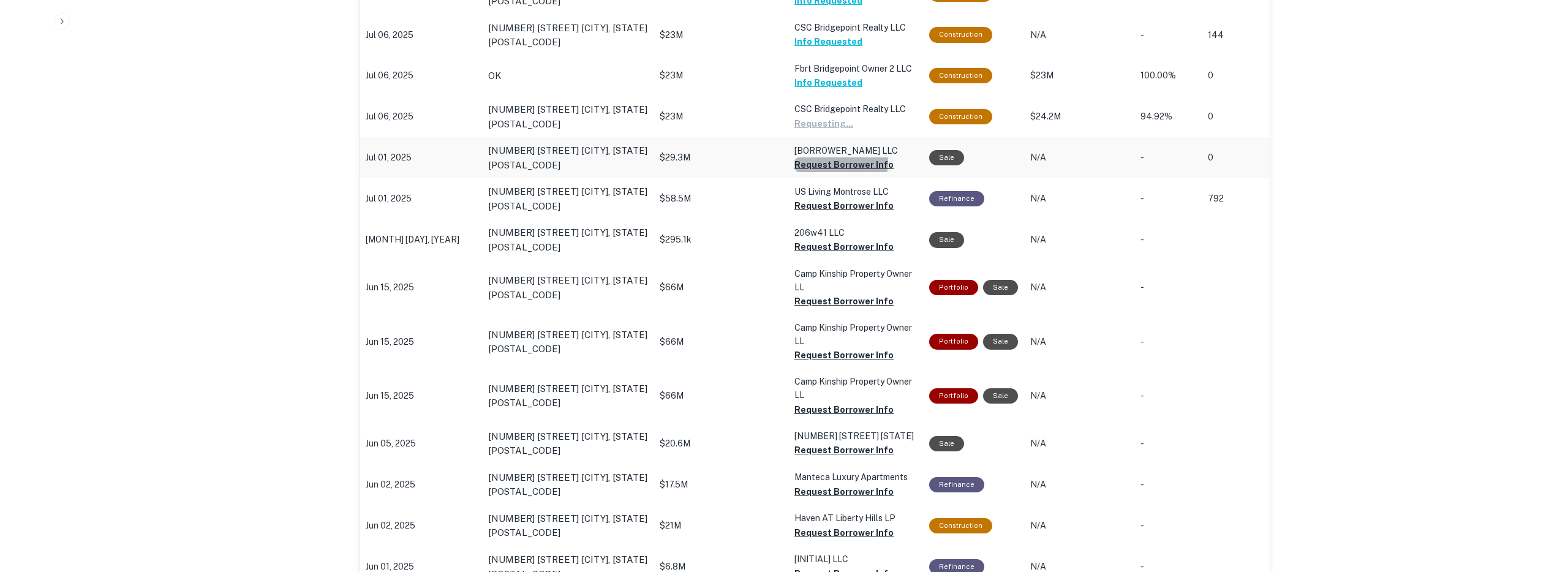 click on "Request Borrower Info" at bounding box center [844, -81] 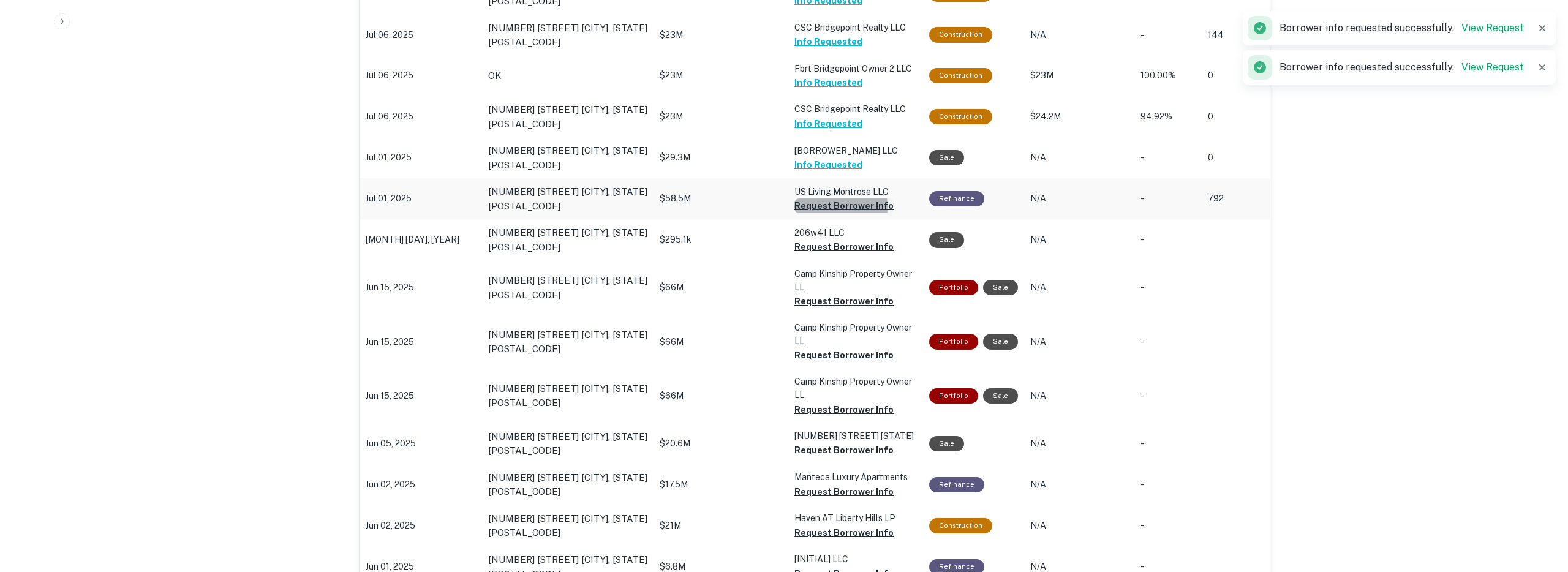 click on "Request Borrower Info" at bounding box center [844, -81] 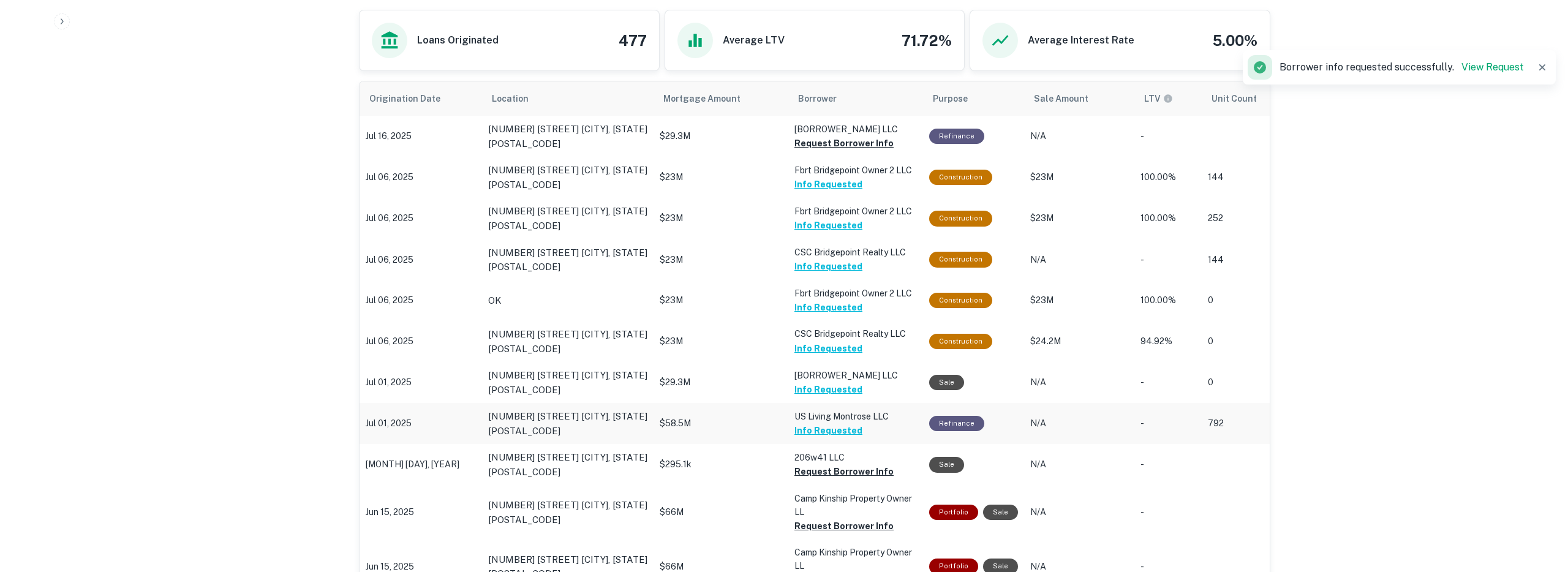 scroll, scrollTop: 474, scrollLeft: 0, axis: vertical 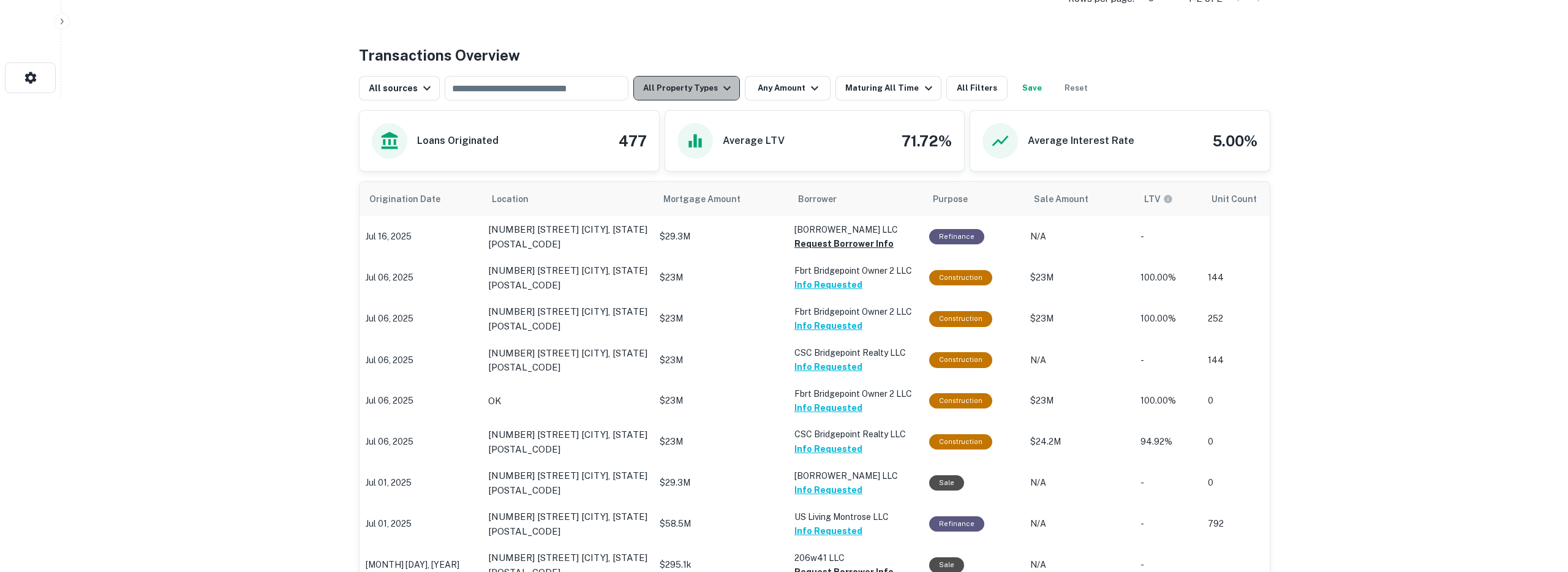 click on "All Property Types" at bounding box center (687, 88) 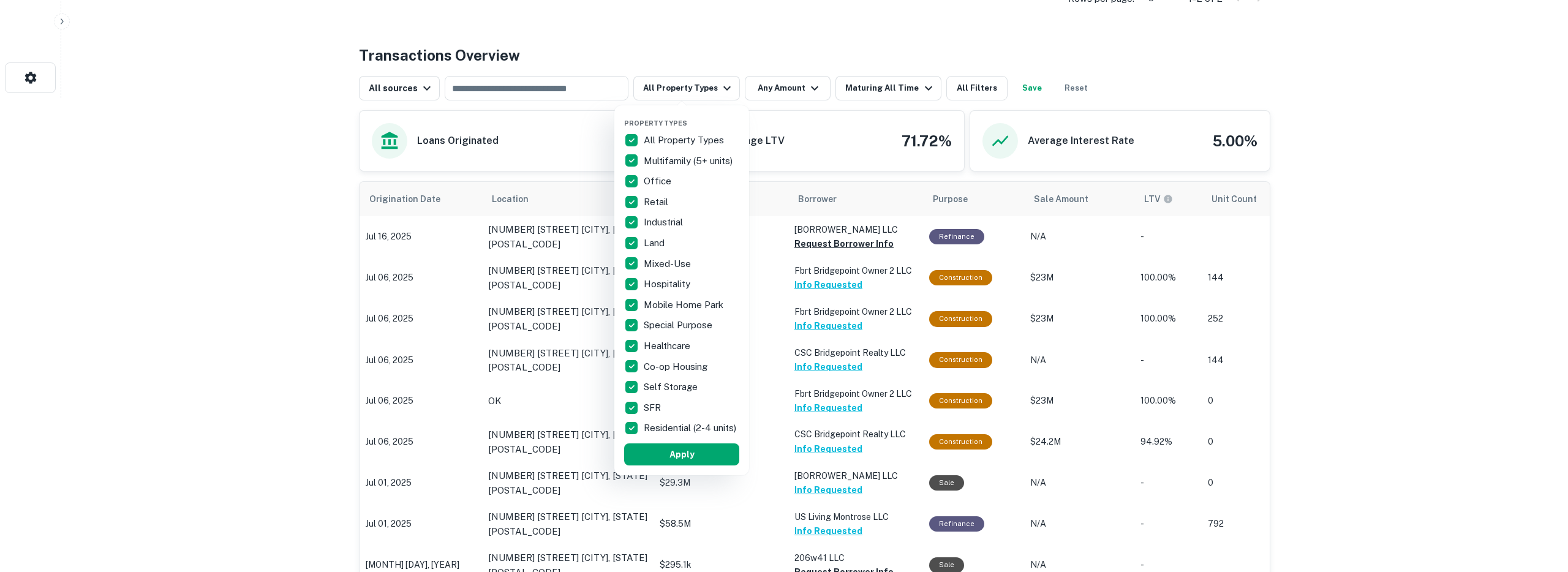 click at bounding box center (784, 286) 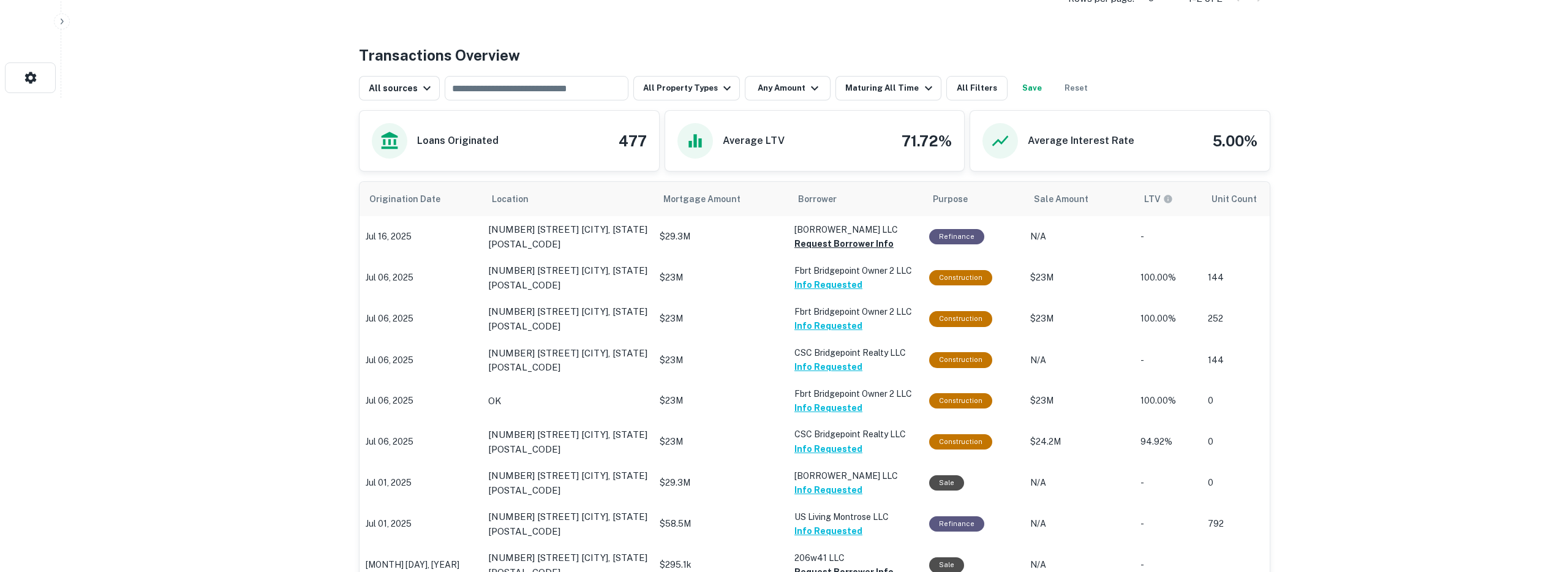 click on "Search         Borrowers         Contacts         Saved     Back to search Benefit Street Partners Description SHOW MORE Save Lender Visit Website Edit Profile Key Contacts ​ ​ Name sorted ascending Title Location matthew swan Vice President, CRE Asset Management New York, New York See Details Save anna madera BSP CRE FP&A Analyst N/A See Details Save Rows per page: 5 * 1–2 of 2 Transactions Overview All sources ​ All Property Types Any Amount Maturing All Time All Filters Save Reset Loans Originated 477 Average LTV 71.72% Average Interest Rate 5.00% Origination Date Location Mortgage Amount Borrower Purpose Sale Amount LTV Unit Count Type Year Built Lender Type Maturity Date Interest Rate Jul 16, 2025 412 Woods Lake Rd Greenville, SC29607  $29.3M Woods Lake ONE LLC Request Borrower Info Refinance N/A - Multifamily Debt Fund Jul 08, 2030 6.85% View Jul 06, 2025 5314 Willow Cliff Rd Oklahoma City, OK73122  $23M Fbrt Bridgepoint Owner 2 LLC Info Requested Construction $23M 100.00% 144 1974 -" at bounding box center (784, -188) 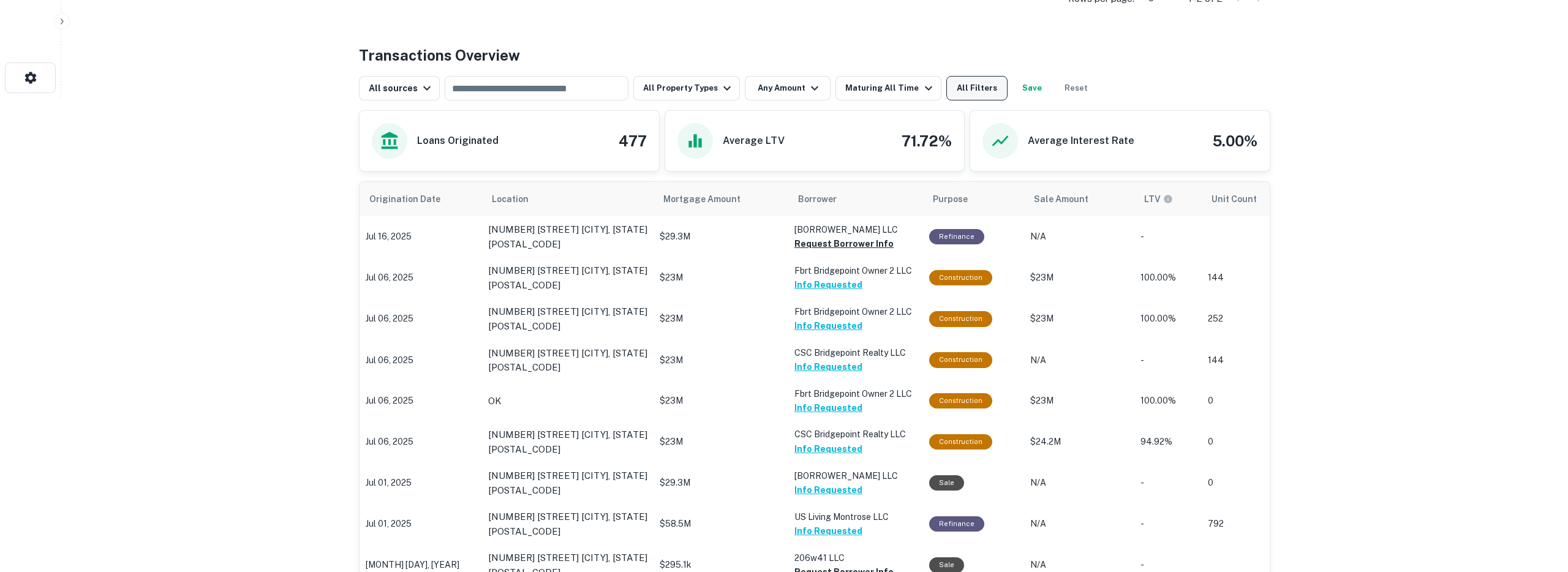 click on "All Filters" at bounding box center (977, 88) 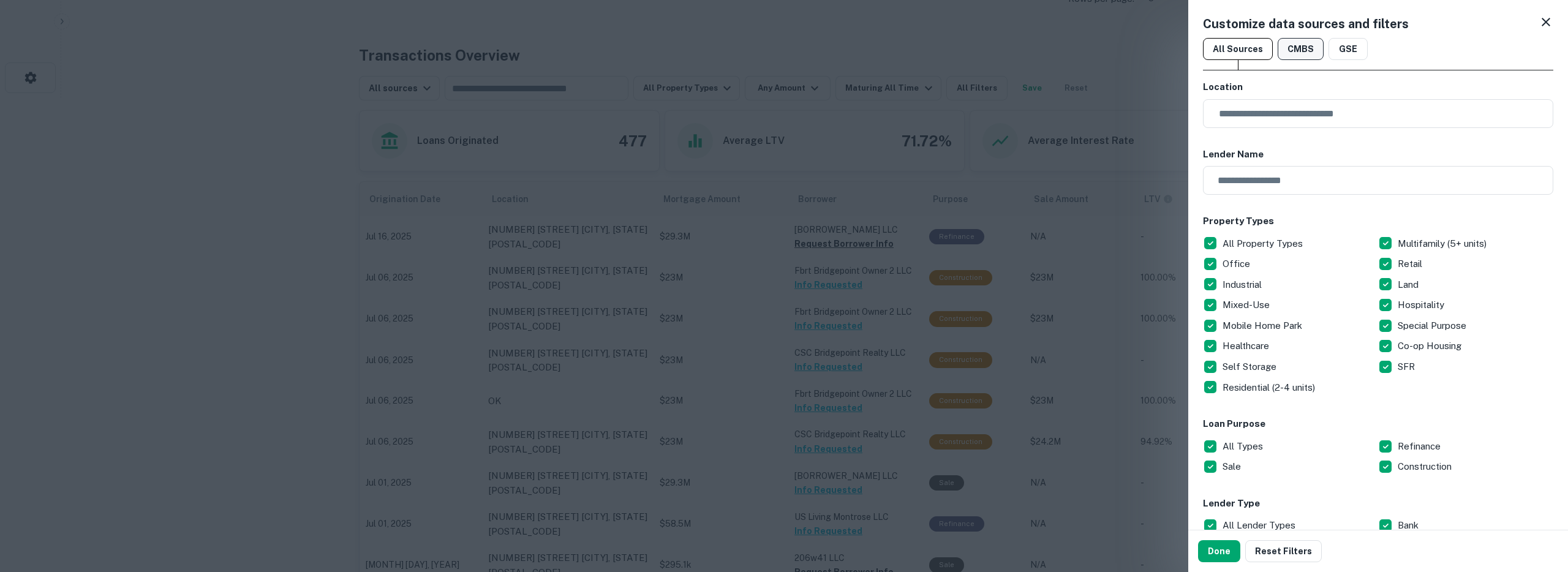 click on "CMBS" at bounding box center [1300, 49] 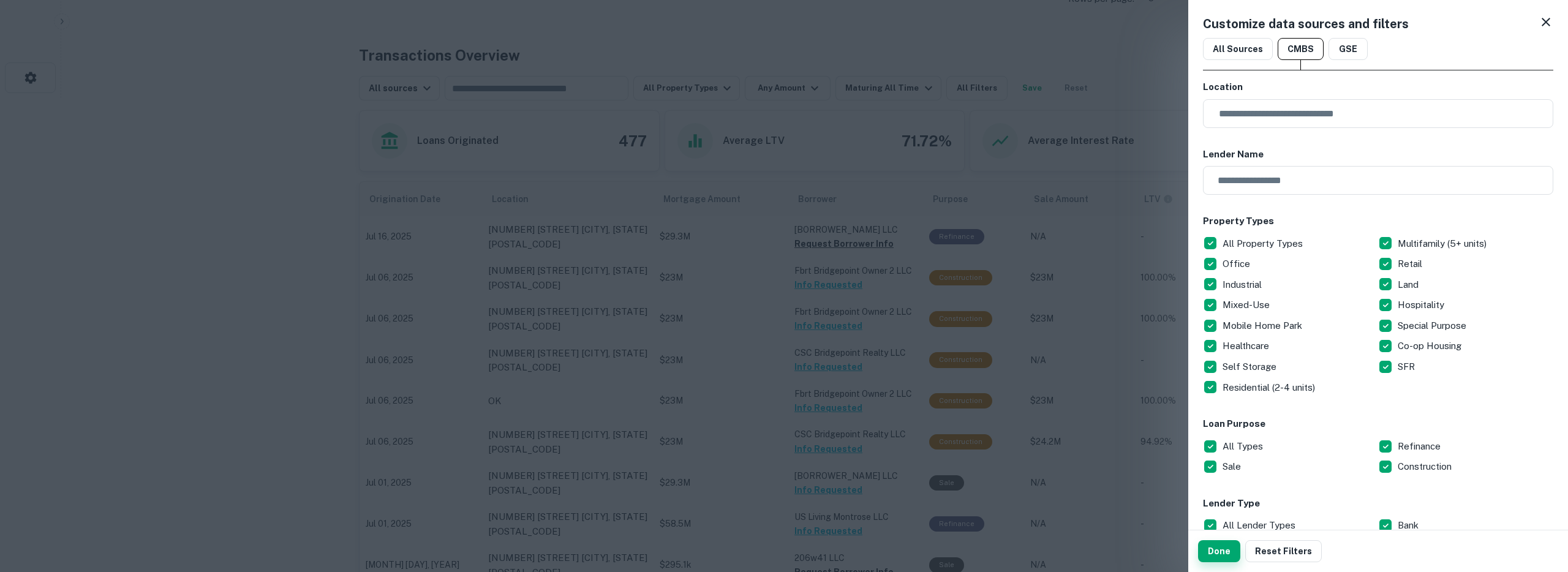 click on "Done" at bounding box center [1219, 551] 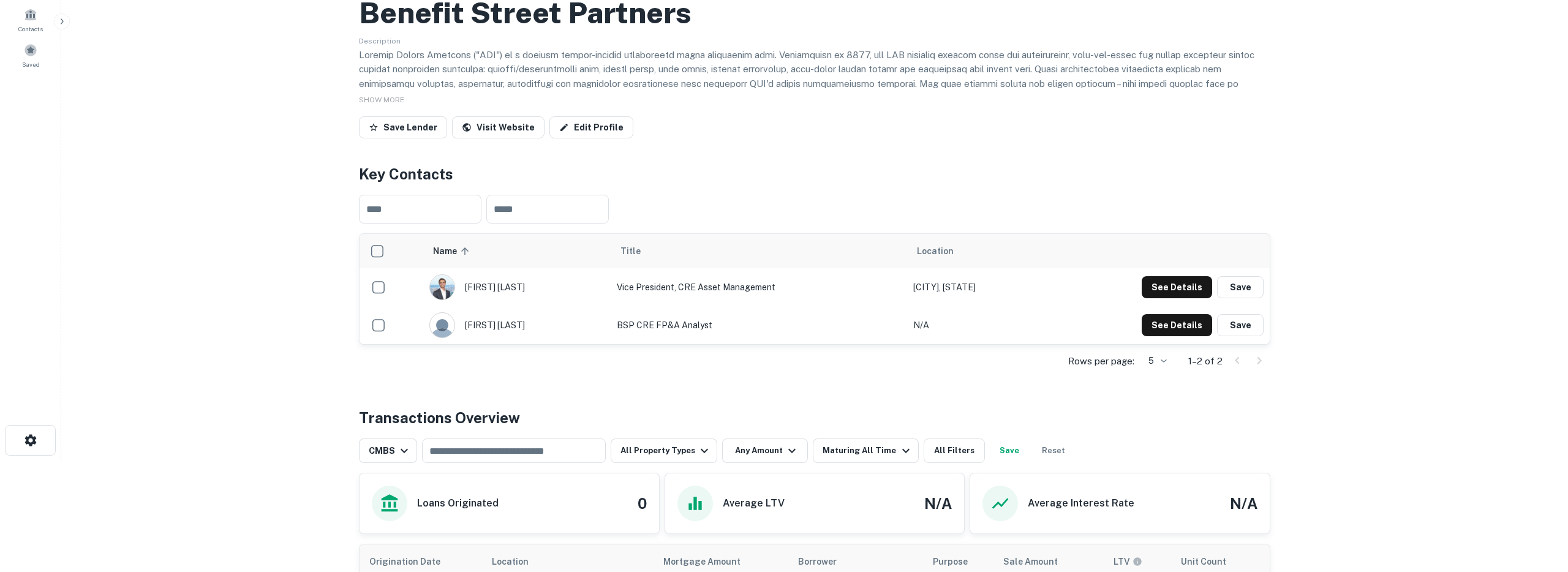 scroll, scrollTop: 0, scrollLeft: 0, axis: both 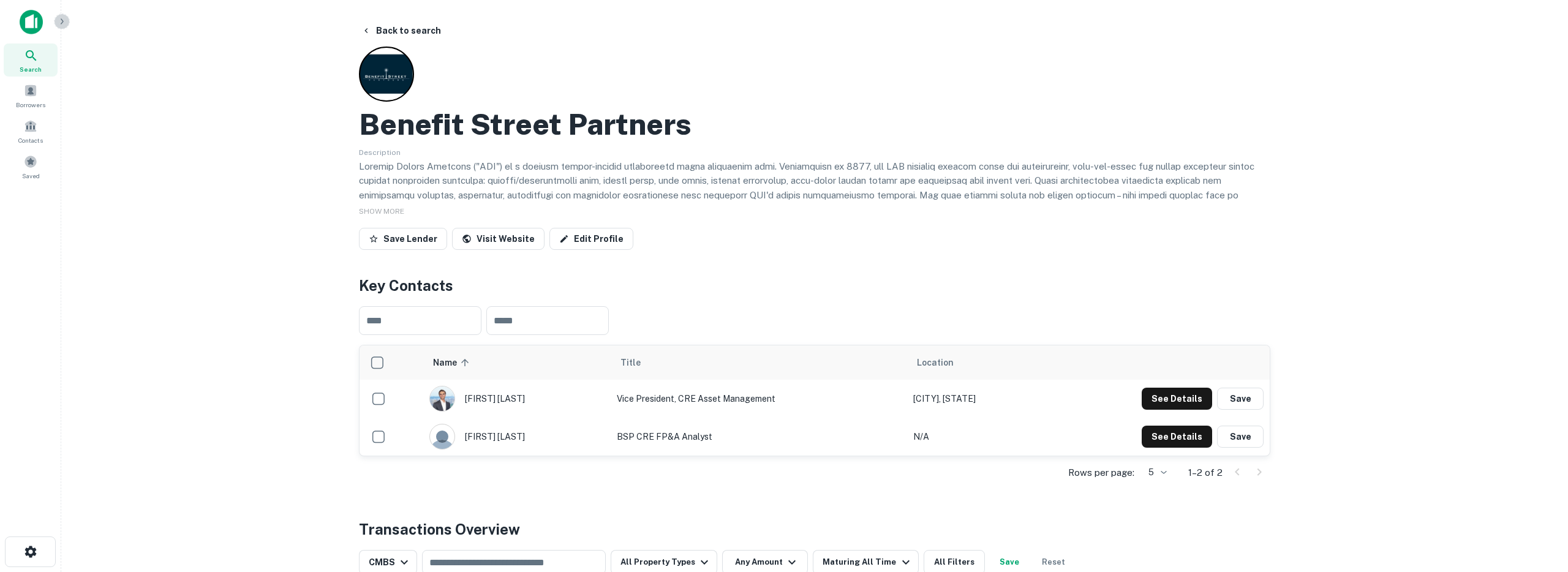 click at bounding box center [62, 21] 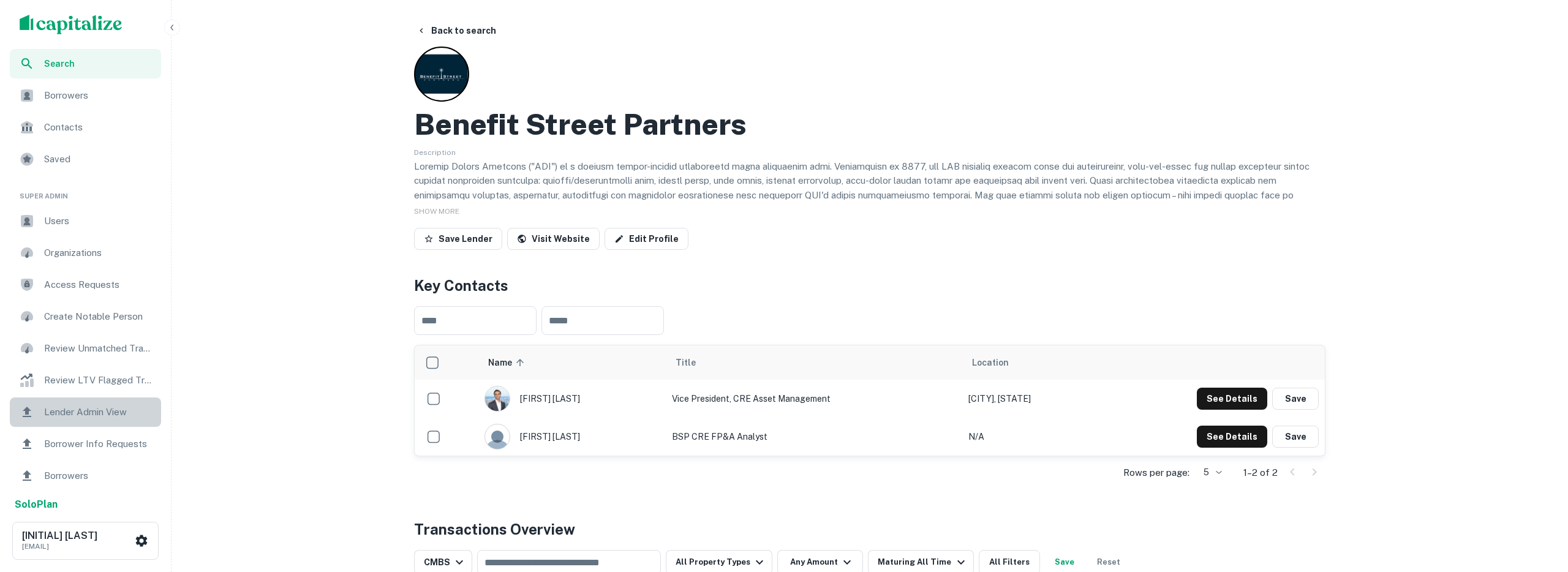 click on "Lender Admin View" at bounding box center [99, 412] 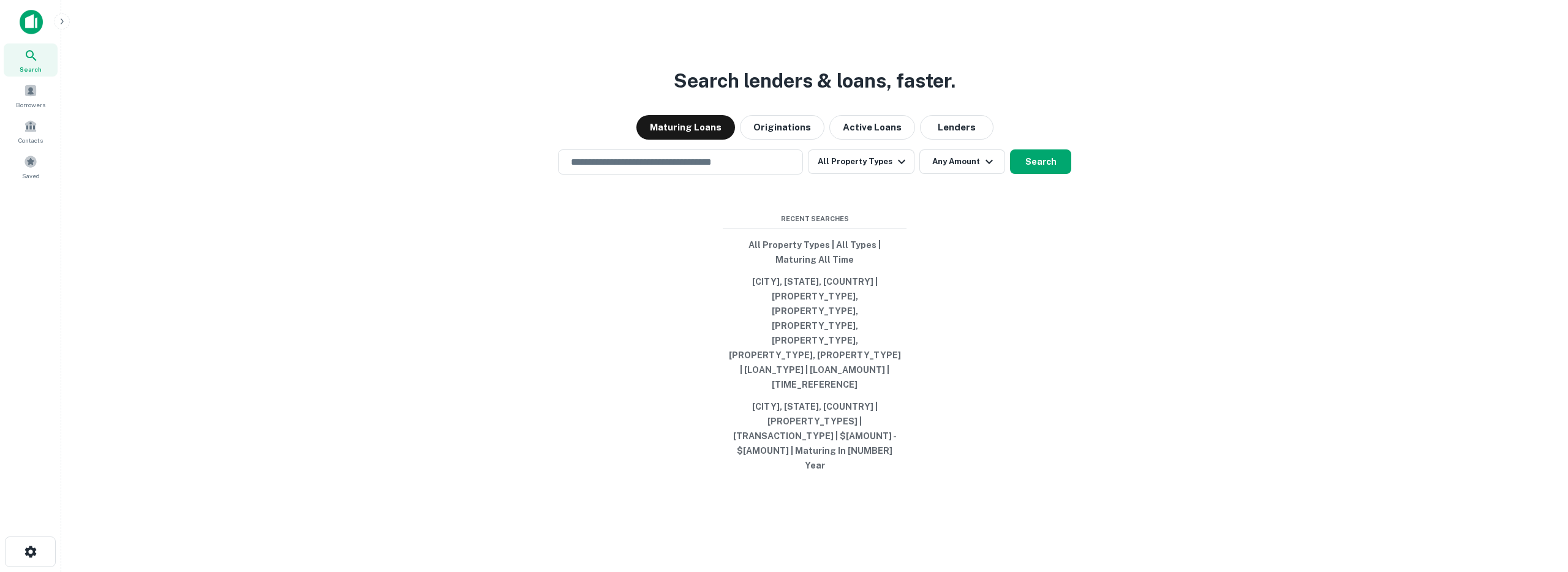 scroll, scrollTop: 0, scrollLeft: 0, axis: both 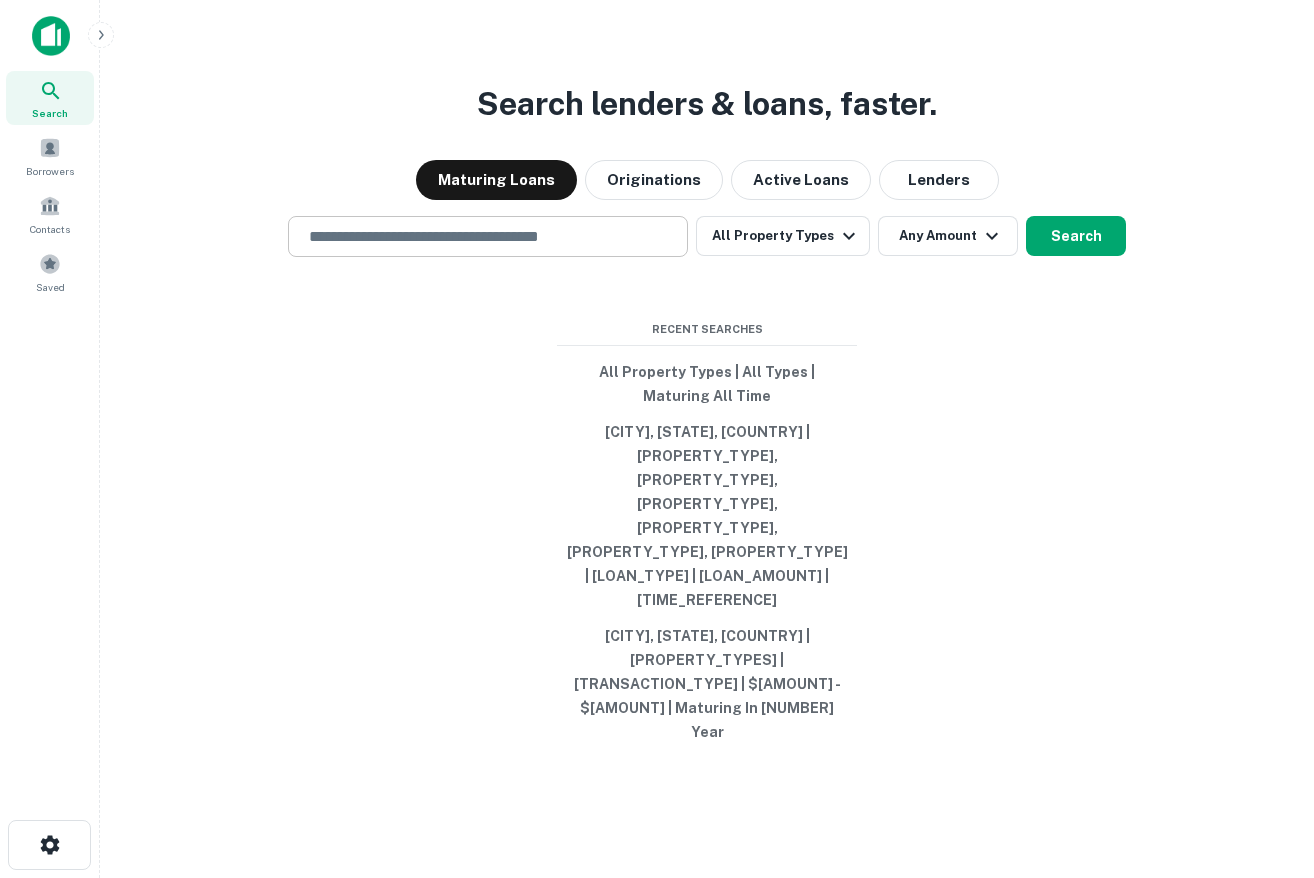 click at bounding box center (488, 236) 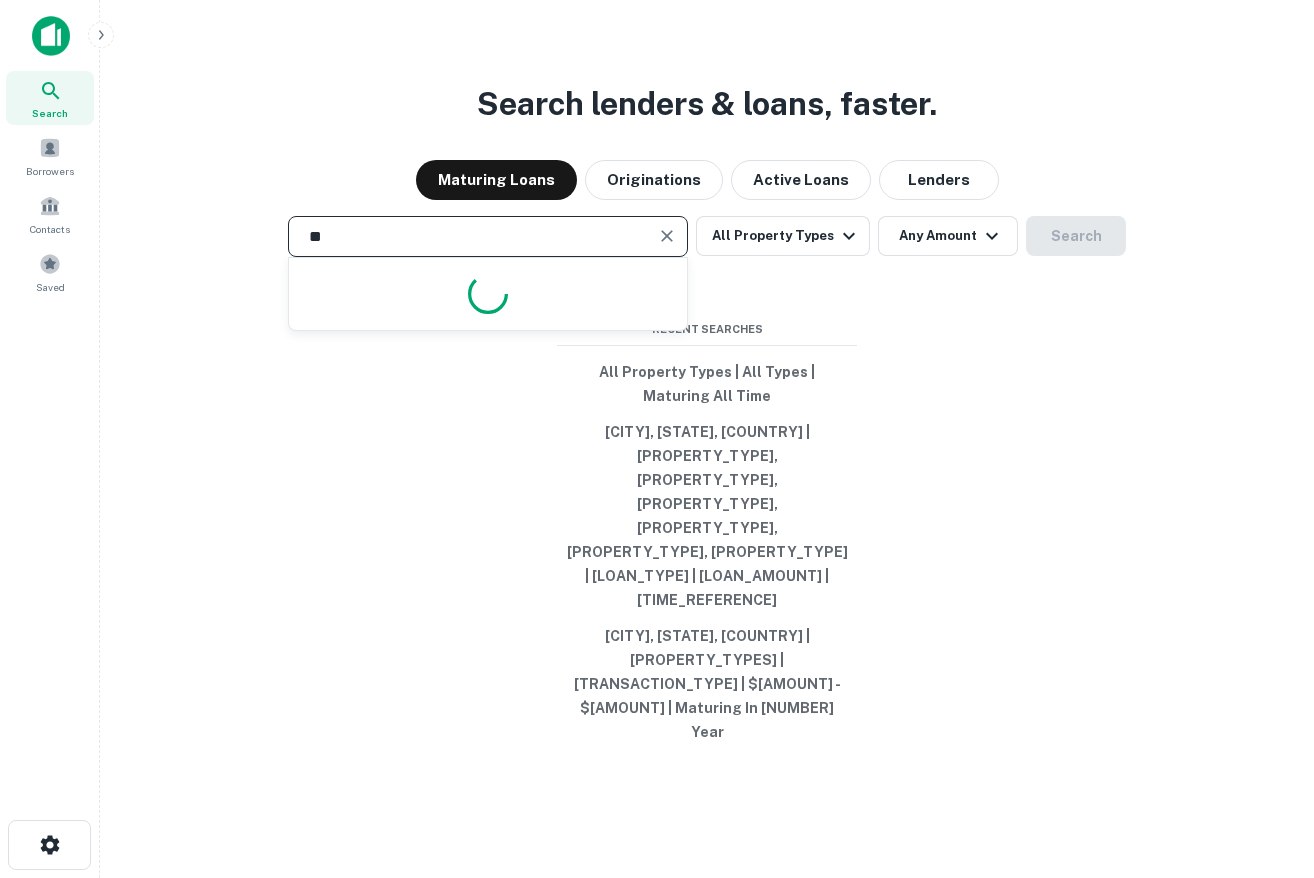 type on "*" 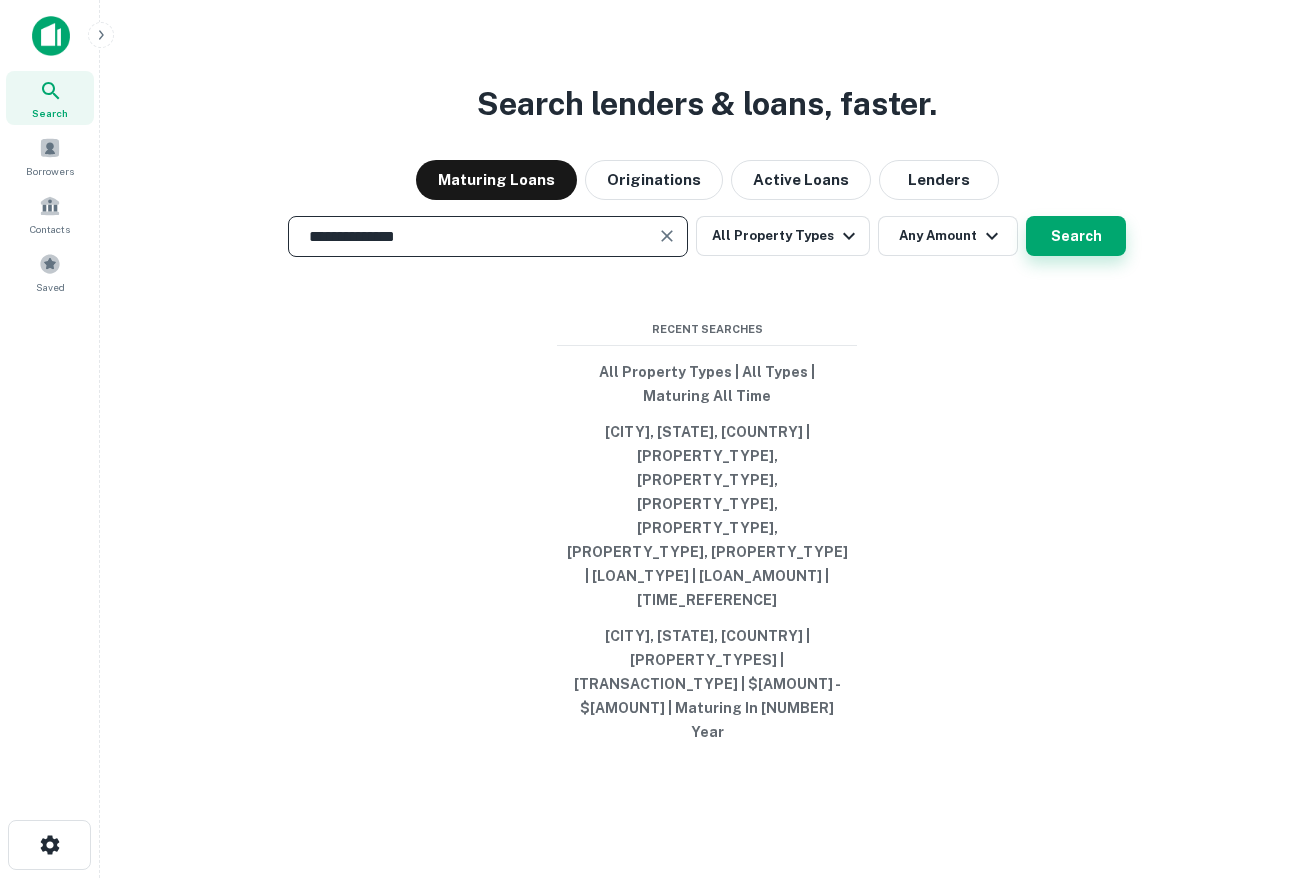 type on "**********" 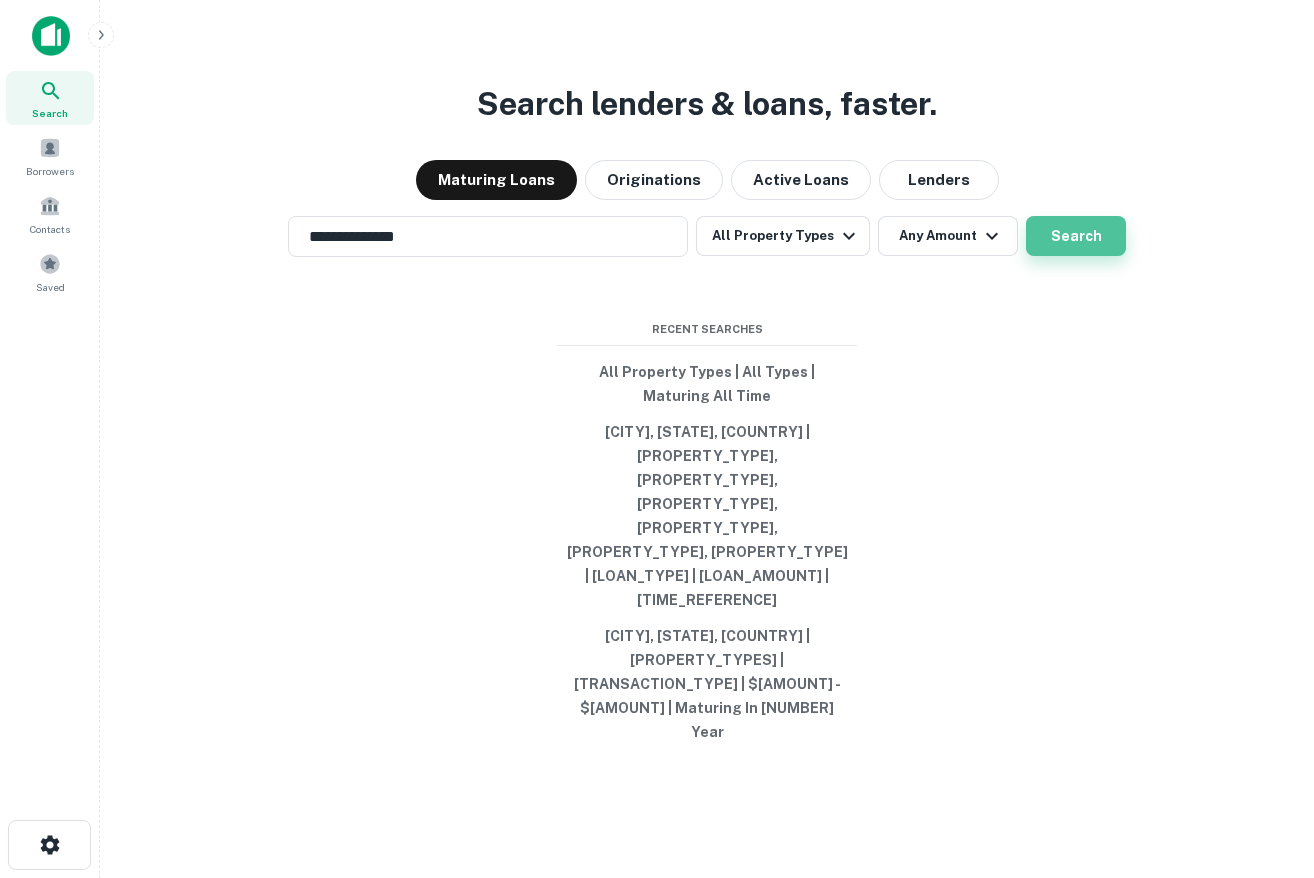 click on "Search" at bounding box center [1076, 236] 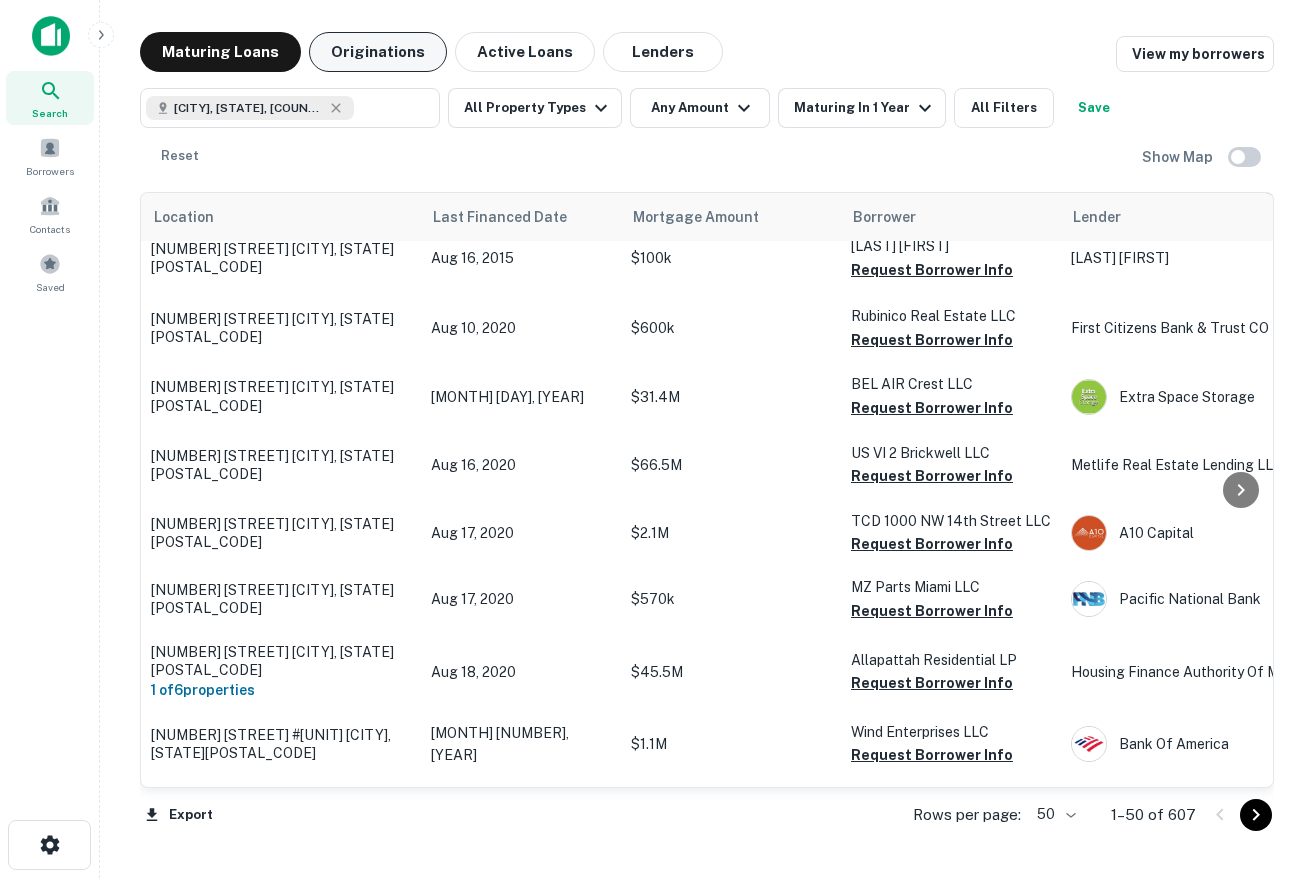 scroll, scrollTop: 576, scrollLeft: 0, axis: vertical 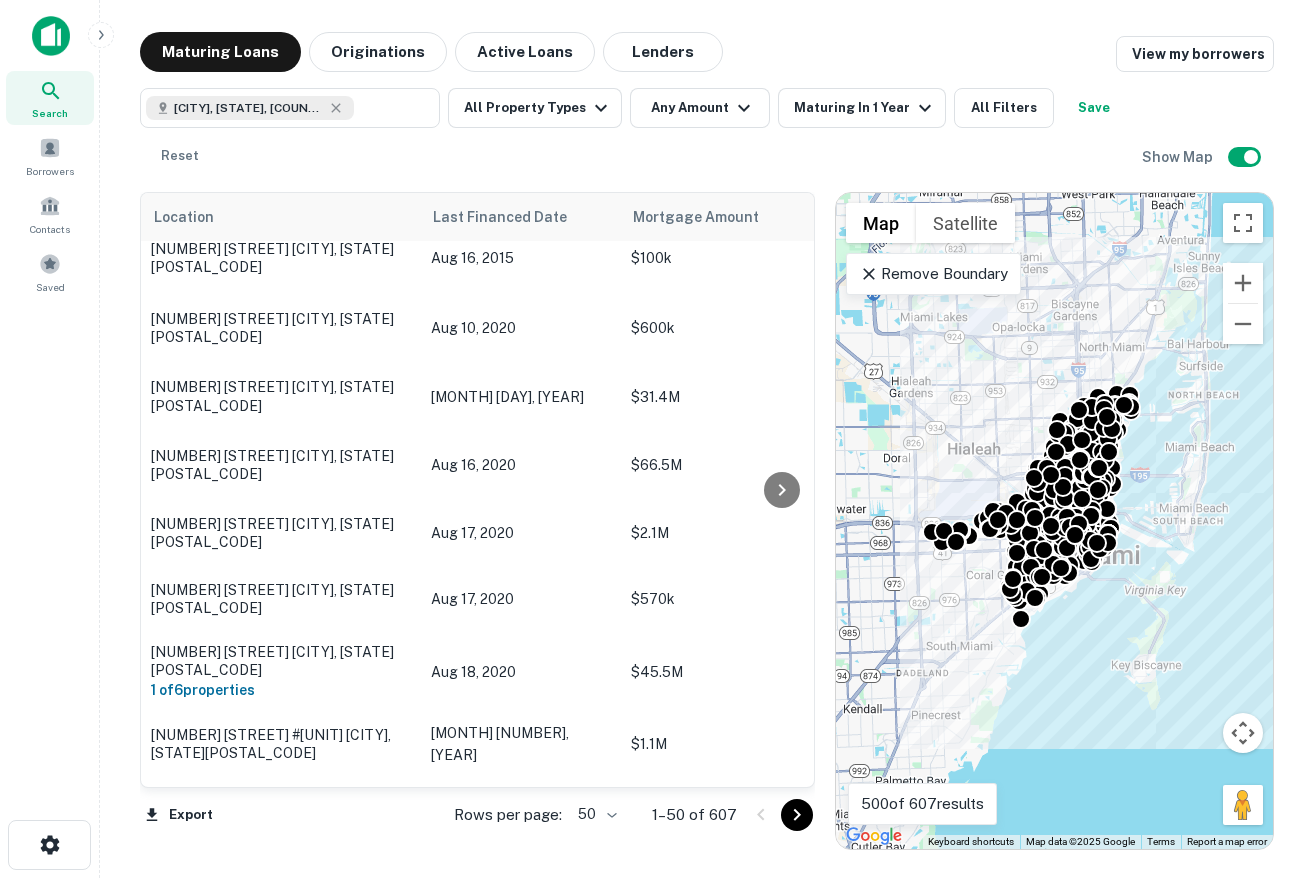 click 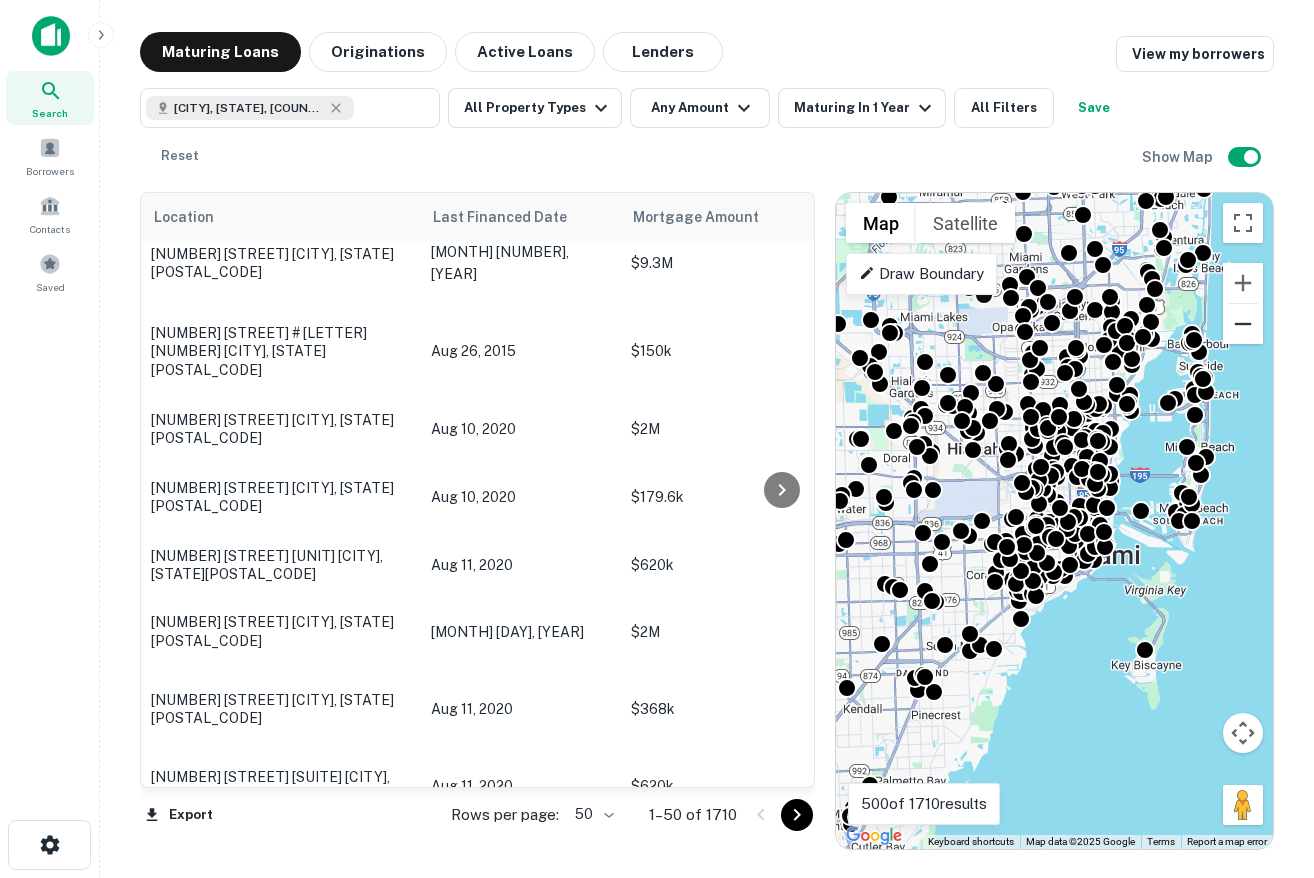click at bounding box center [1243, 324] 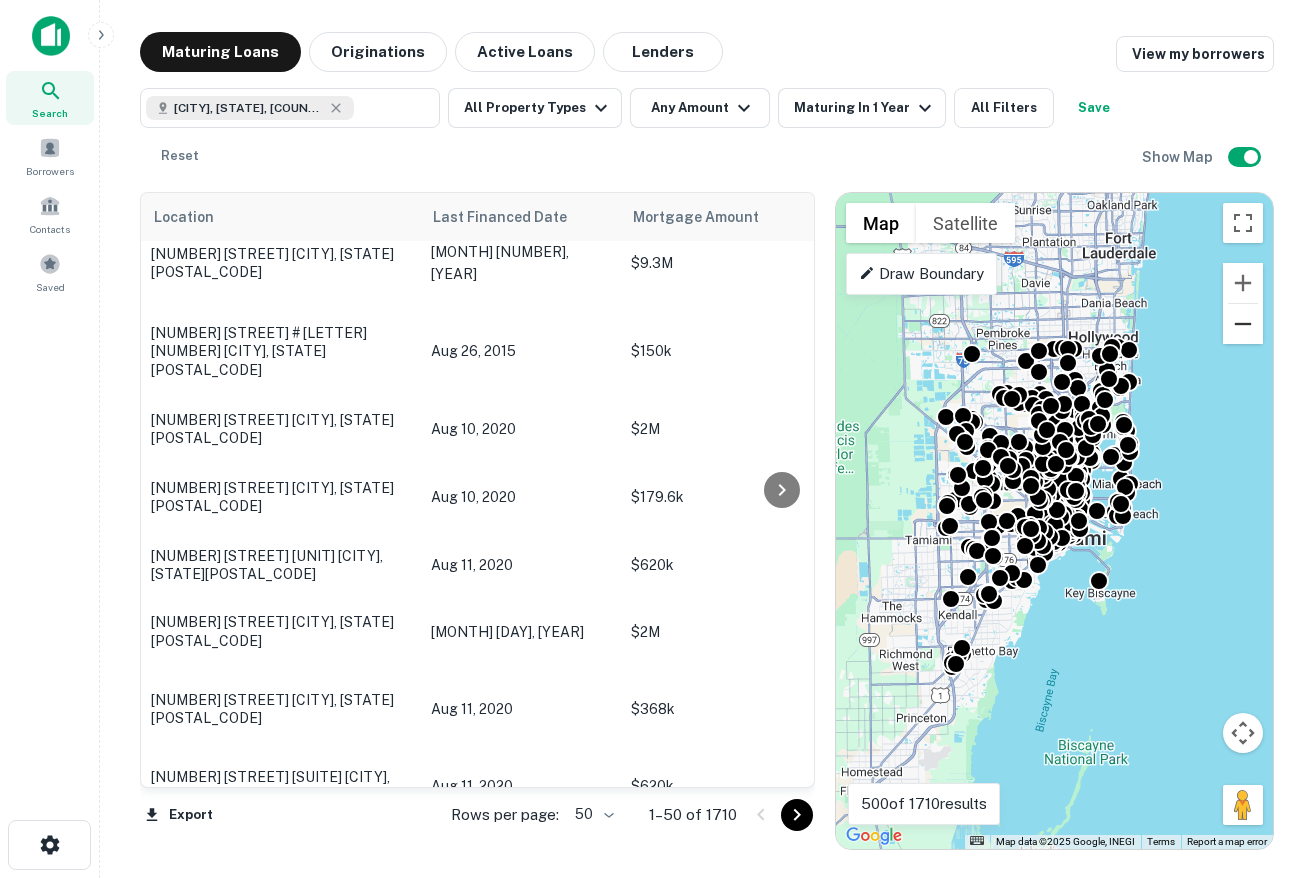 click at bounding box center [1243, 324] 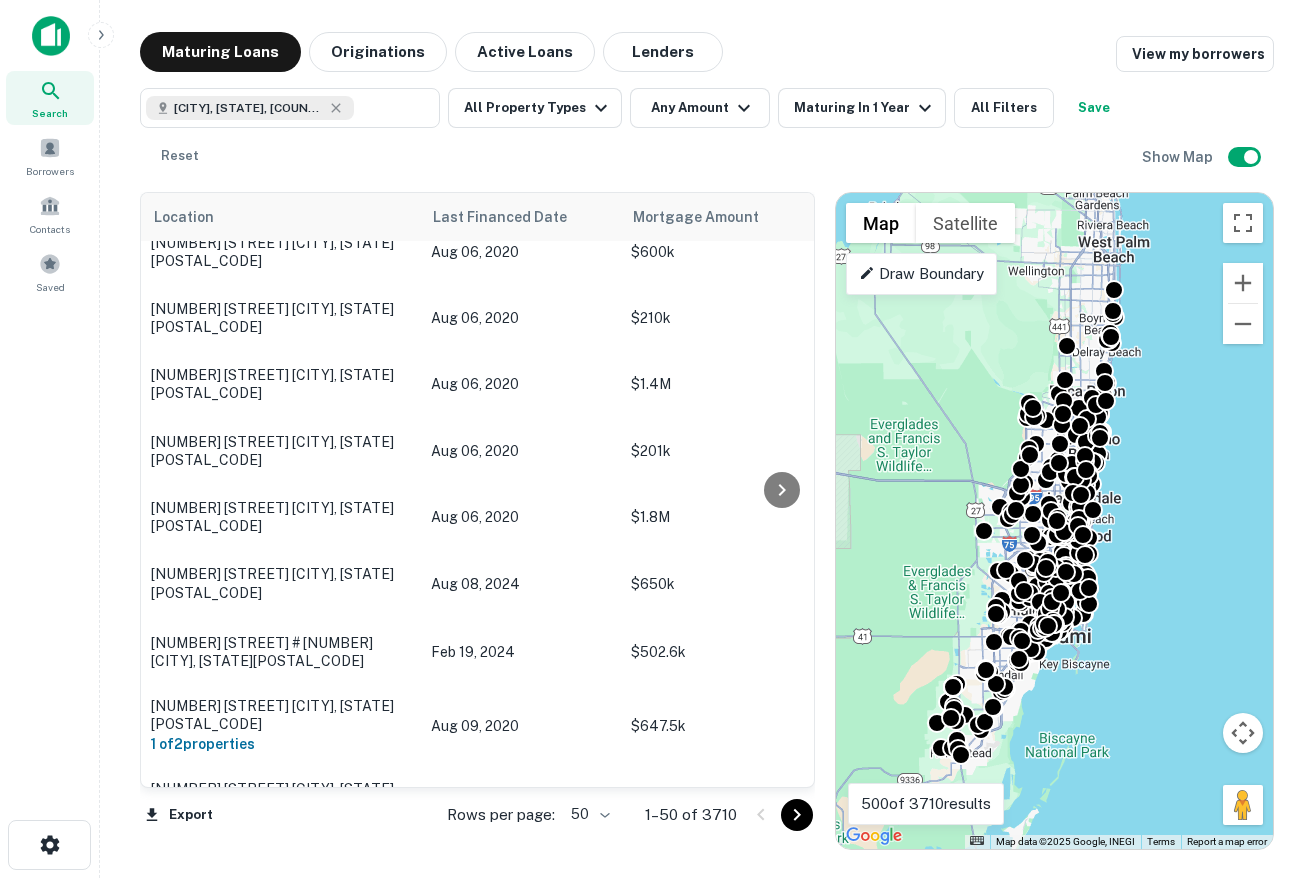 drag, startPoint x: 1116, startPoint y: 376, endPoint x: 1112, endPoint y: 485, distance: 109.07337 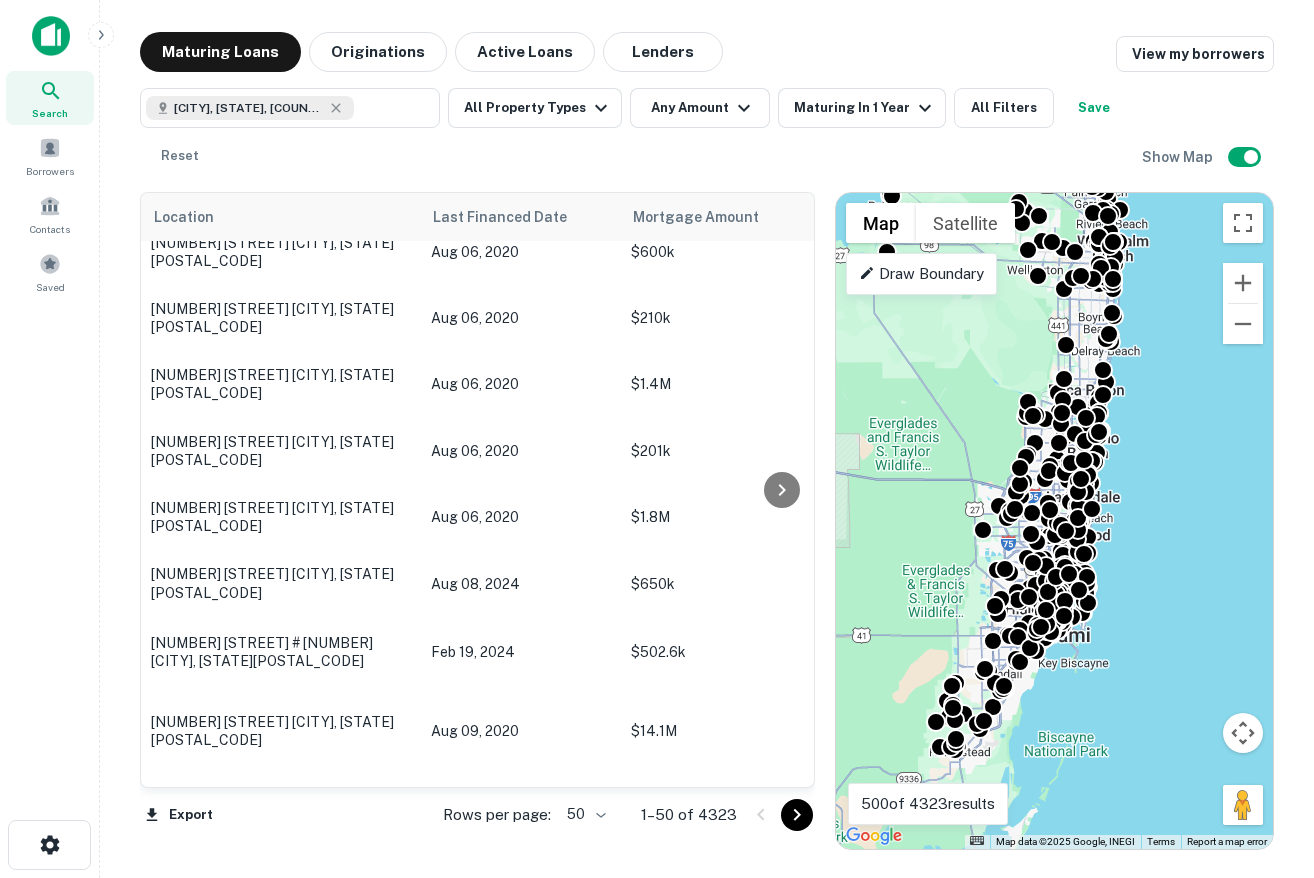 click on "1–50 of 4323" at bounding box center (689, 815) 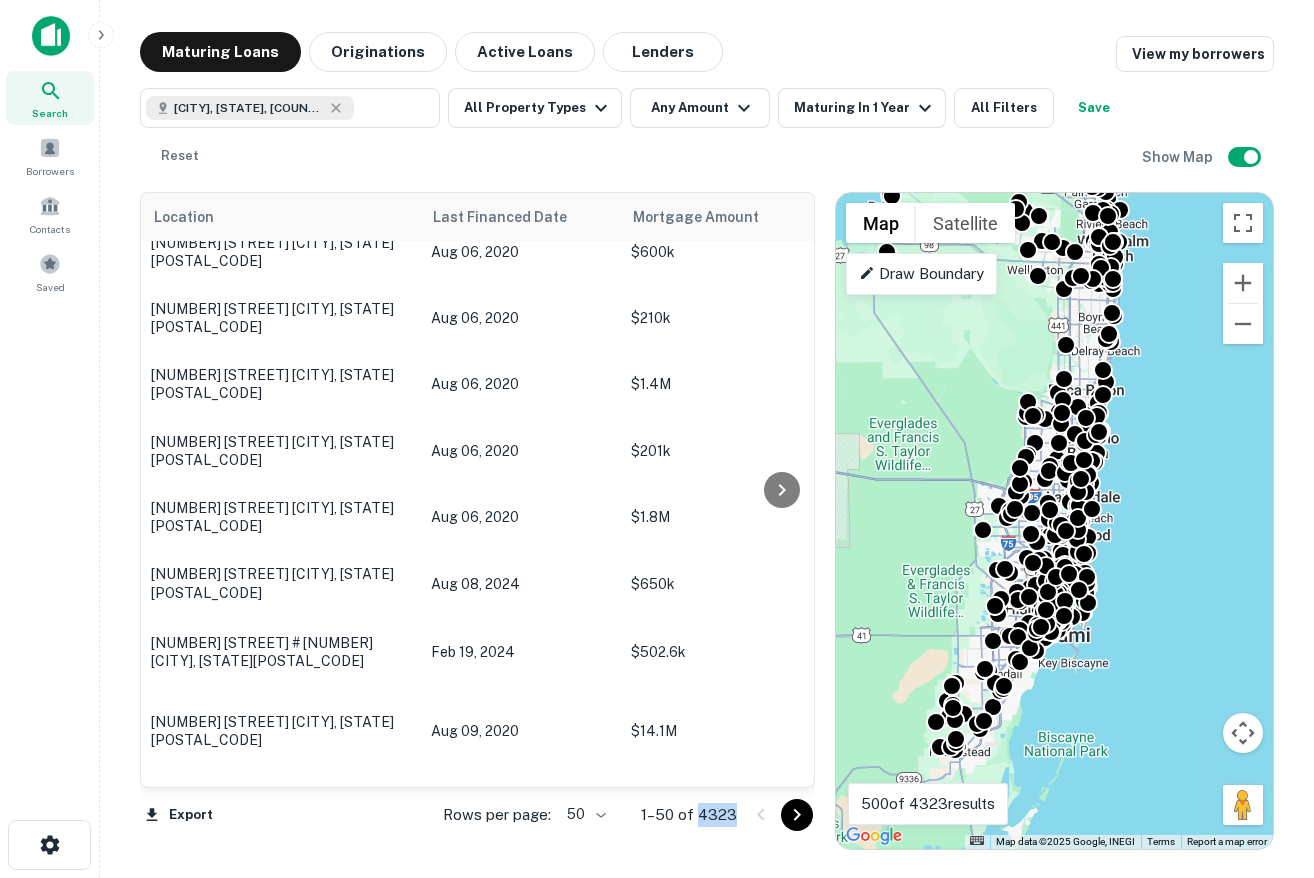 click on "1–50 of 4323" at bounding box center (689, 815) 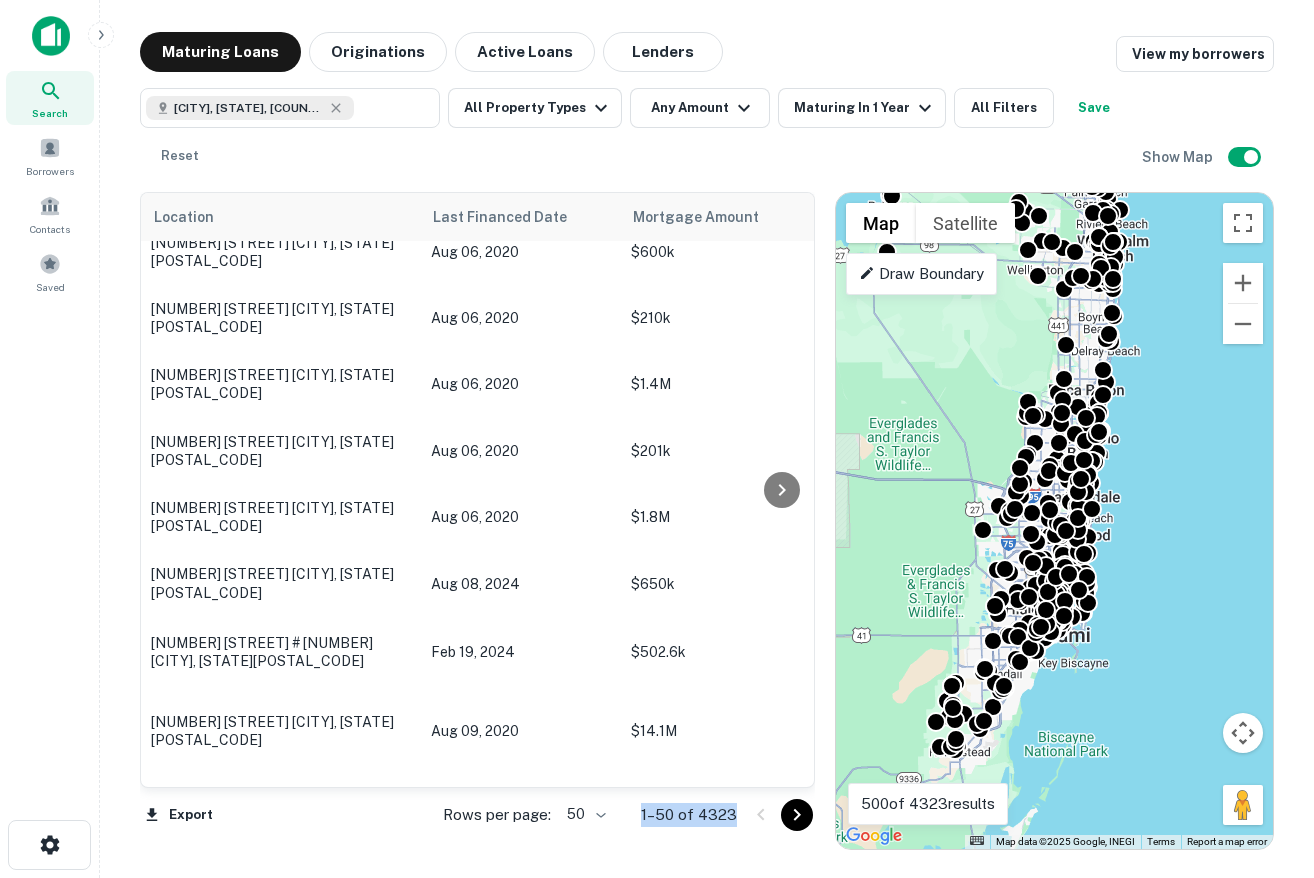 click on "1–50 of 4323" at bounding box center [689, 815] 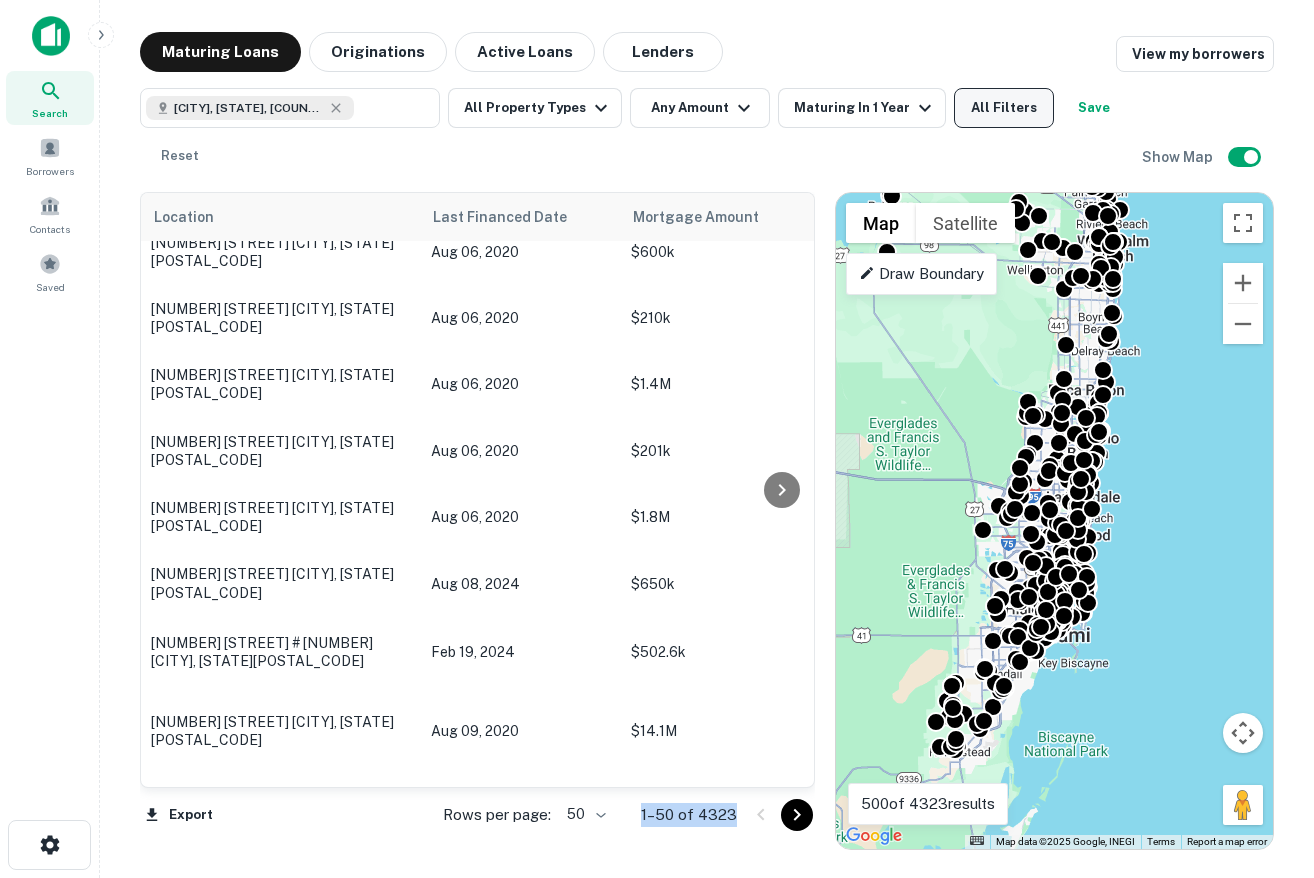 click on "All Filters" at bounding box center (1004, 108) 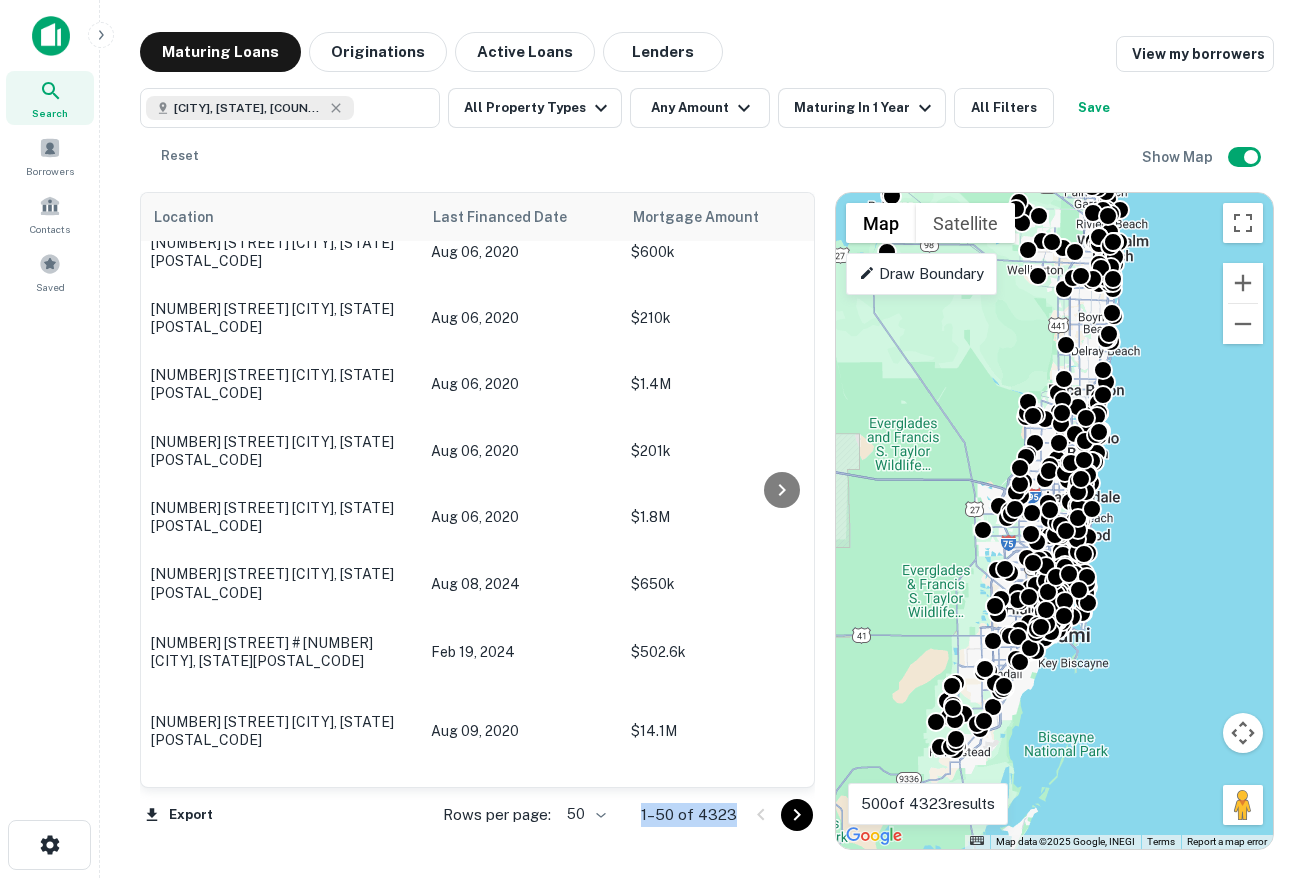 scroll, scrollTop: 168, scrollLeft: 0, axis: vertical 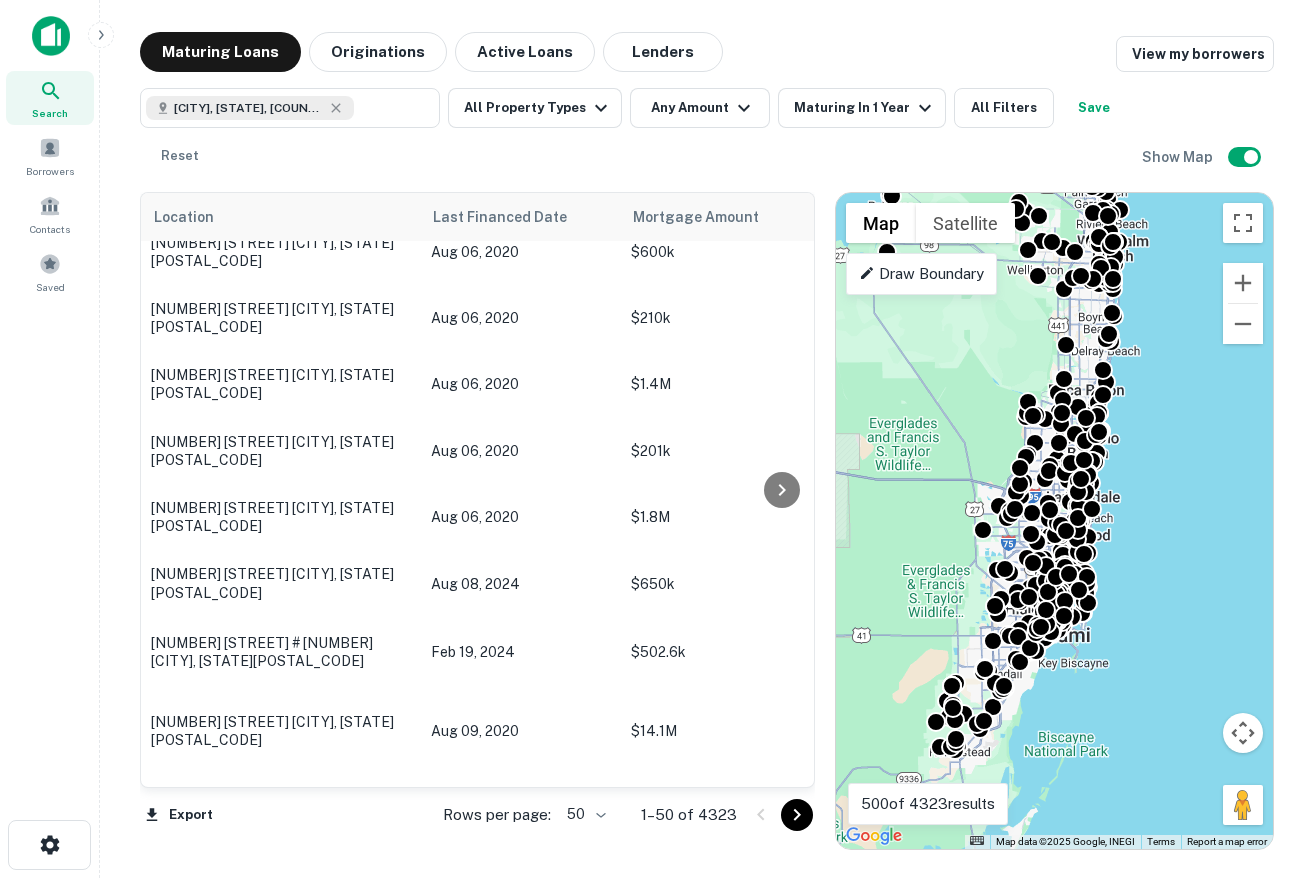 click on "Private Money" at bounding box center [657, 4454] 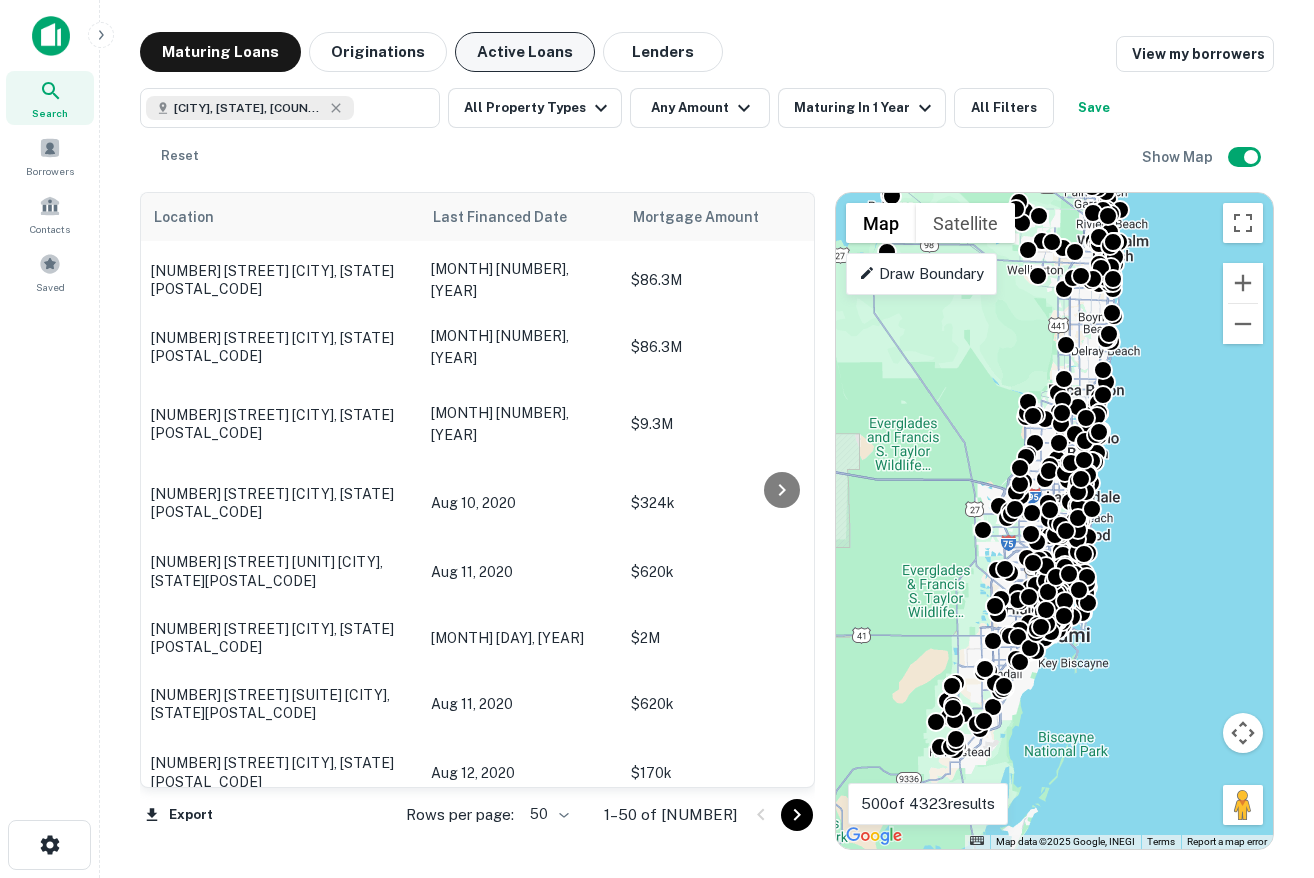 click on "Active Loans" at bounding box center (525, 52) 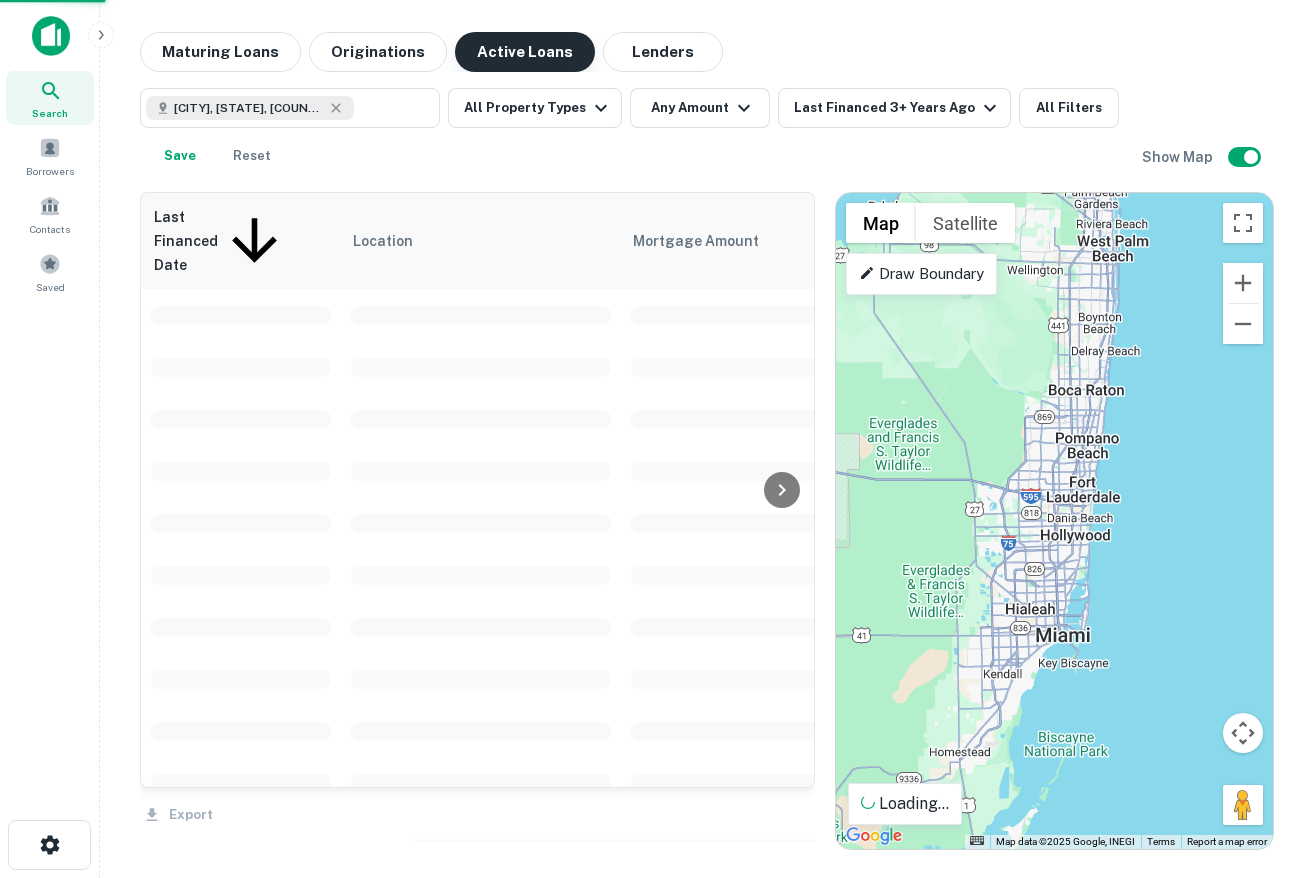 scroll, scrollTop: 576, scrollLeft: 0, axis: vertical 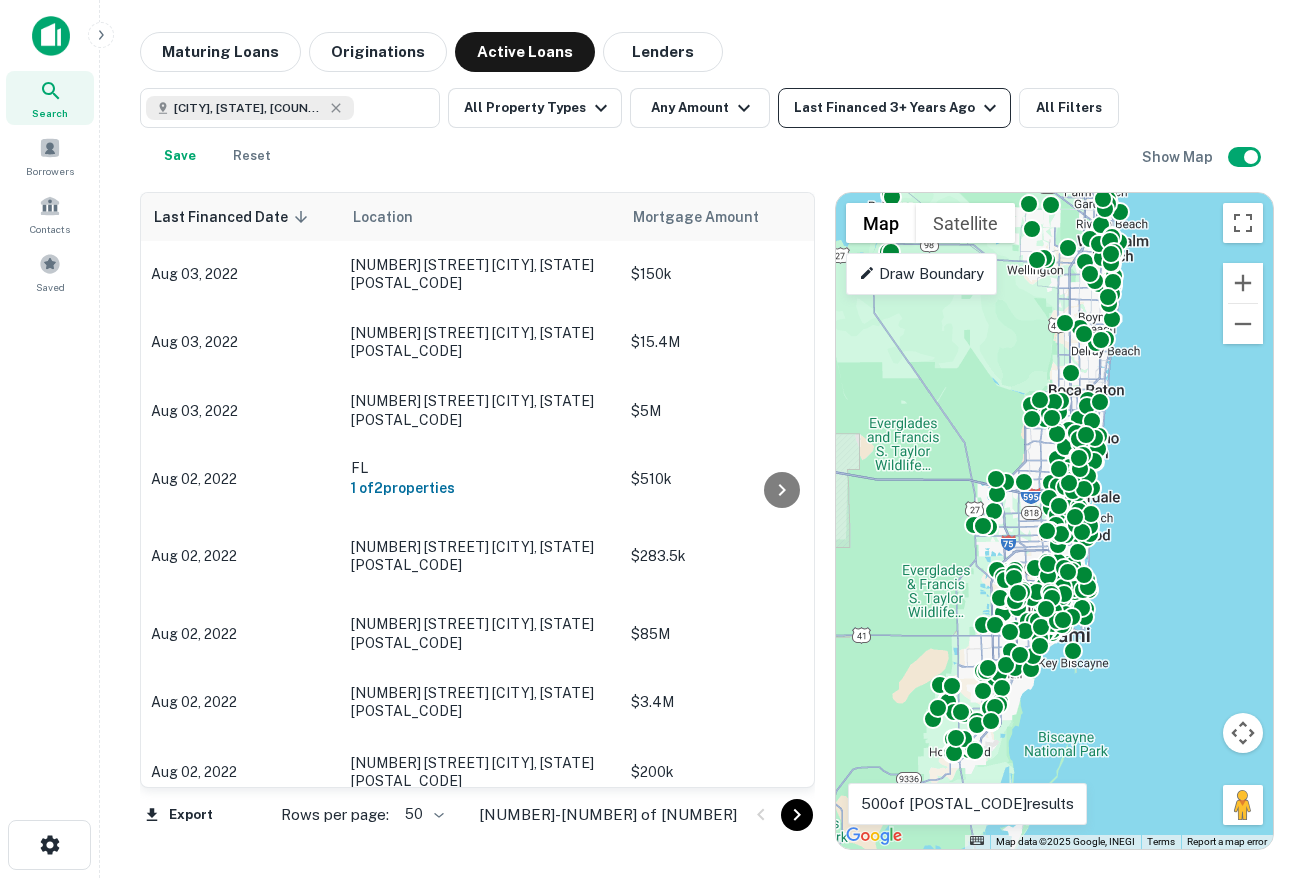 click on "Last Financed 3+ Years Ago" at bounding box center (898, 108) 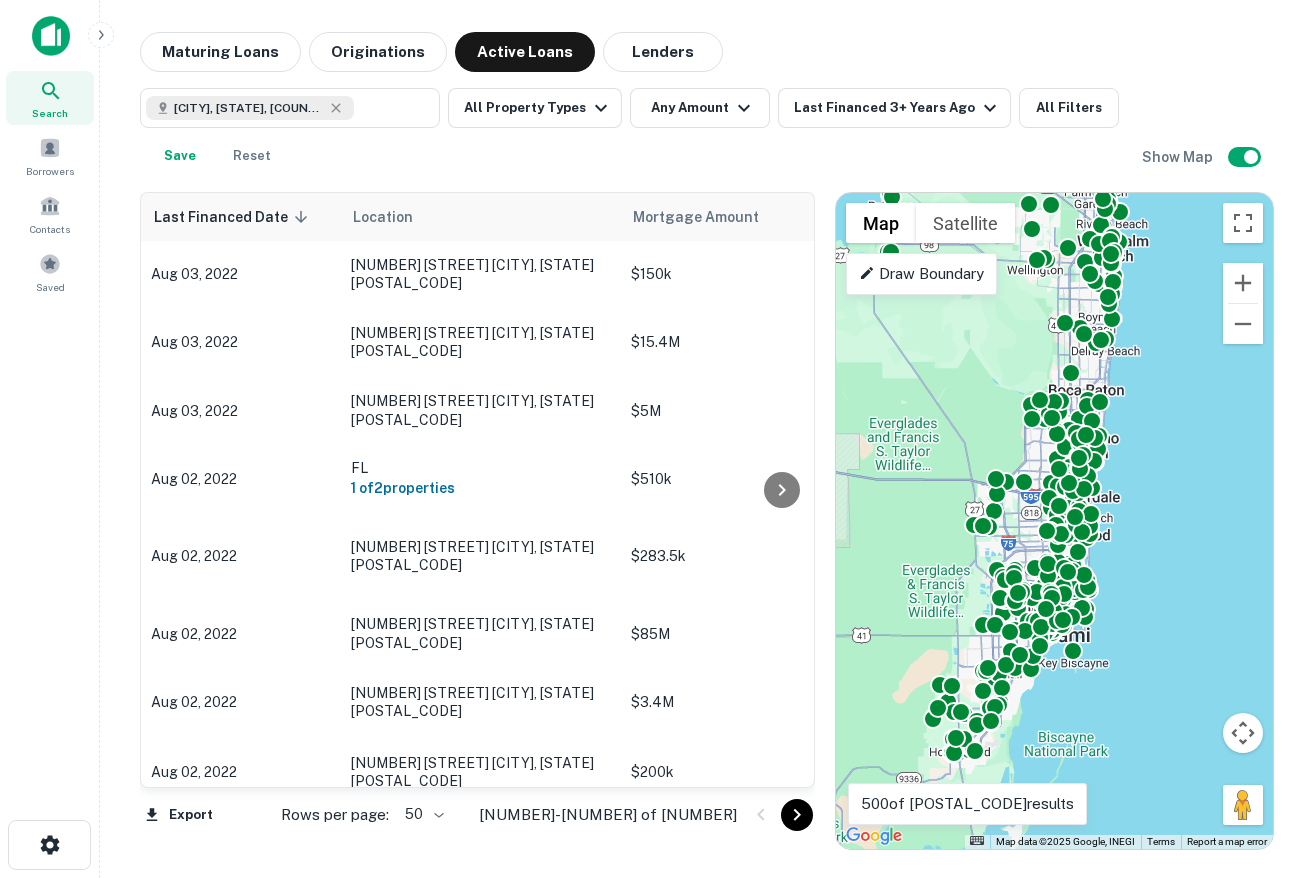 click on "2 Years" at bounding box center (84, 2267) 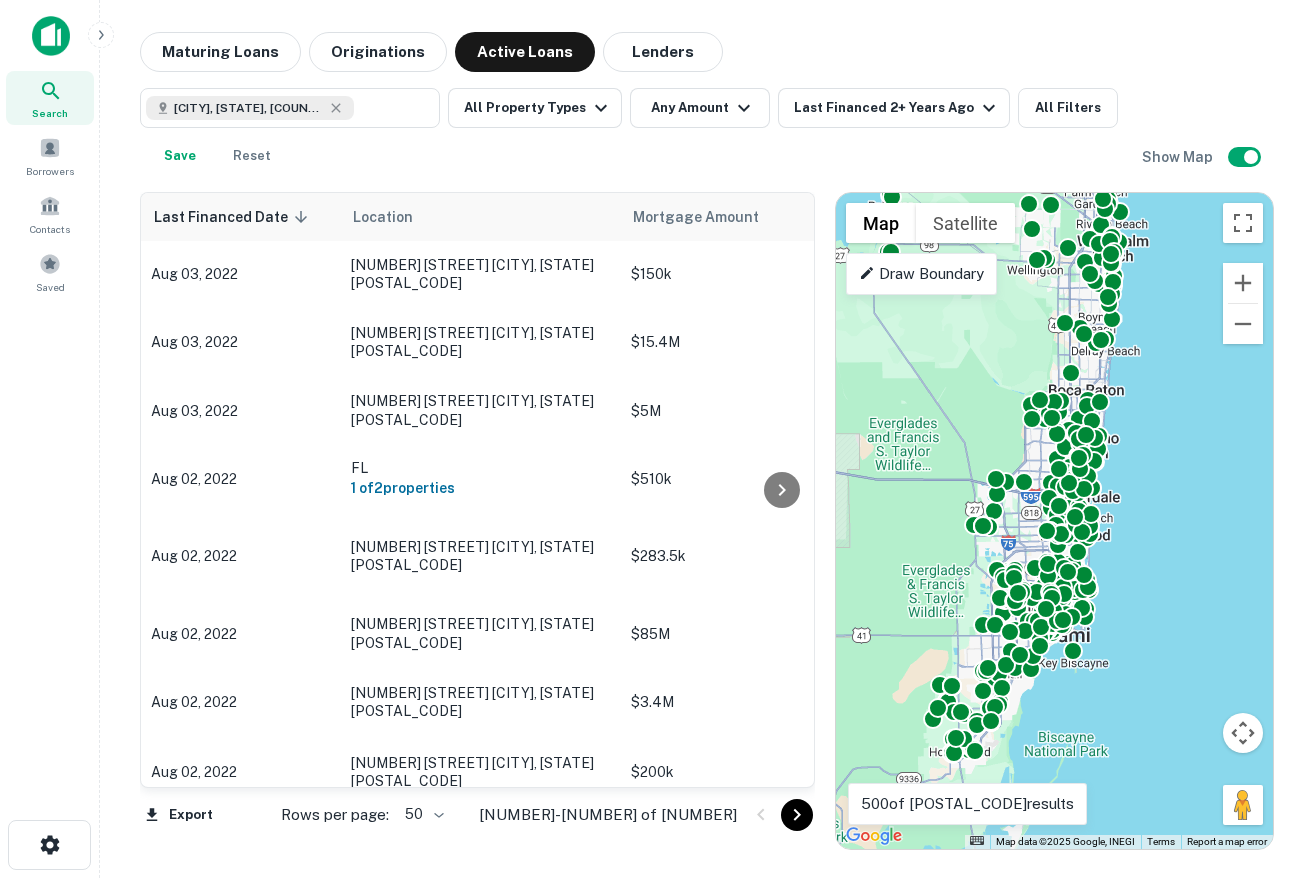 click on "Apply Changes" at bounding box center (53, 2363) 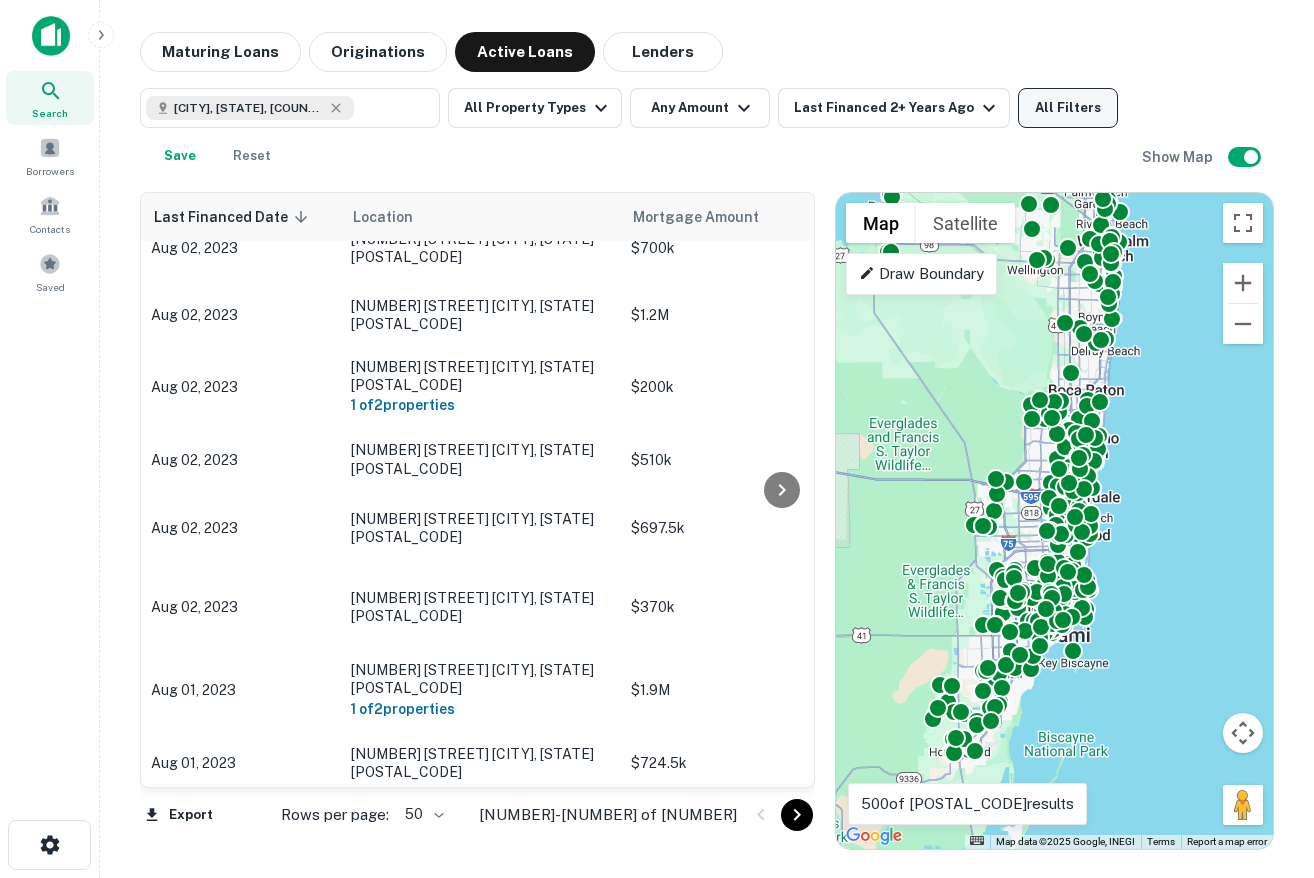 click on "All Filters" at bounding box center (1068, 108) 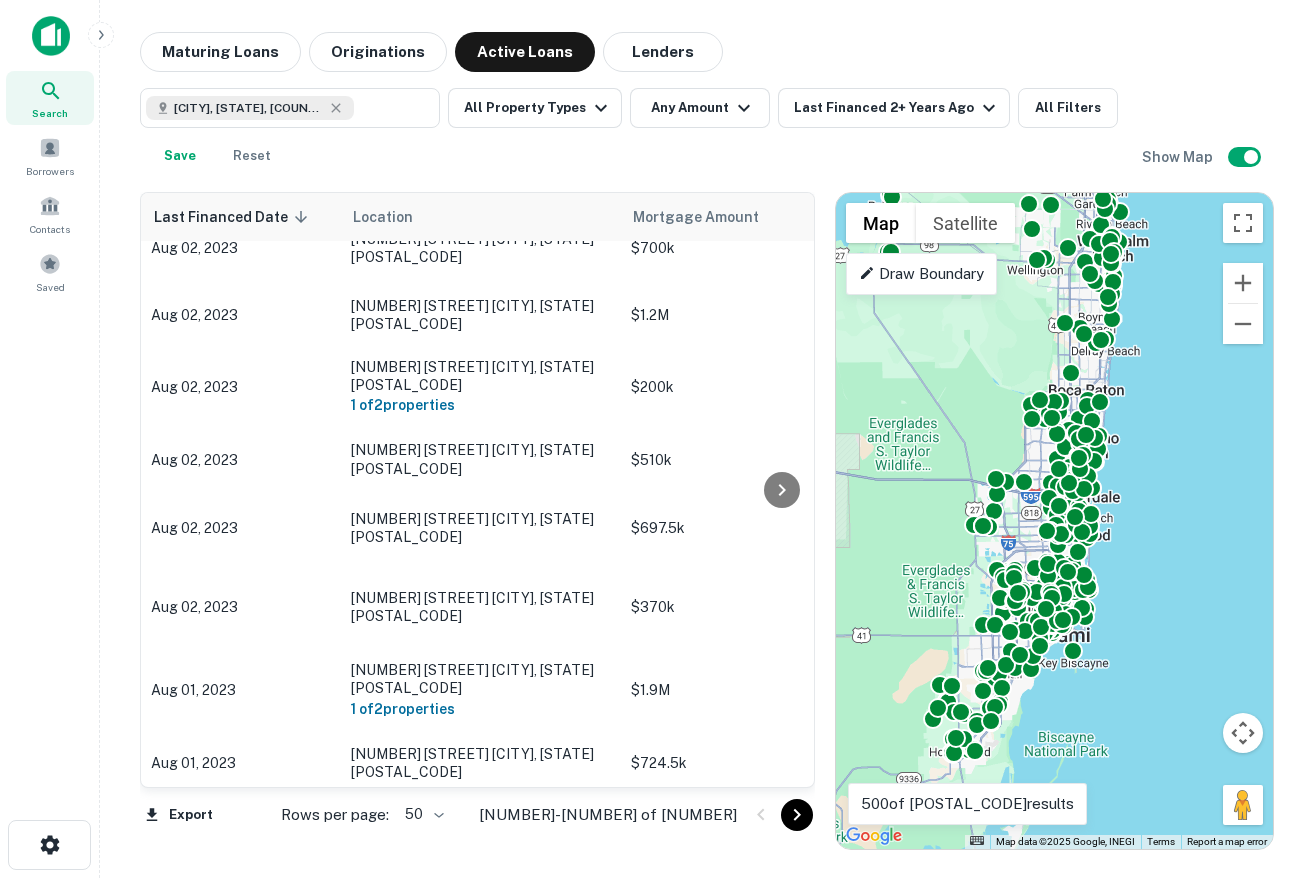 scroll, scrollTop: 521, scrollLeft: 0, axis: vertical 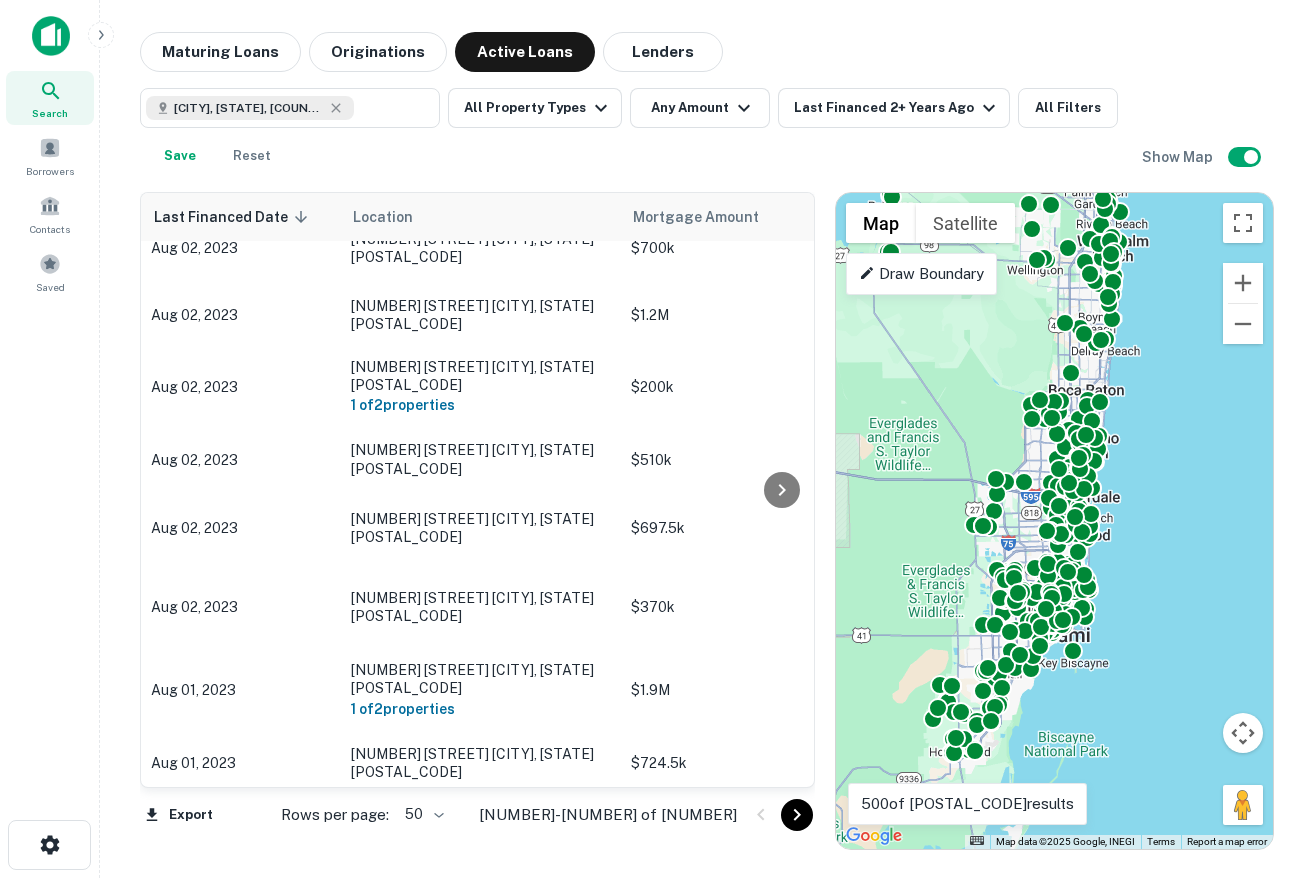 click on "Done" at bounding box center [24, 6273] 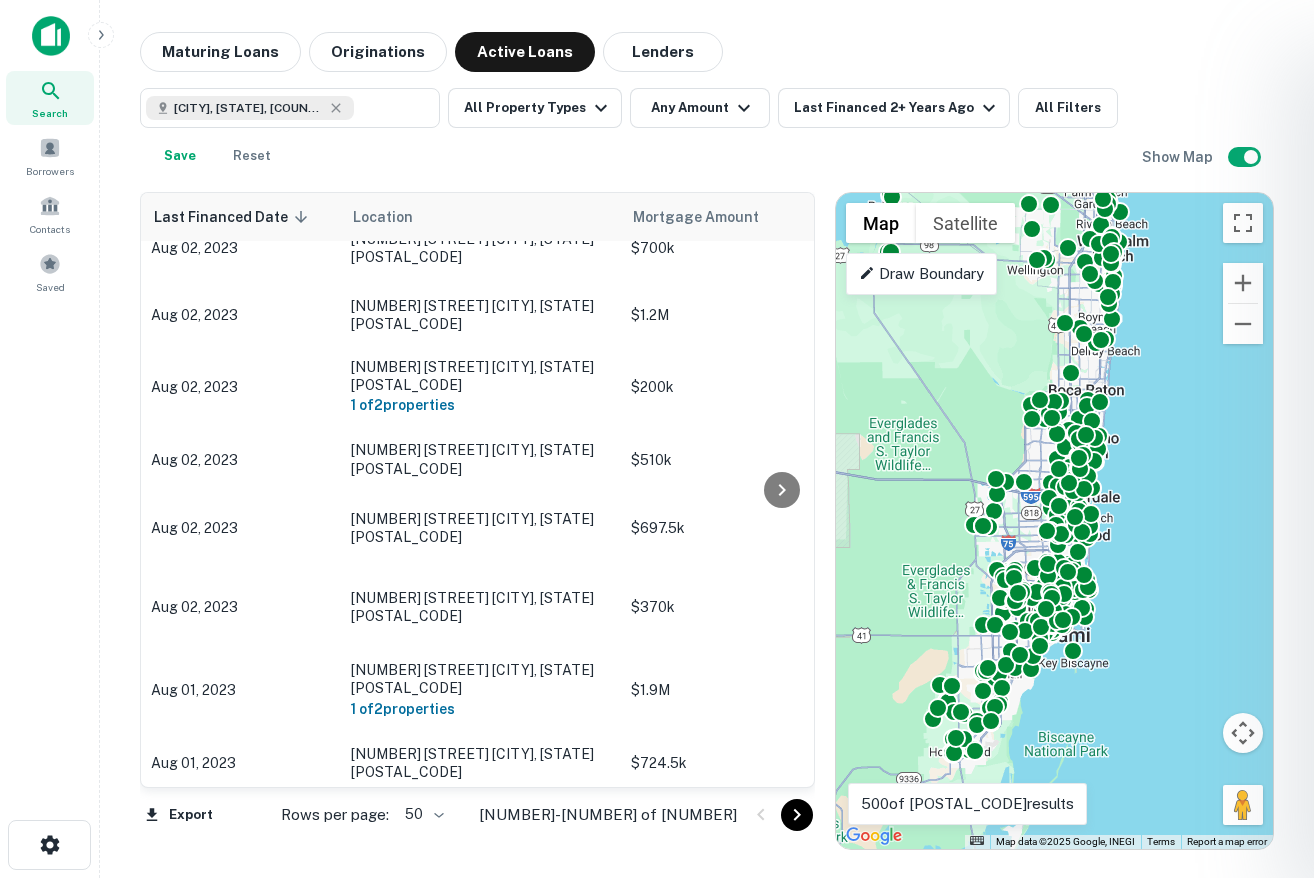 click at bounding box center [657, 439] 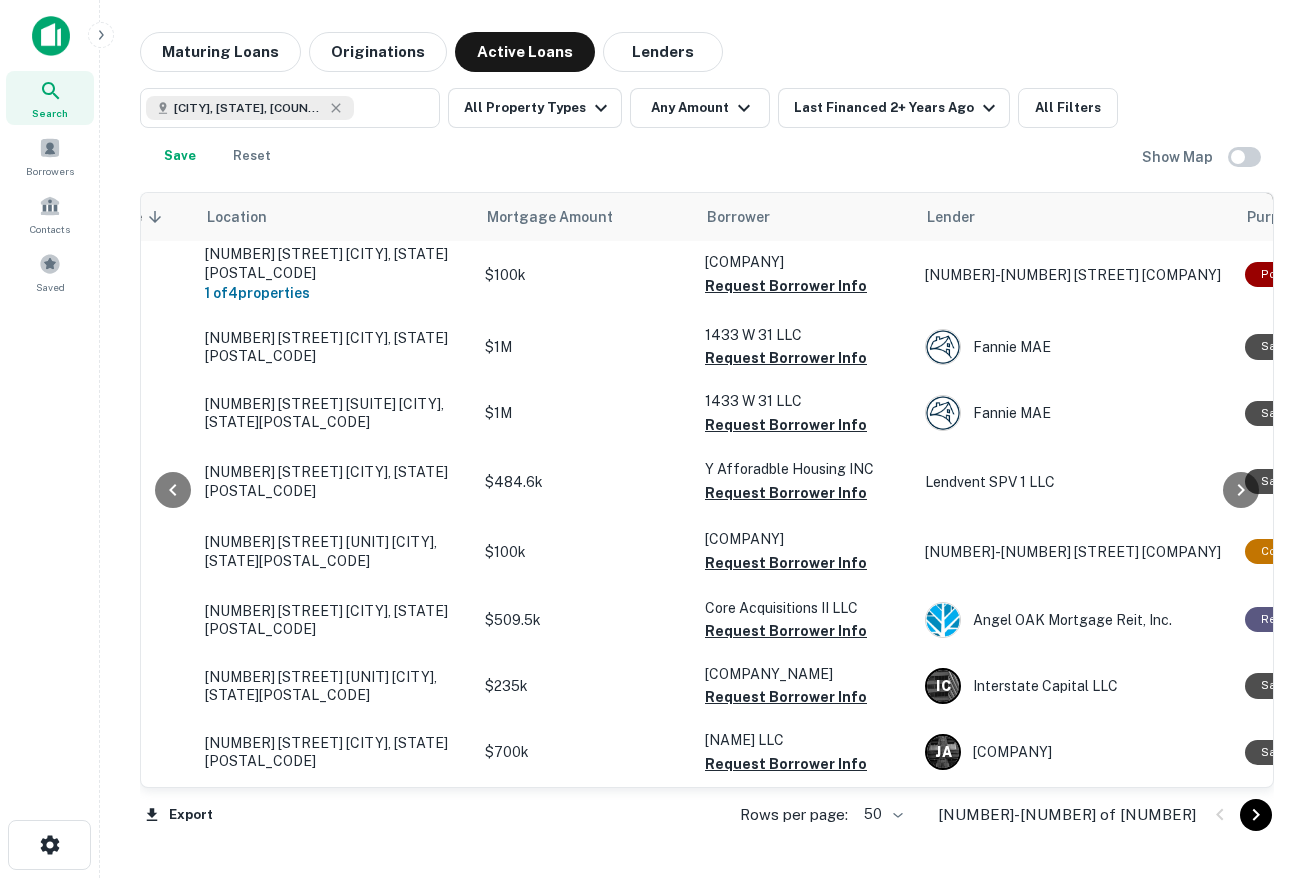 scroll, scrollTop: 0, scrollLeft: 146, axis: horizontal 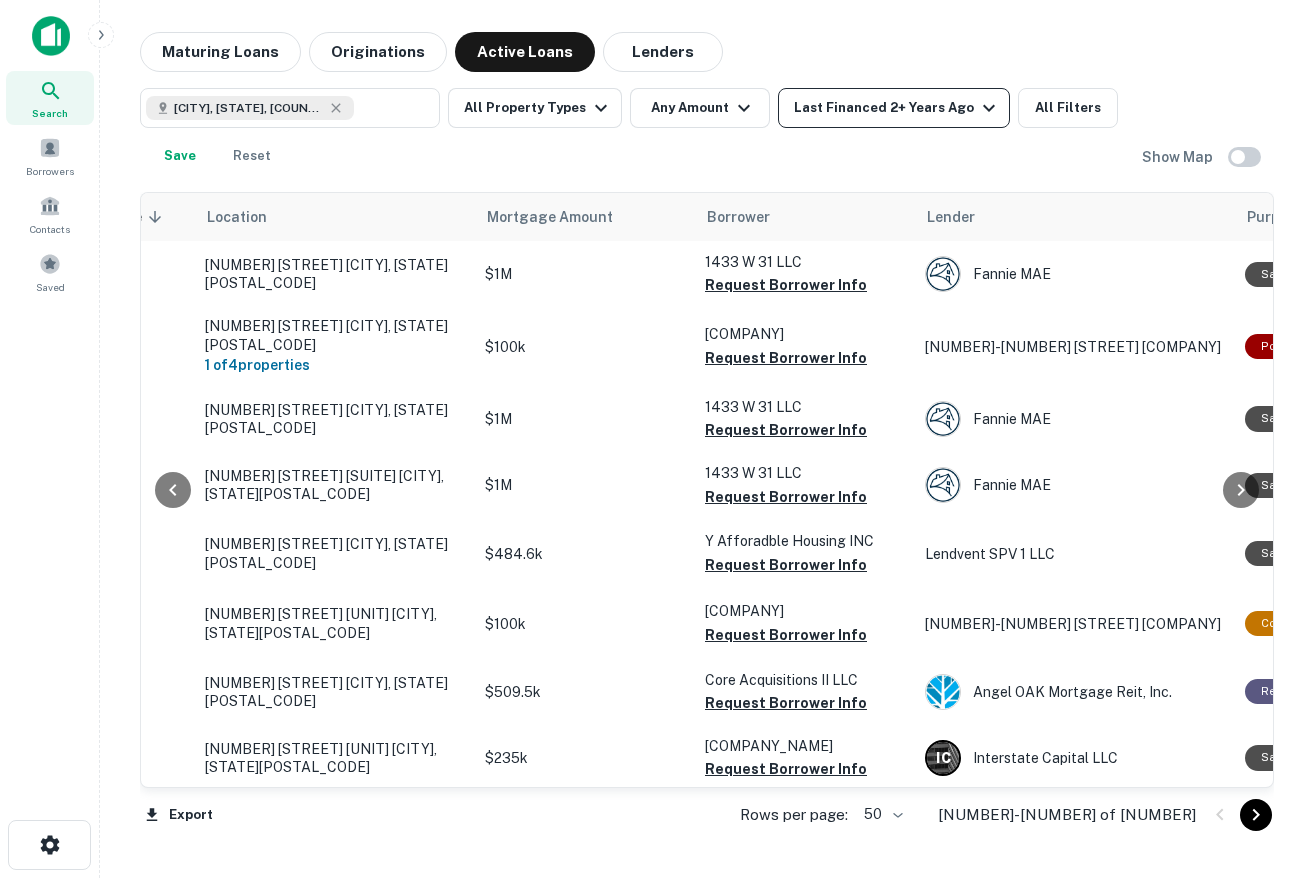 click on "Last Financed 2+ Years Ago" at bounding box center [897, 108] 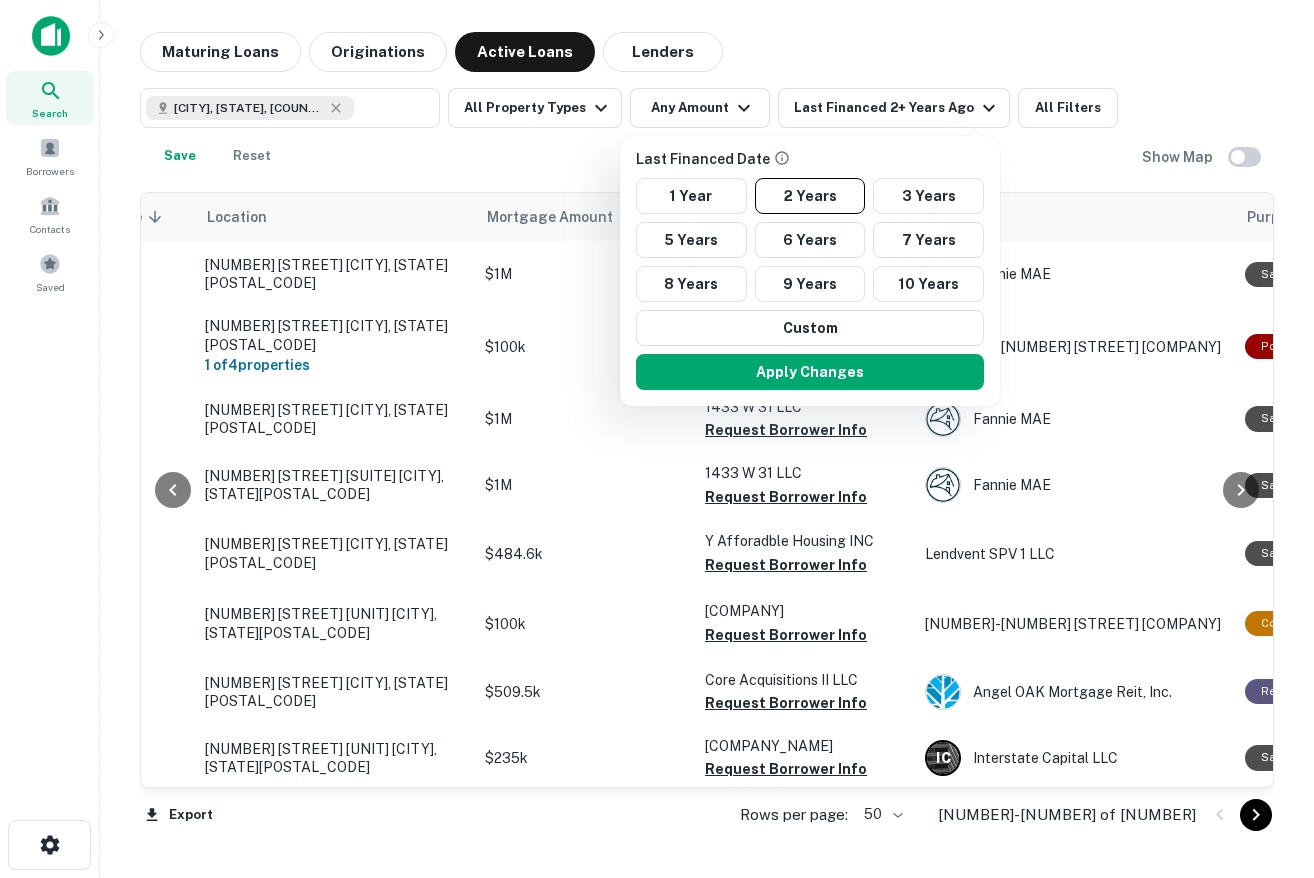 click at bounding box center [657, 439] 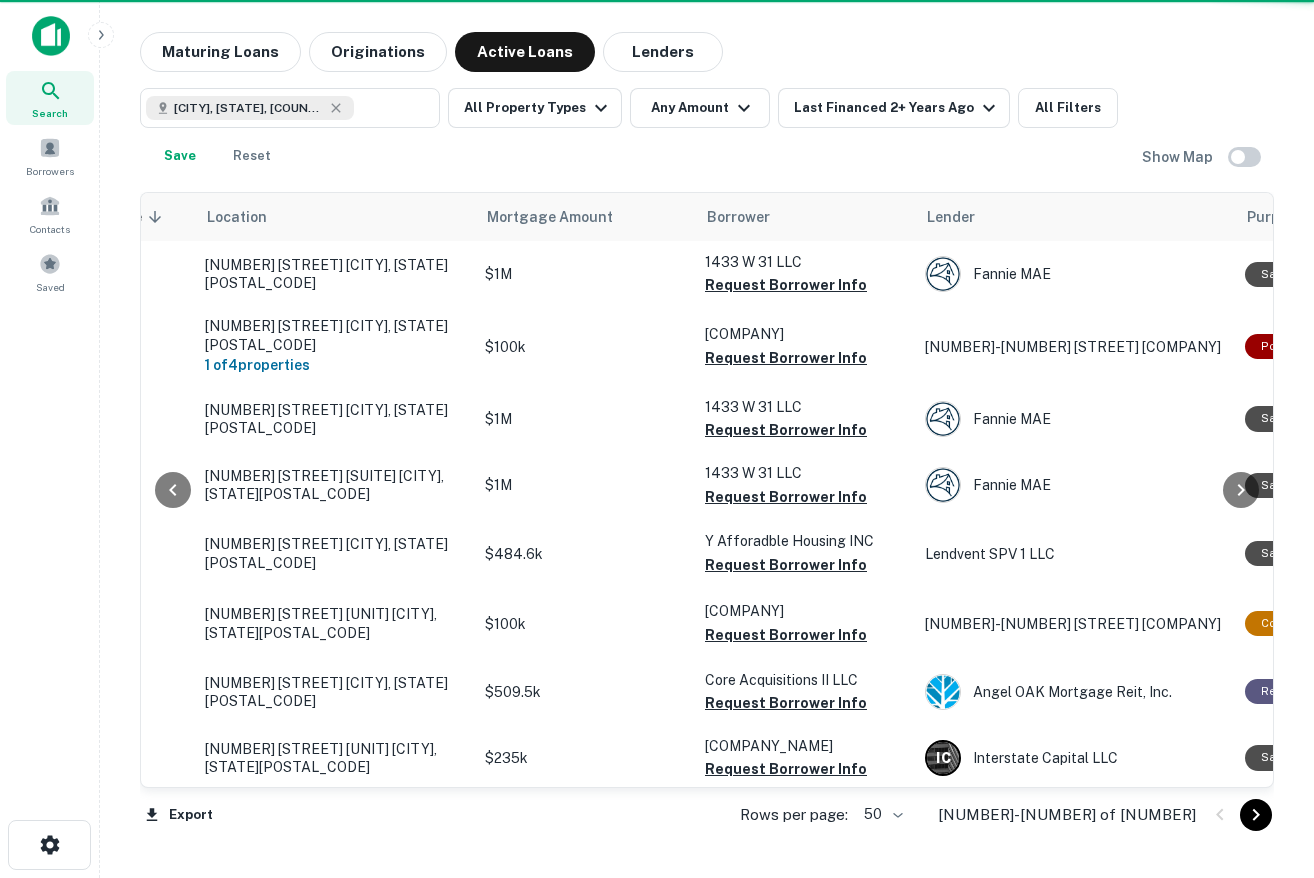 click on "All Filters" at bounding box center (1068, 108) 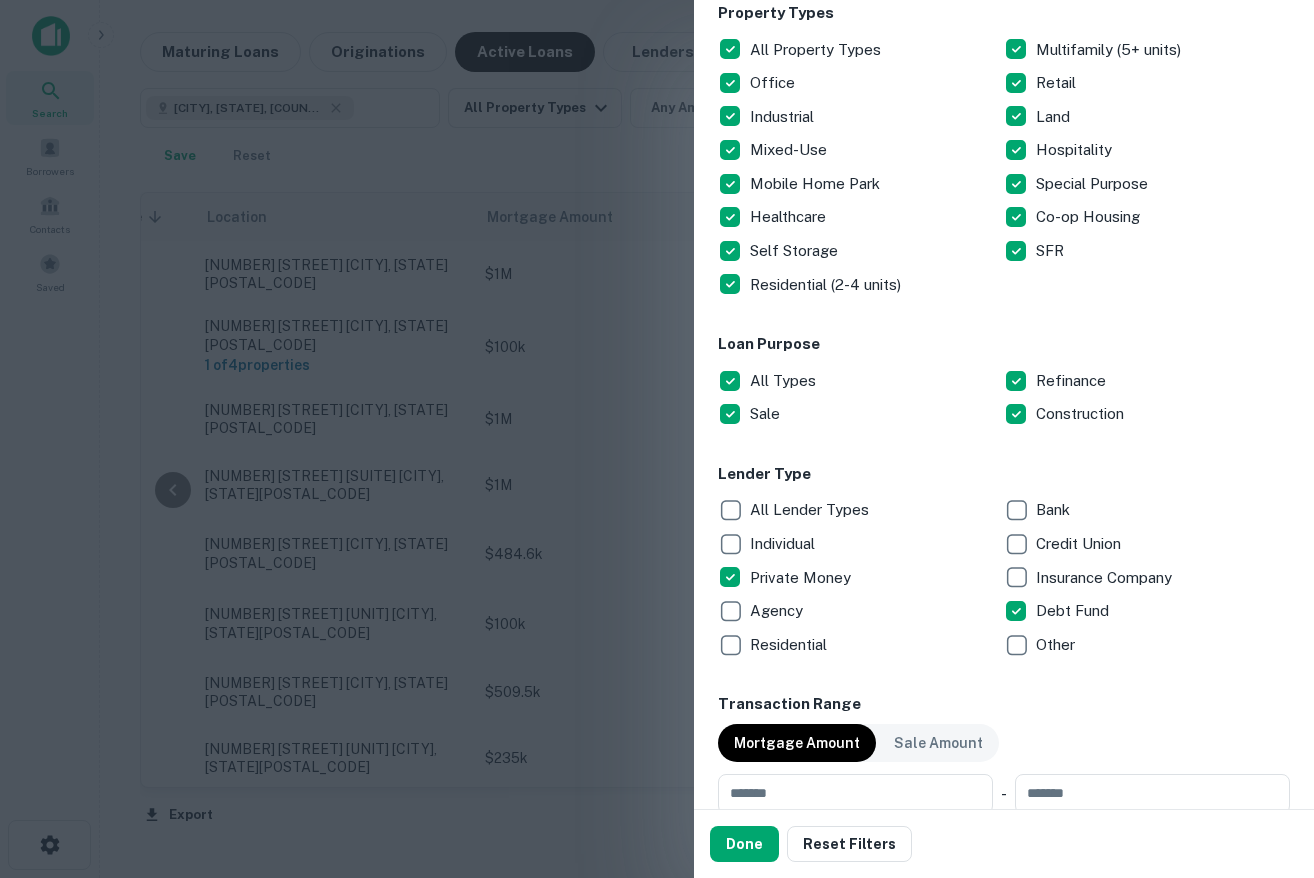 scroll, scrollTop: 534, scrollLeft: 0, axis: vertical 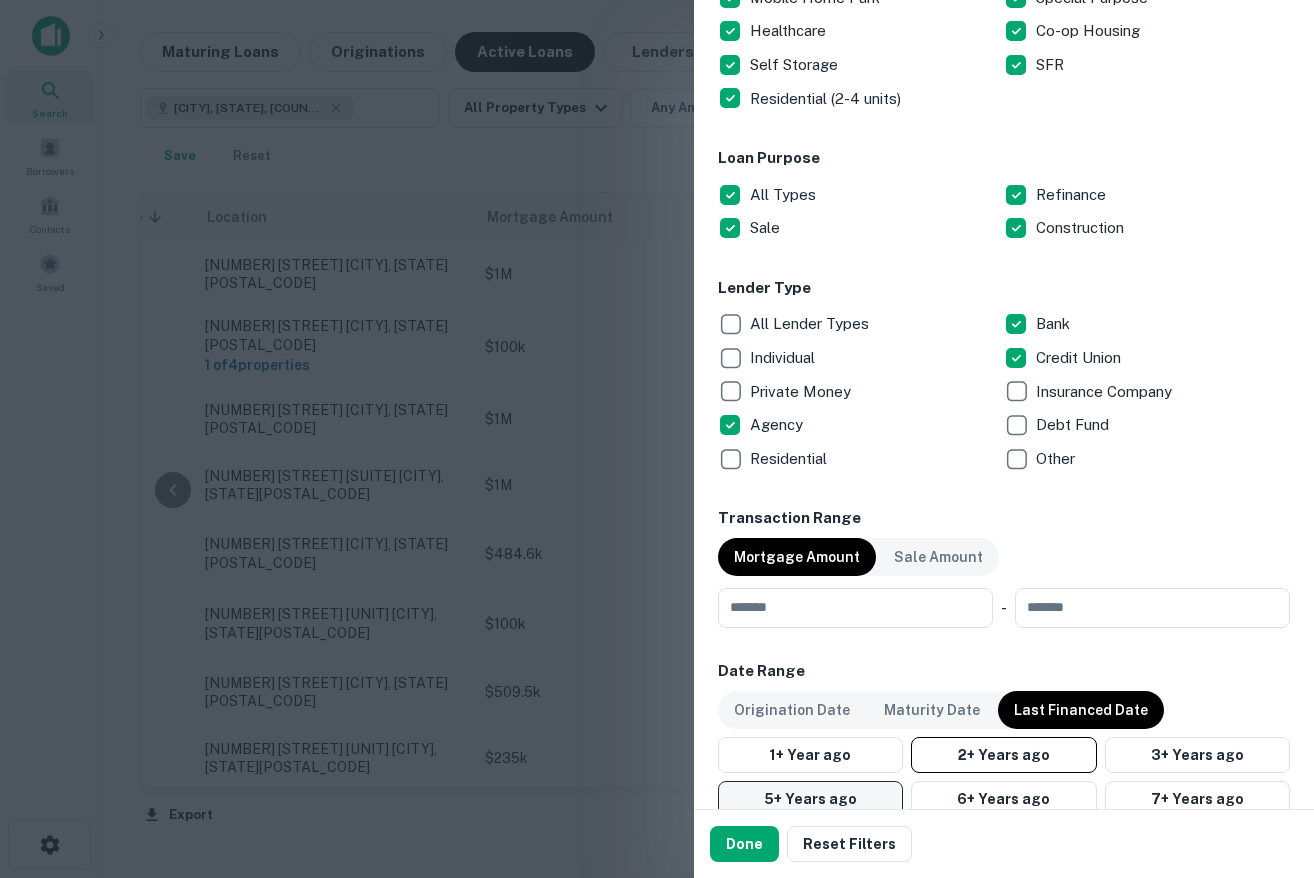click on "5+ Years ago" at bounding box center (810, 799) 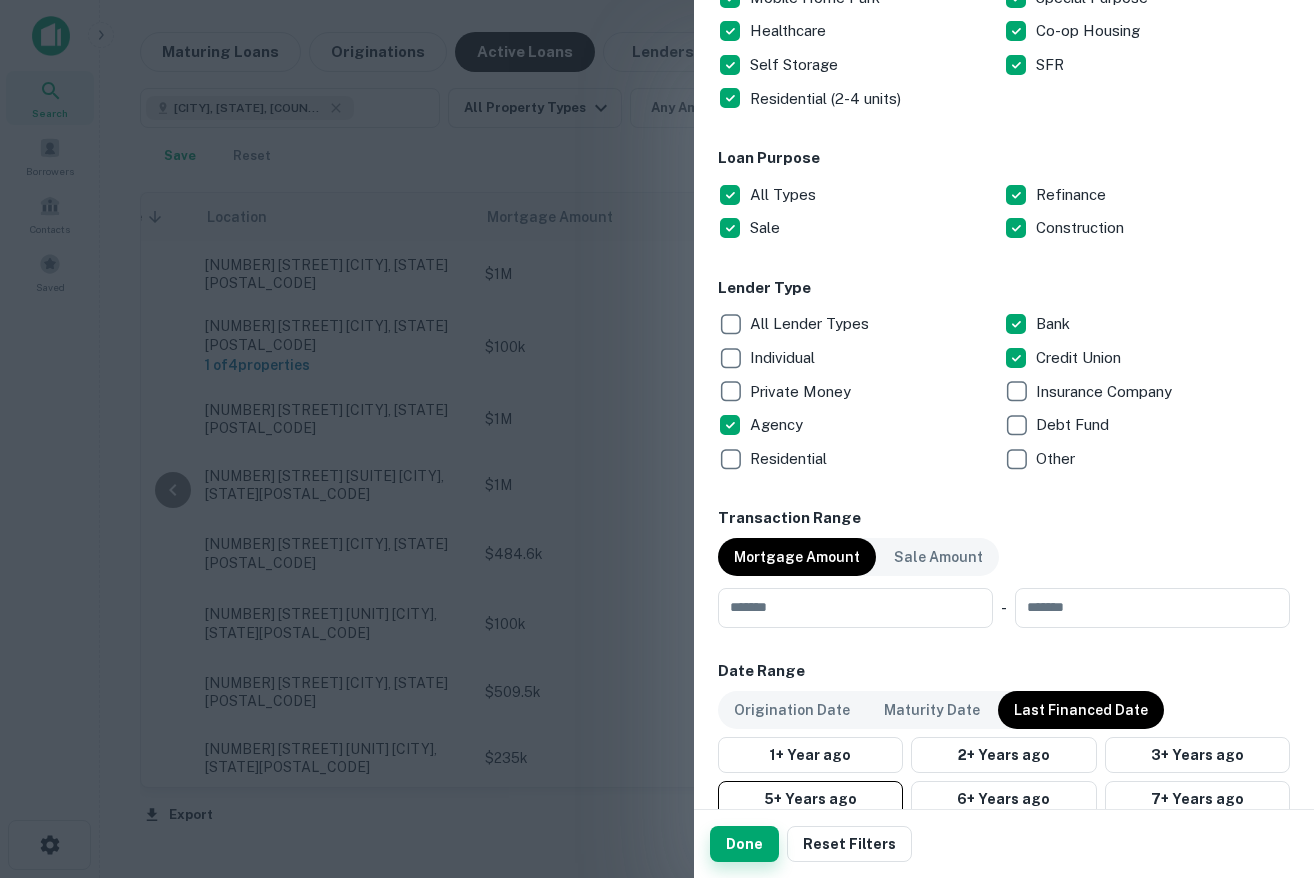 click on "Done" at bounding box center (744, 844) 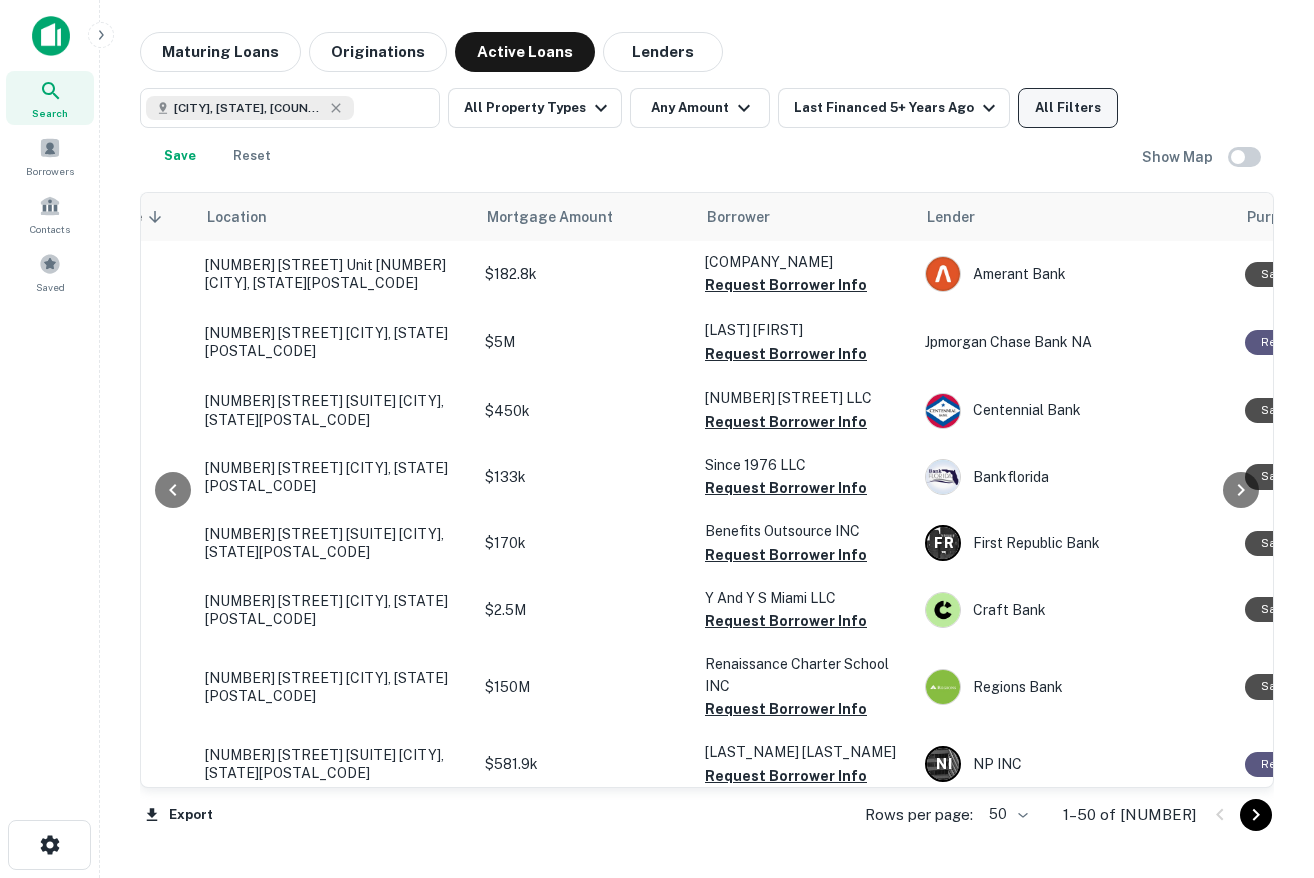 click on "All Filters" at bounding box center [1068, 108] 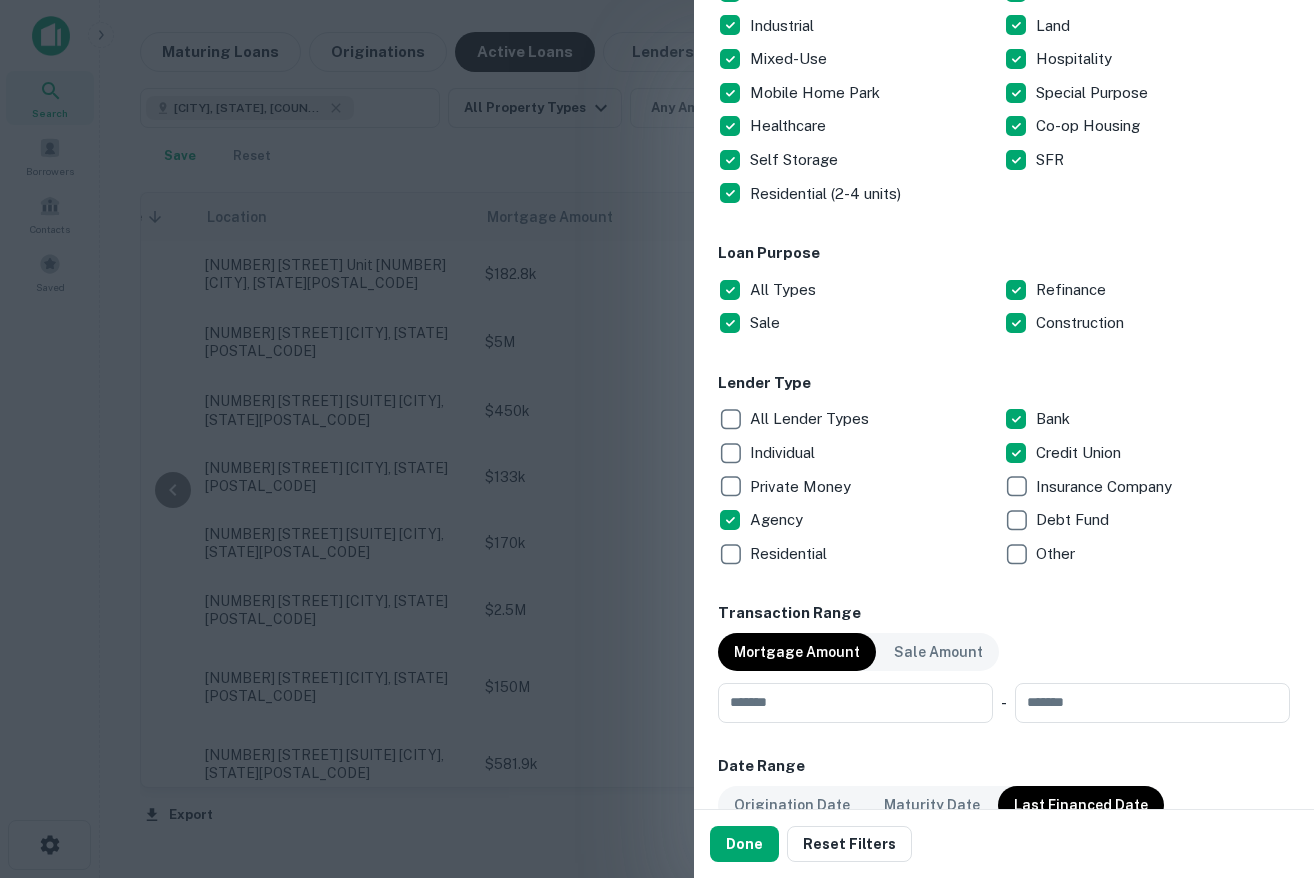 scroll, scrollTop: 484, scrollLeft: 0, axis: vertical 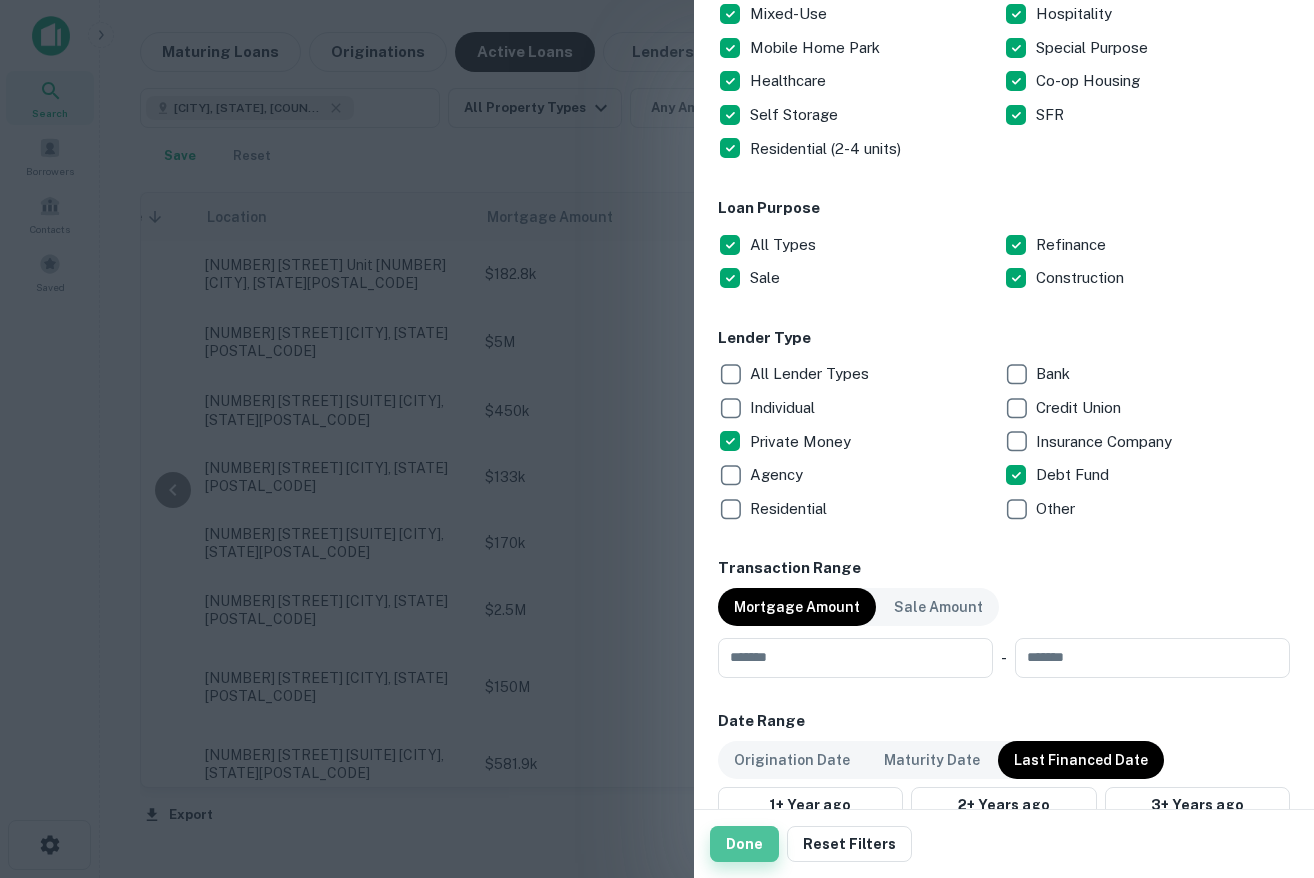 click on "Done" at bounding box center (744, 844) 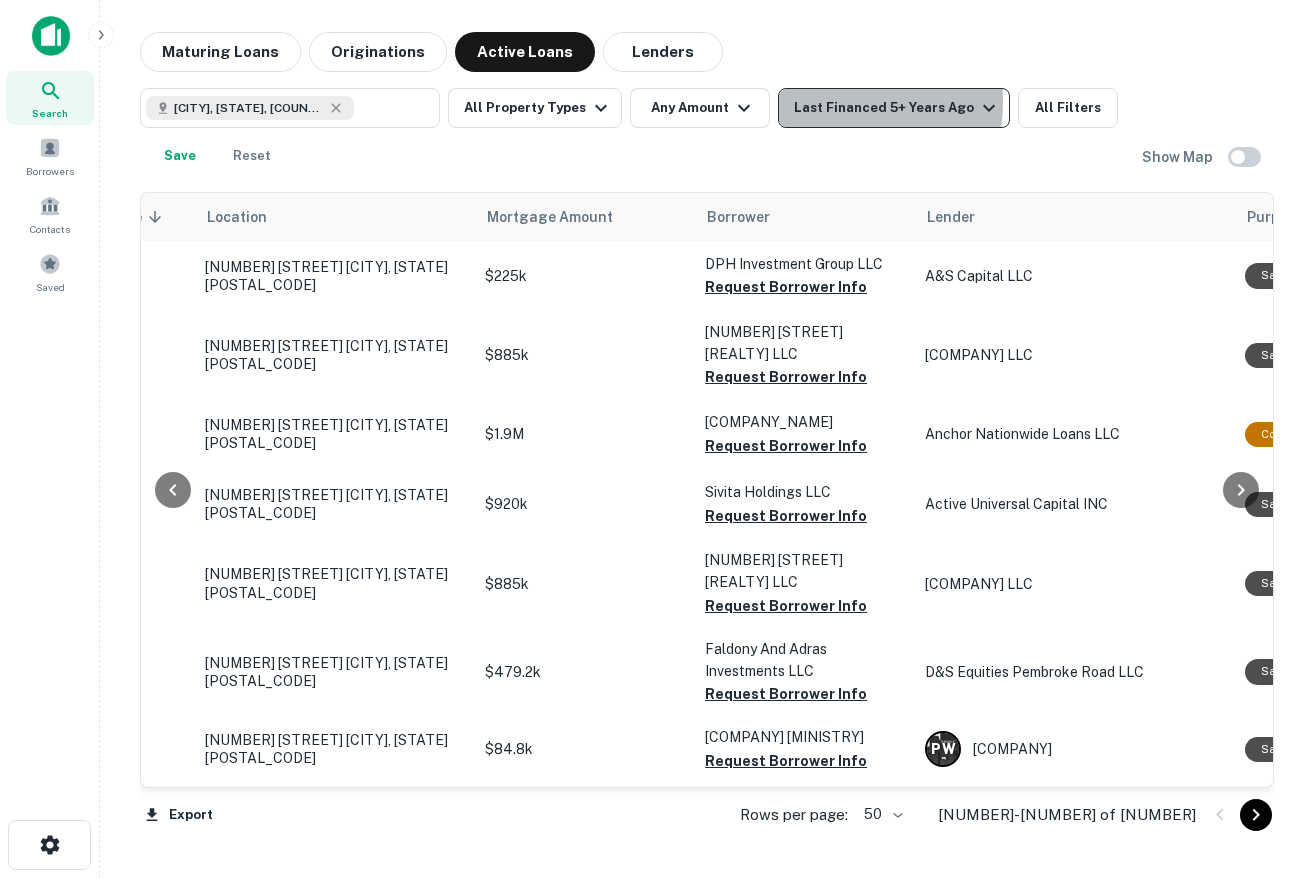 click on "Last Financed 5+ Years Ago" at bounding box center [897, 108] 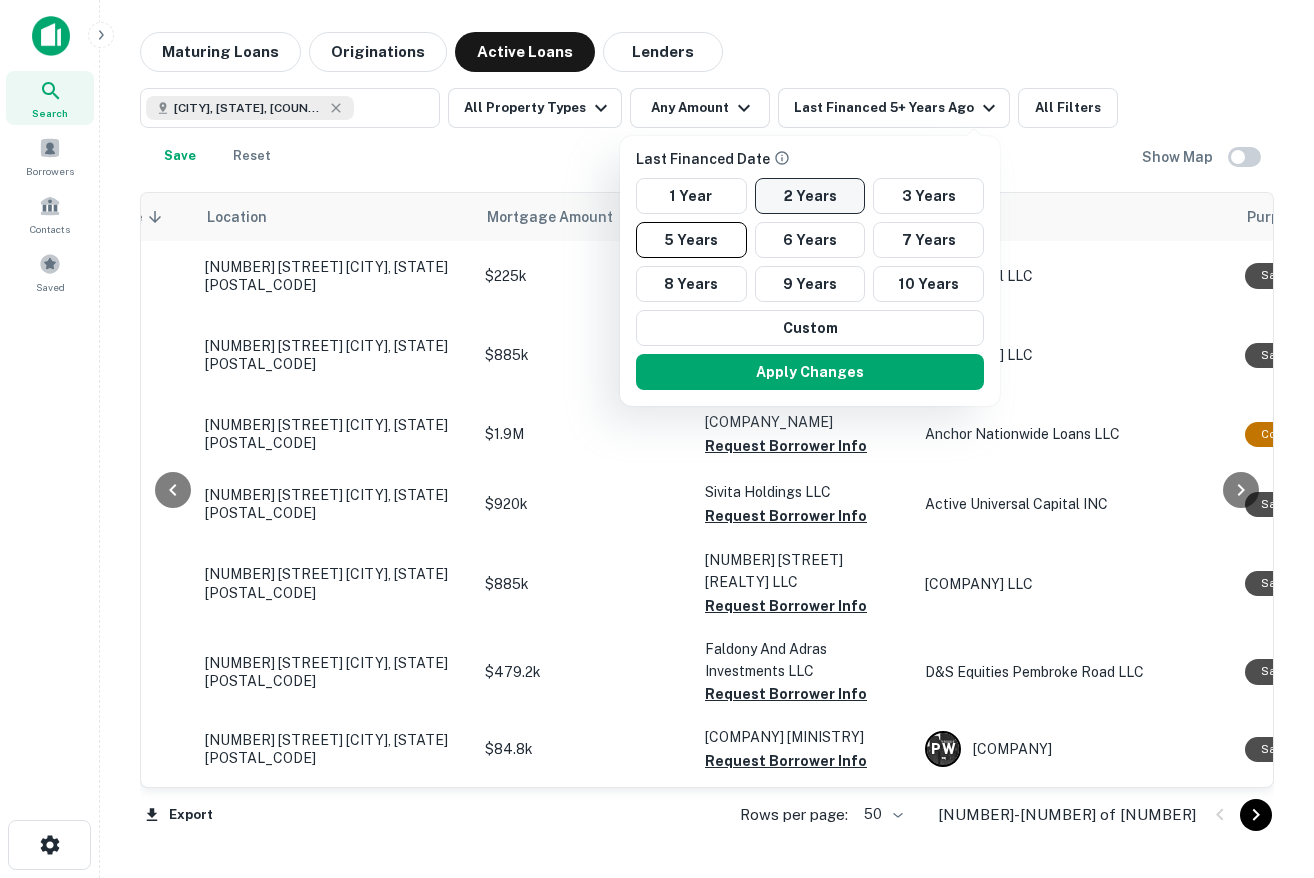 click on "2 Years" at bounding box center (810, 196) 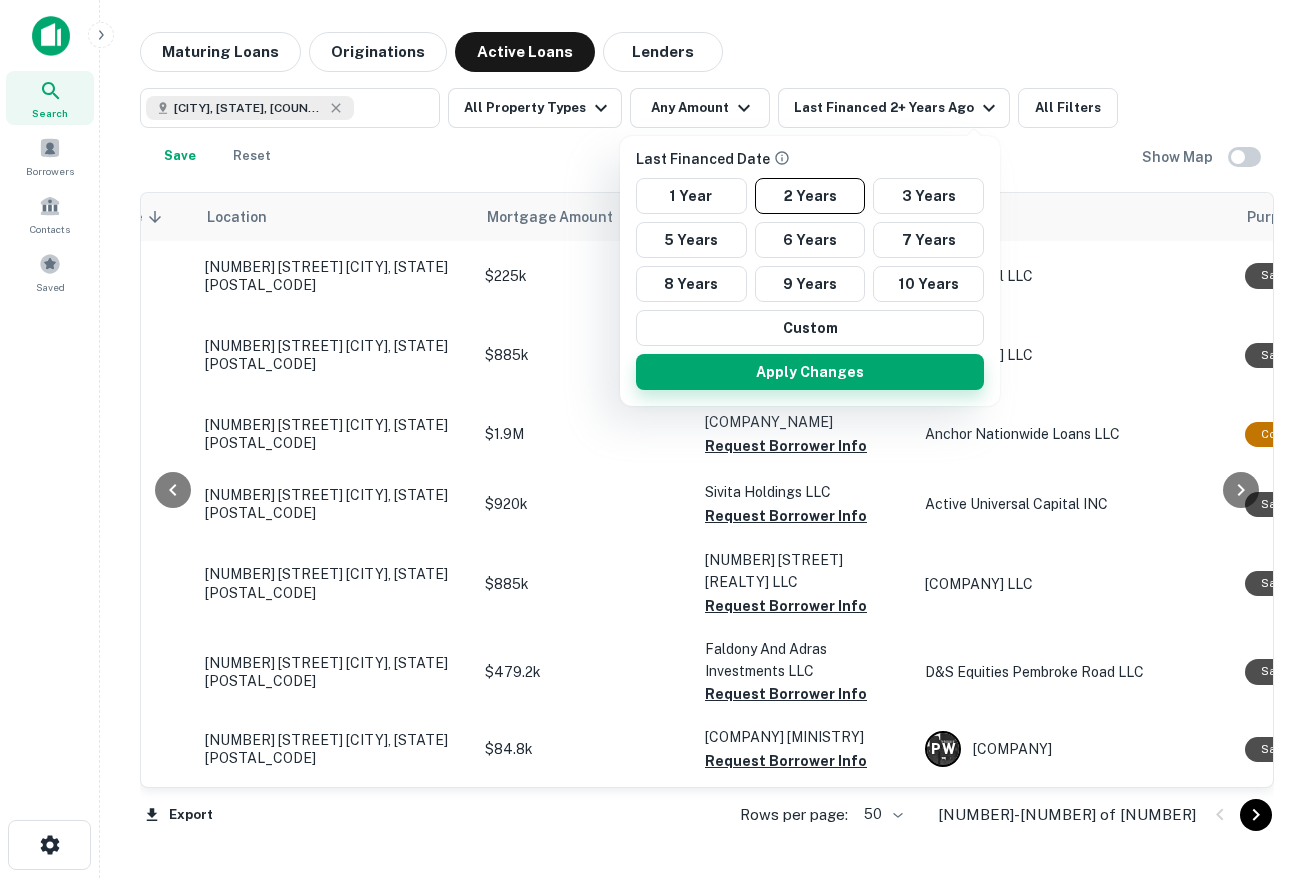 click on "Apply Changes" at bounding box center [810, 372] 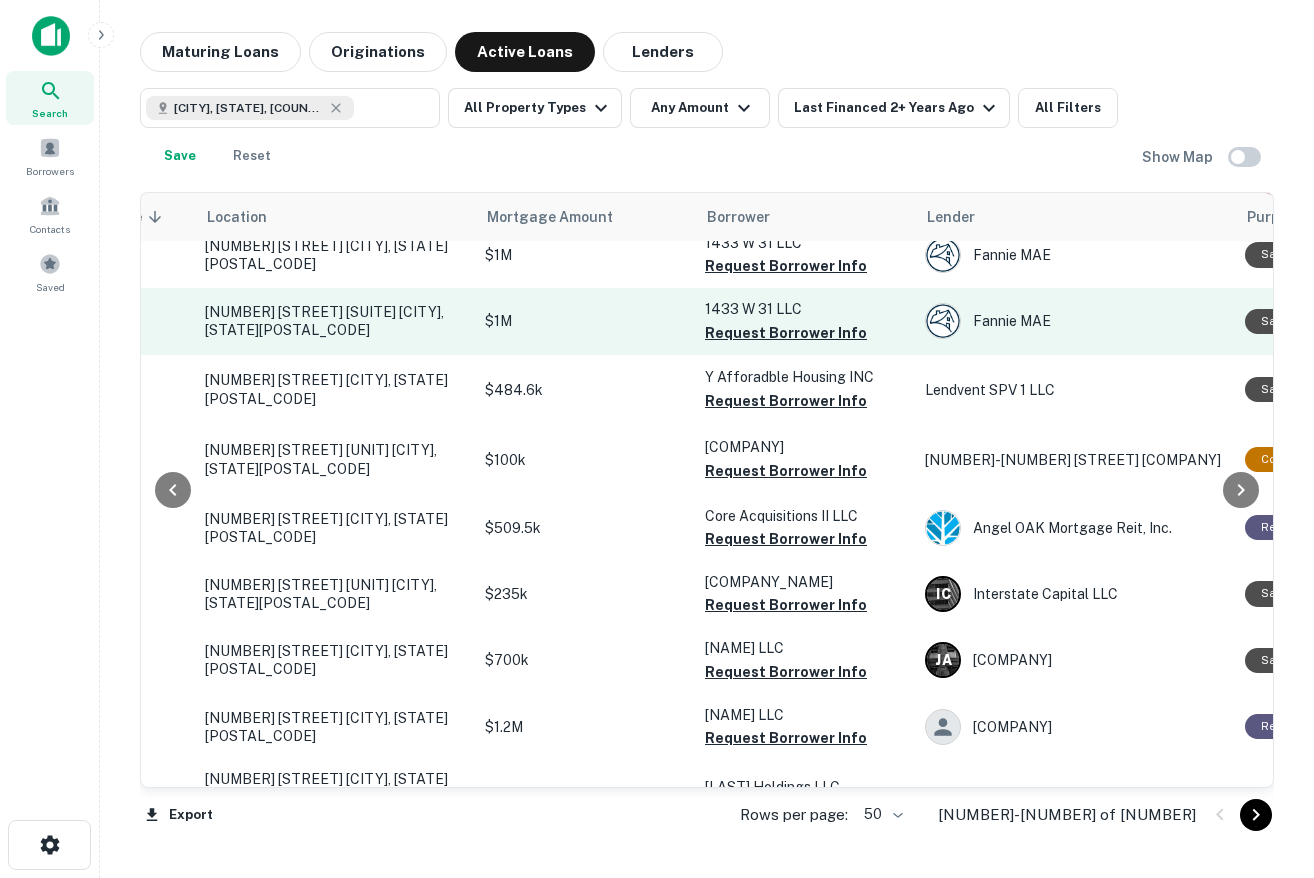 scroll, scrollTop: 176, scrollLeft: 146, axis: both 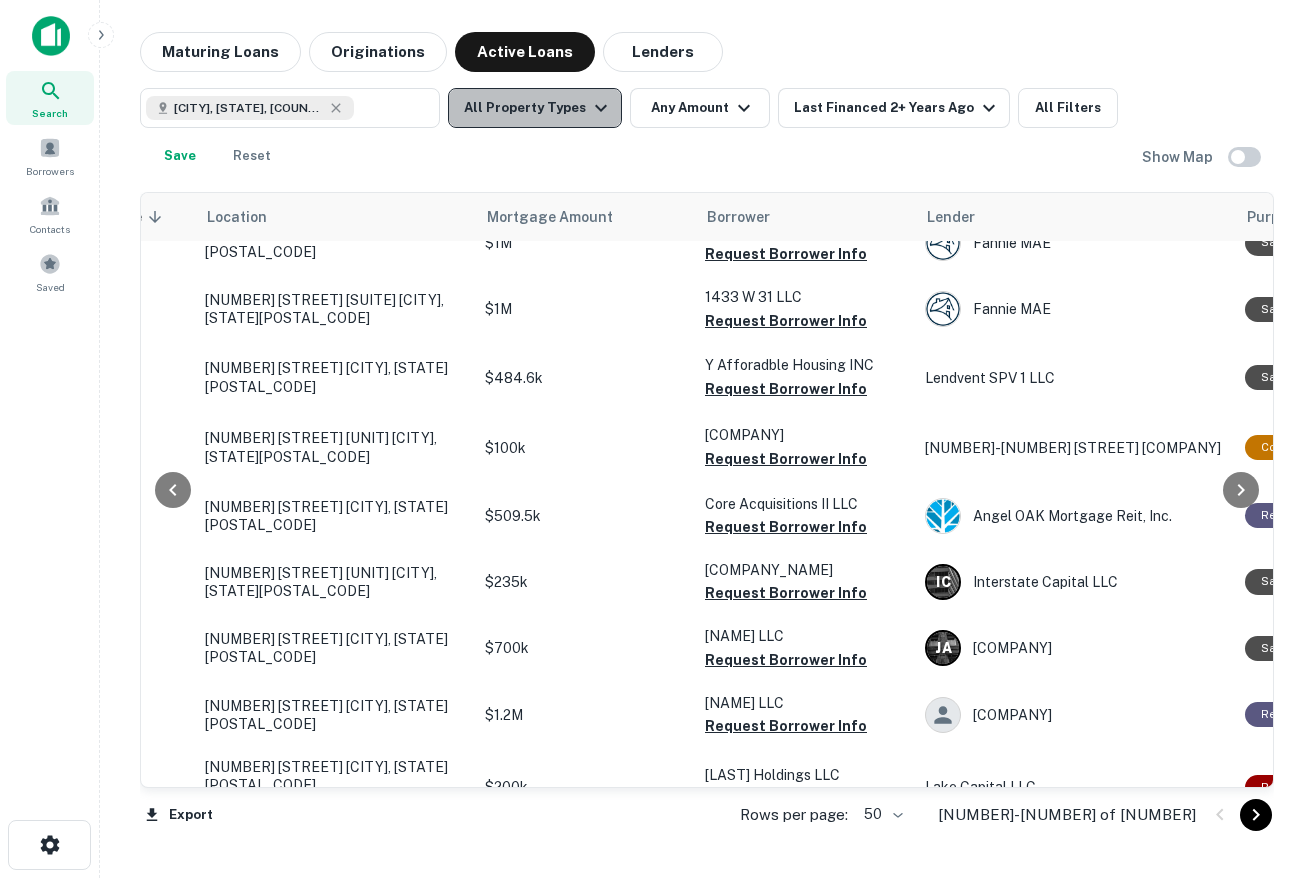 click 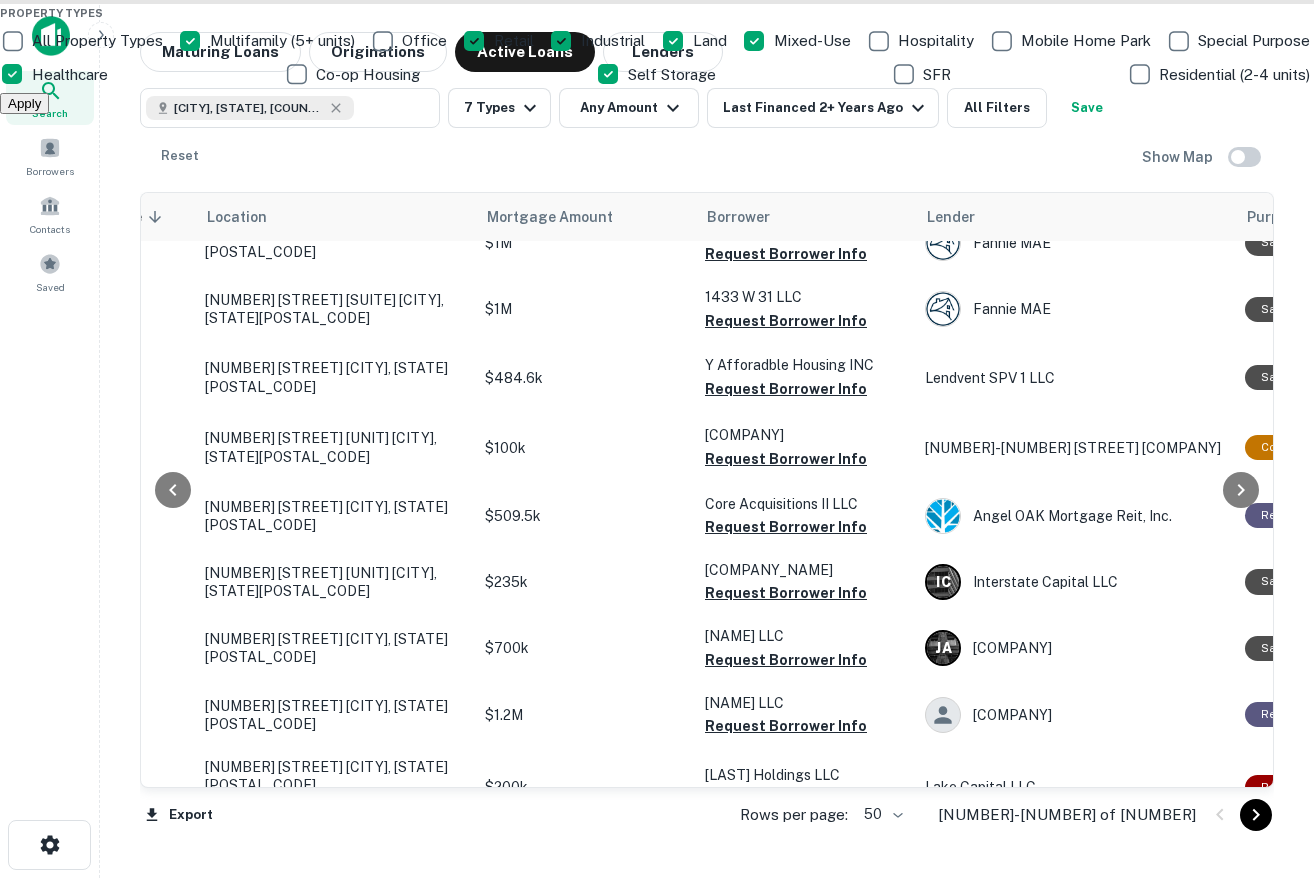 click on "Apply" at bounding box center (24, 103) 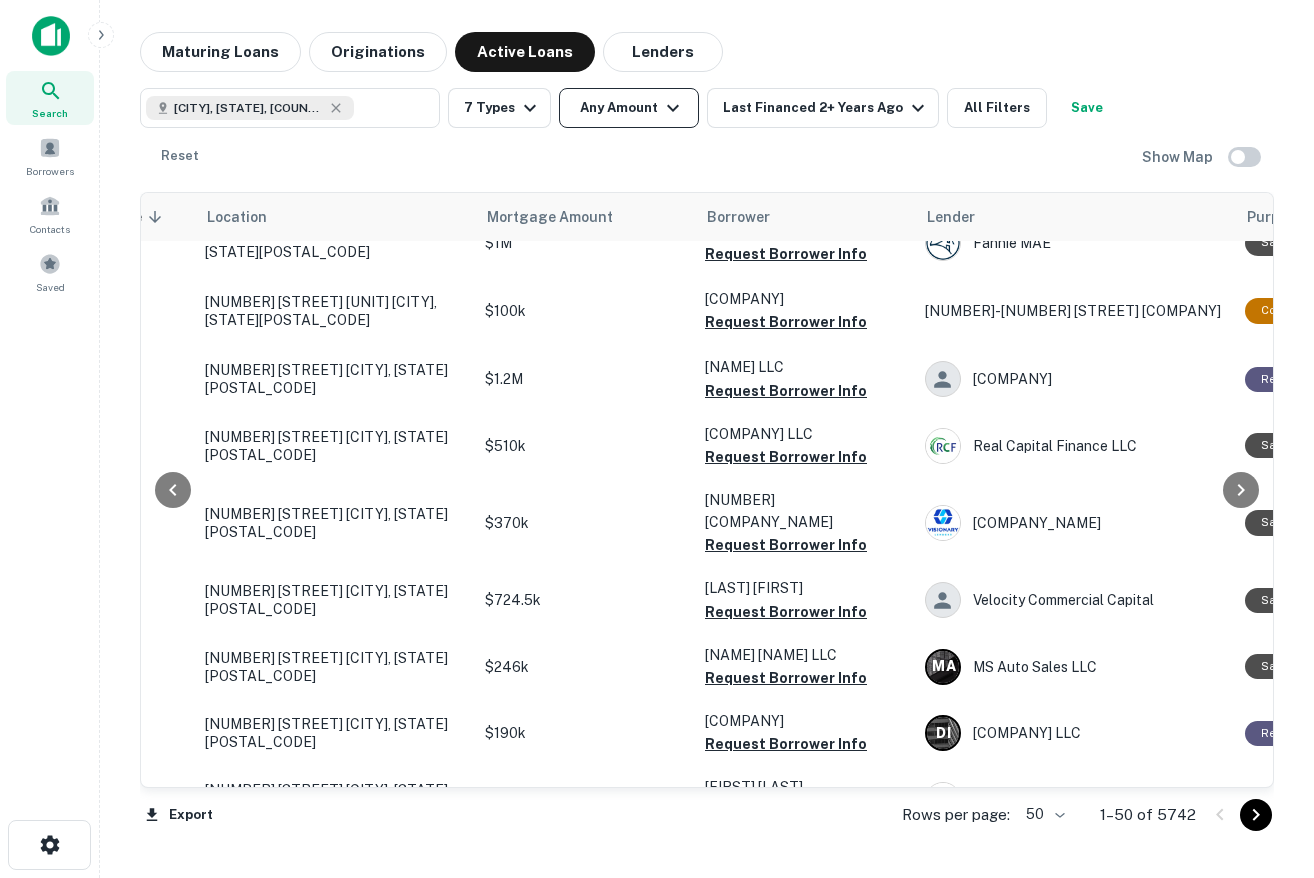 click on "Any Amount" at bounding box center [629, 108] 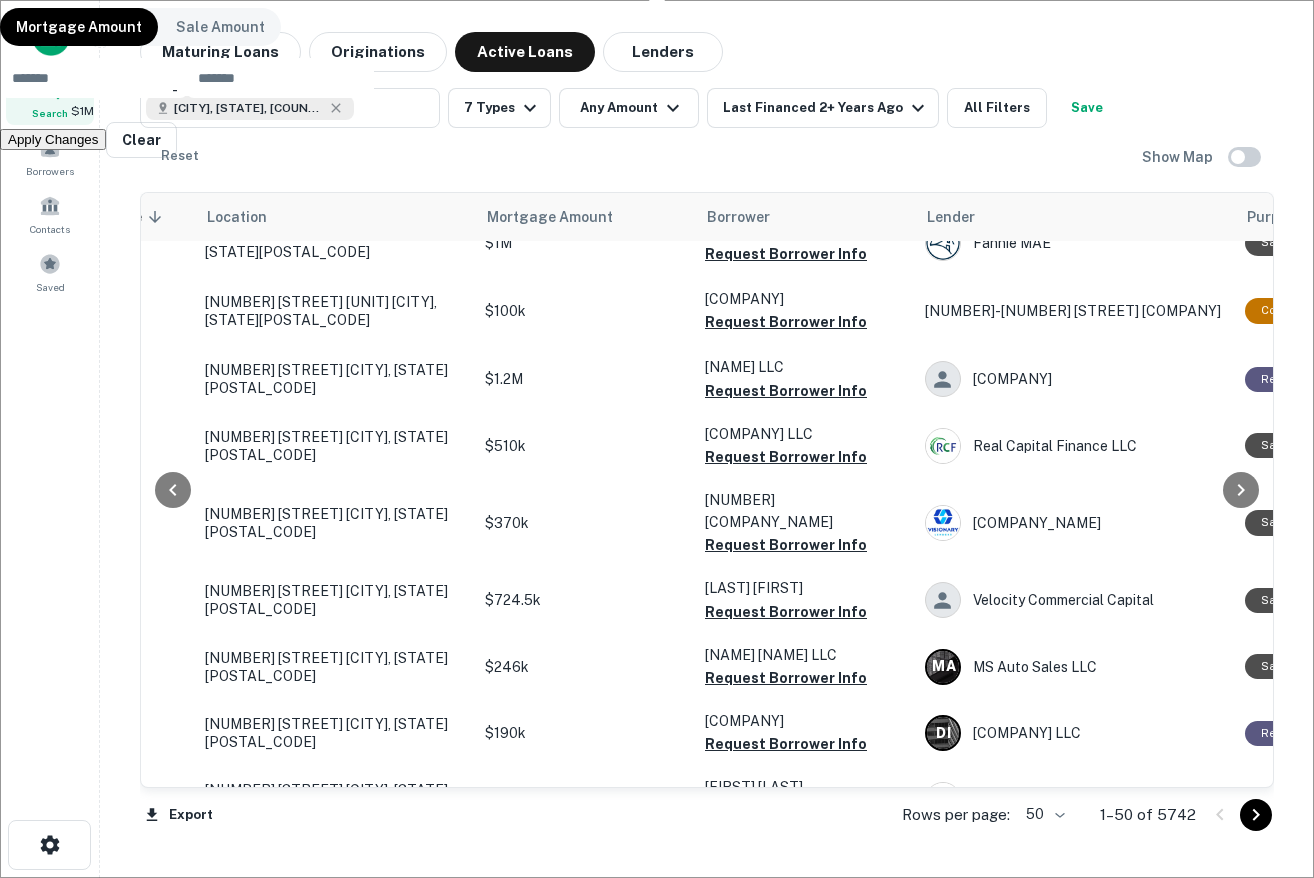 type on "*******" 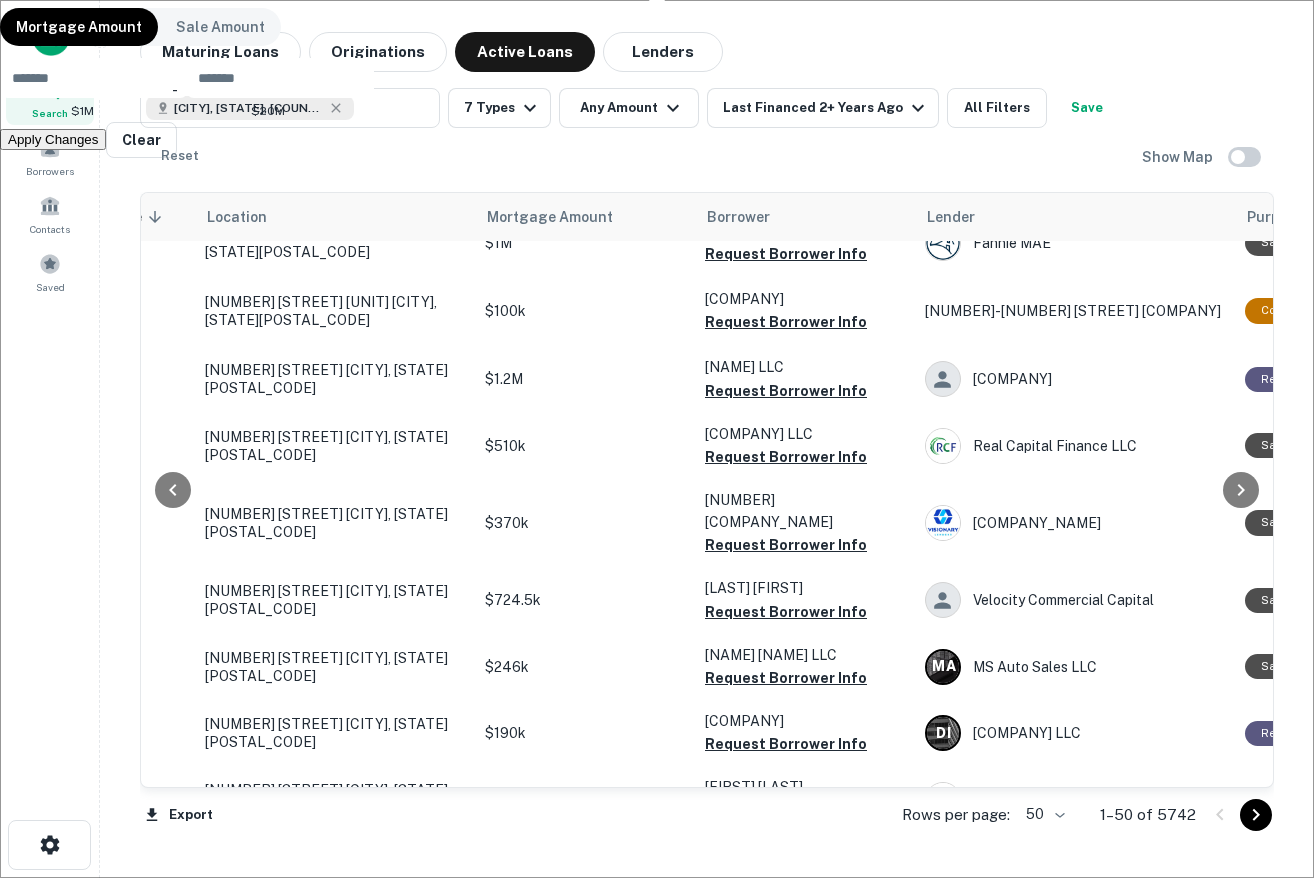 type on "********" 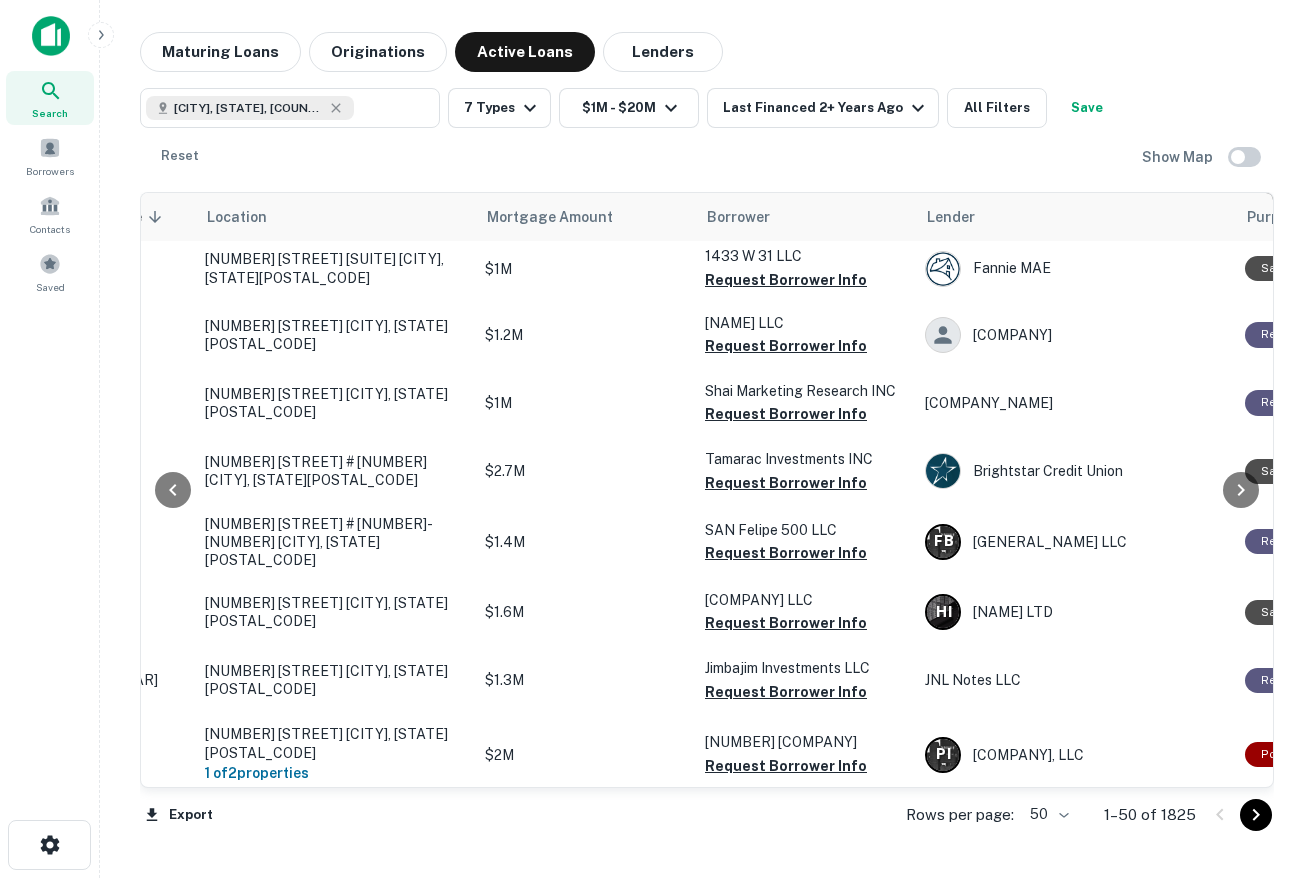 scroll, scrollTop: 0, scrollLeft: 146, axis: horizontal 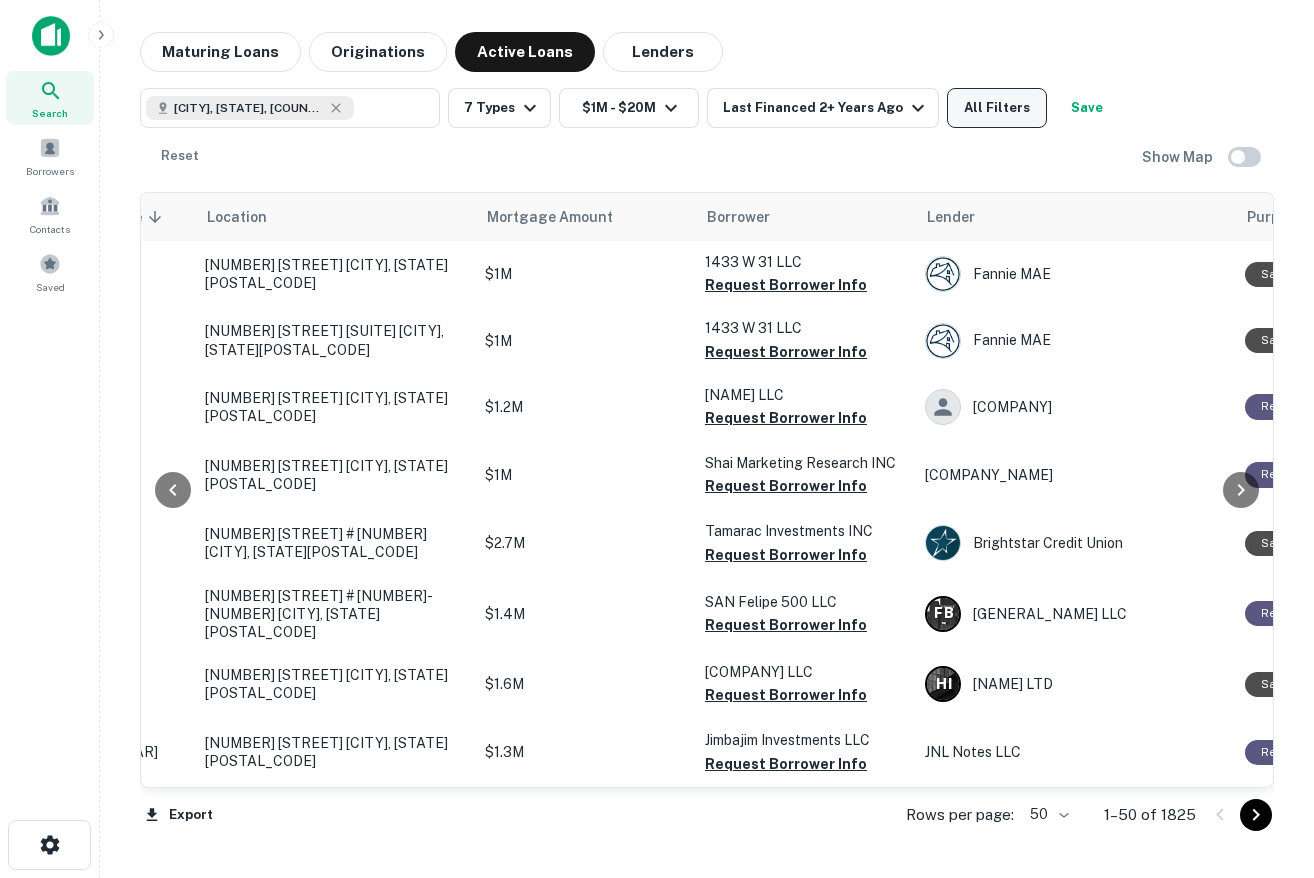 click on "All Filters" at bounding box center (997, 108) 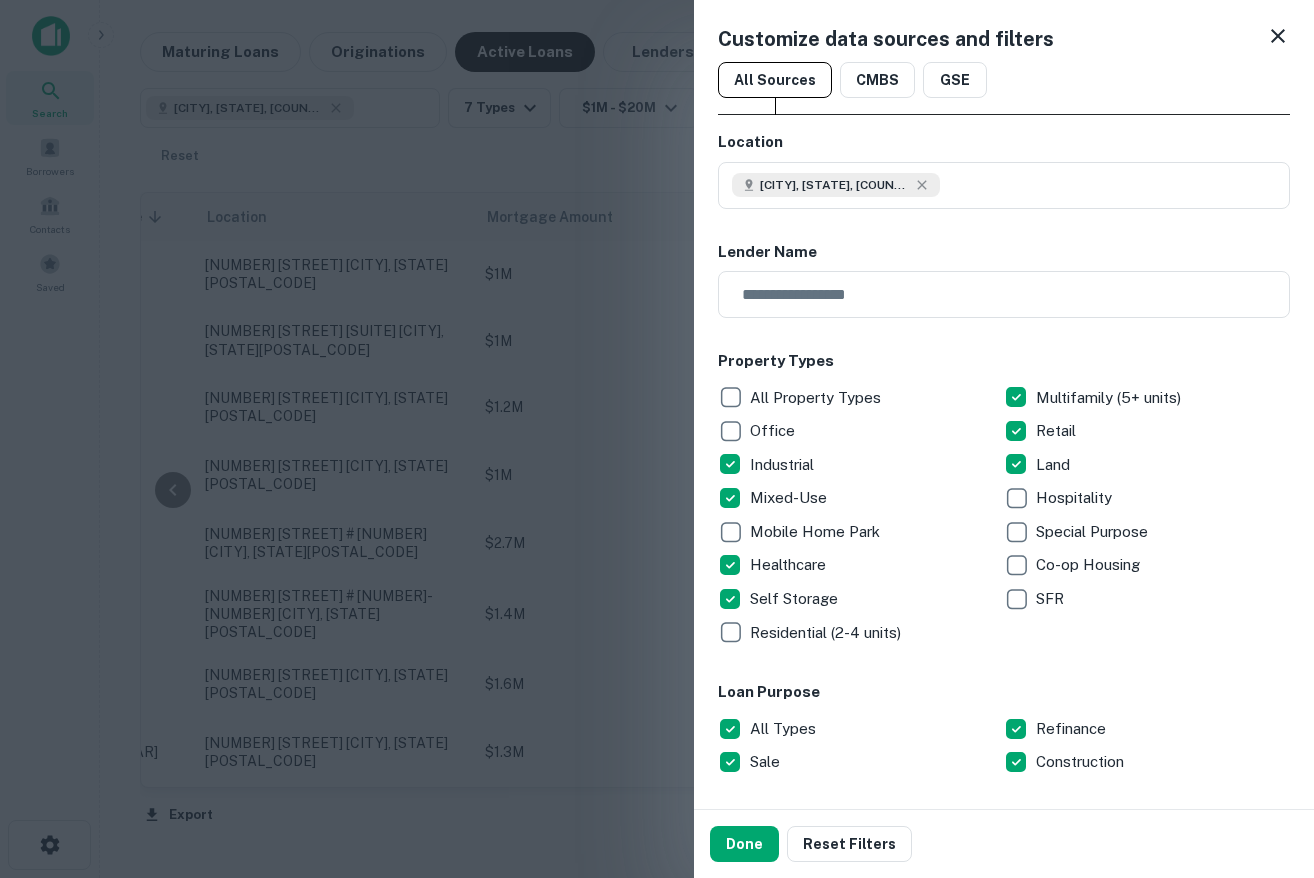 scroll, scrollTop: 404, scrollLeft: 0, axis: vertical 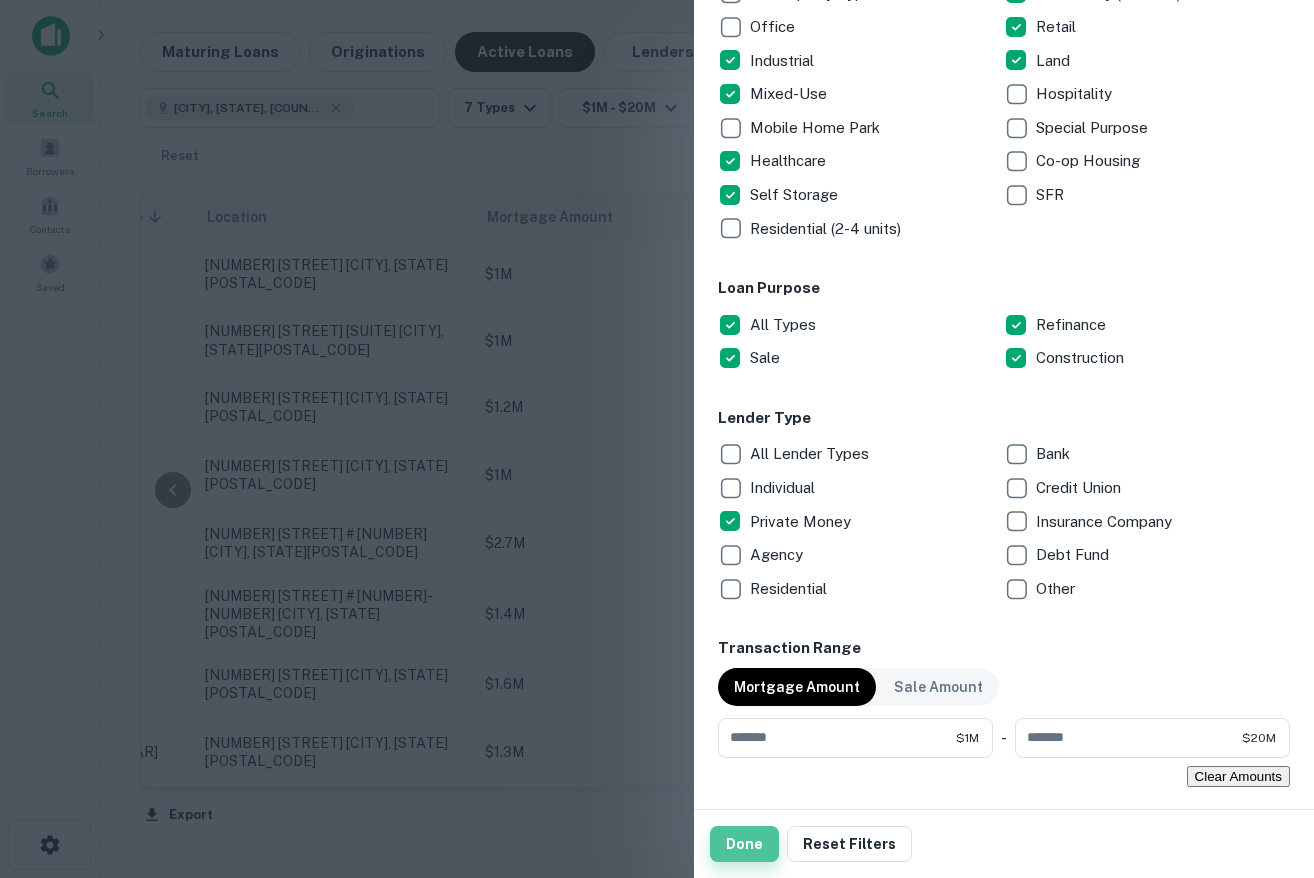 click on "Done" at bounding box center (744, 844) 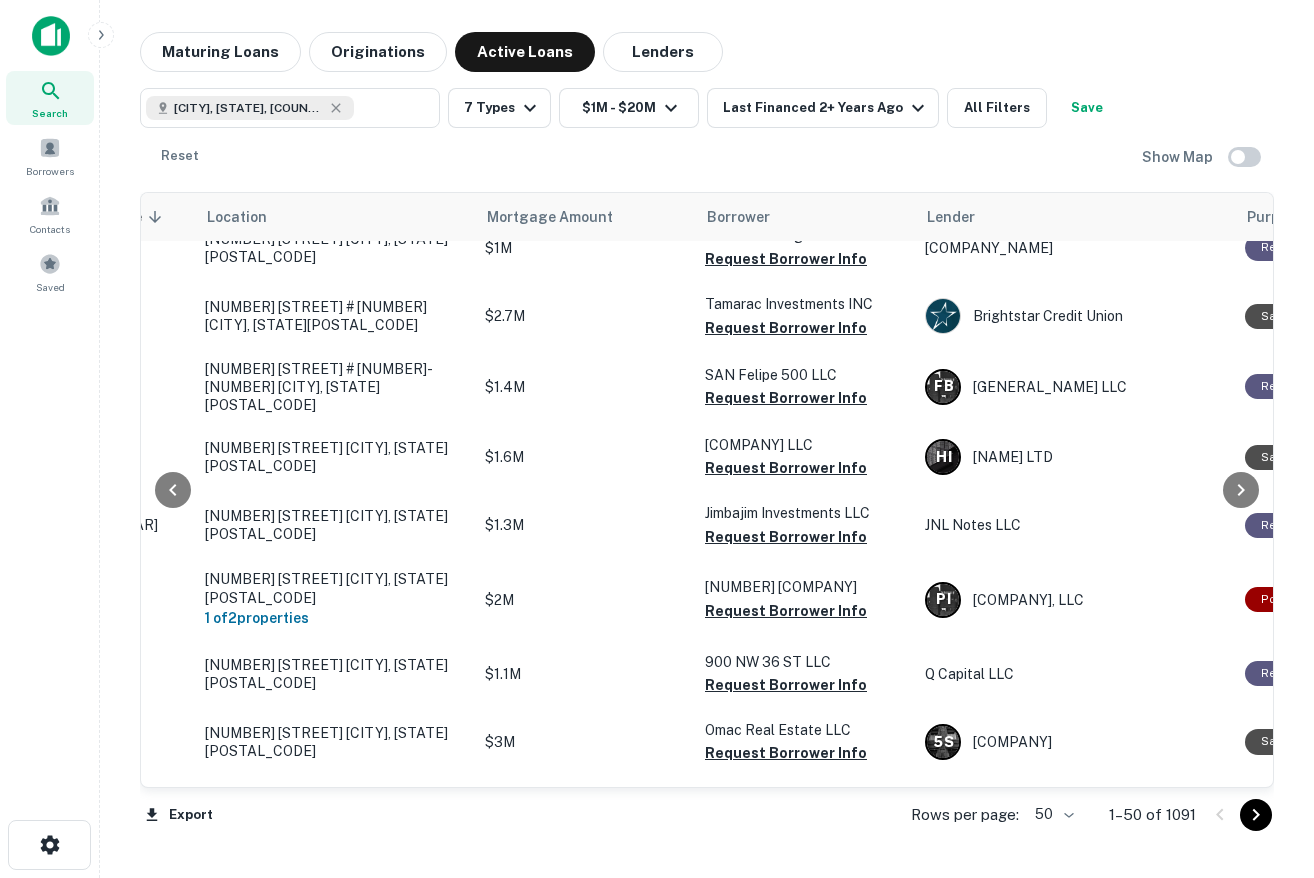 scroll, scrollTop: 0, scrollLeft: 146, axis: horizontal 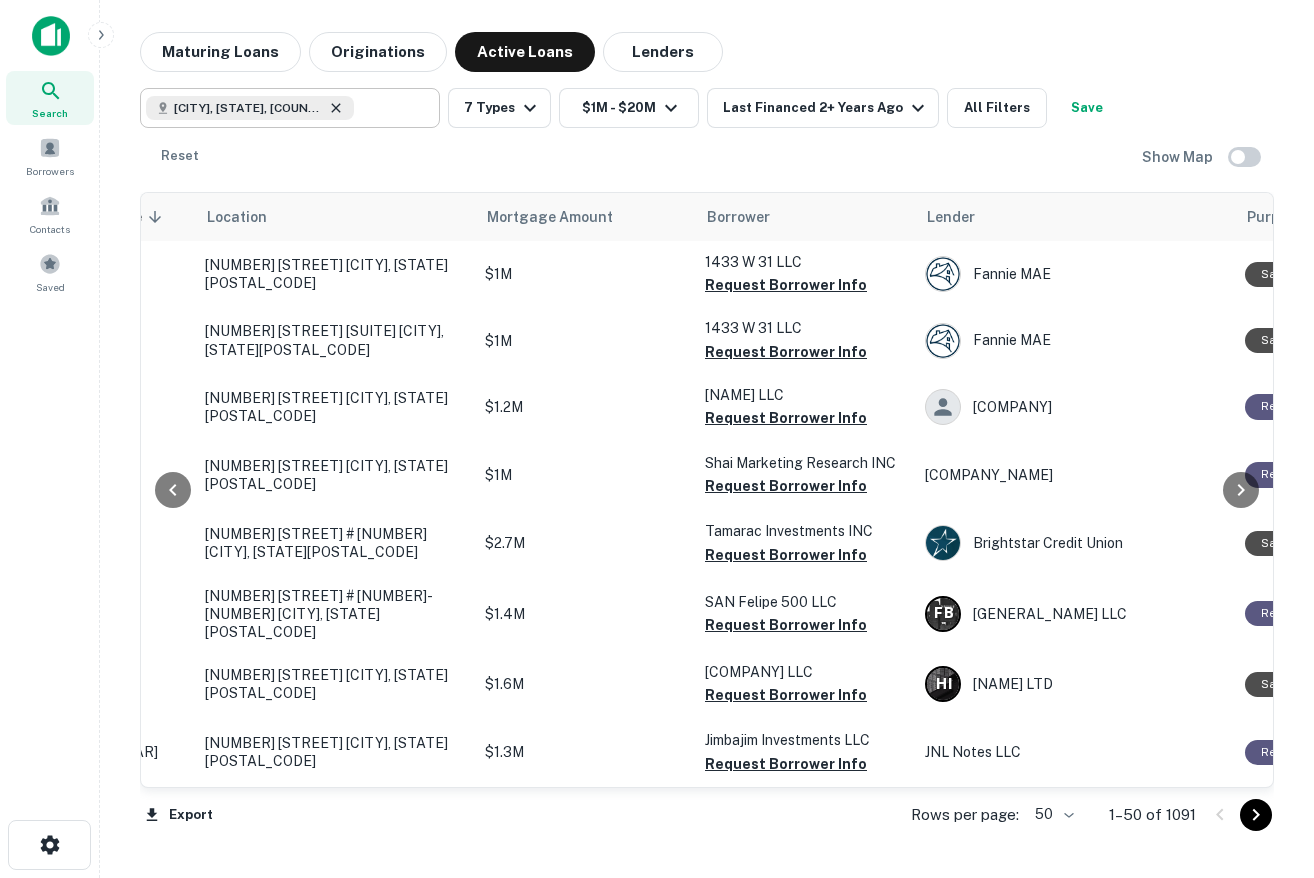 click 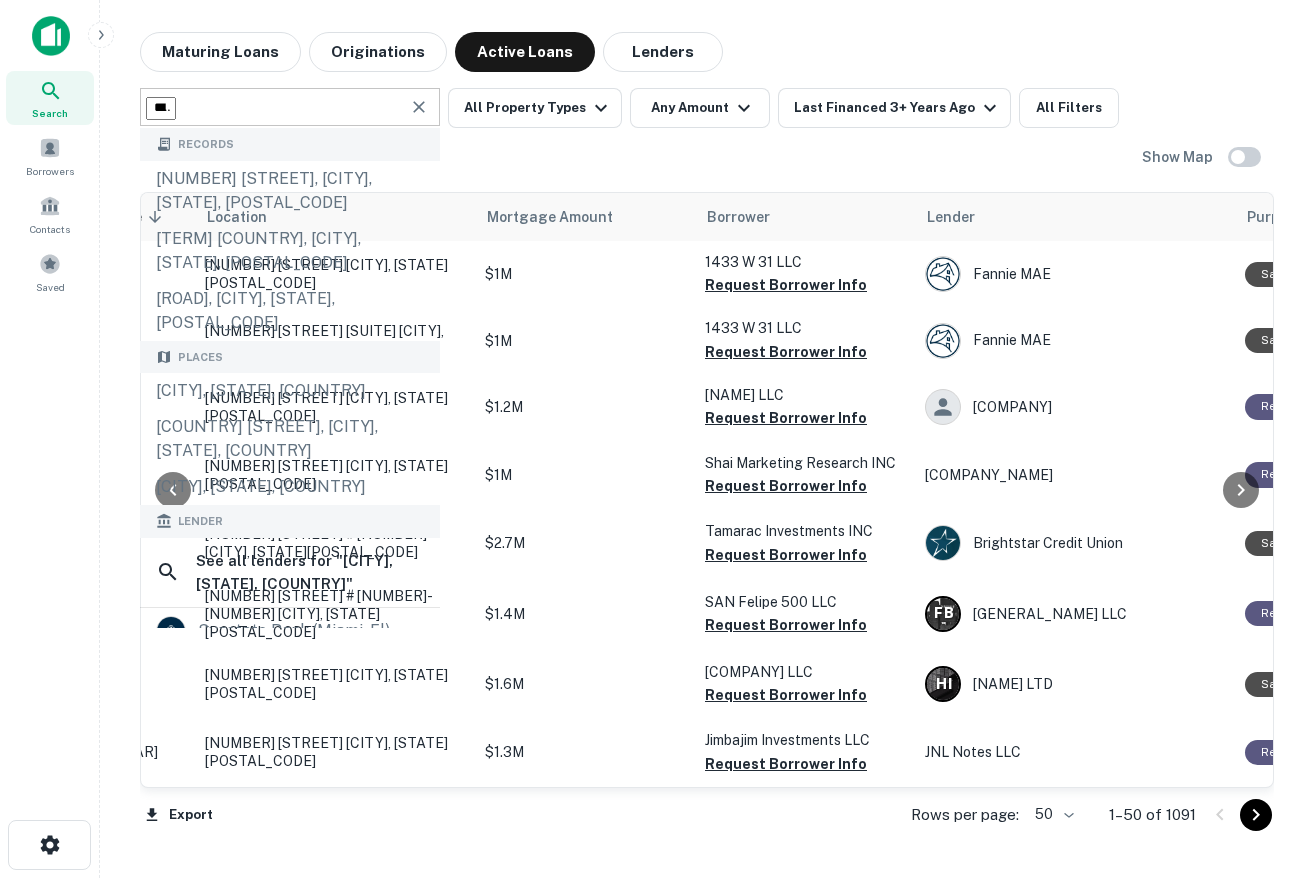 click 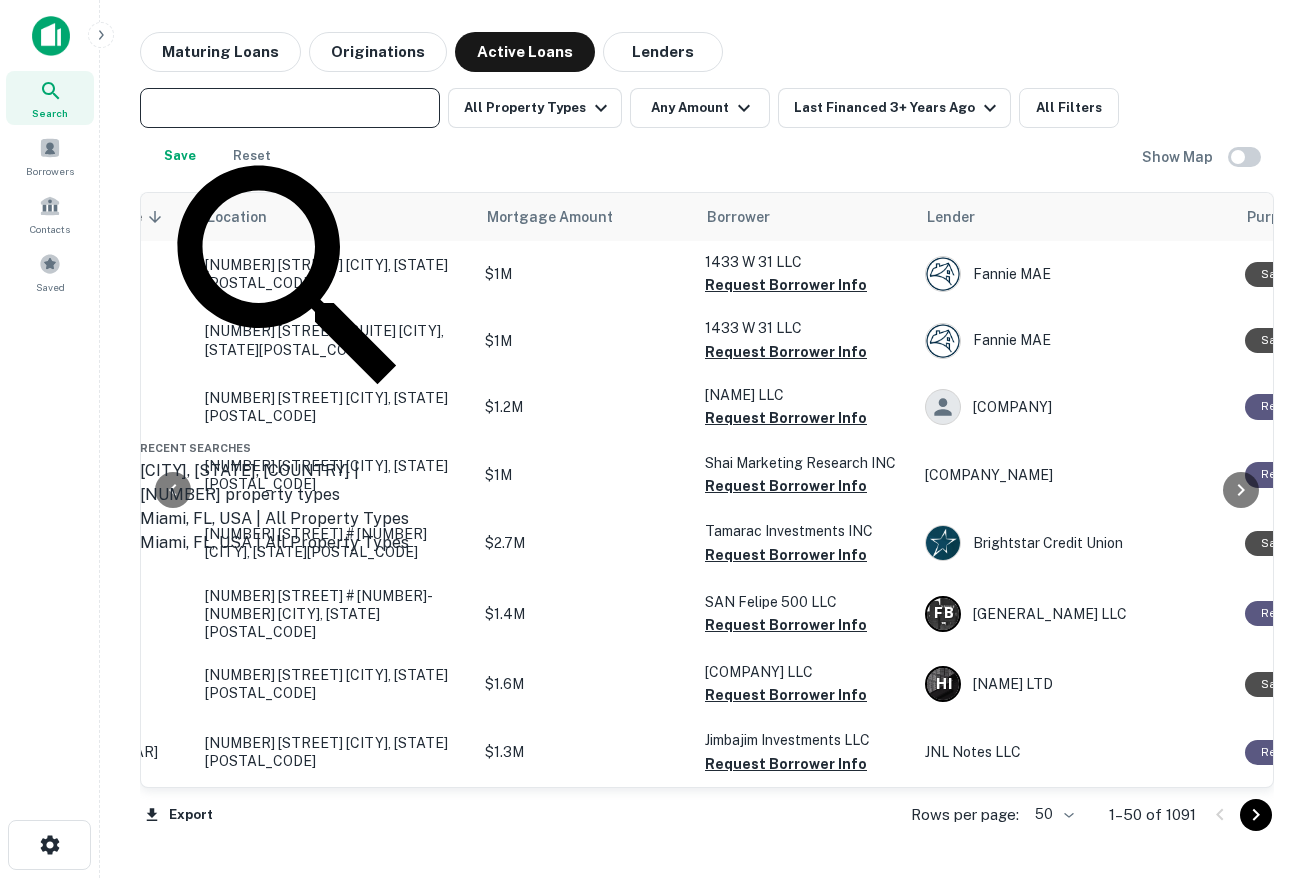 click at bounding box center [288, 108] 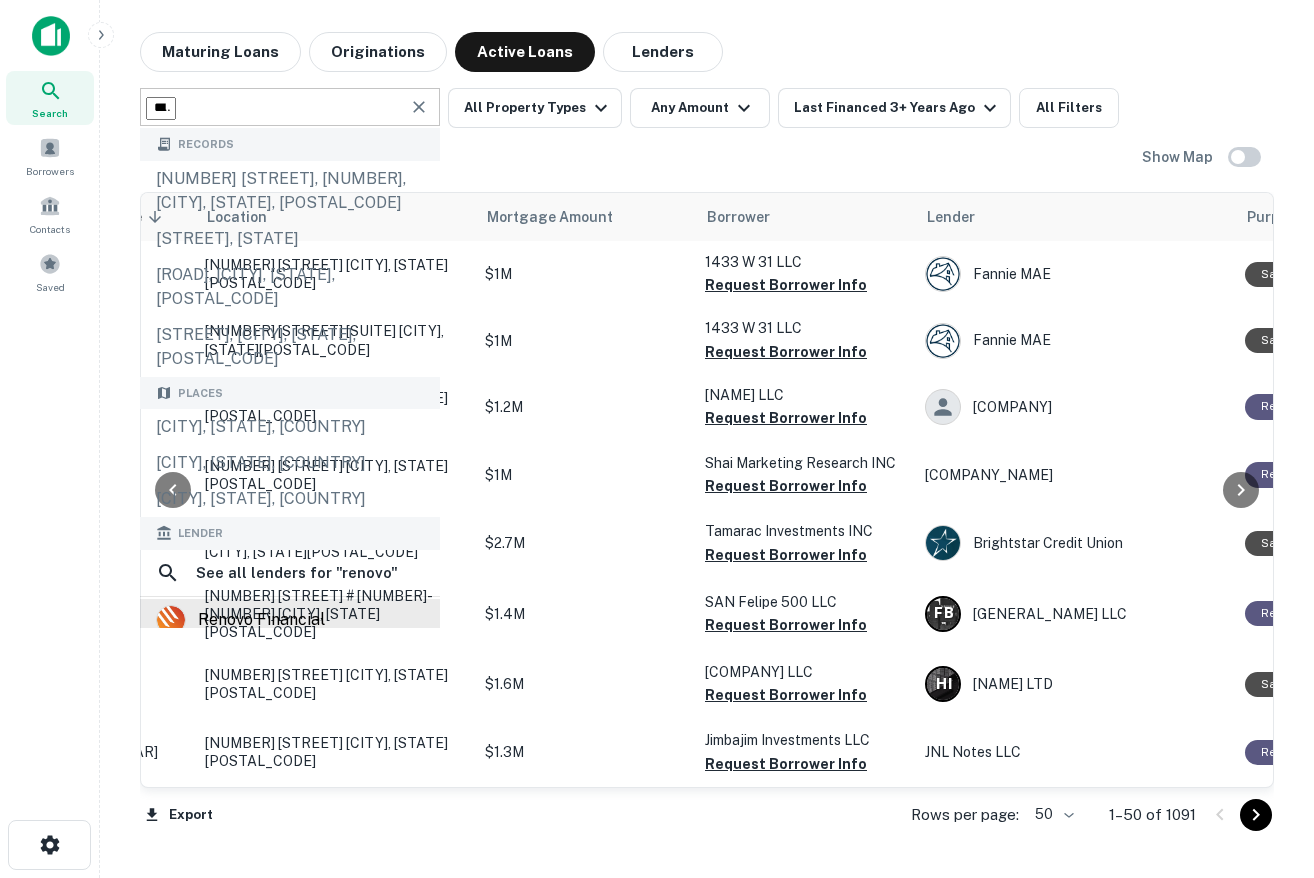type on "******" 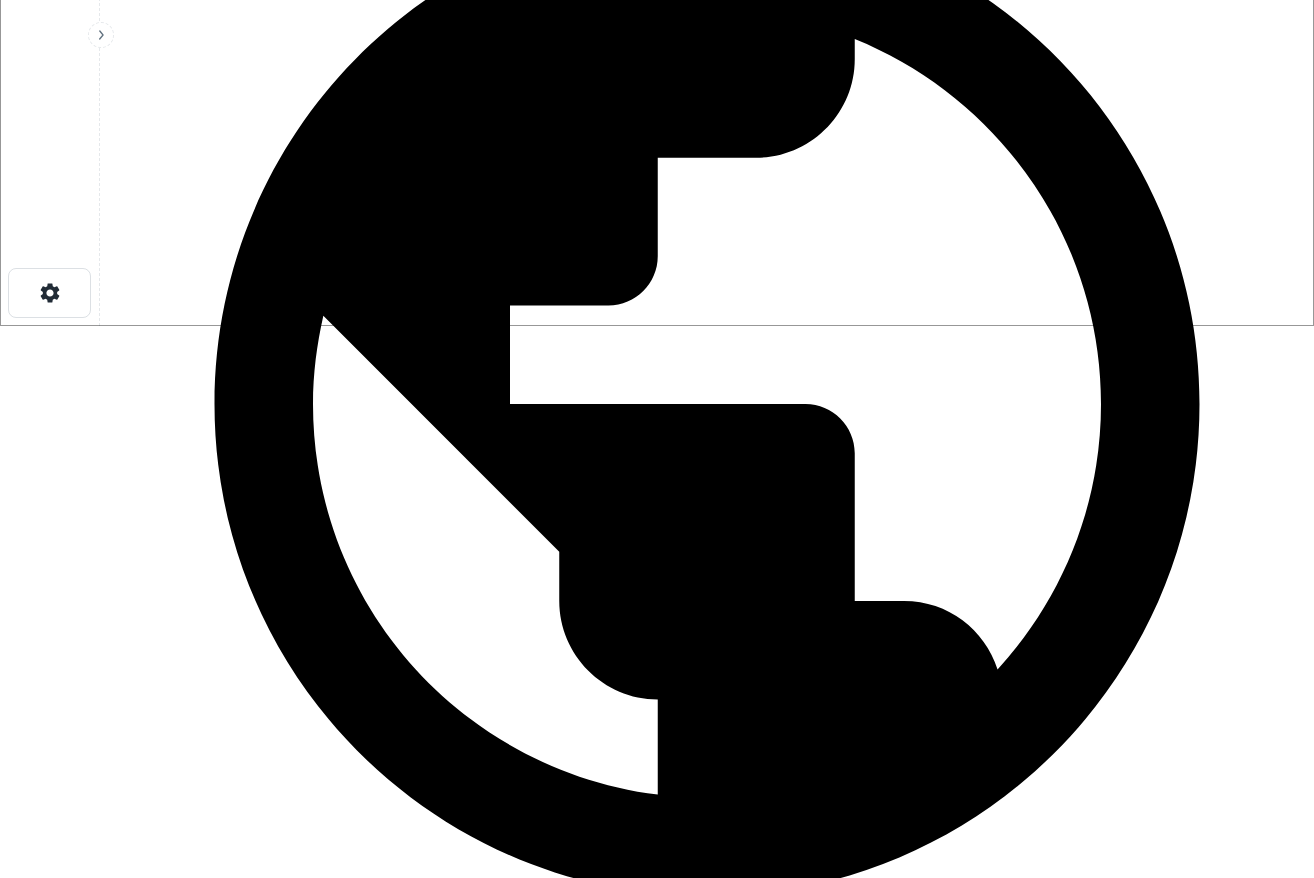 scroll, scrollTop: 845, scrollLeft: 0, axis: vertical 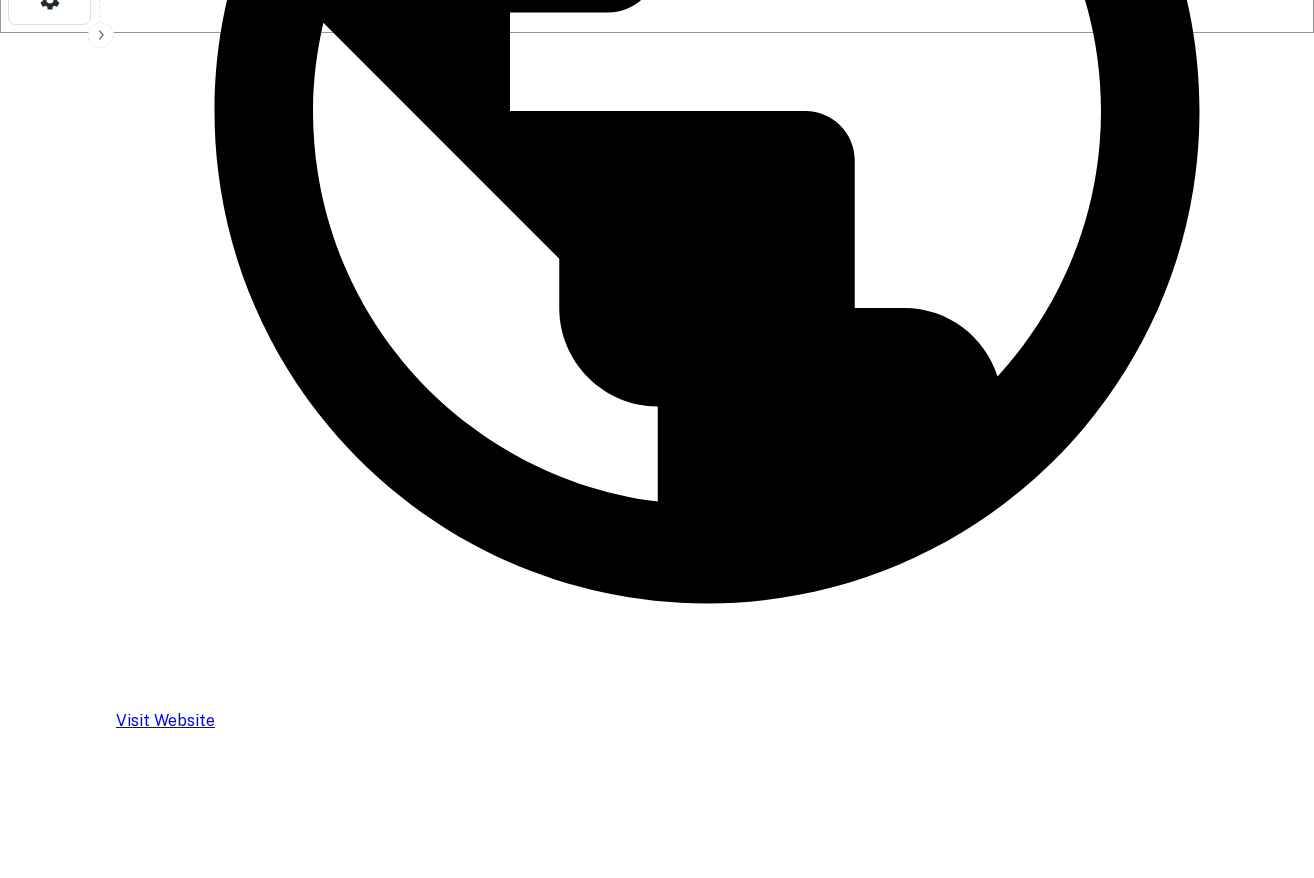 click on "Maturing In 1 Year" at bounding box center (841, 2583) 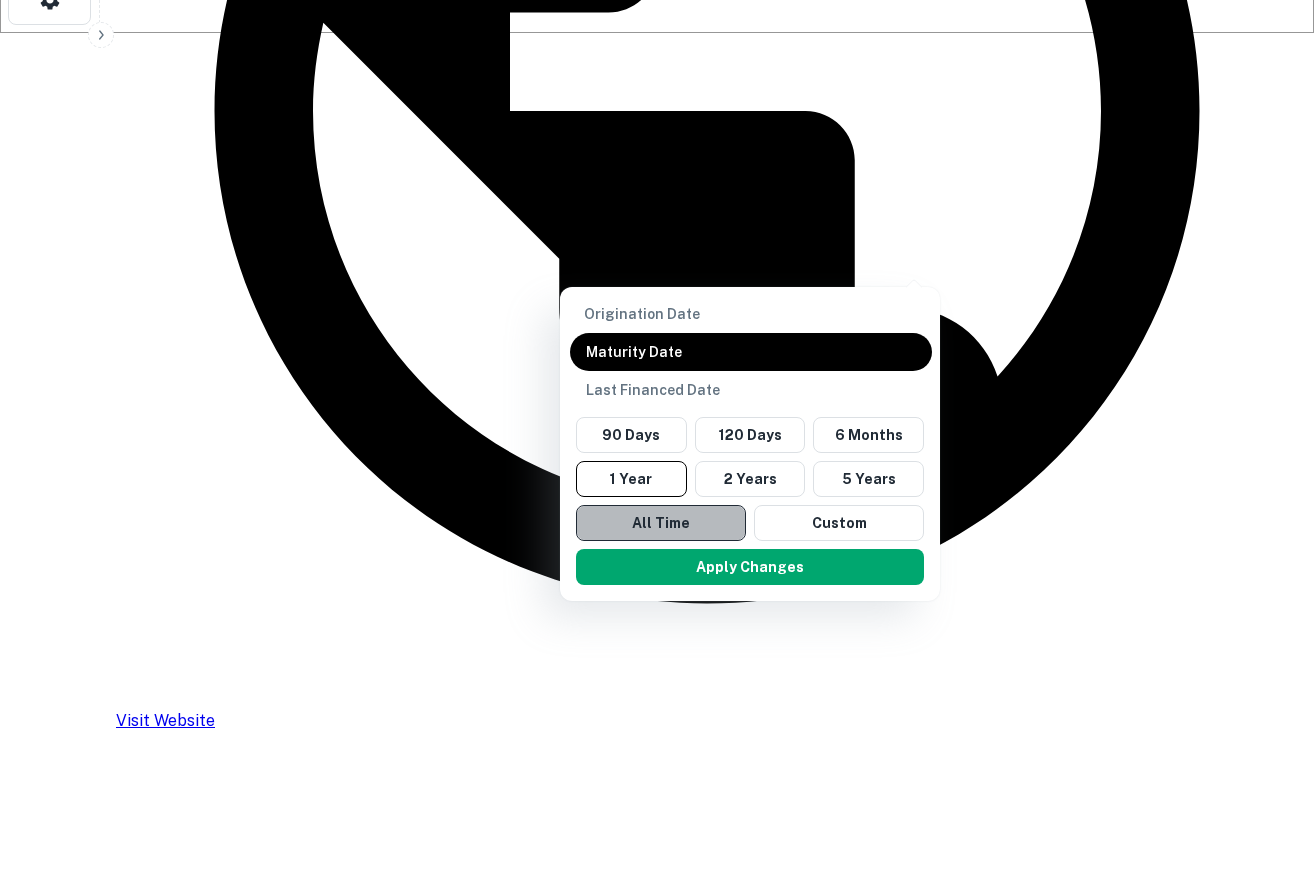 click on "All Time" at bounding box center [661, 523] 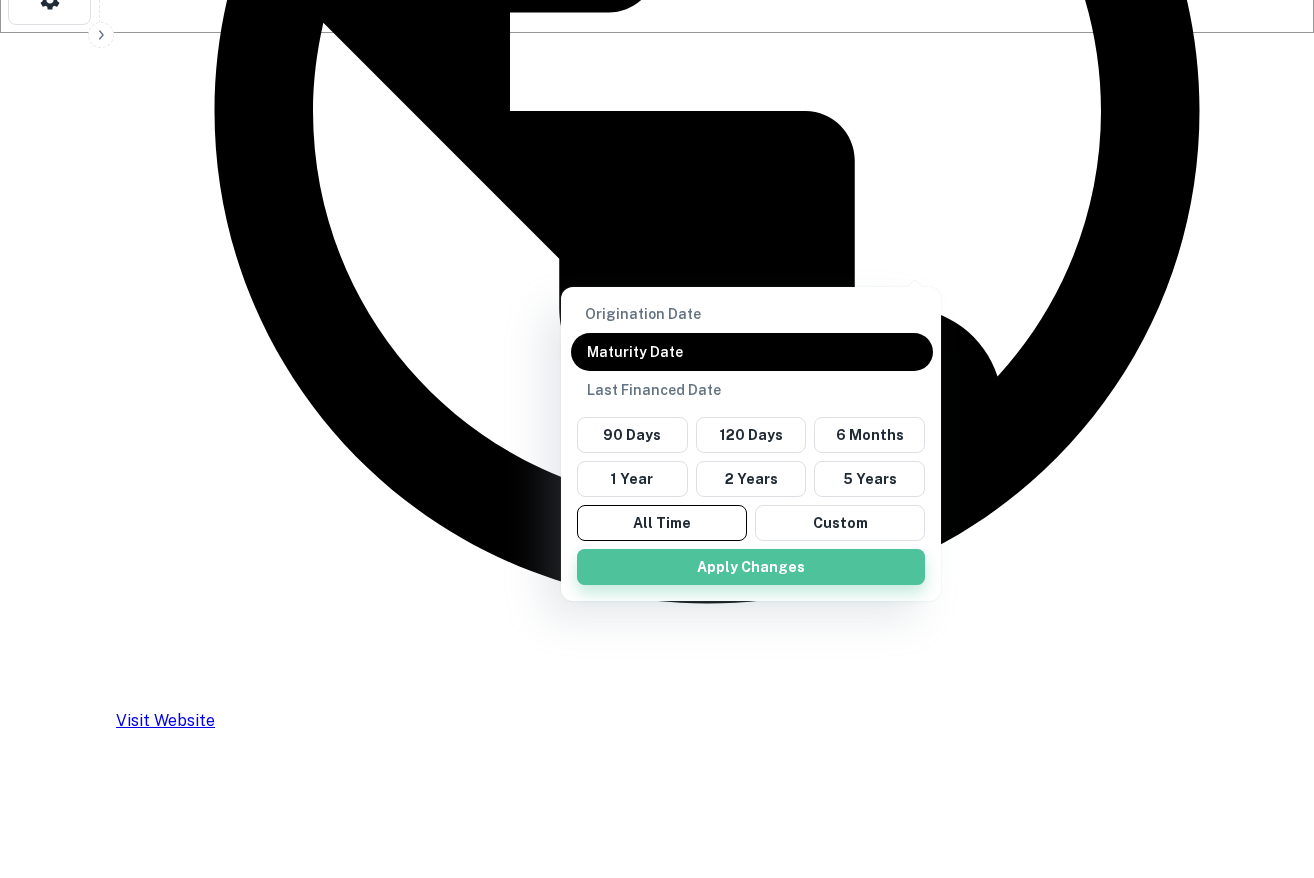 click on "Apply Changes" at bounding box center (751, 567) 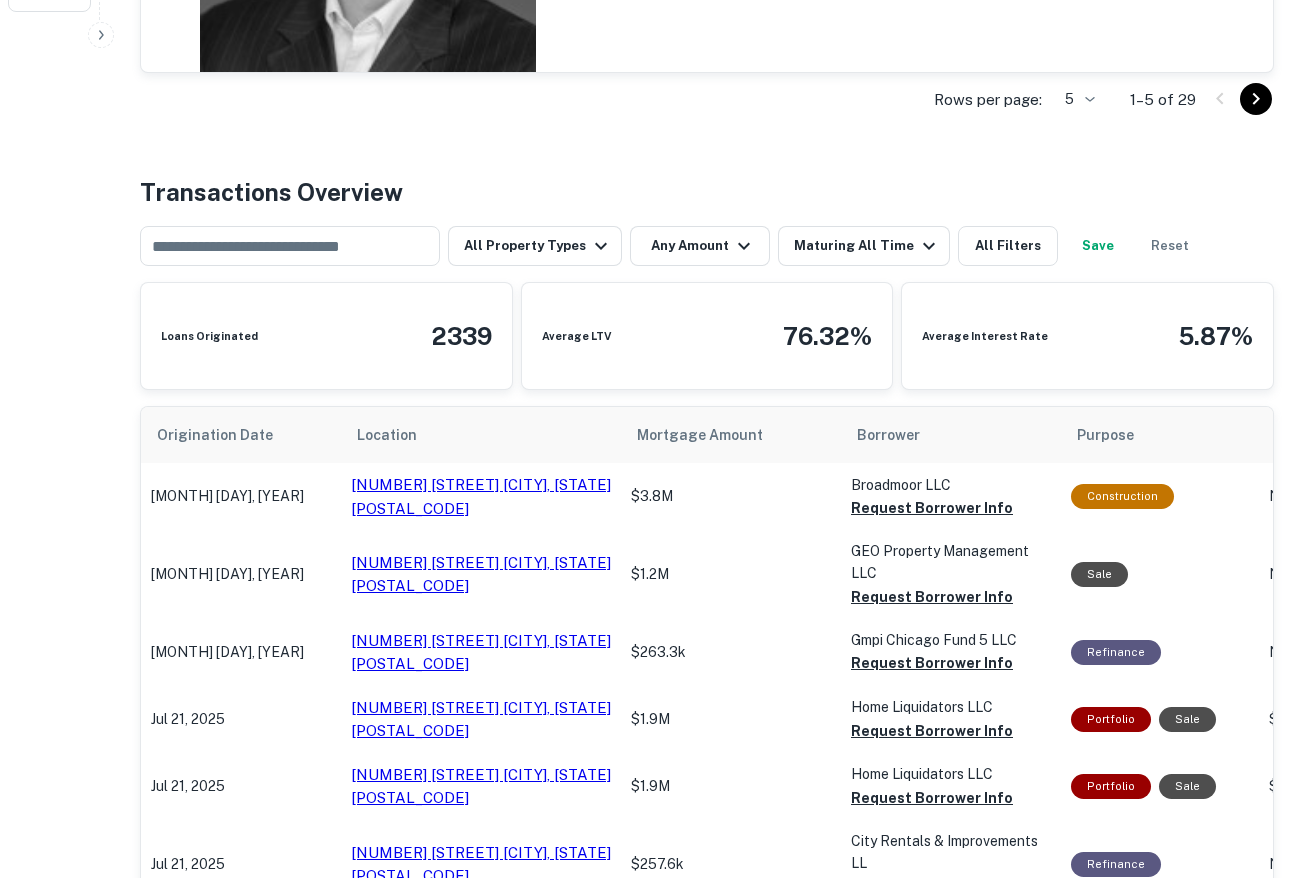 scroll, scrollTop: 896, scrollLeft: 0, axis: vertical 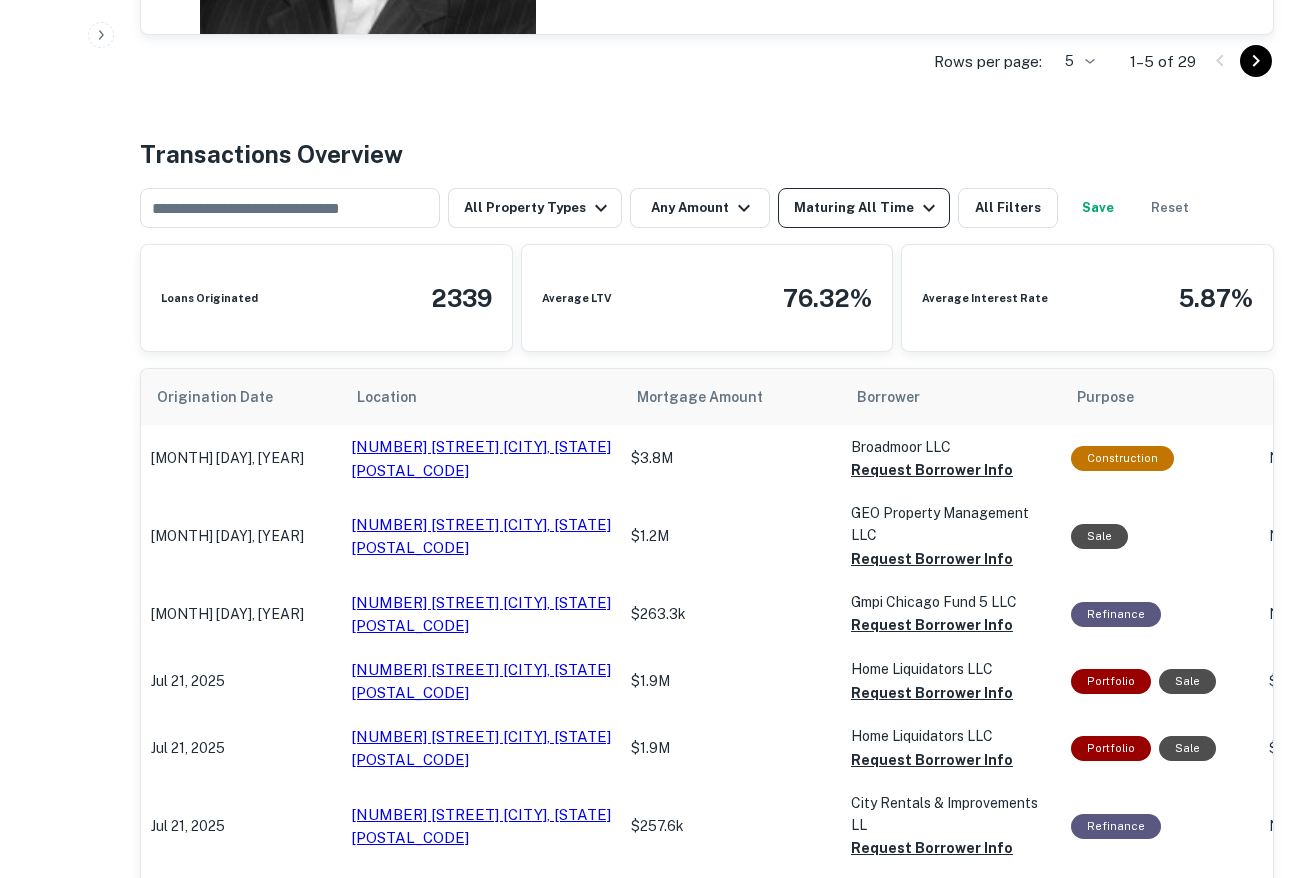 click on "Maturing All Time" at bounding box center (867, 208) 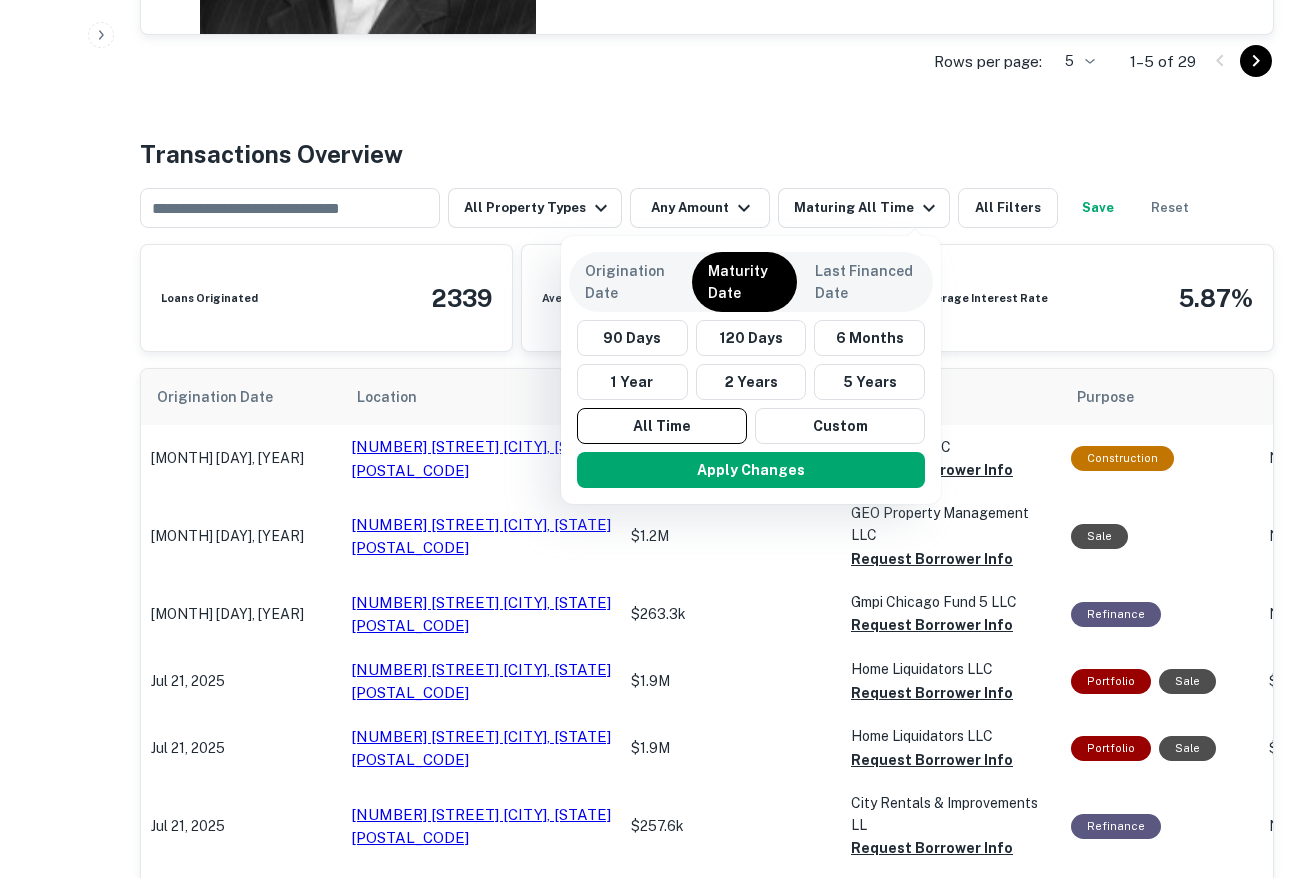 click at bounding box center (657, 439) 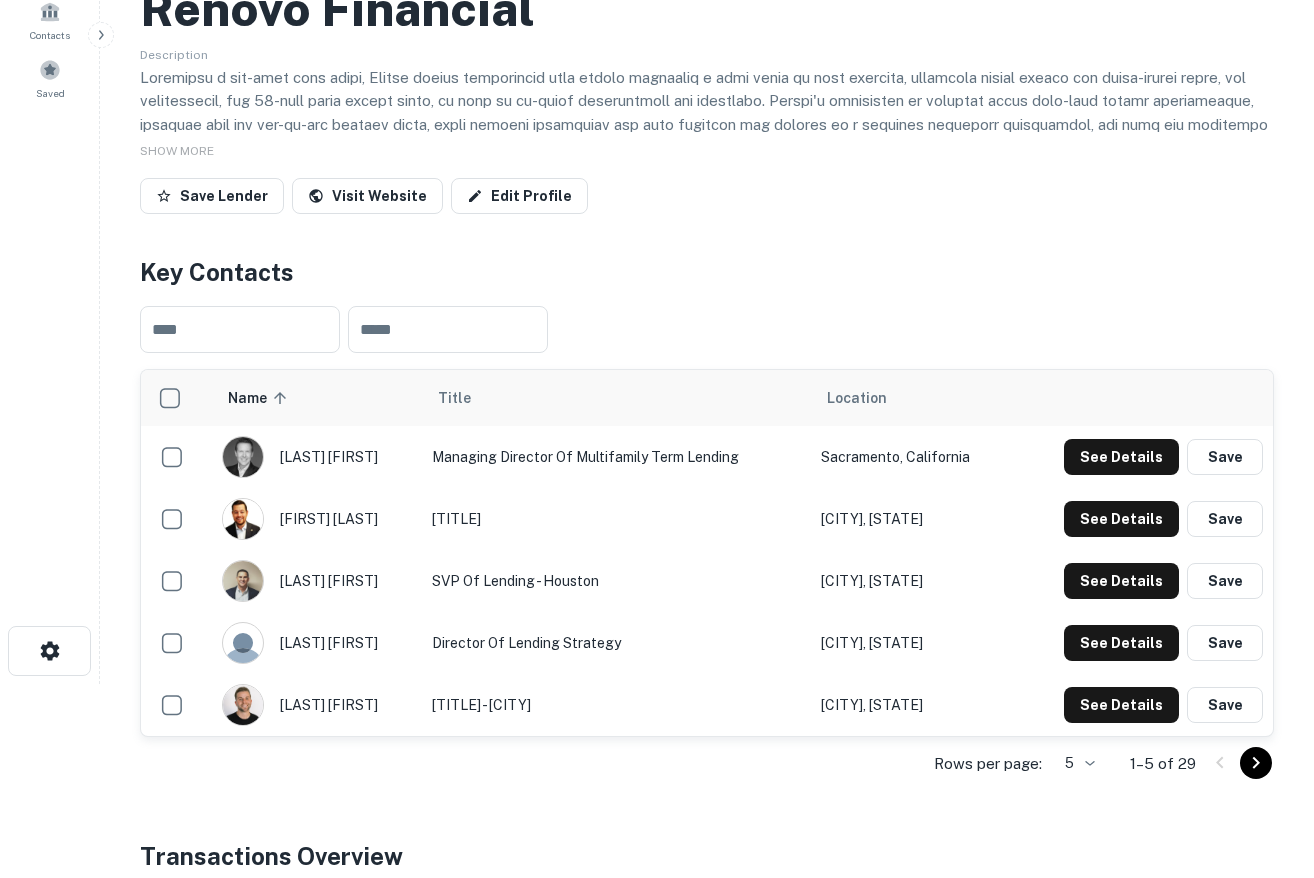 scroll, scrollTop: 0, scrollLeft: 0, axis: both 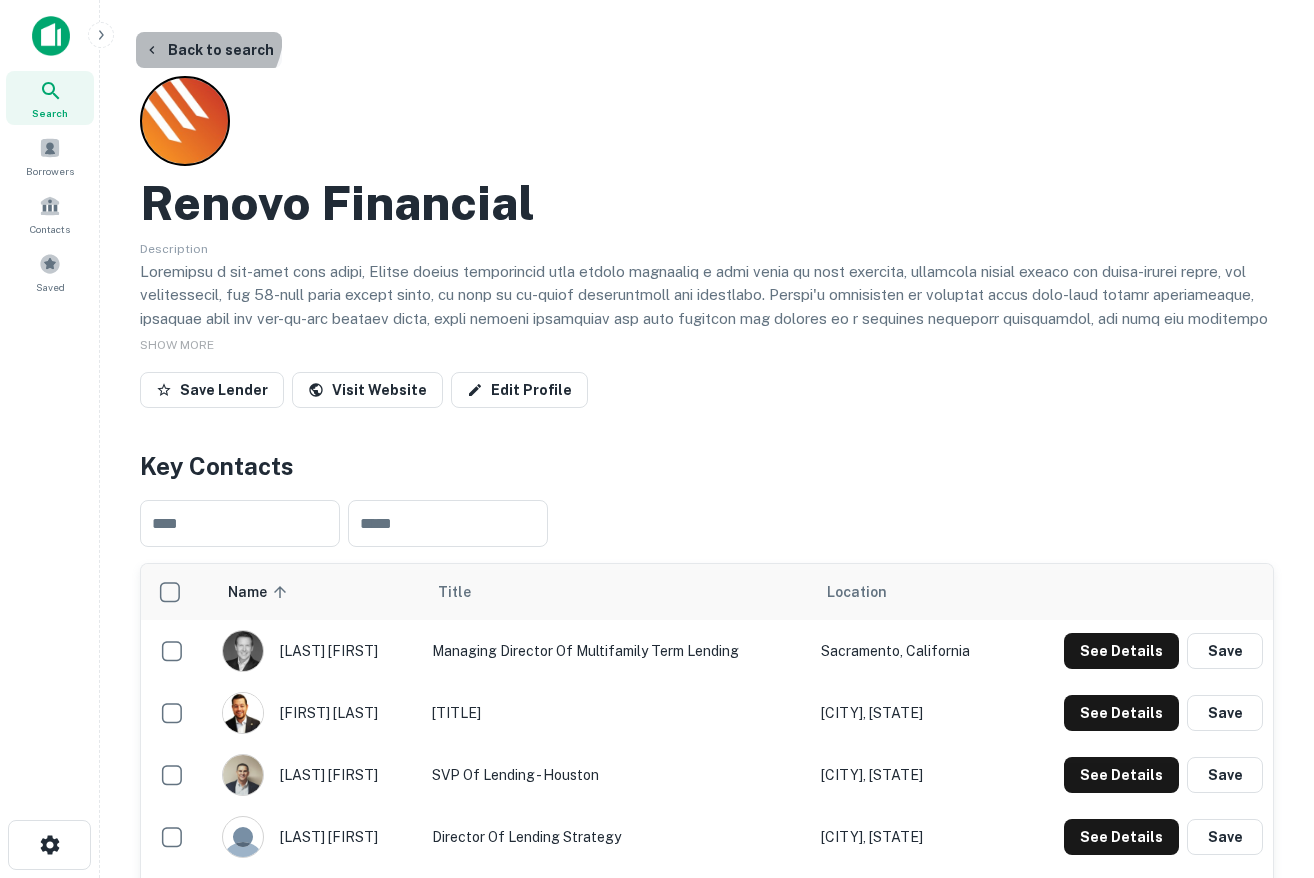 click on "Back to search" at bounding box center (209, 50) 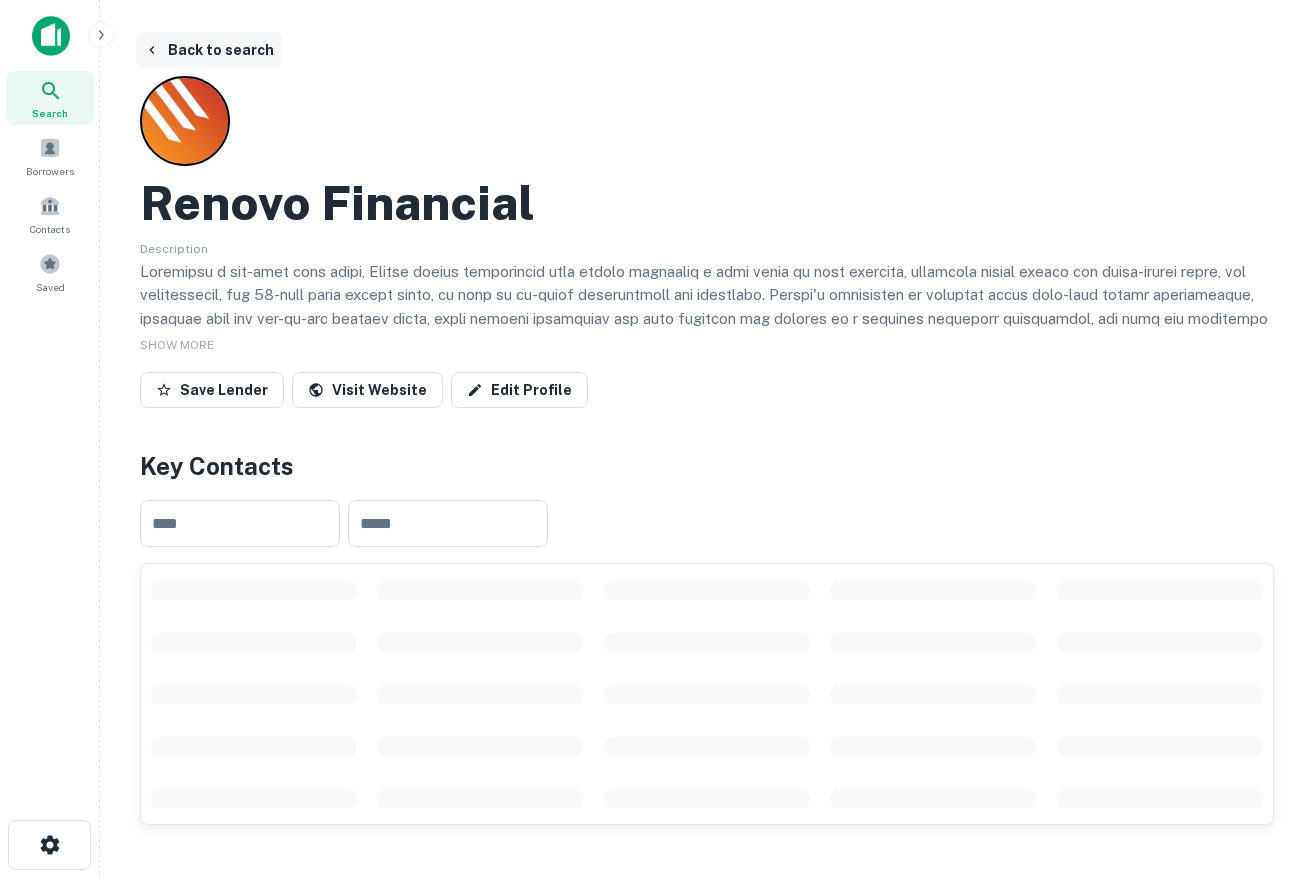 click on "Back to search" at bounding box center (209, 50) 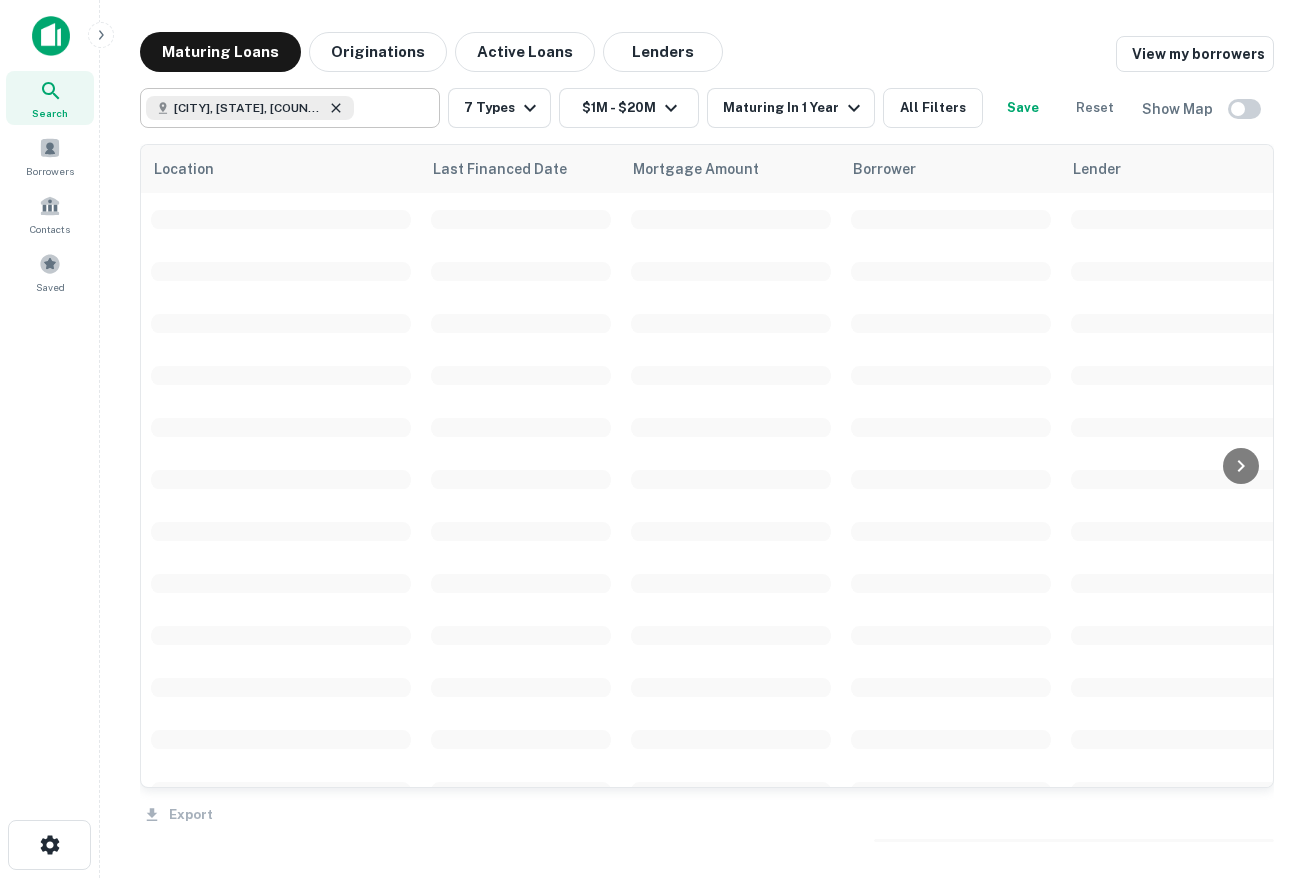 click 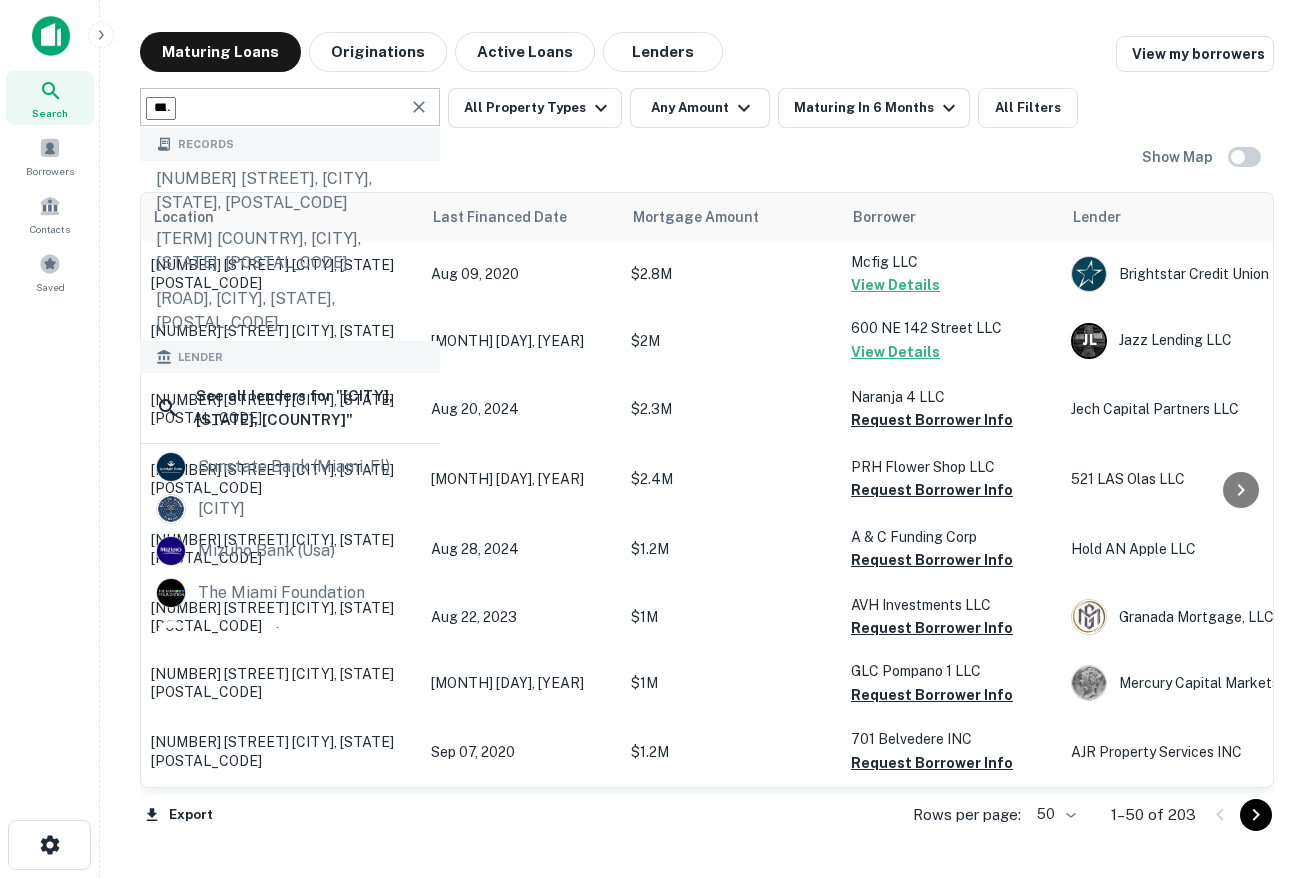 type on "**********" 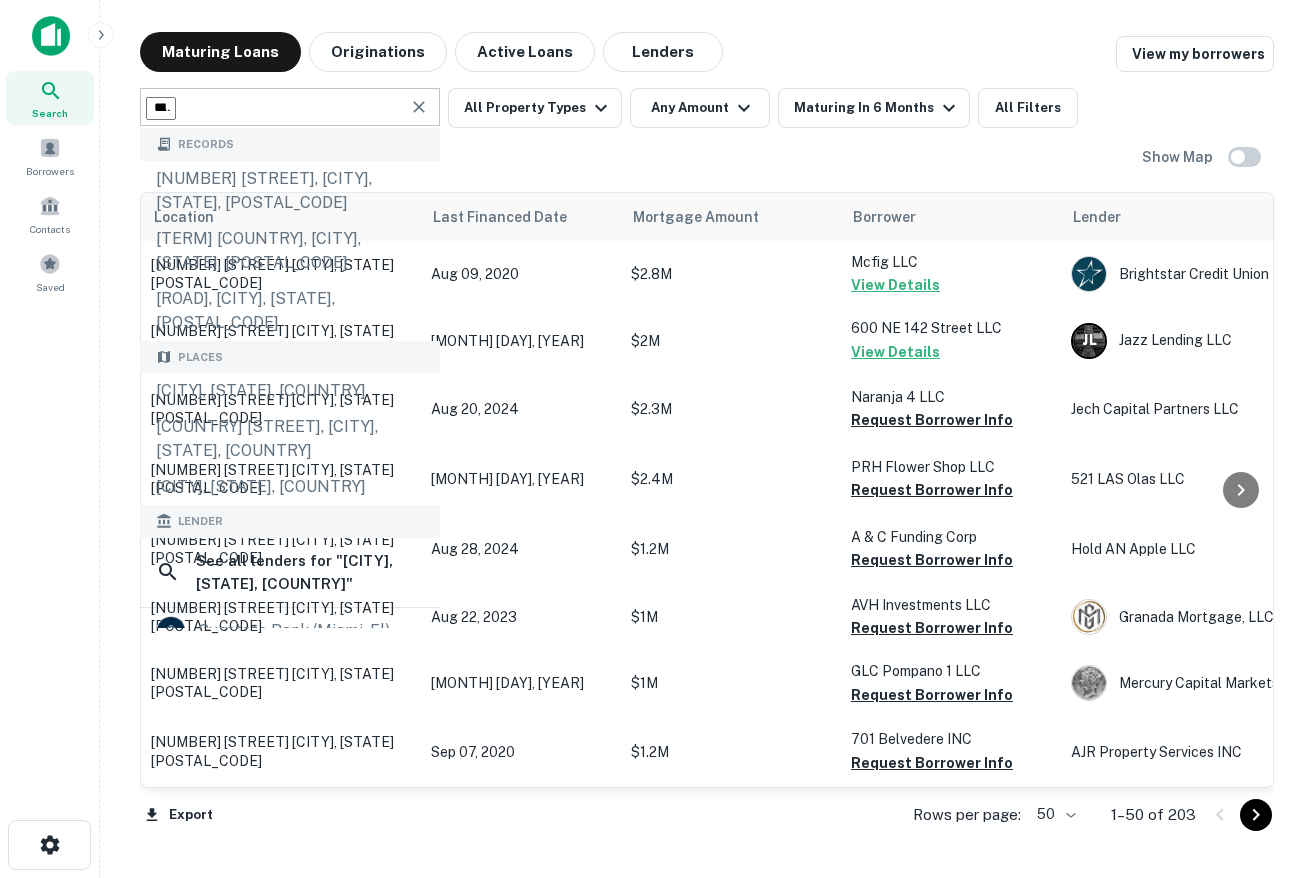 click 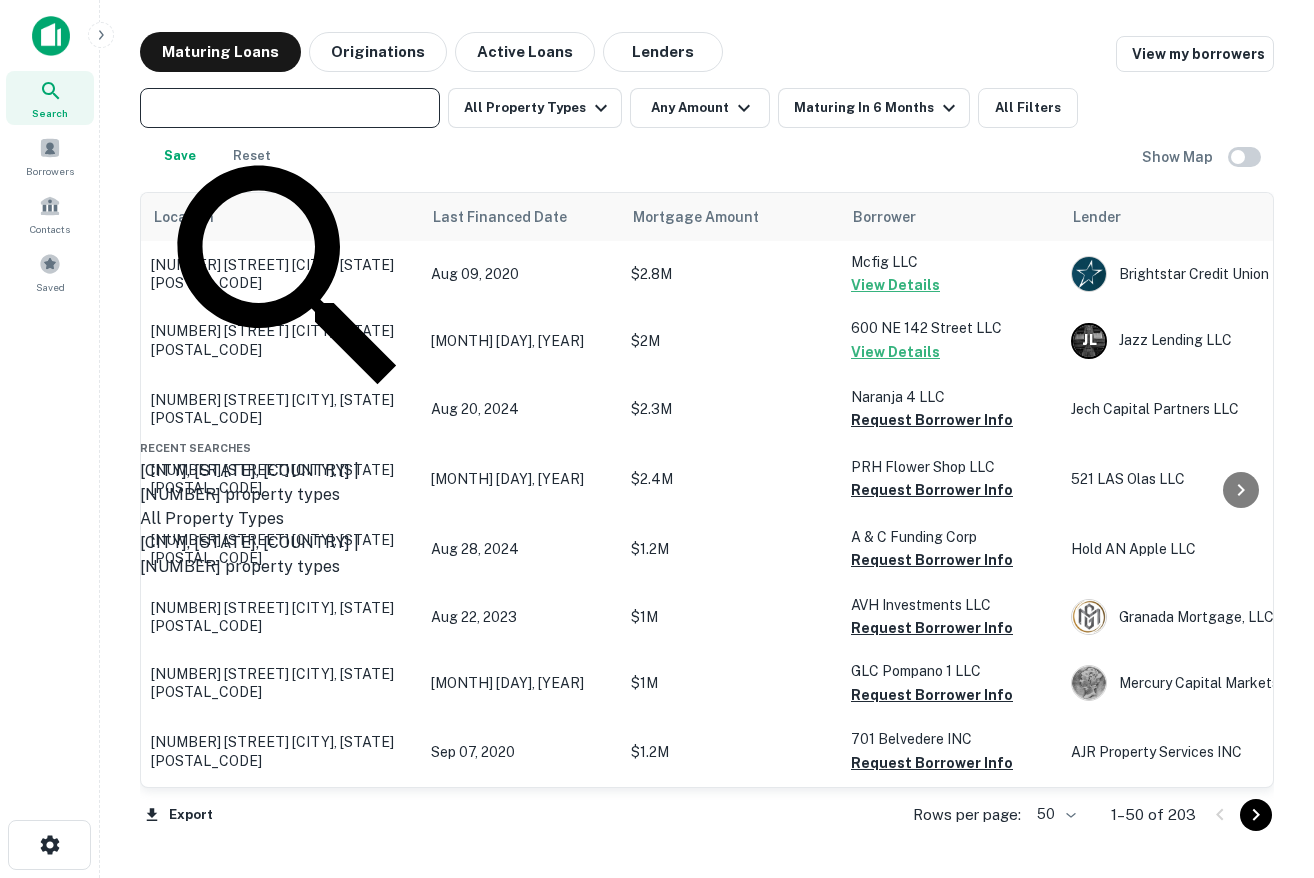 click at bounding box center (288, 108) 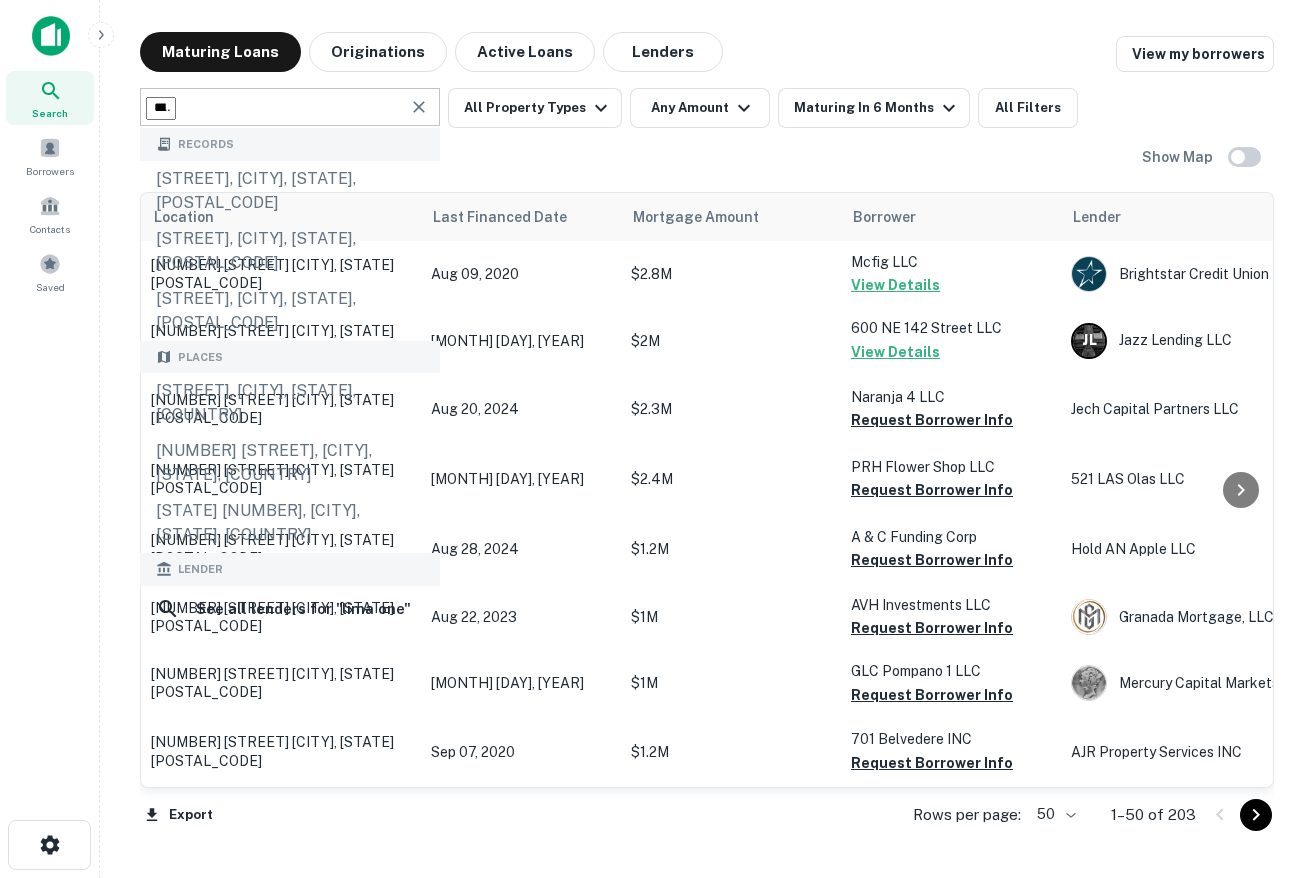type on "********" 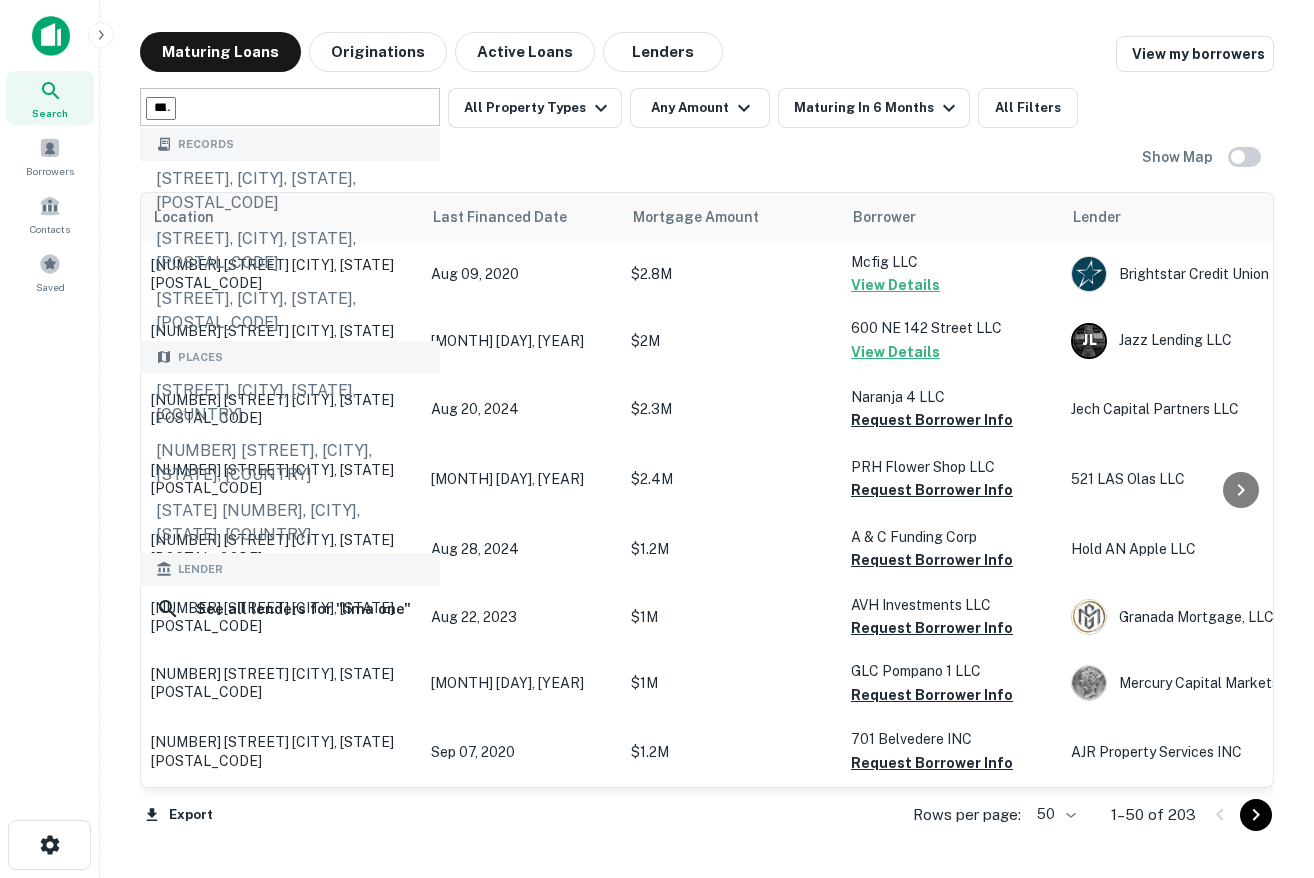click on "lima one capital" at bounding box center (260, 656) 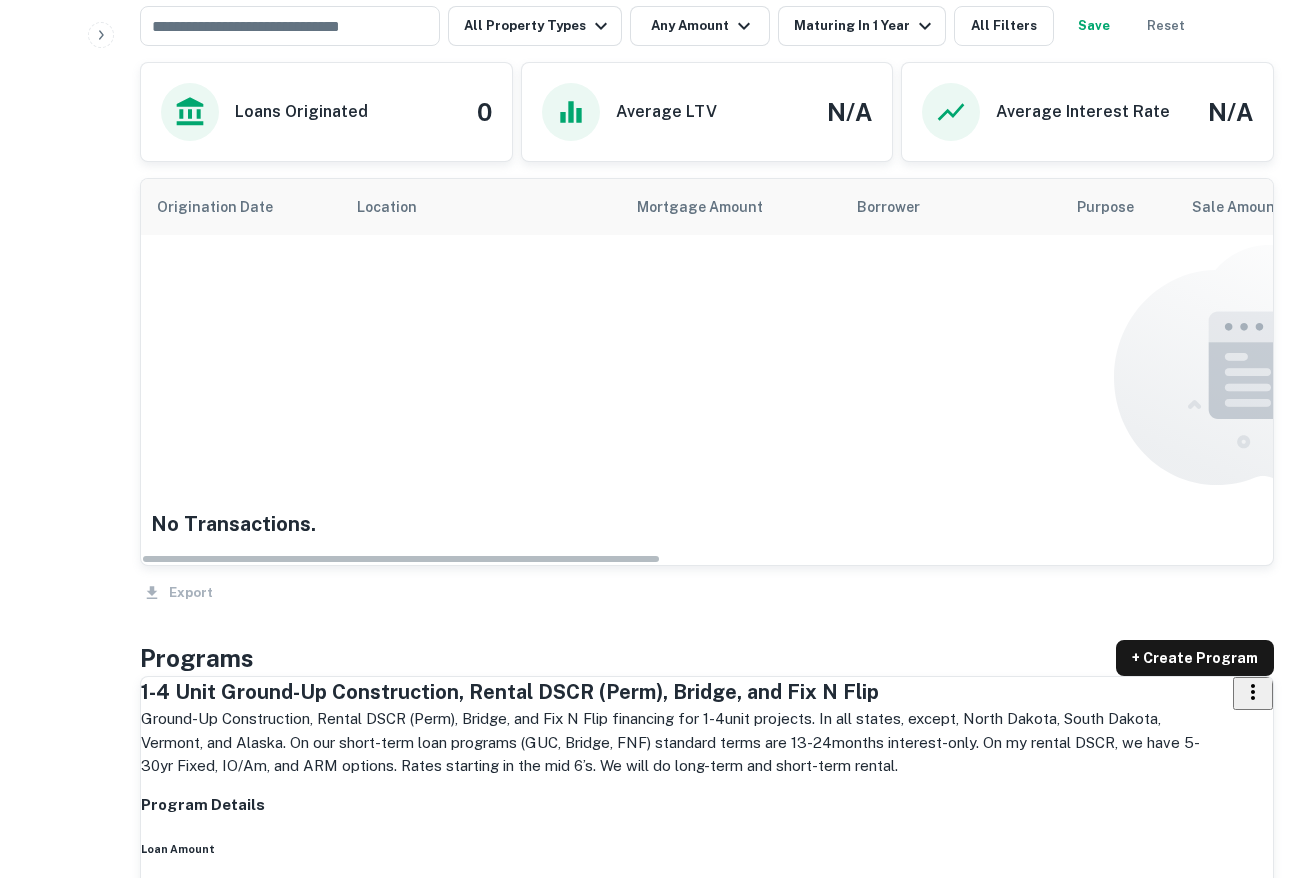 scroll, scrollTop: 967, scrollLeft: 0, axis: vertical 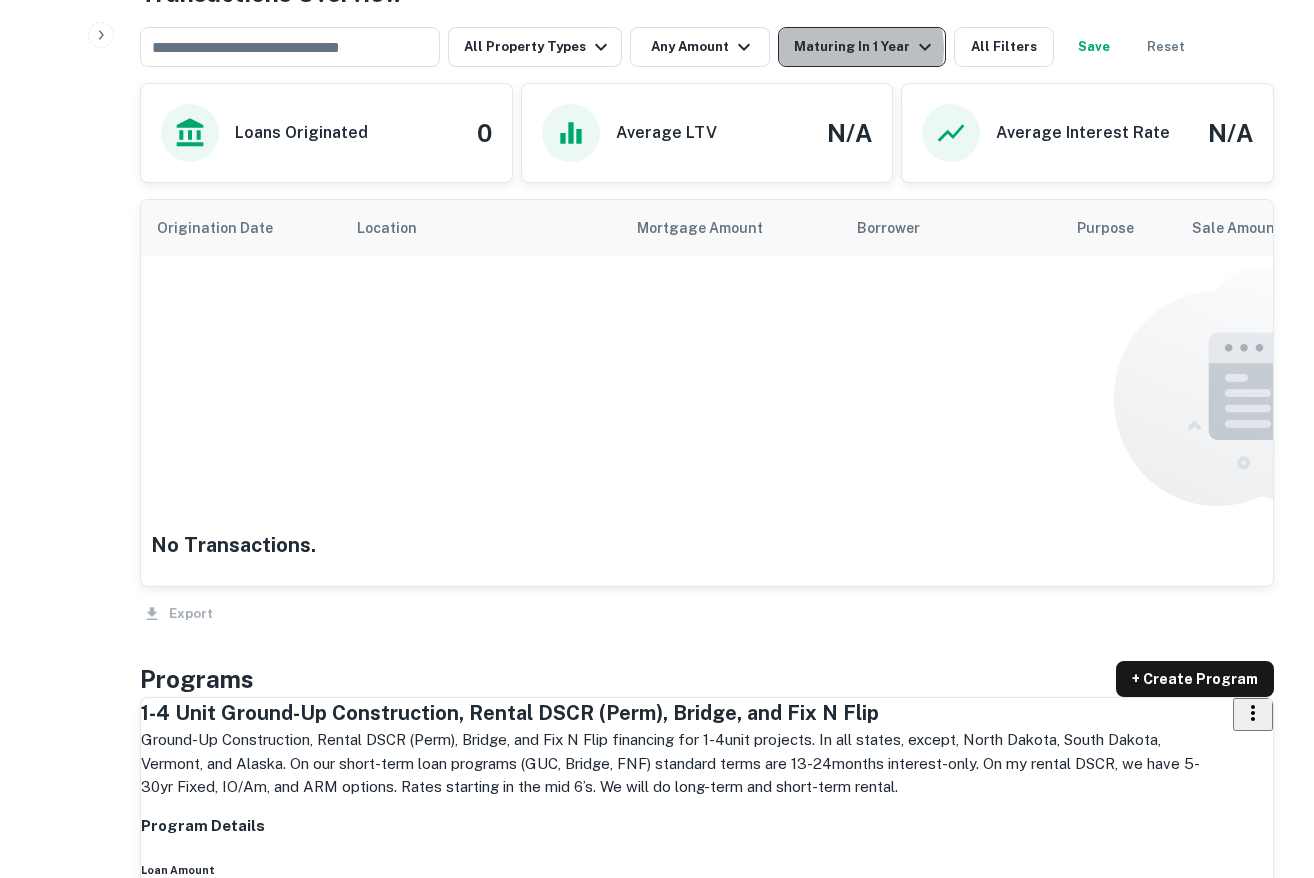 click on "Maturing In 1 Year" at bounding box center [865, 47] 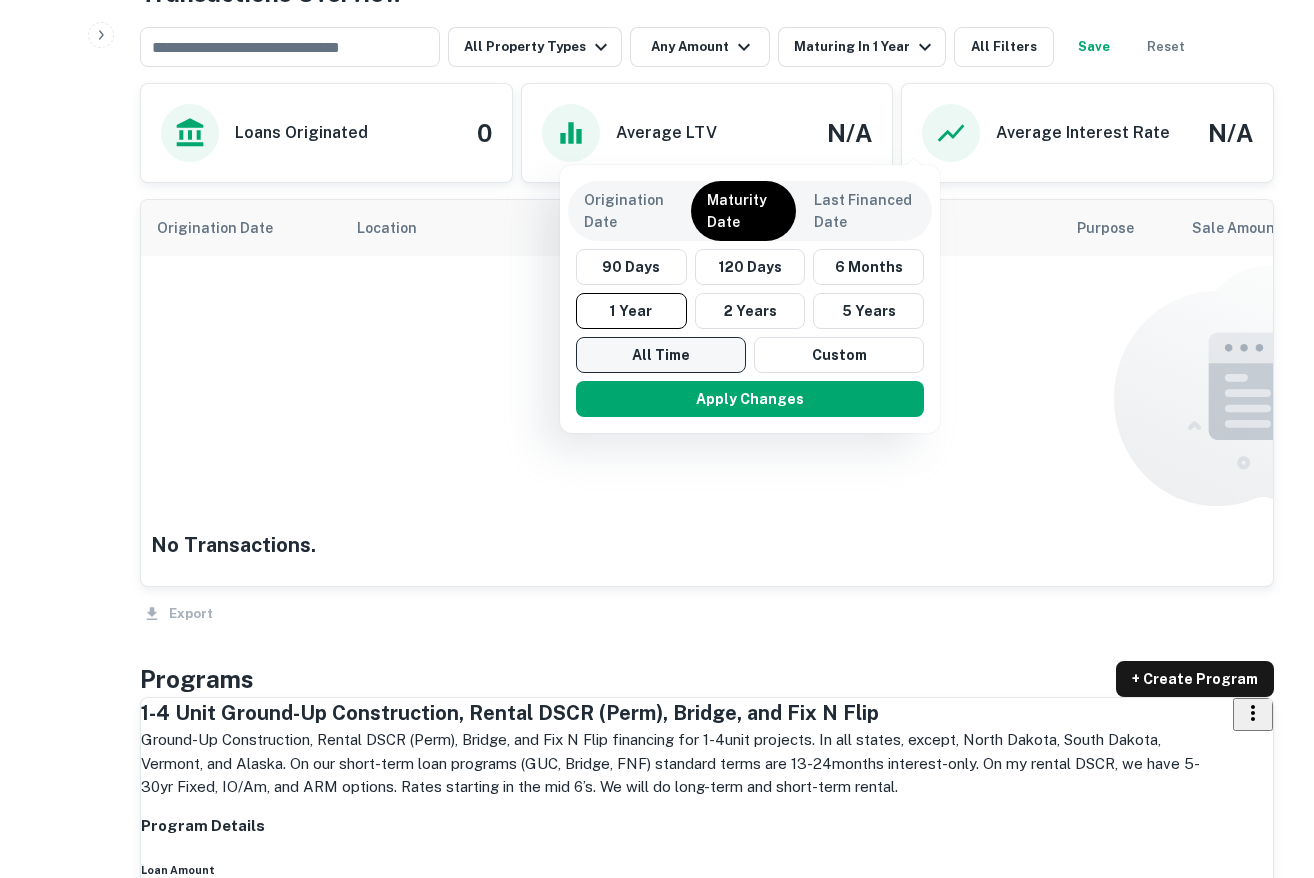 click on "All Time" at bounding box center (661, 355) 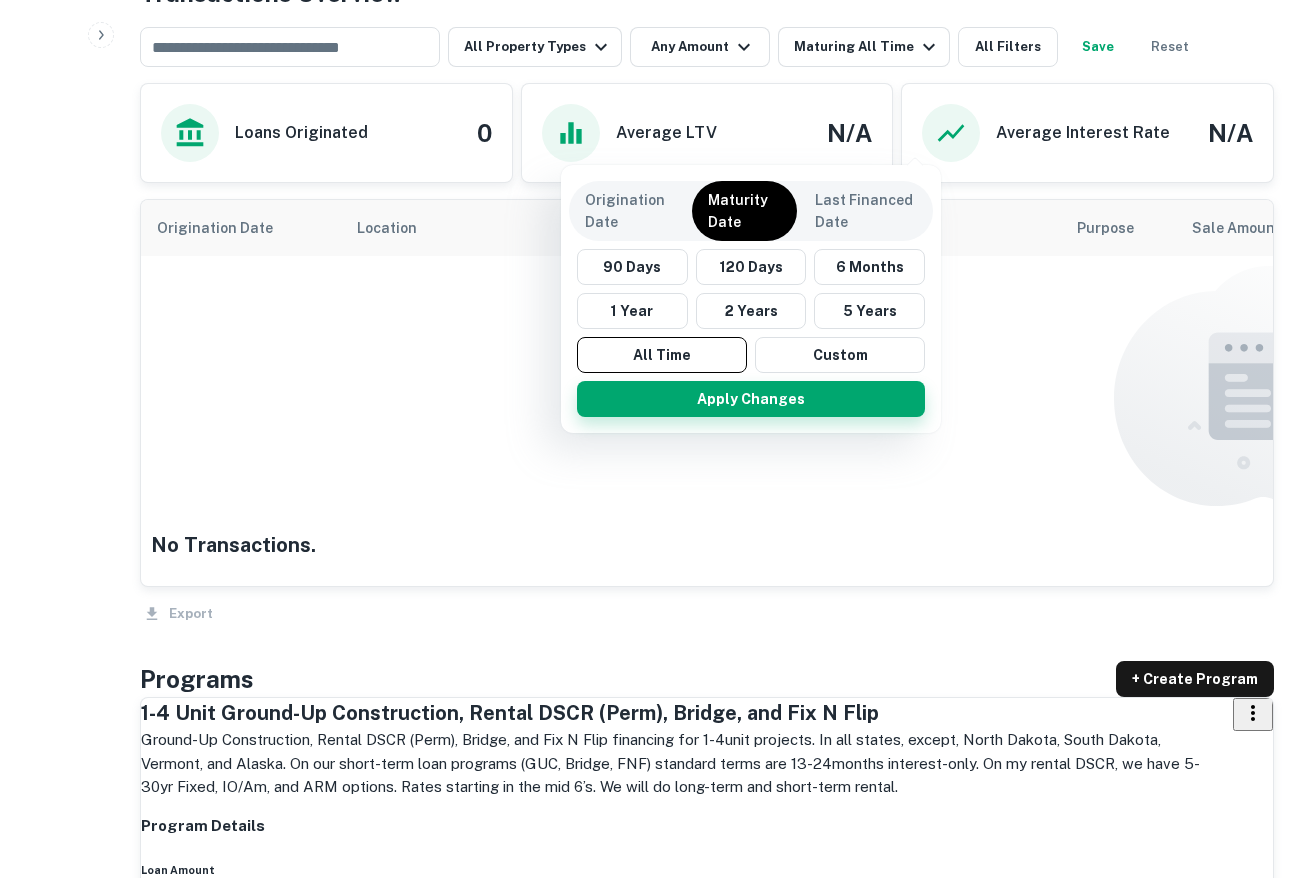 click on "Apply Changes" at bounding box center (751, 399) 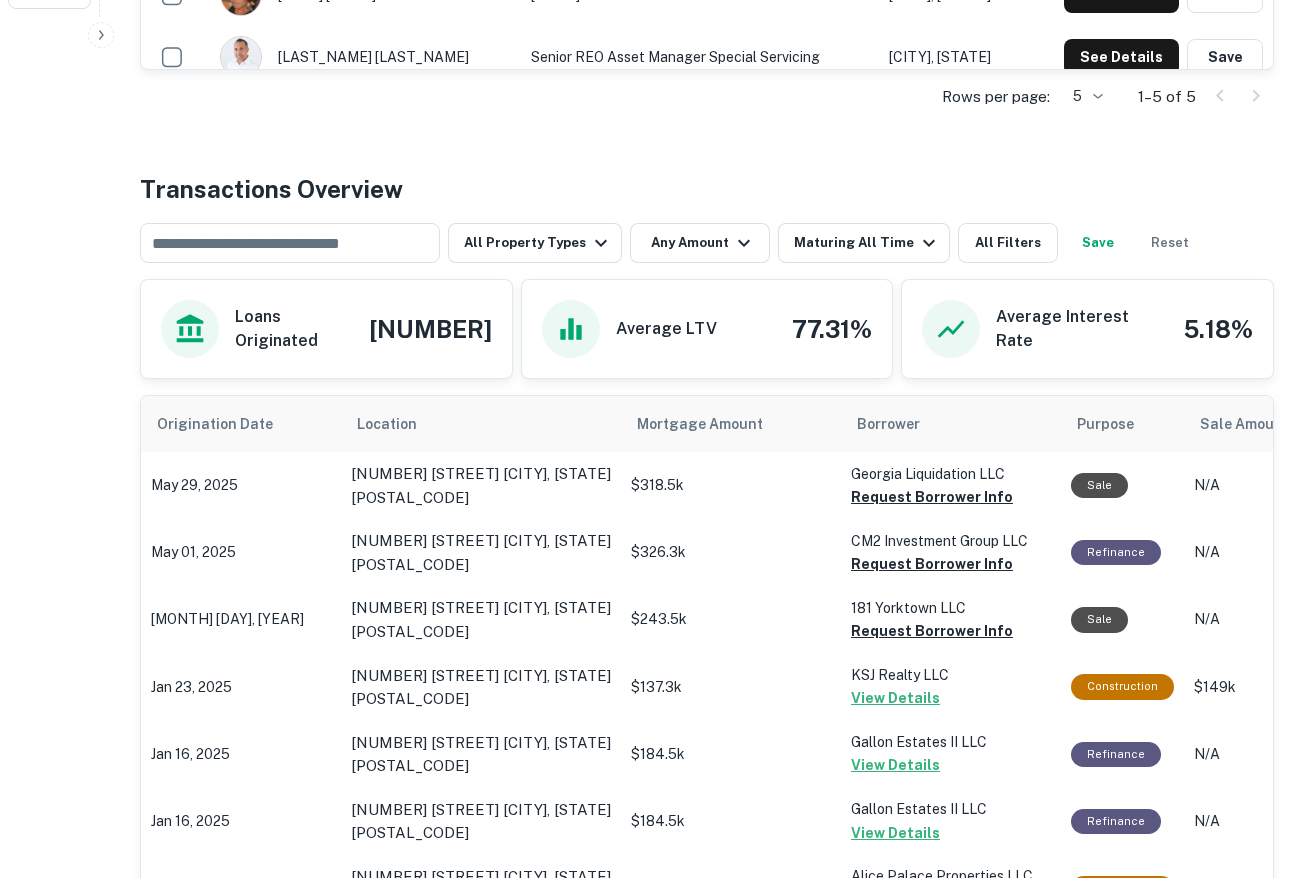 scroll, scrollTop: 1020, scrollLeft: 0, axis: vertical 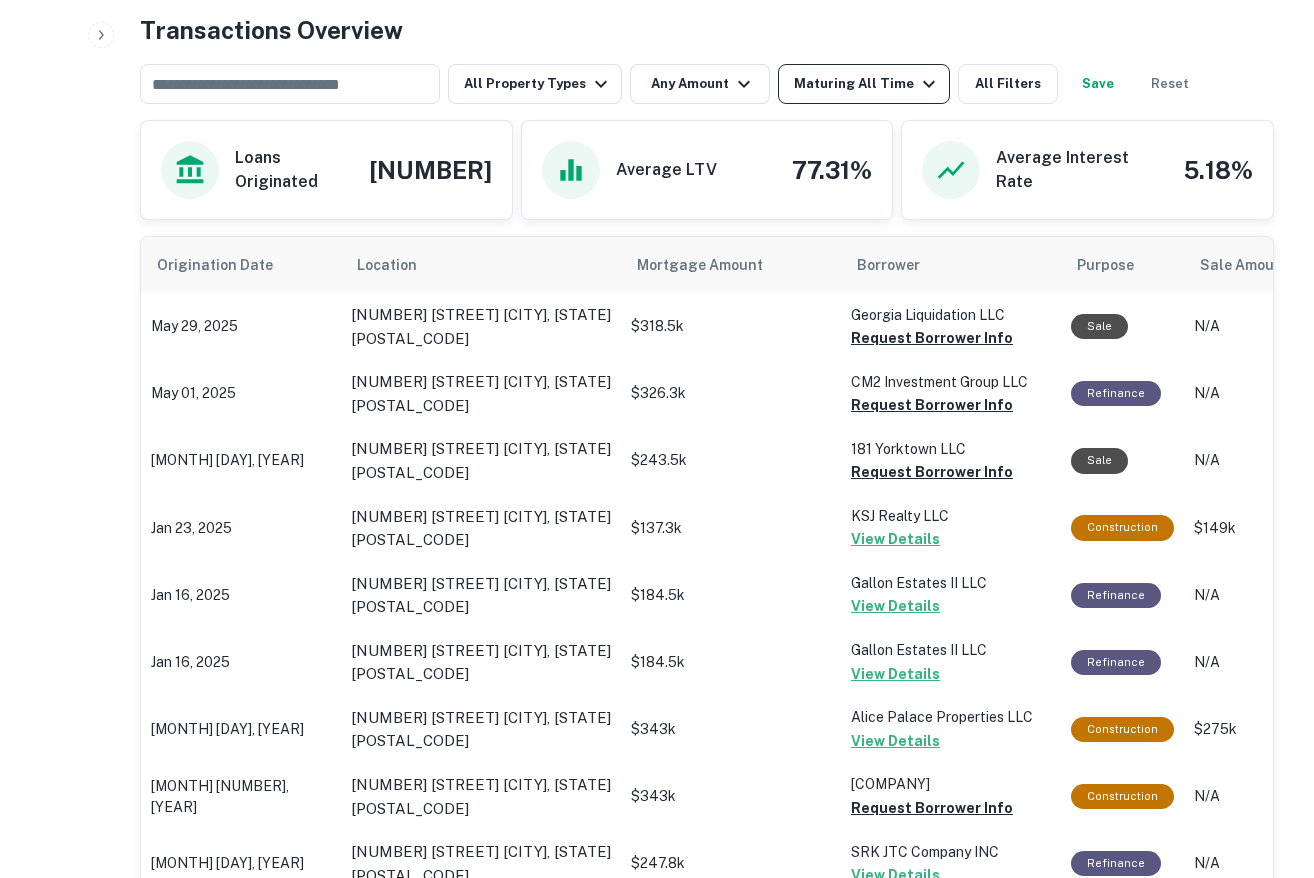 click on "Maturing All Time" at bounding box center (867, 84) 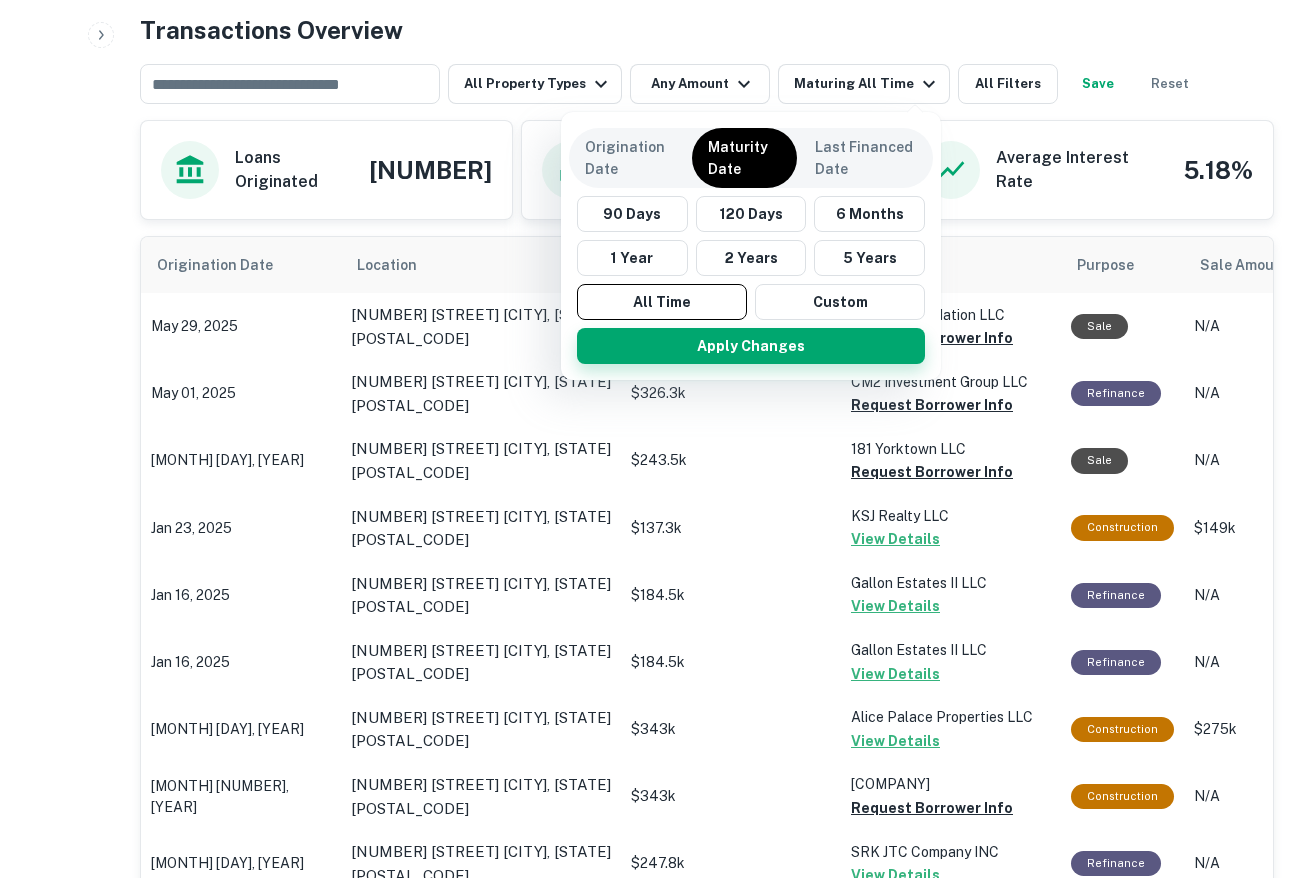 click on "Apply Changes" at bounding box center [751, 346] 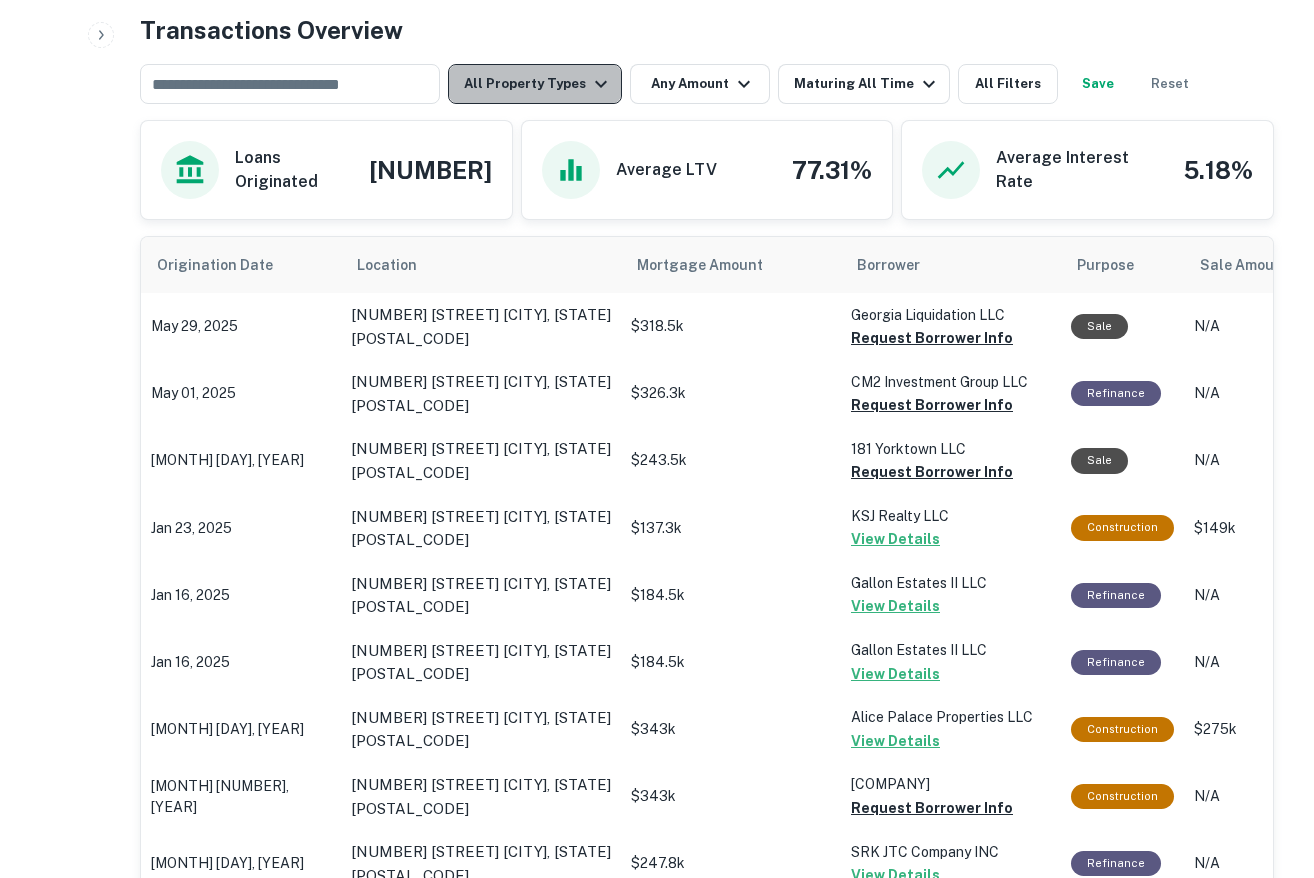 click 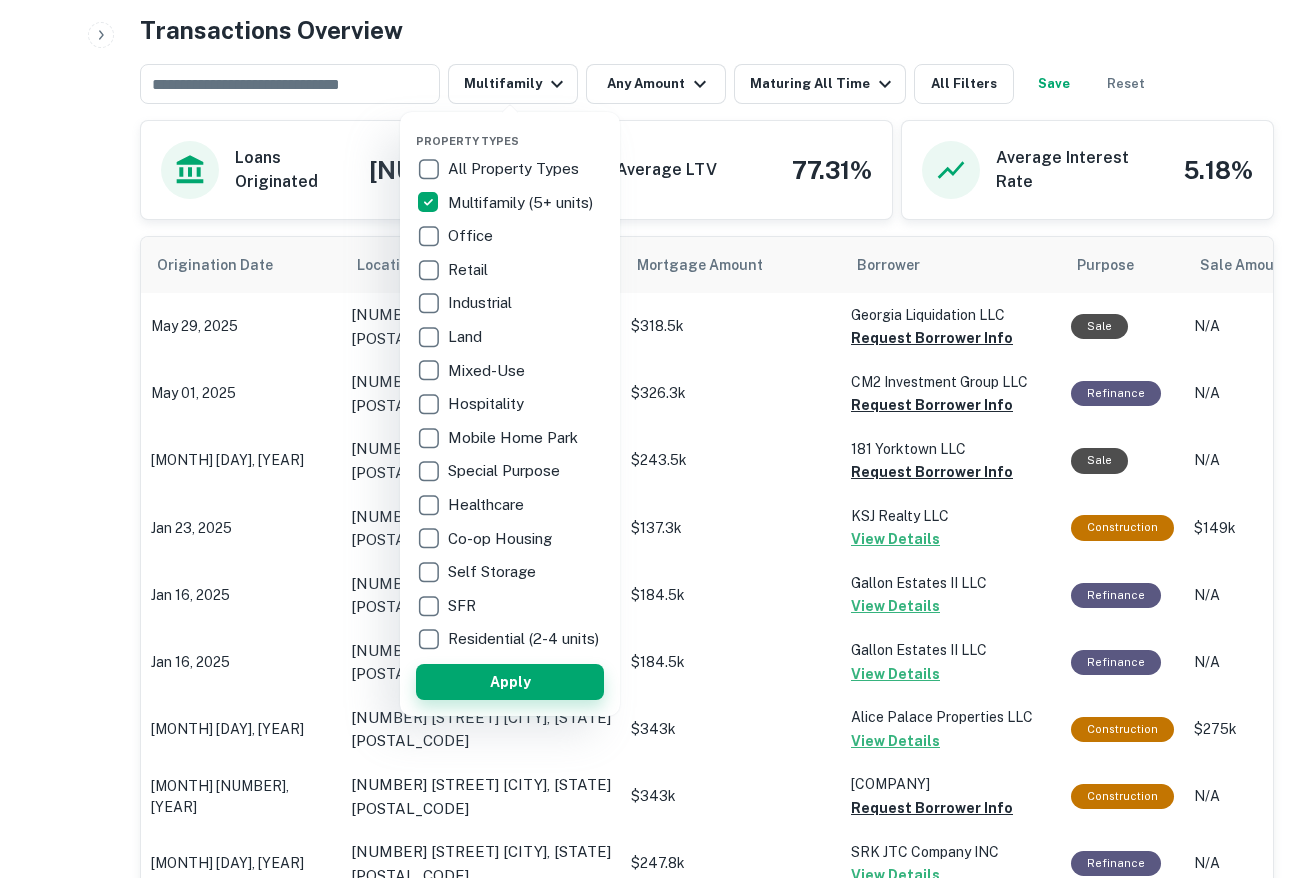 click on "Apply" at bounding box center [510, 682] 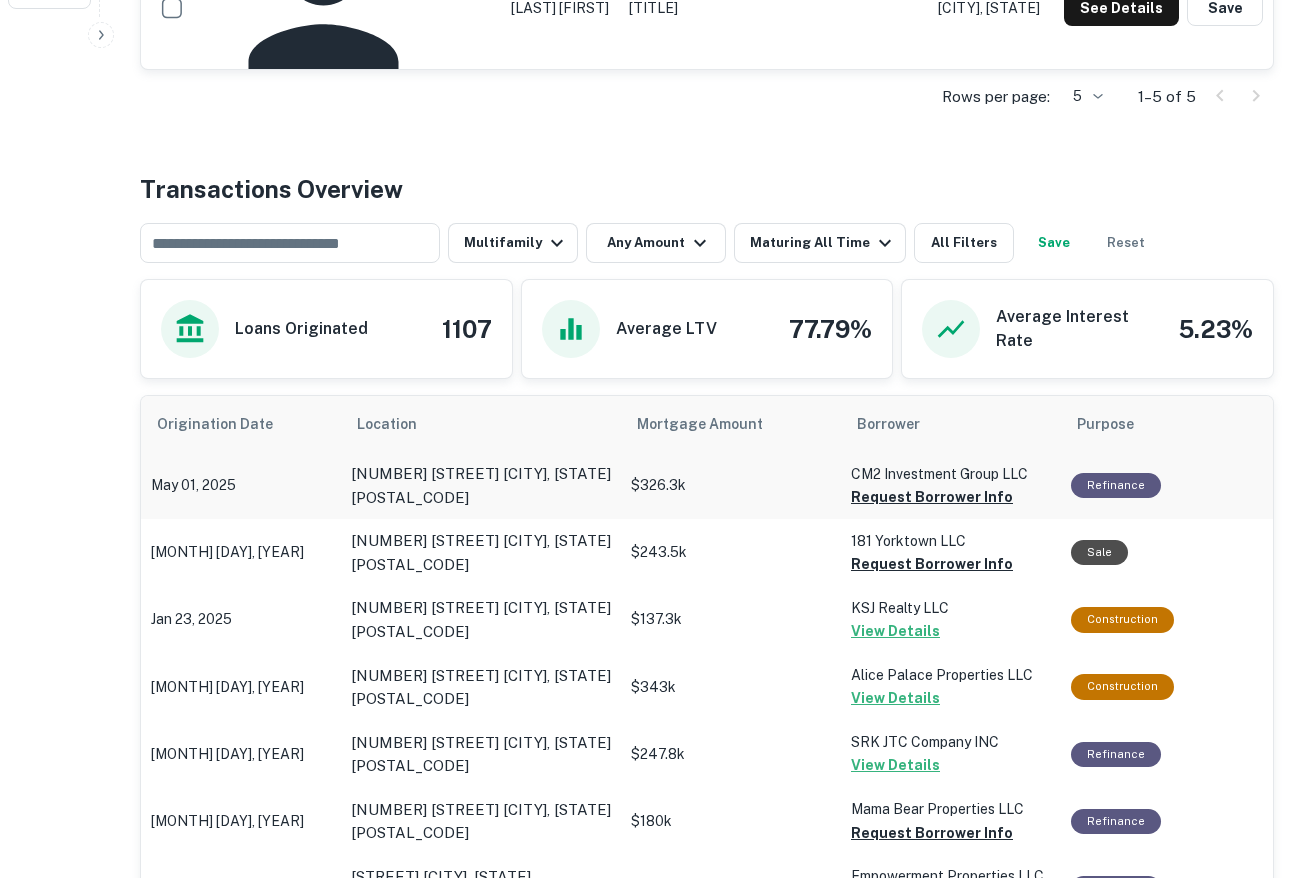 scroll, scrollTop: 1020, scrollLeft: 0, axis: vertical 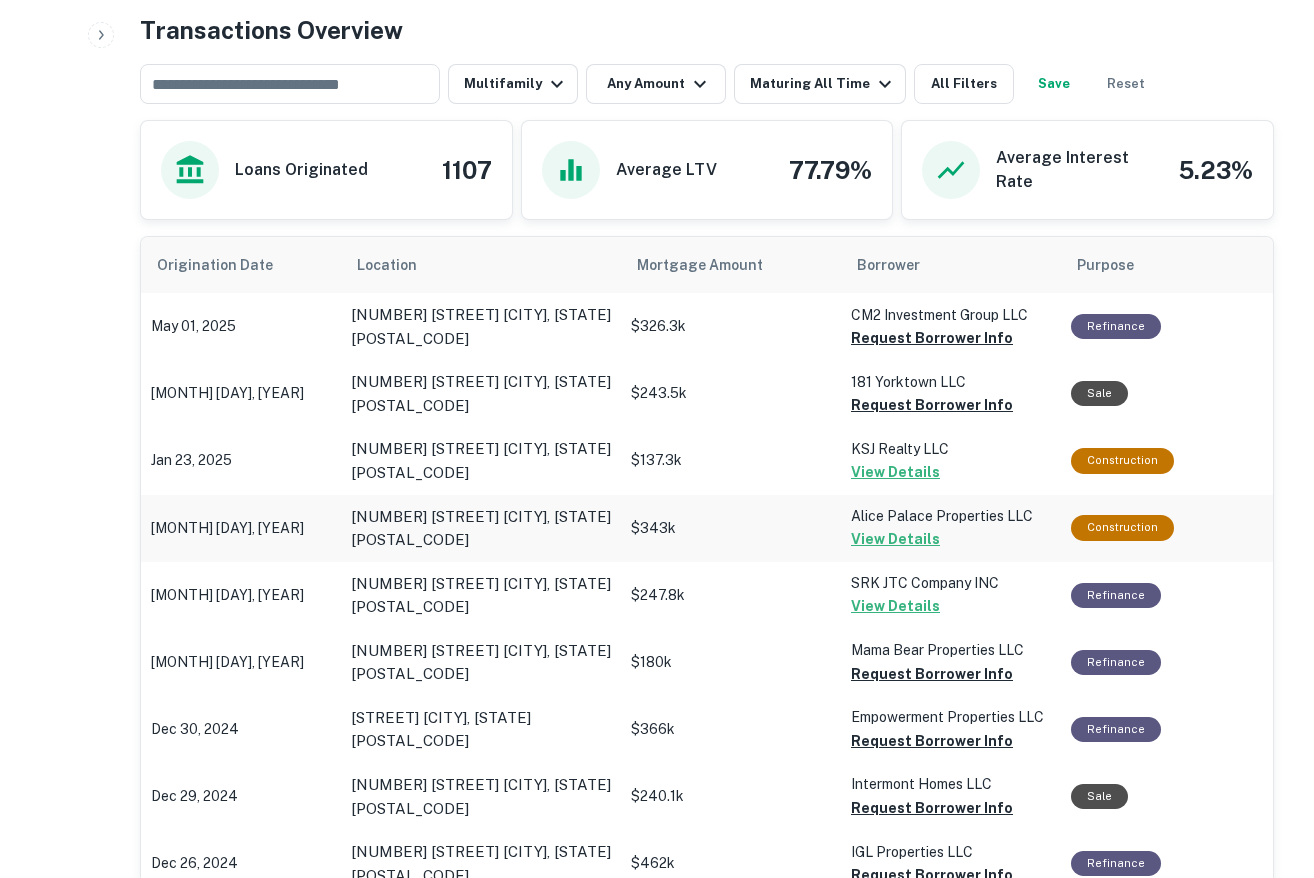 click on "$343k" at bounding box center (731, 326) 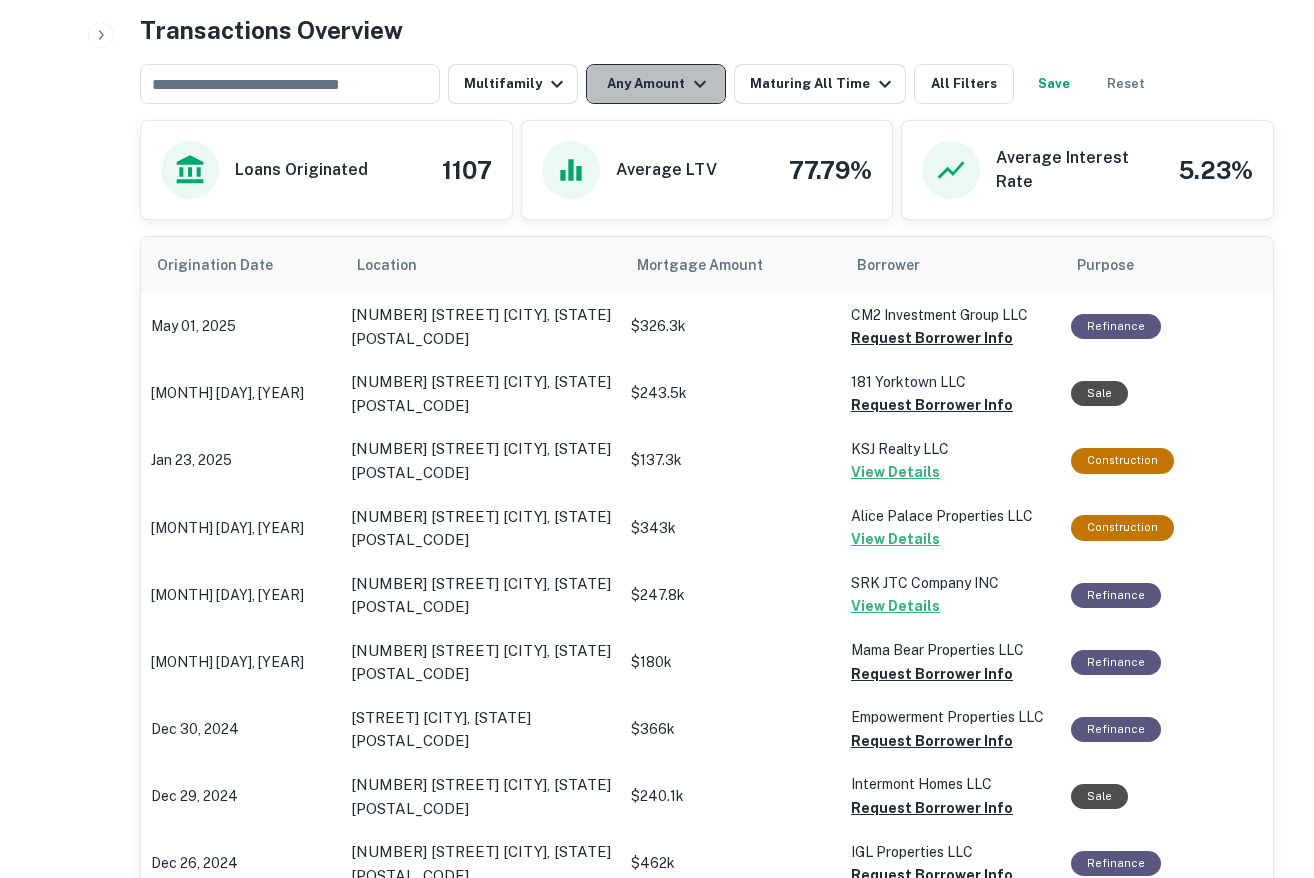 click on "Any Amount" at bounding box center [656, 84] 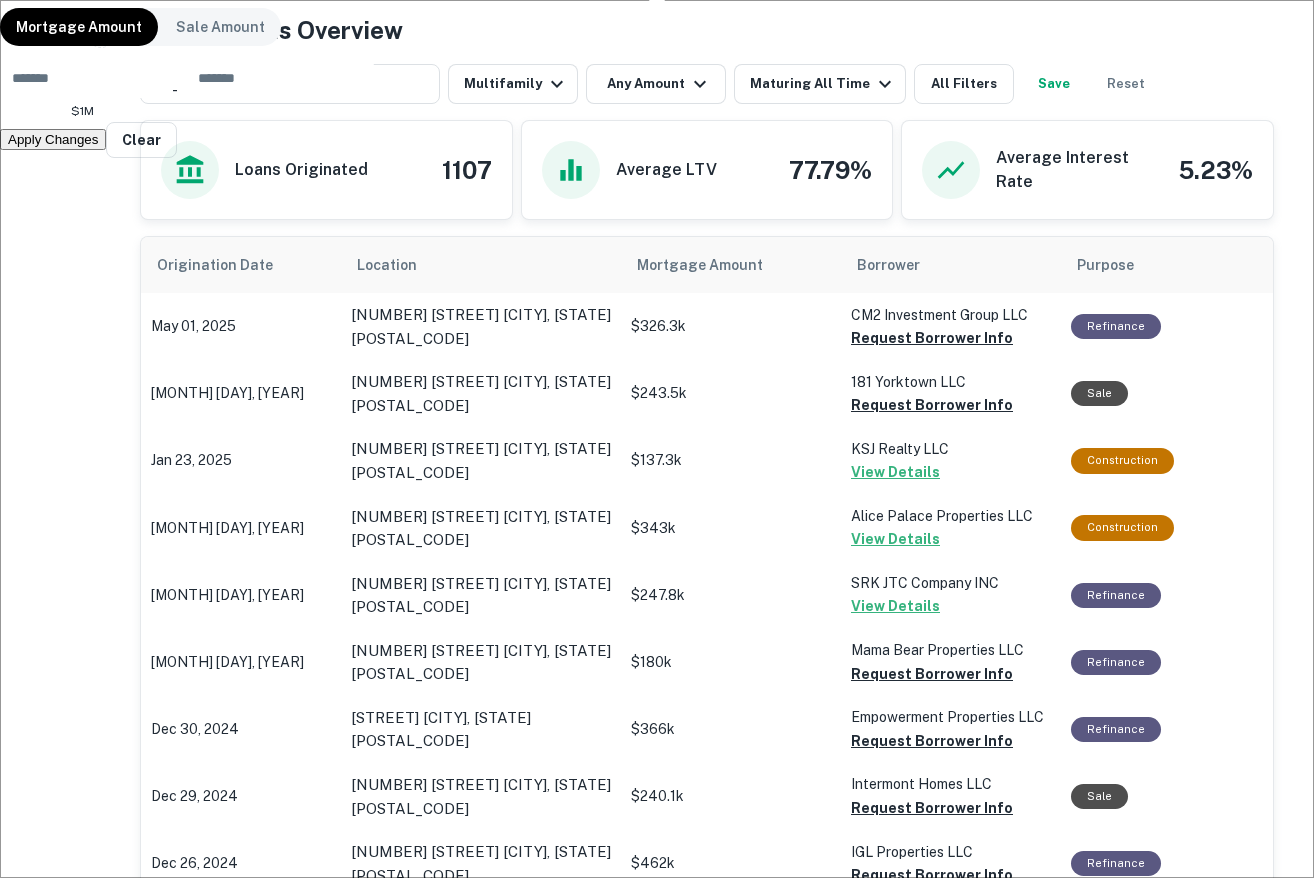 type on "*******" 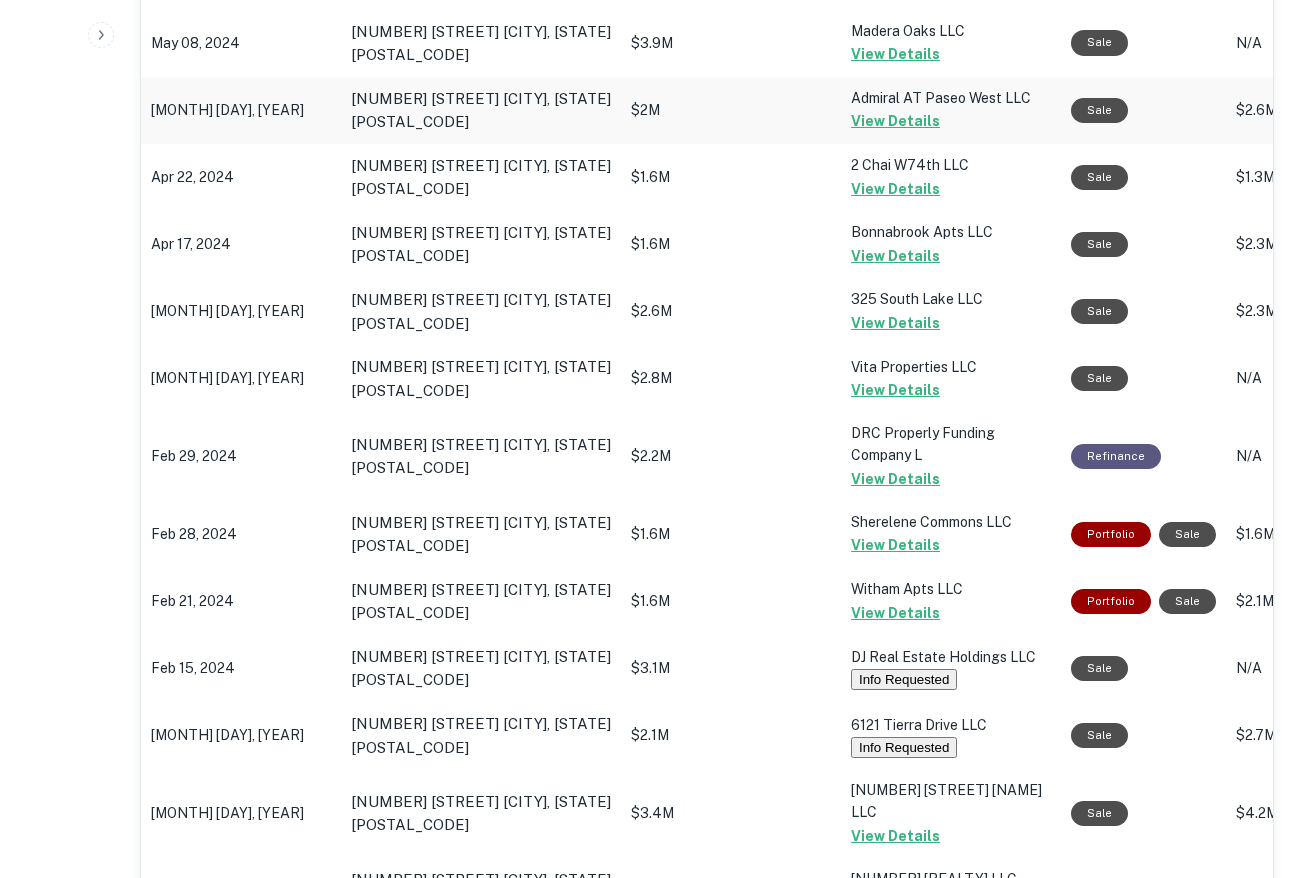 scroll, scrollTop: 1506, scrollLeft: 0, axis: vertical 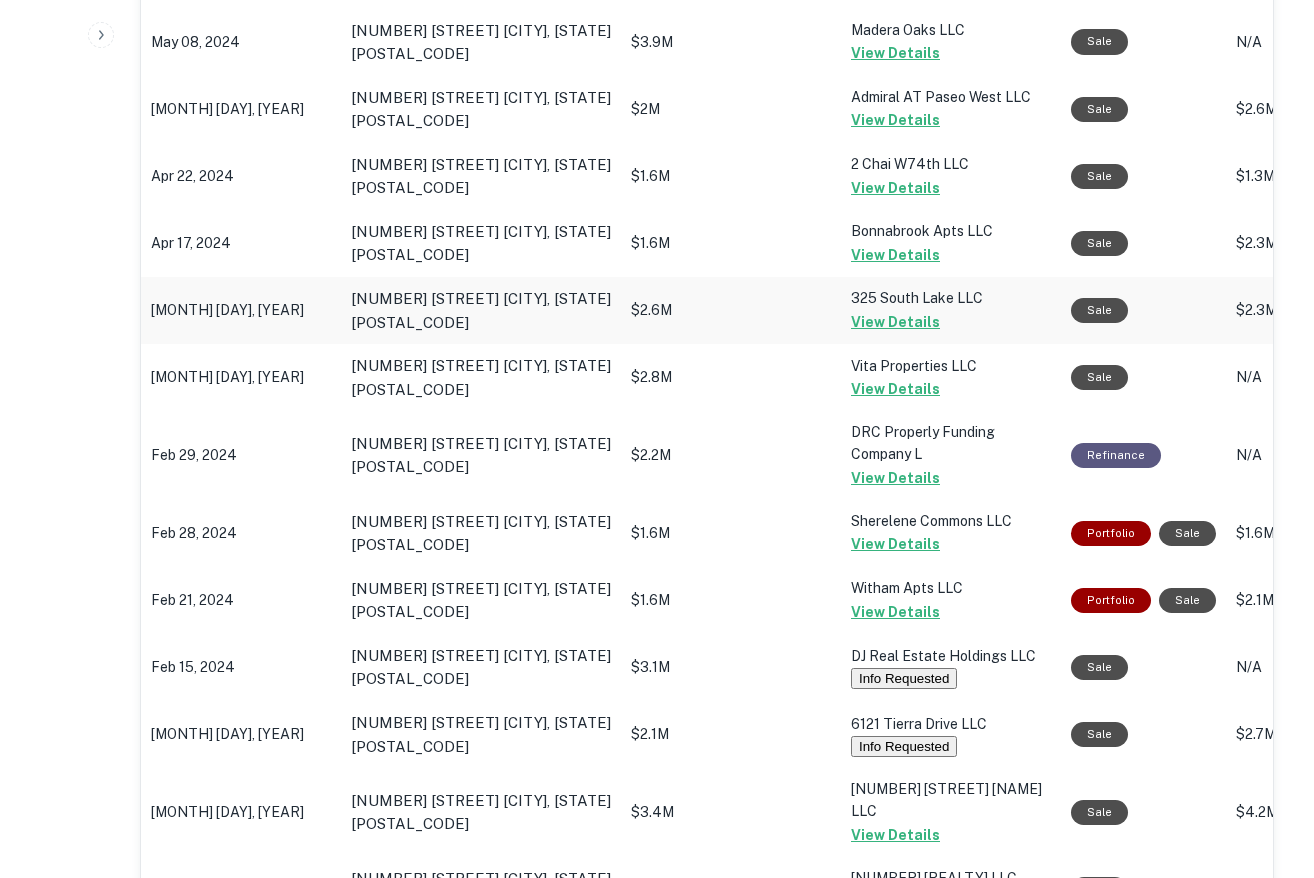 click on "$2.6M" at bounding box center (731, -160) 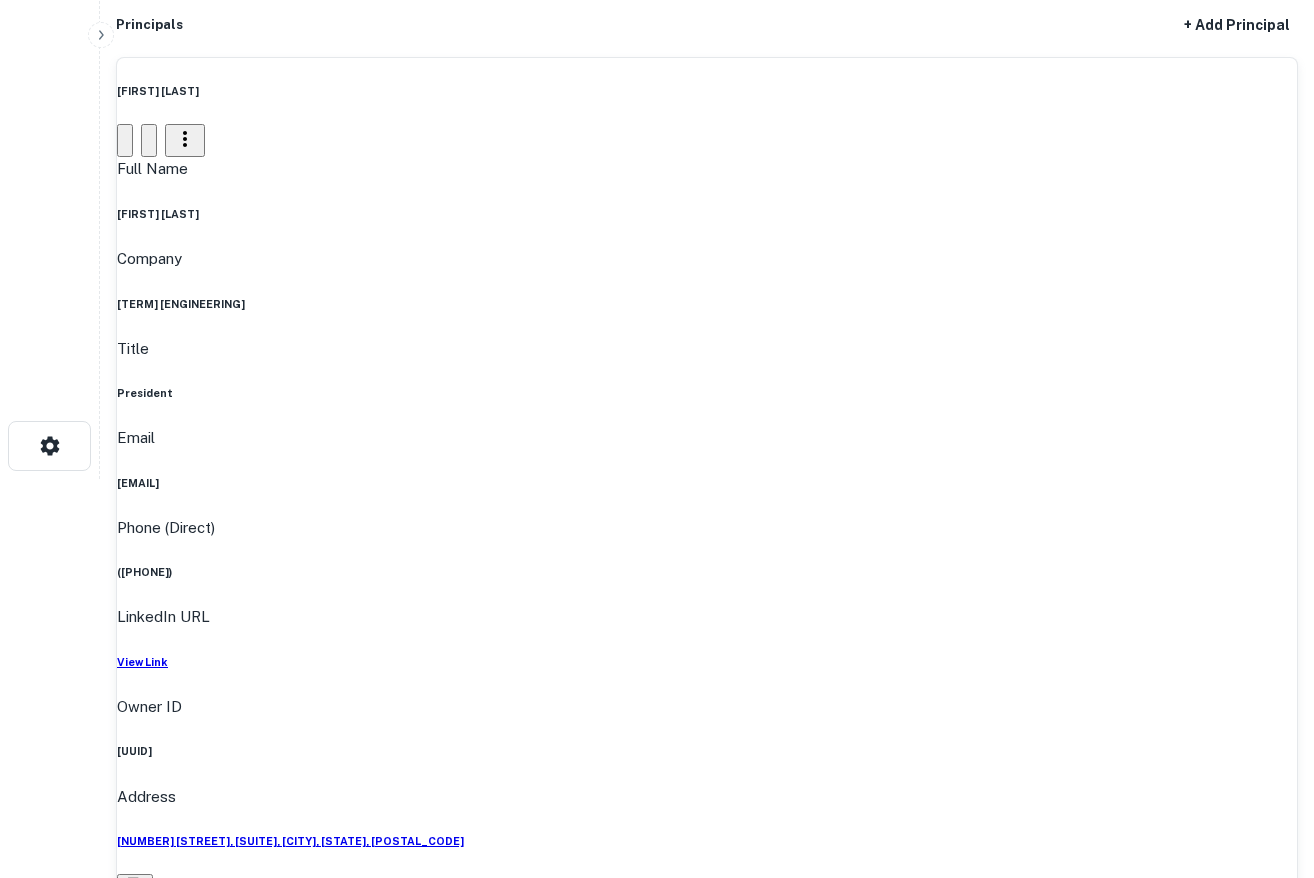 scroll, scrollTop: 0, scrollLeft: 0, axis: both 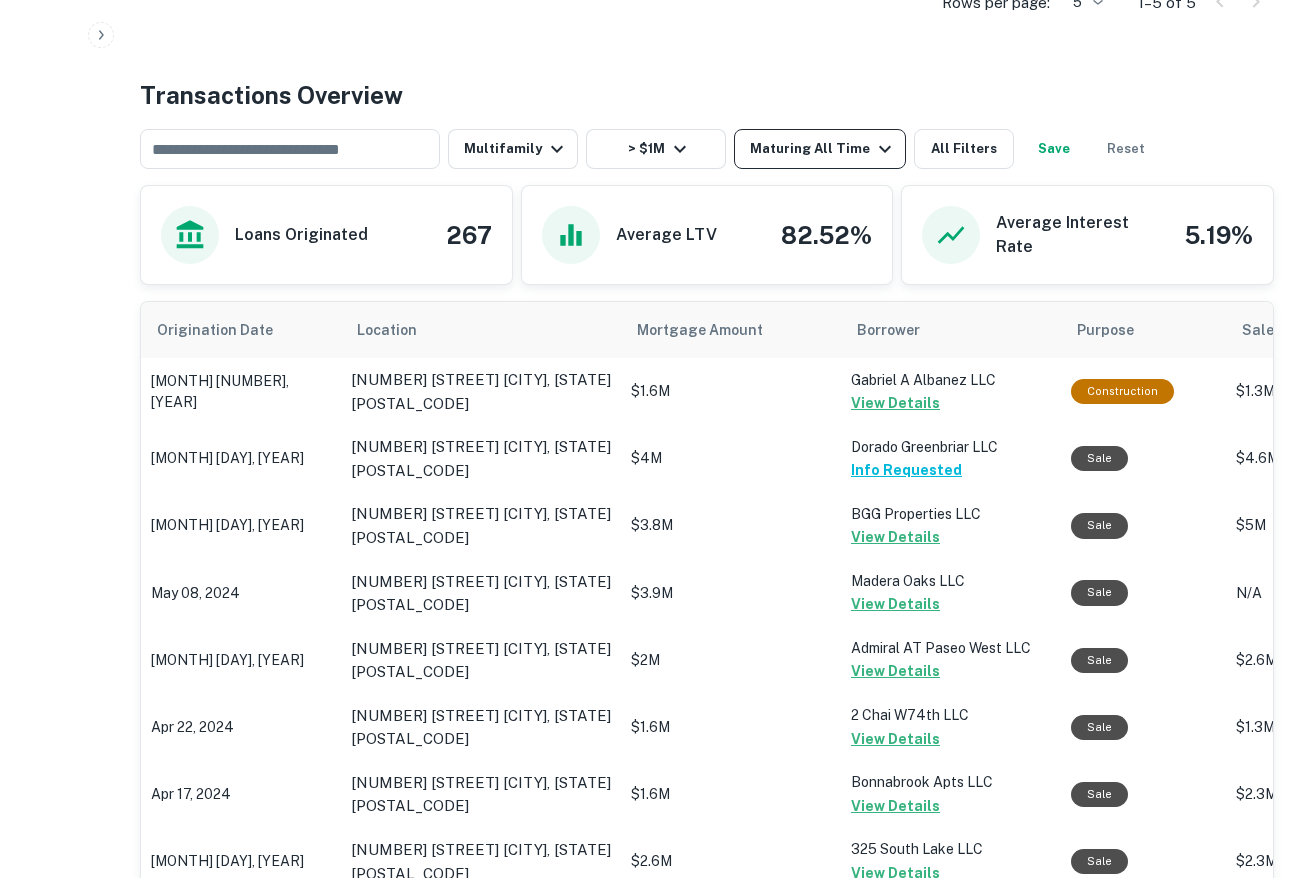 click on "Maturing All Time" at bounding box center [823, 149] 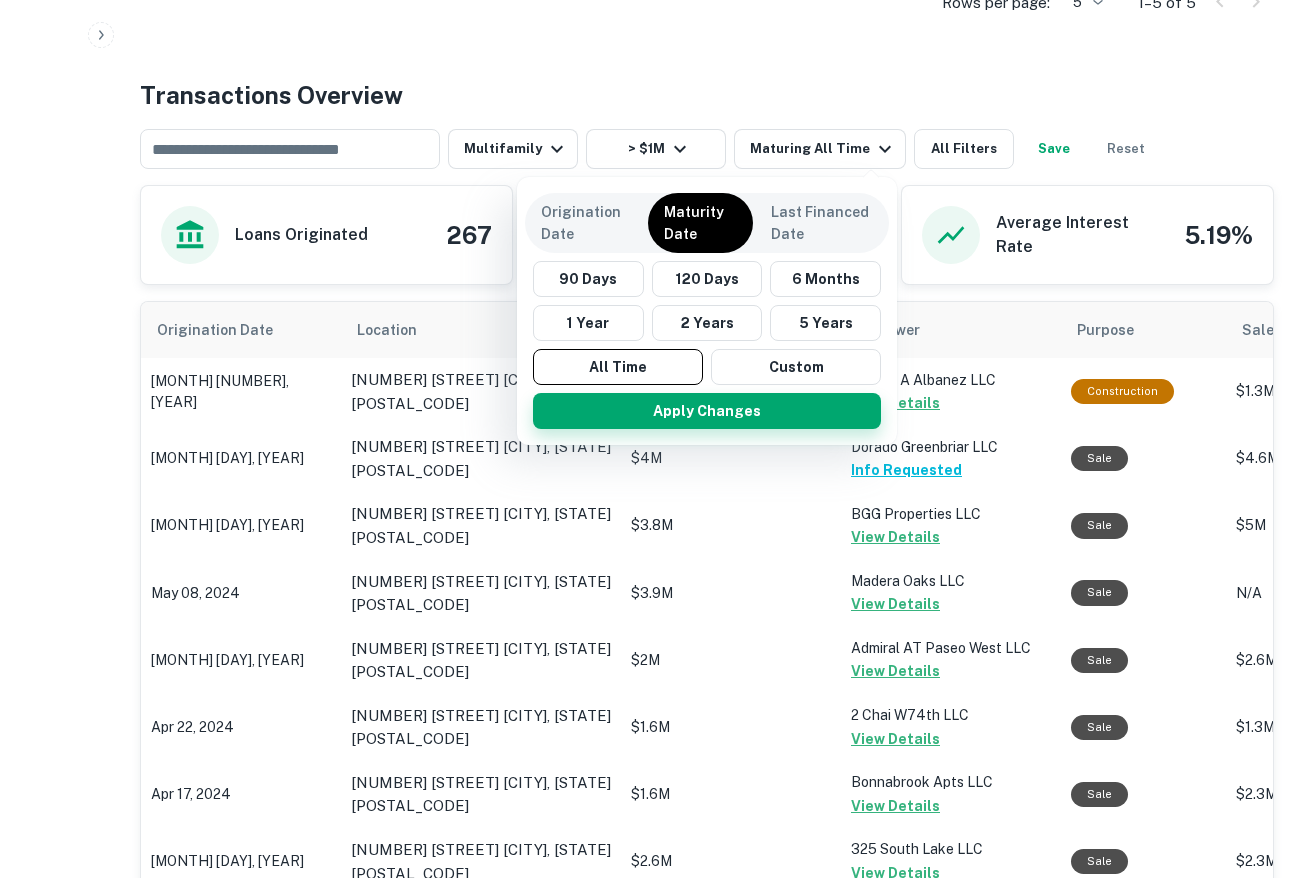 click on "Apply Changes" at bounding box center (707, 411) 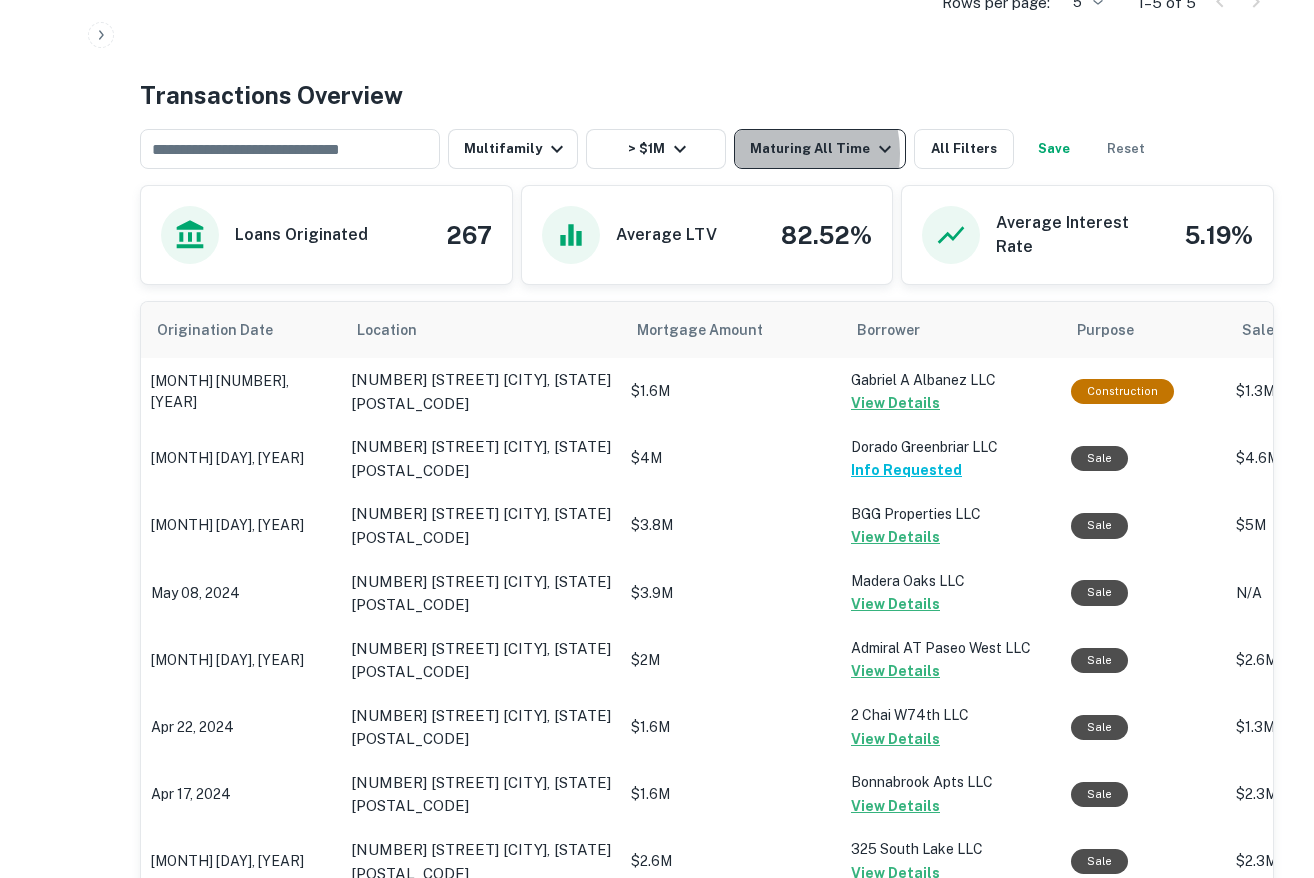 click on "Maturing All Time" at bounding box center [823, 149] 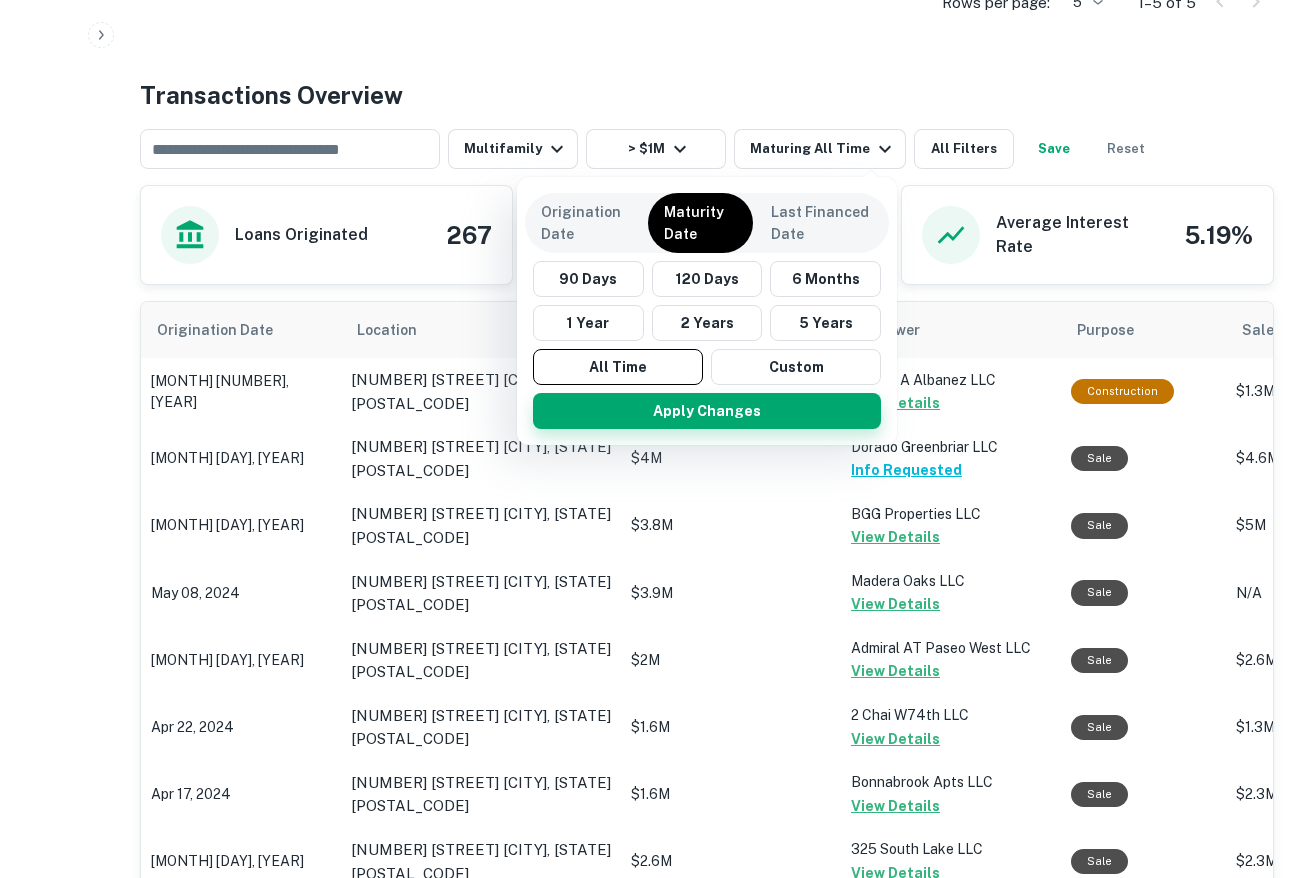 click on "Apply Changes" at bounding box center [707, 411] 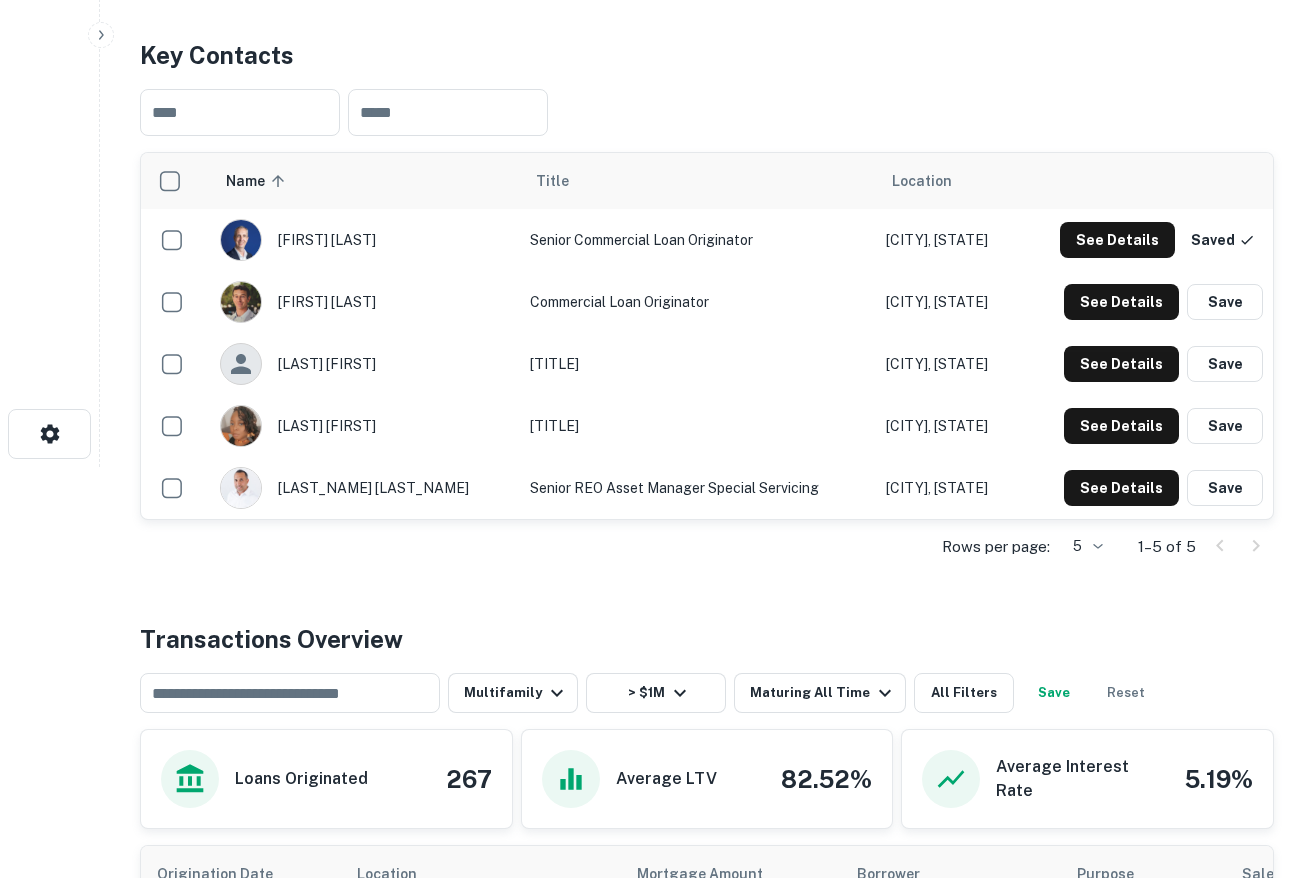 scroll, scrollTop: 0, scrollLeft: 0, axis: both 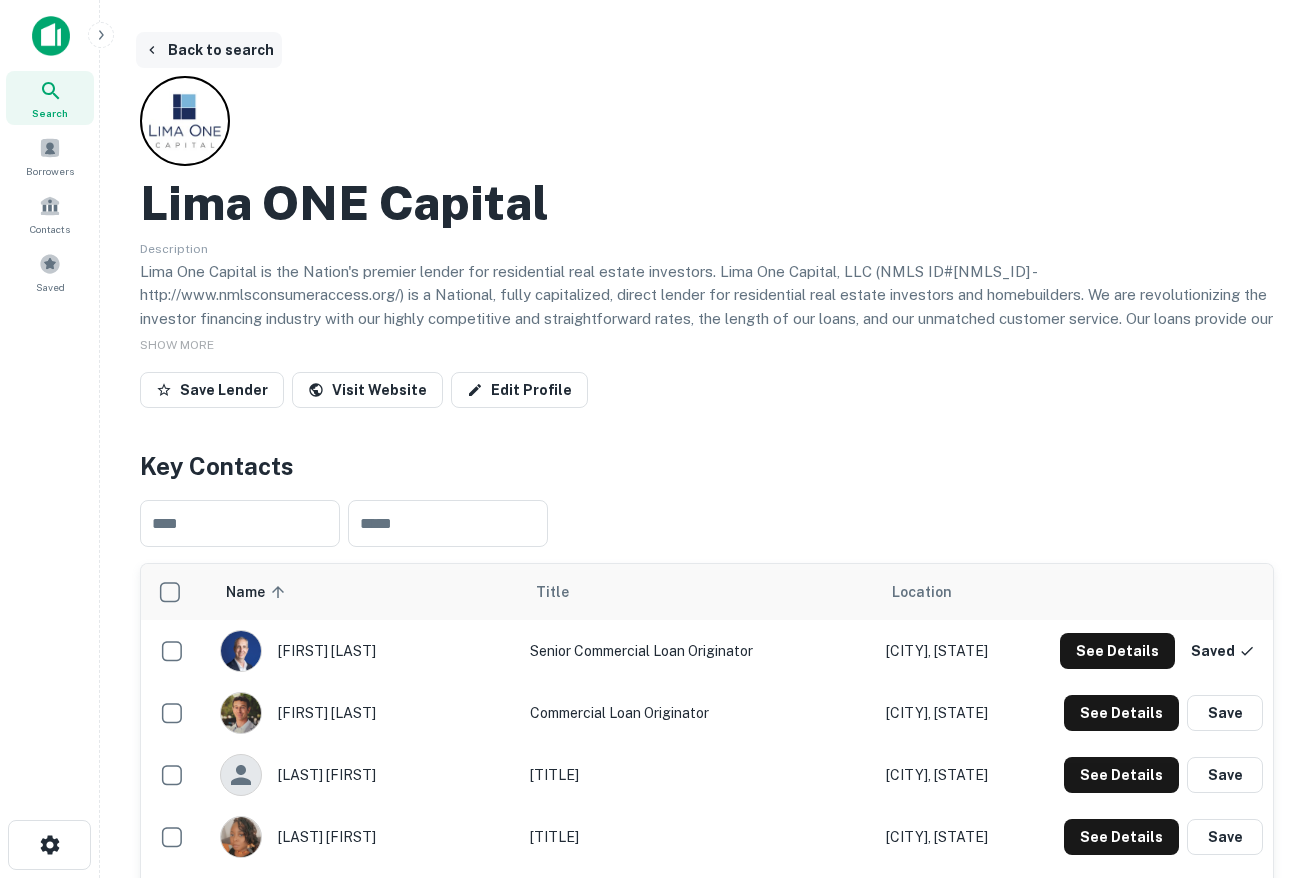 click on "Back to search" at bounding box center (209, 50) 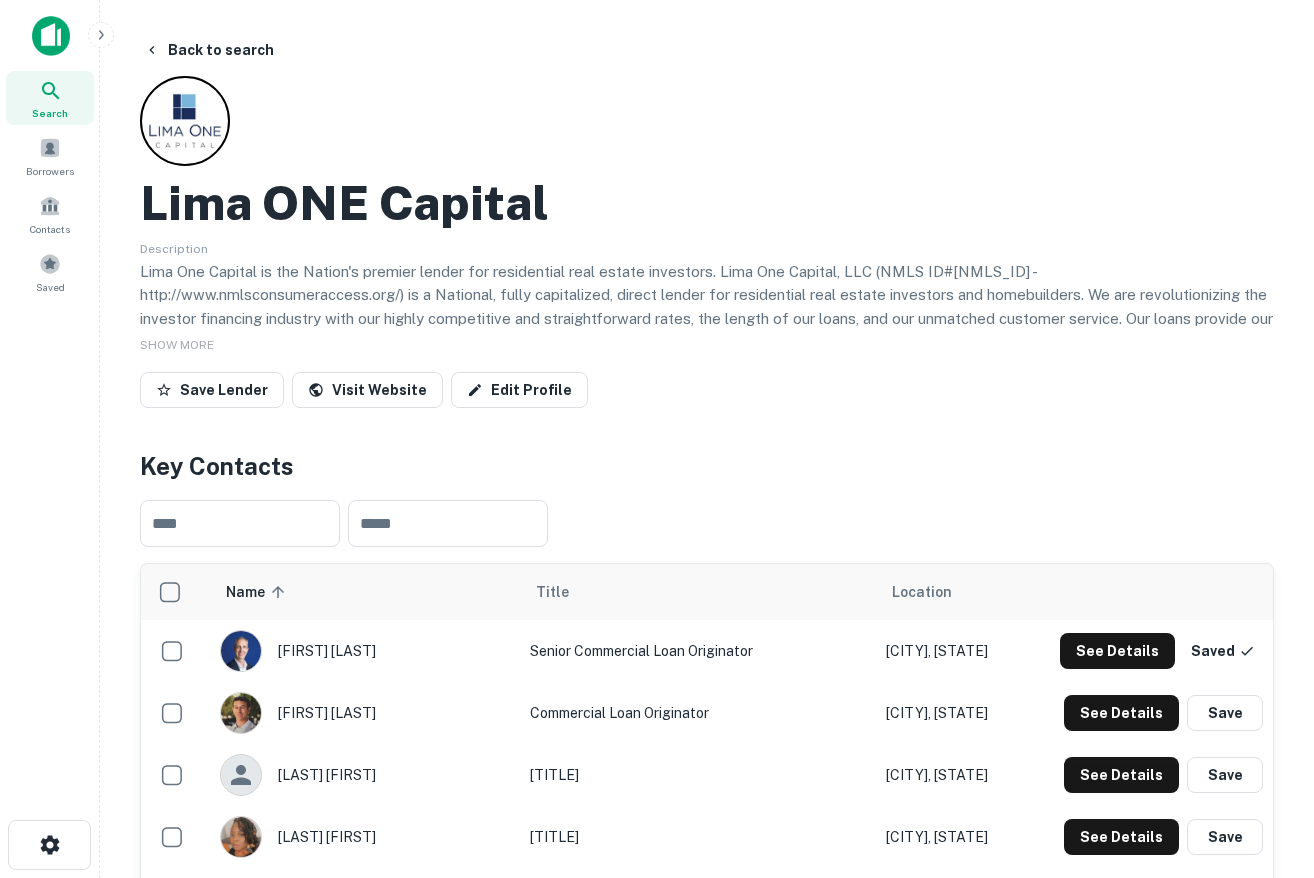 click on "Back to search" at bounding box center (209, 50) 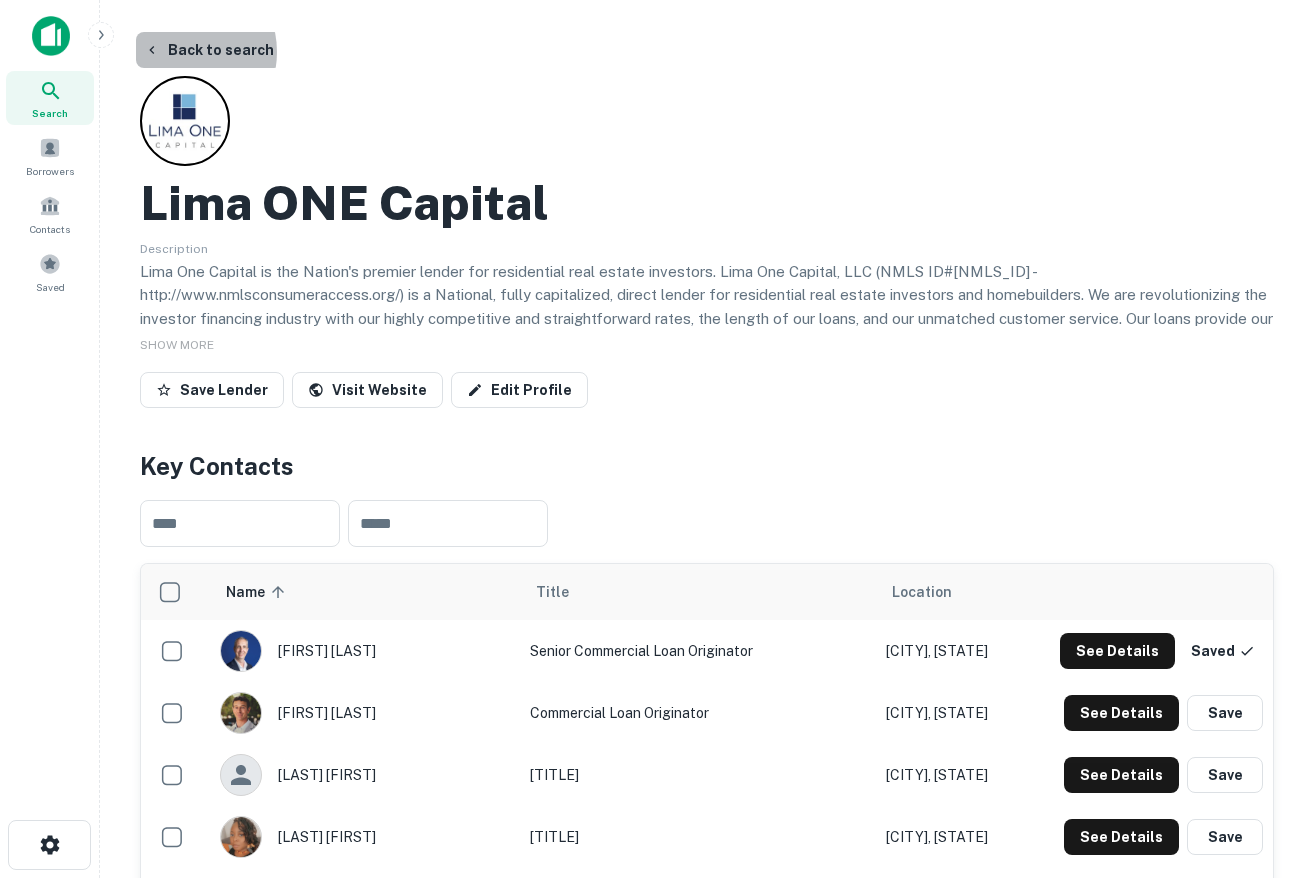 click on "Back to search" at bounding box center [209, 50] 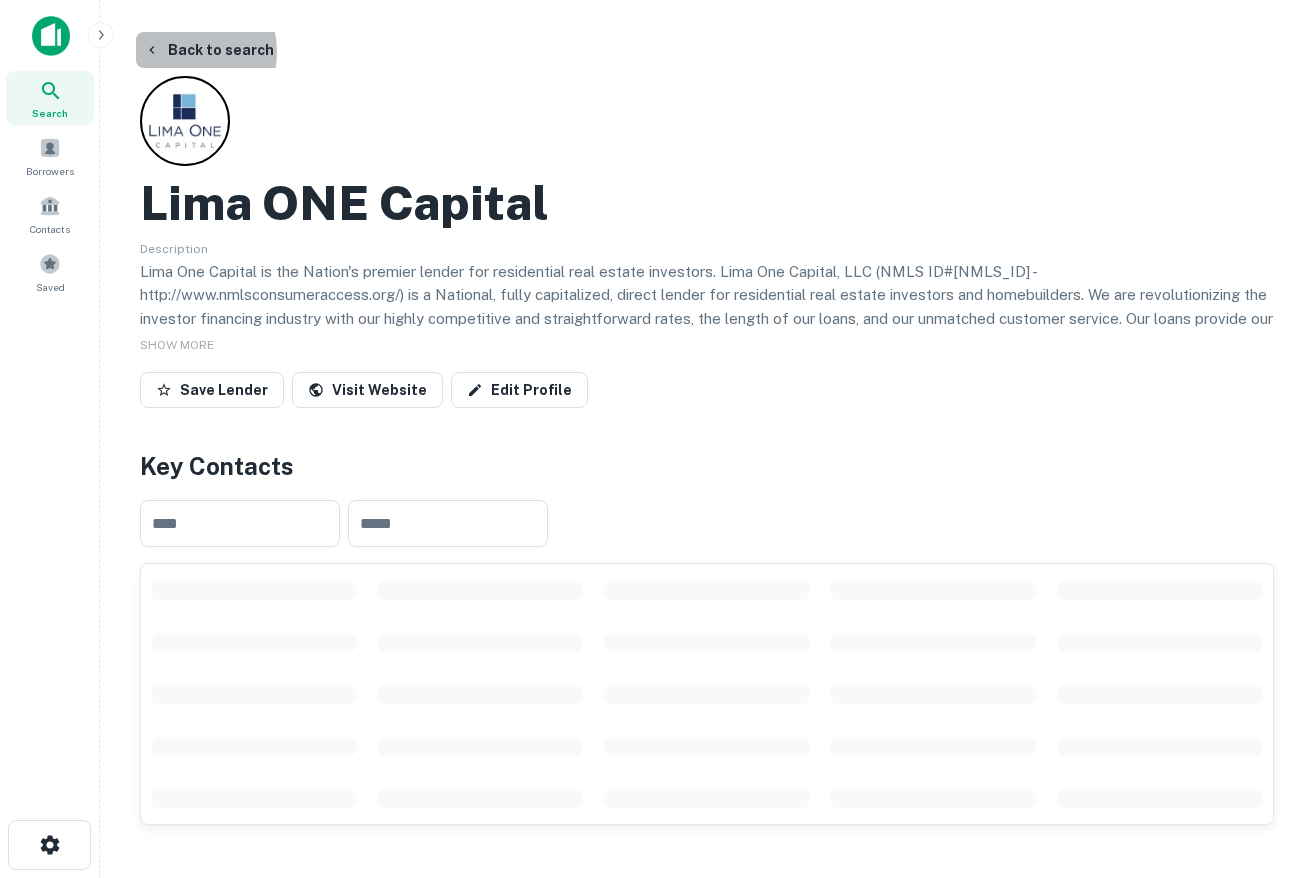 click on "Back to search" at bounding box center (209, 50) 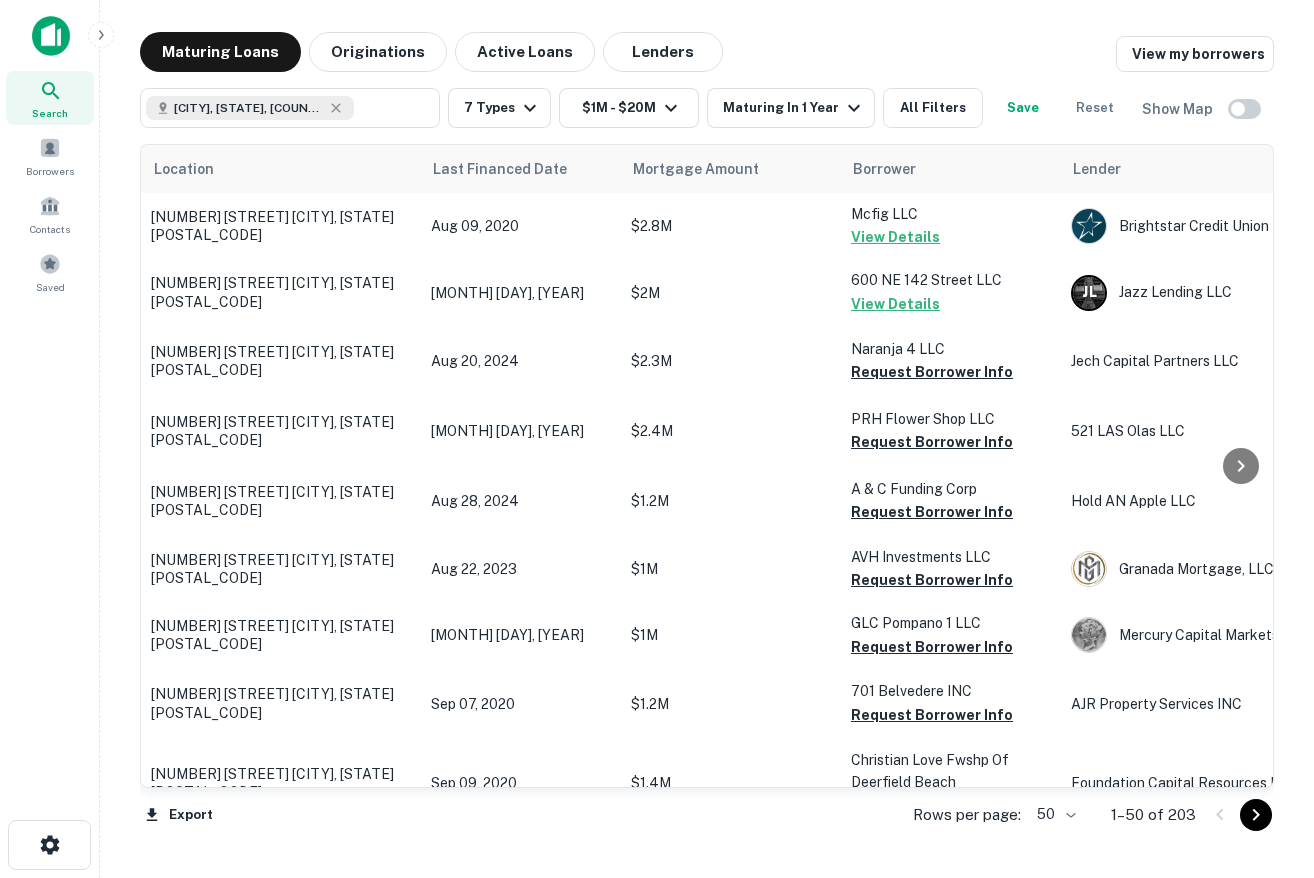 click 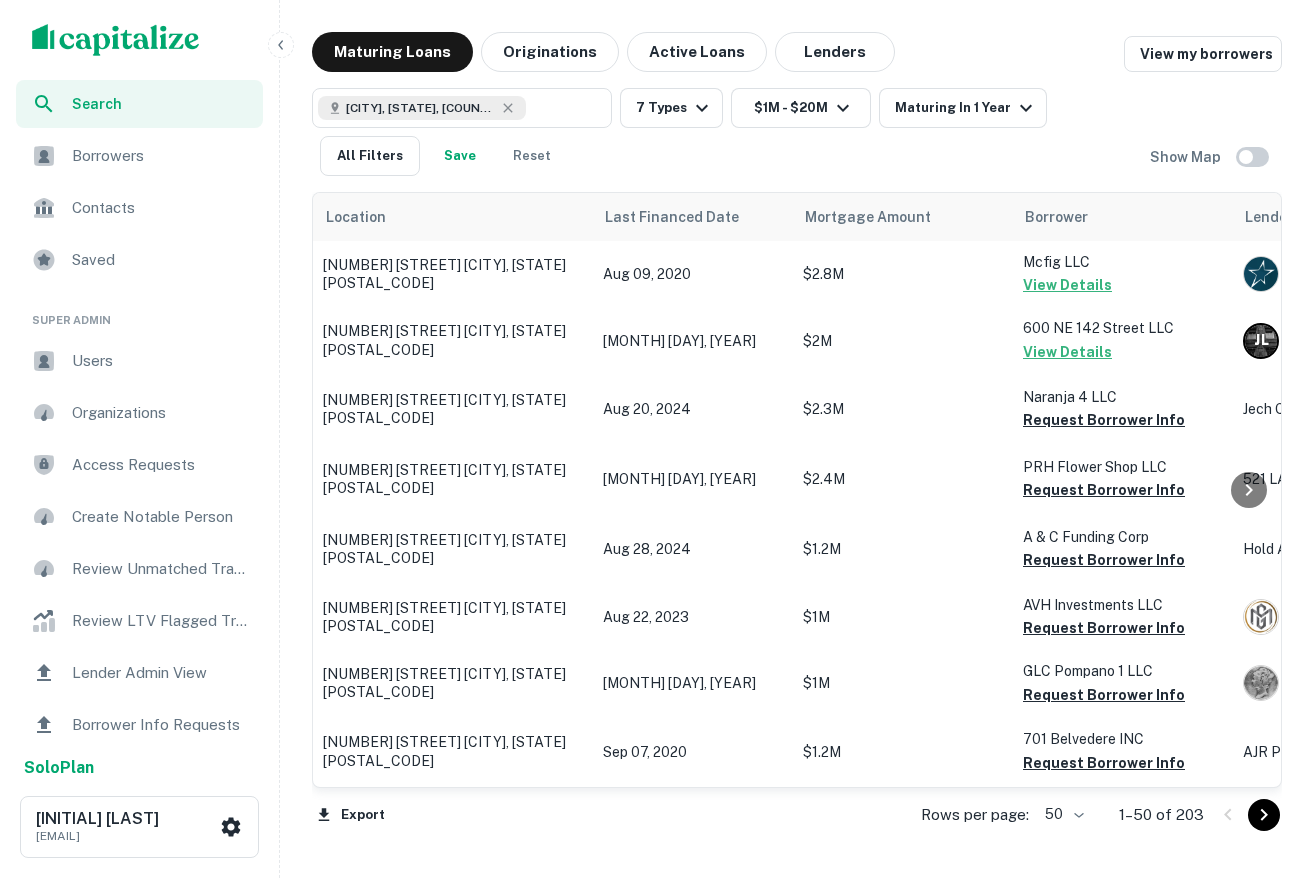 scroll, scrollTop: 113, scrollLeft: 0, axis: vertical 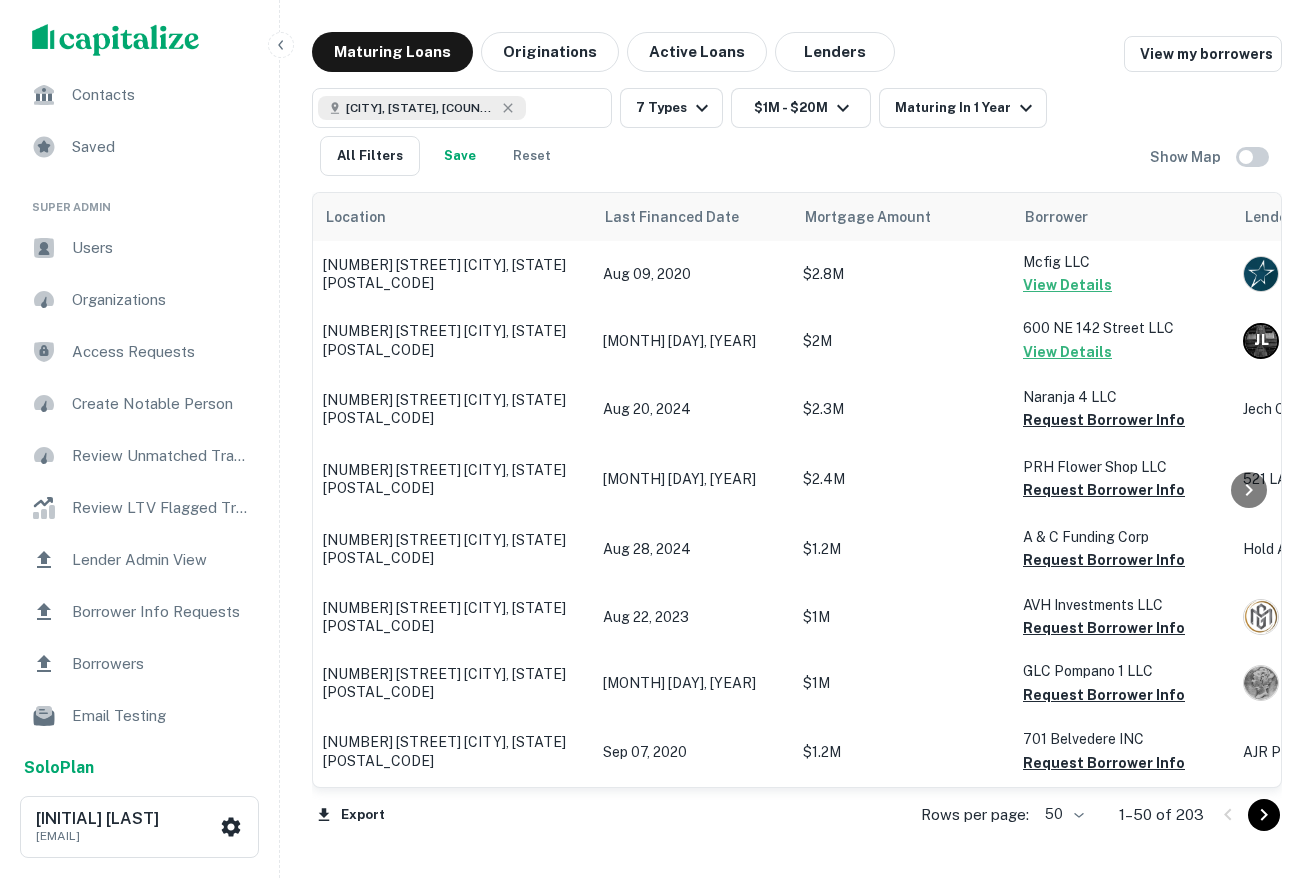 click on "Lender Admin View" at bounding box center [161, 560] 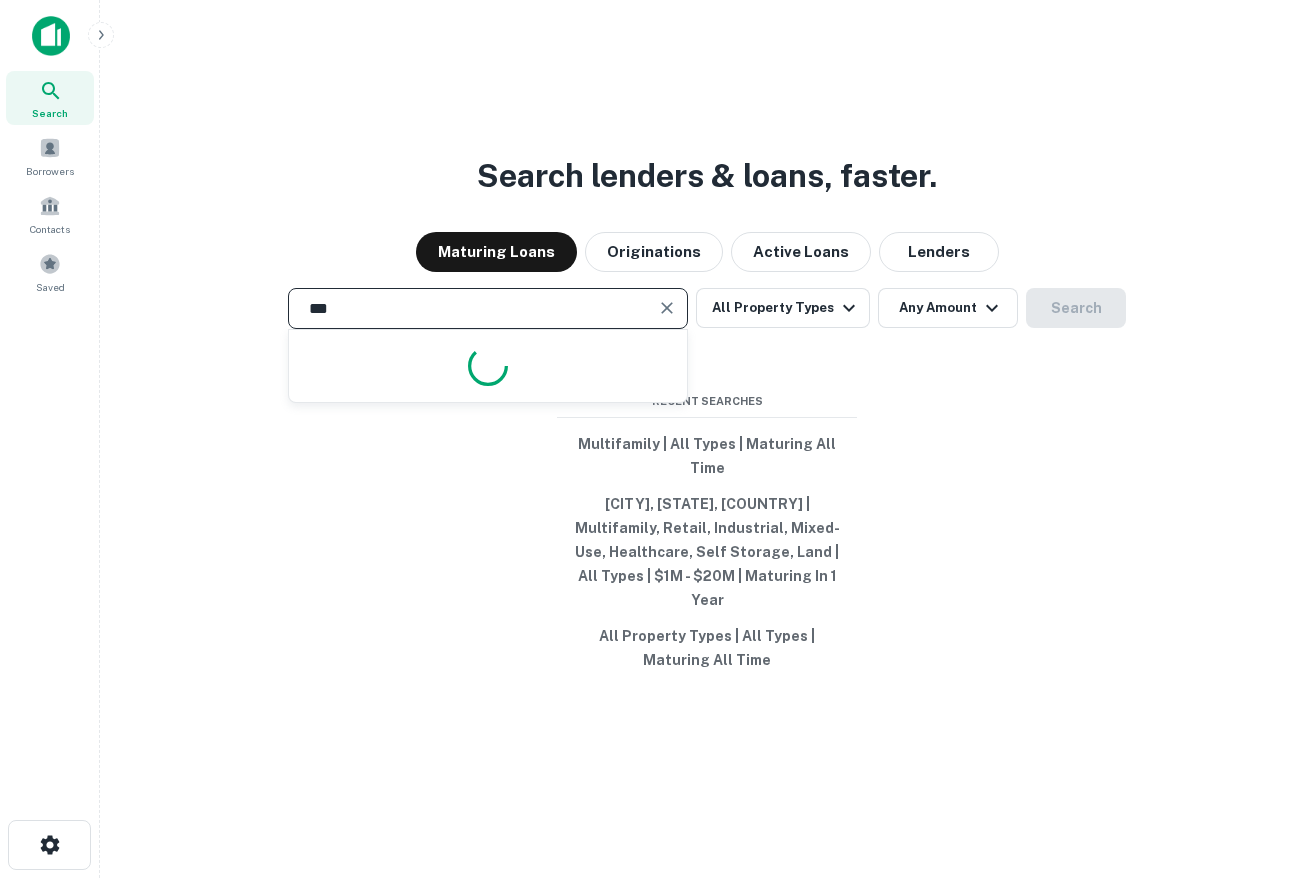 scroll, scrollTop: 0, scrollLeft: 0, axis: both 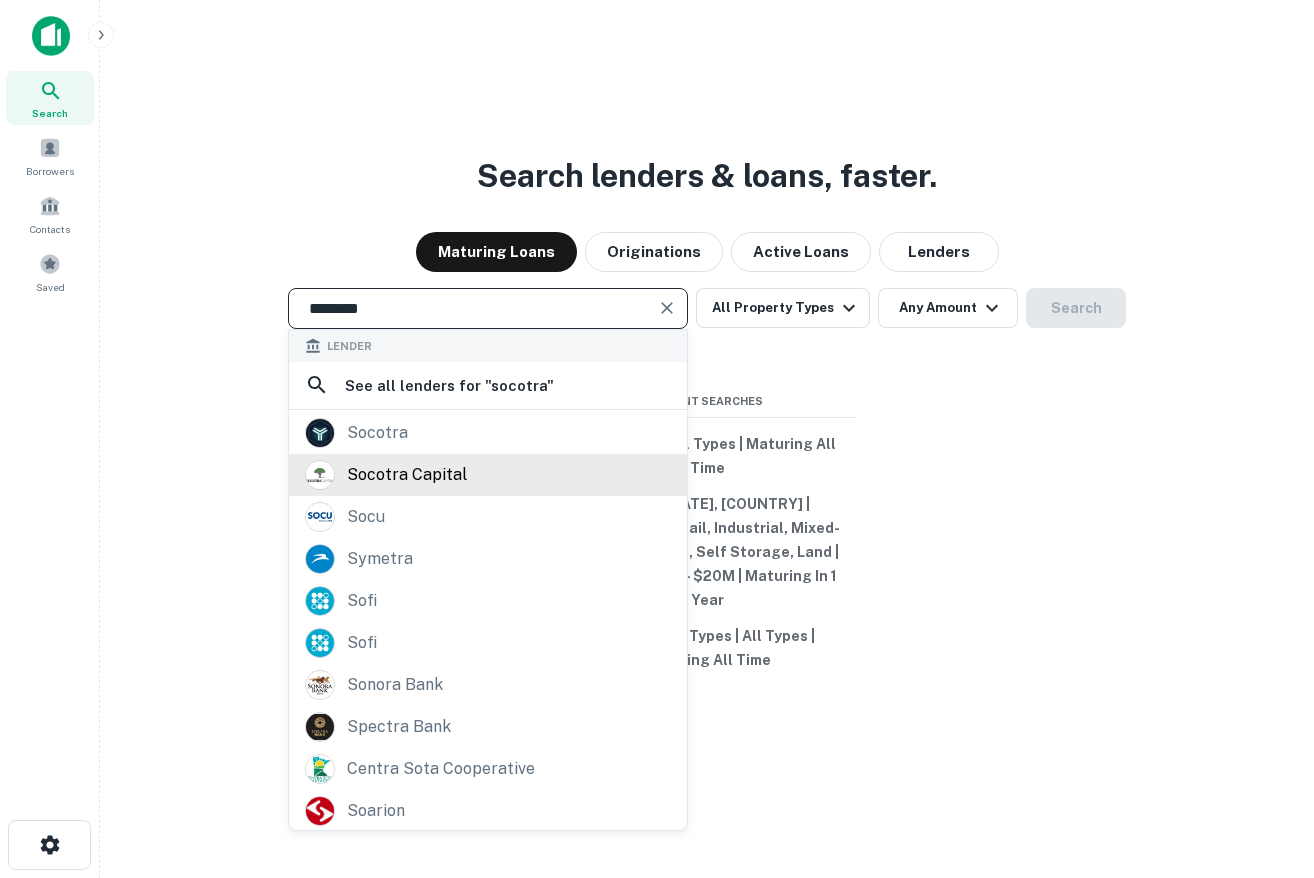 type on "*******" 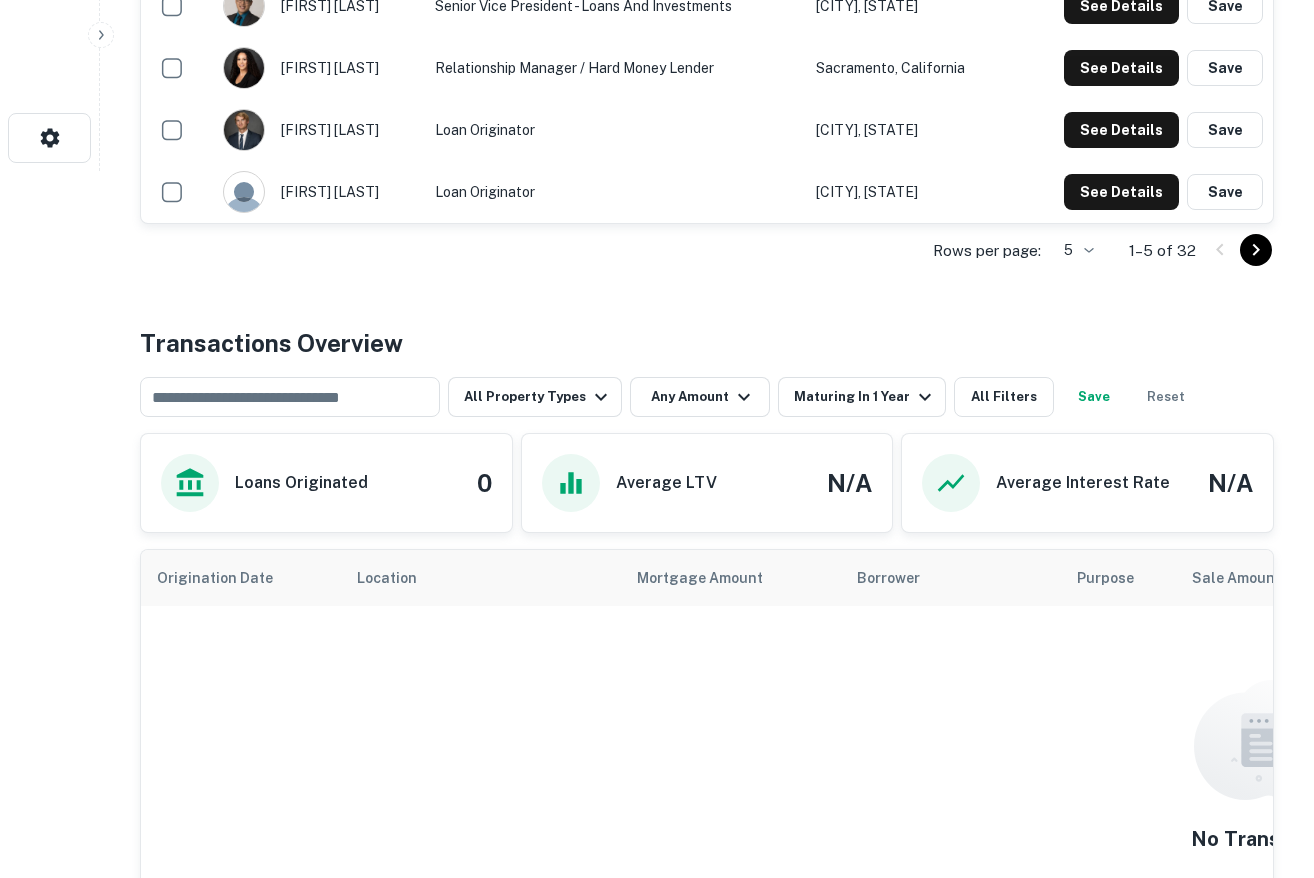 scroll, scrollTop: 759, scrollLeft: 0, axis: vertical 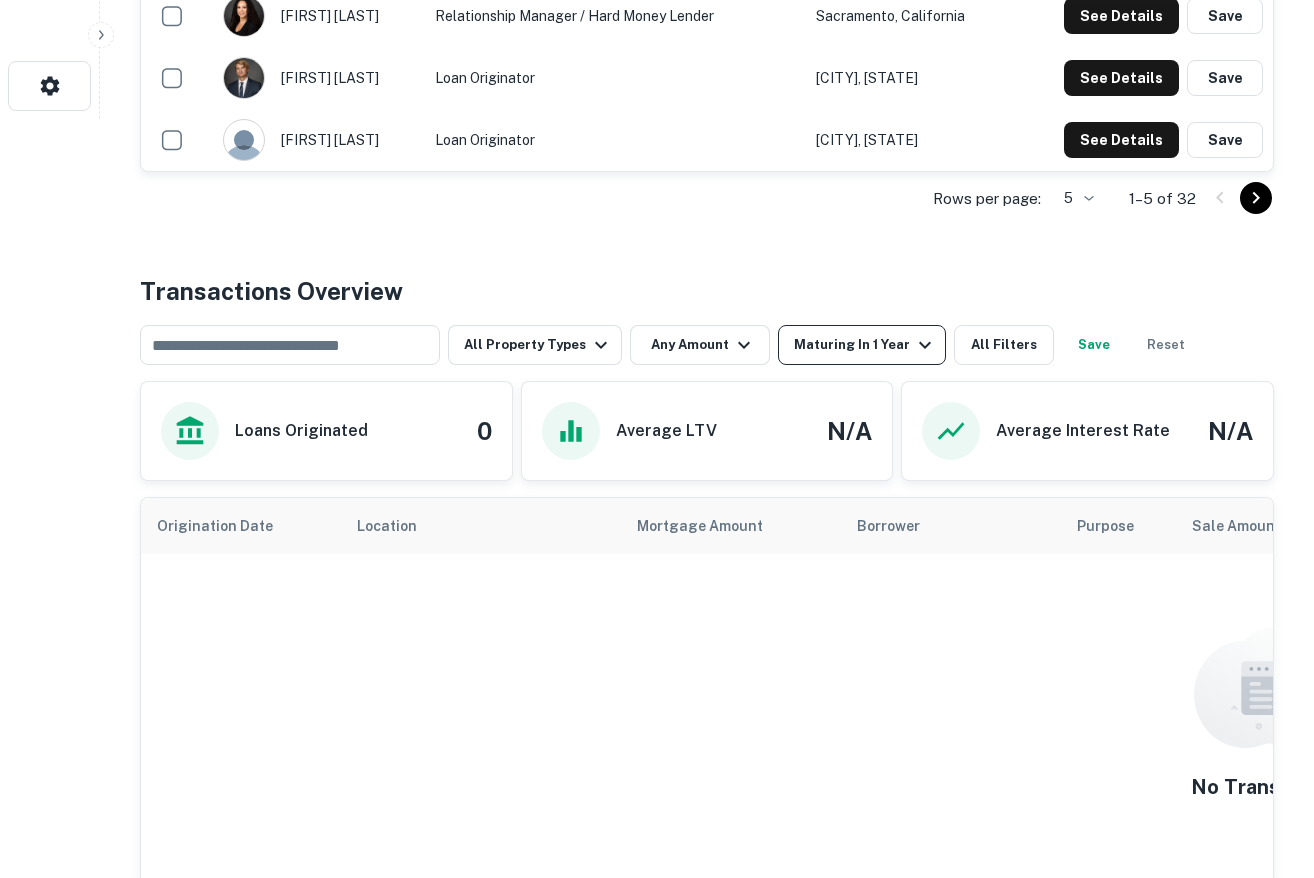 click on "Maturing In 1 Year" at bounding box center (865, 345) 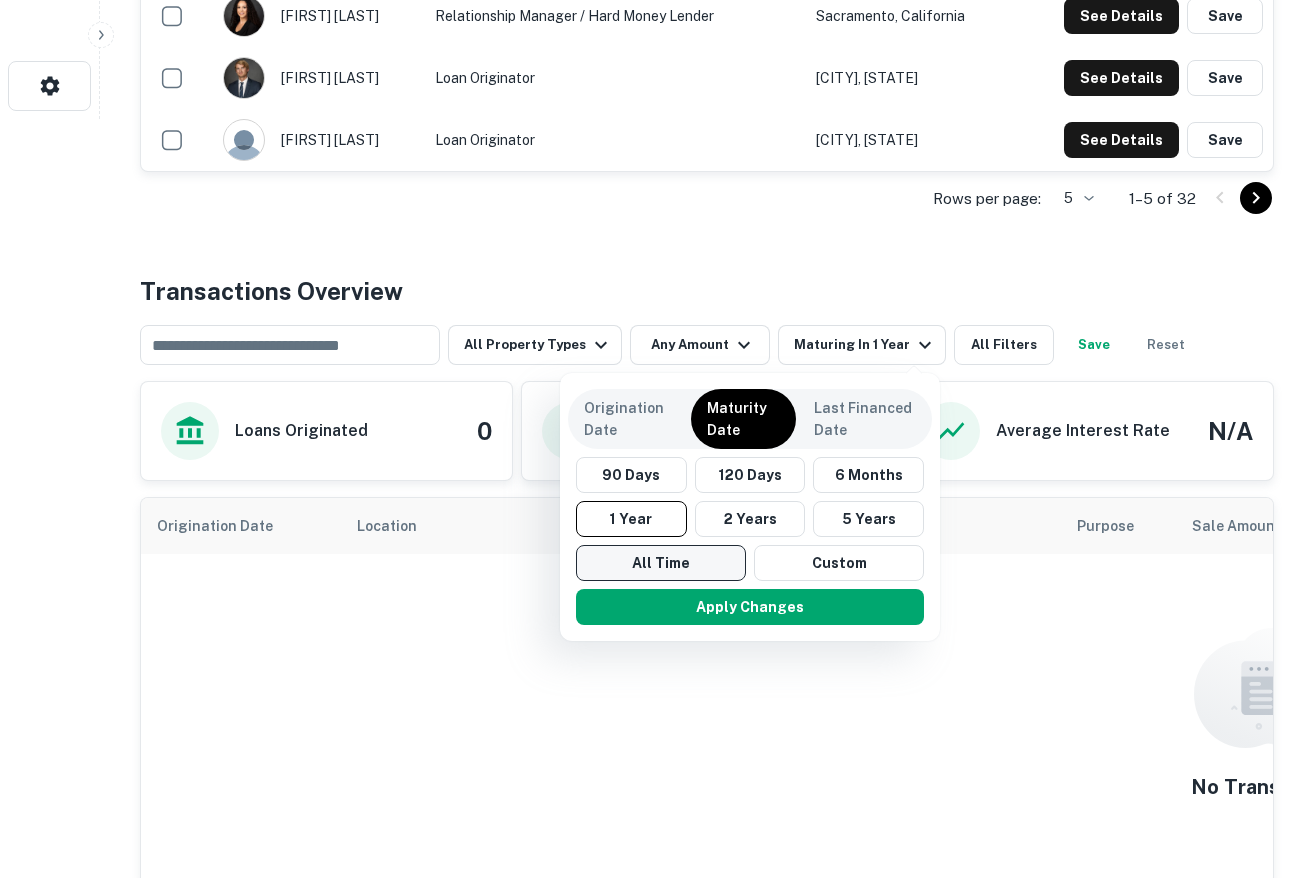 click on "All Time" at bounding box center [661, 563] 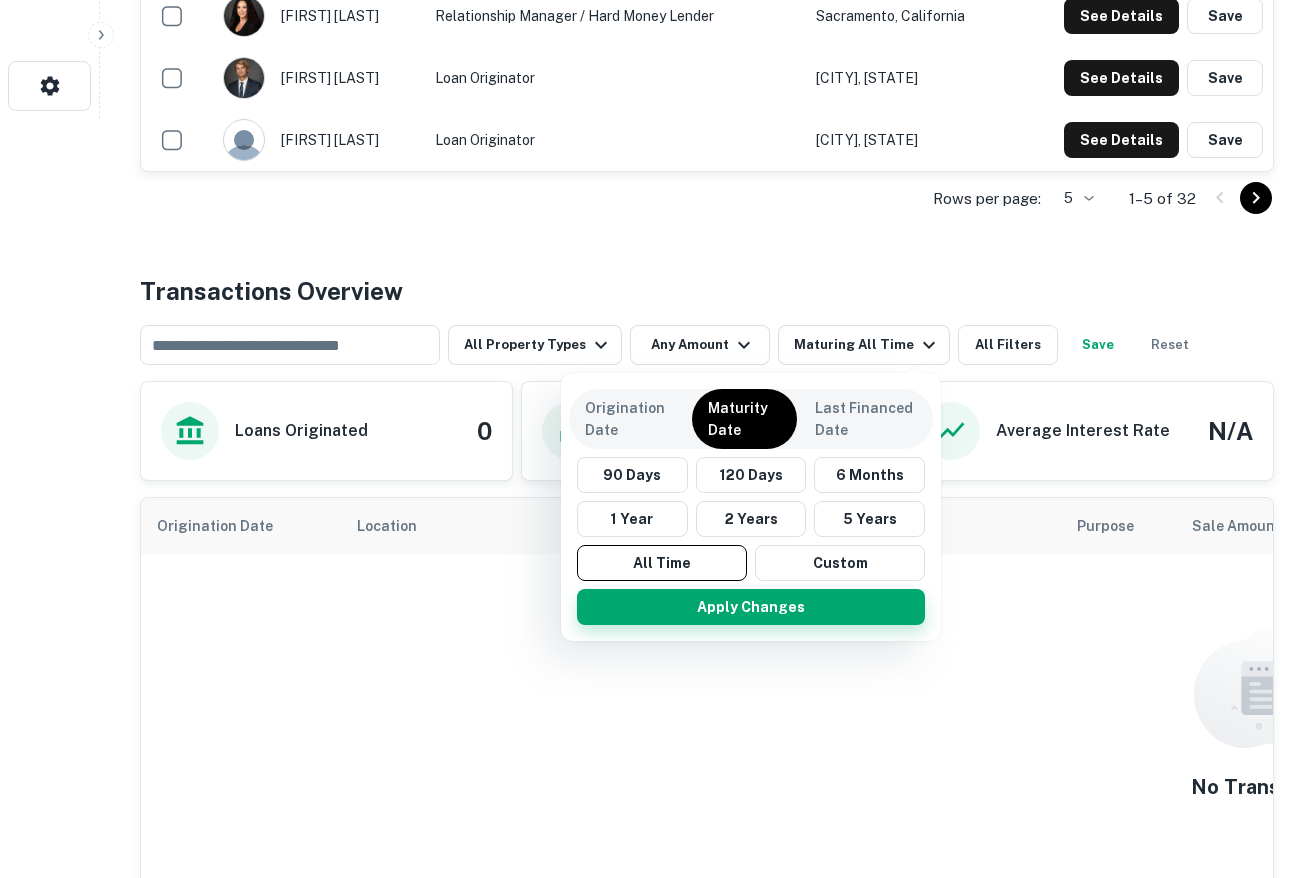click on "Apply Changes" at bounding box center [751, 607] 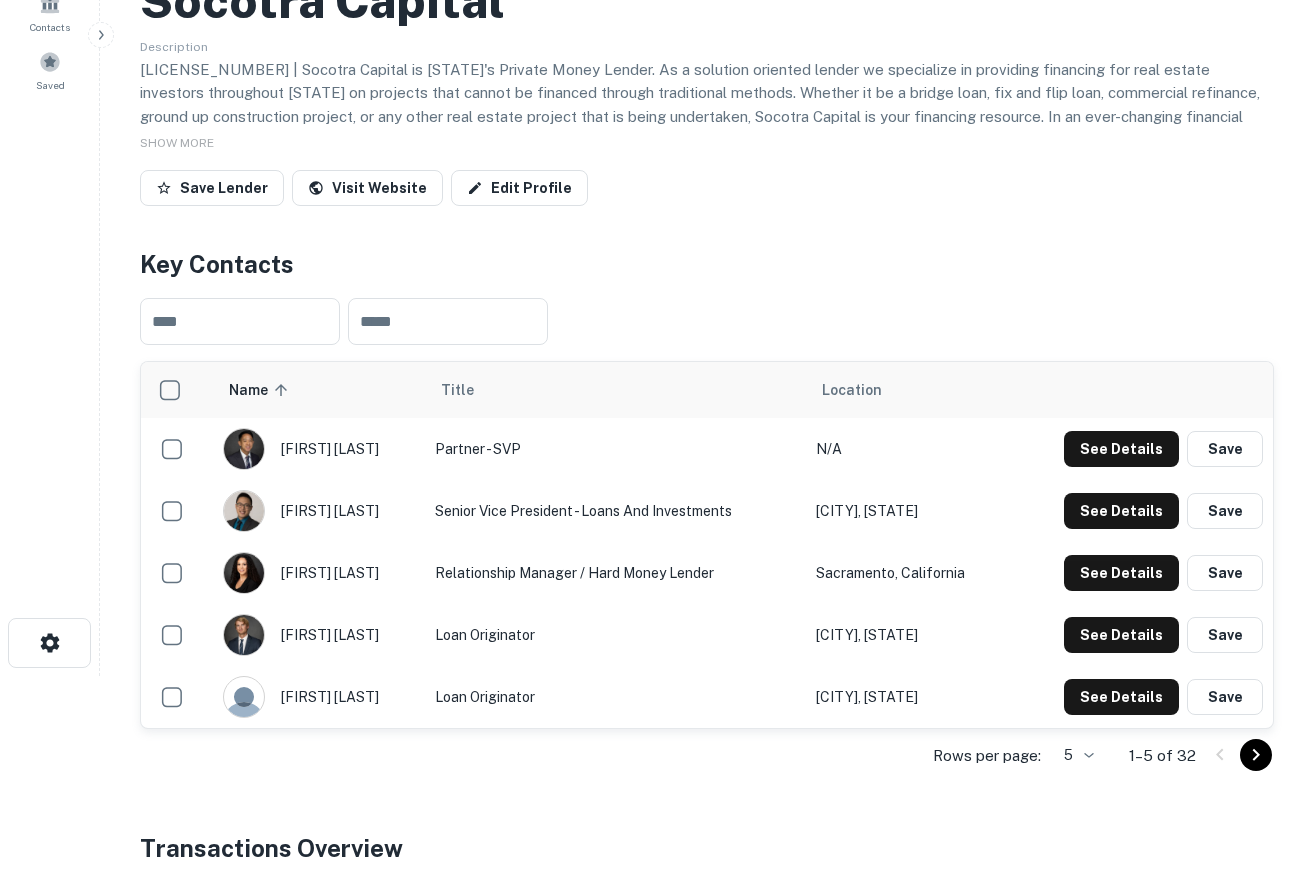 scroll, scrollTop: 0, scrollLeft: 0, axis: both 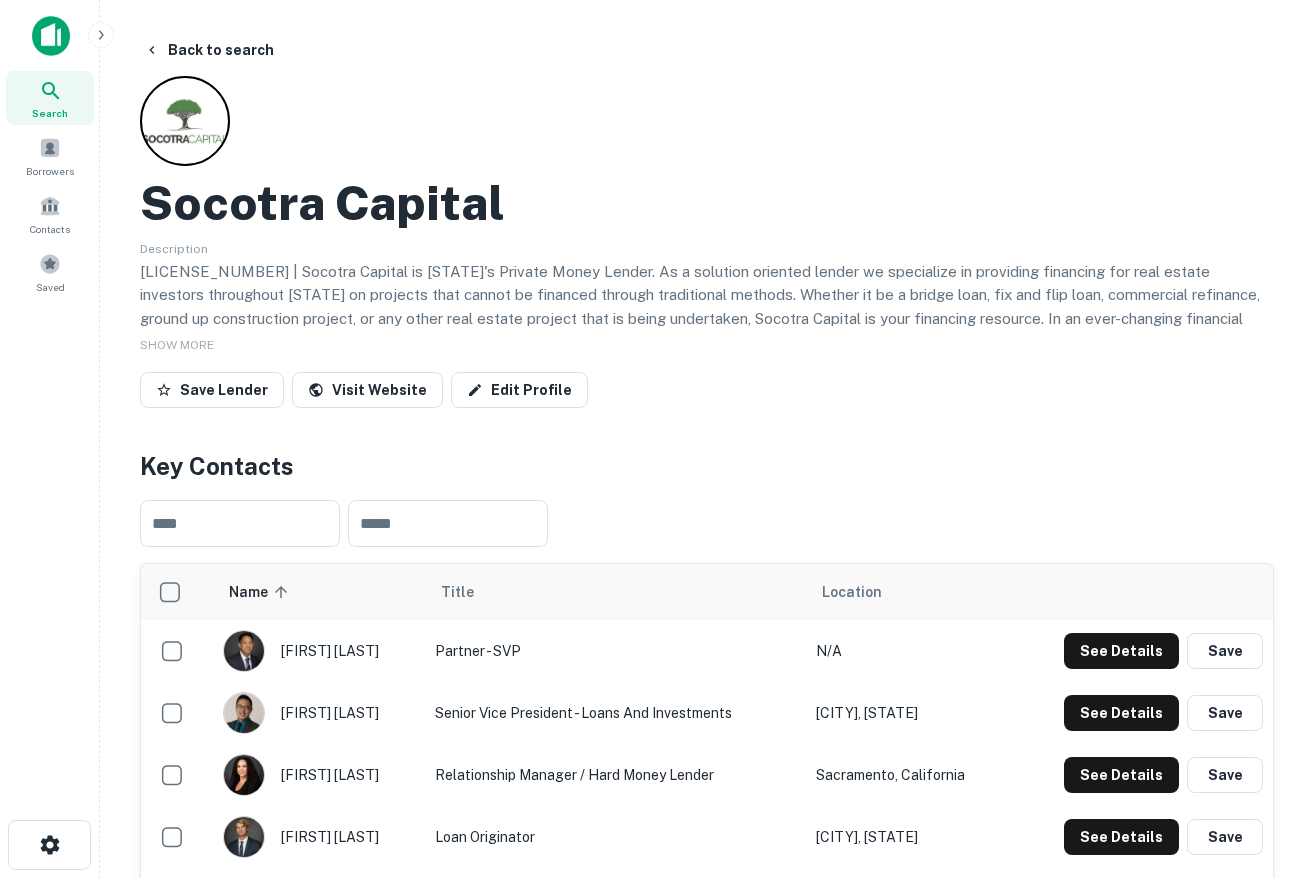click on "[LICENSE_NUMBER] | Socotra Capital is [STATE]'s Private Money Lender. As a solution oriented lender we specialize in providing financing for real estate investors throughout [STATE] on projects that cannot be financed through traditional methods. Whether it be a bridge loan, fix and flip loan, commercial refinance, ground up construction project, or any other real estate project that is being undertaken, Socotra Capital is your financing resource.
In an ever-changing financial marketplace Socotra Capital is committed to serving our community's Hard Money needs. We accomplish this by providing consistent, reliable, and fast Hard Money loans, most of which close within fifteen days upon completion of the loan application to suit the specific needs of our borrowers throughout [STATE]. SHOW MORE Save Lender Visit Website Edit Profile" at bounding box center [707, 246] 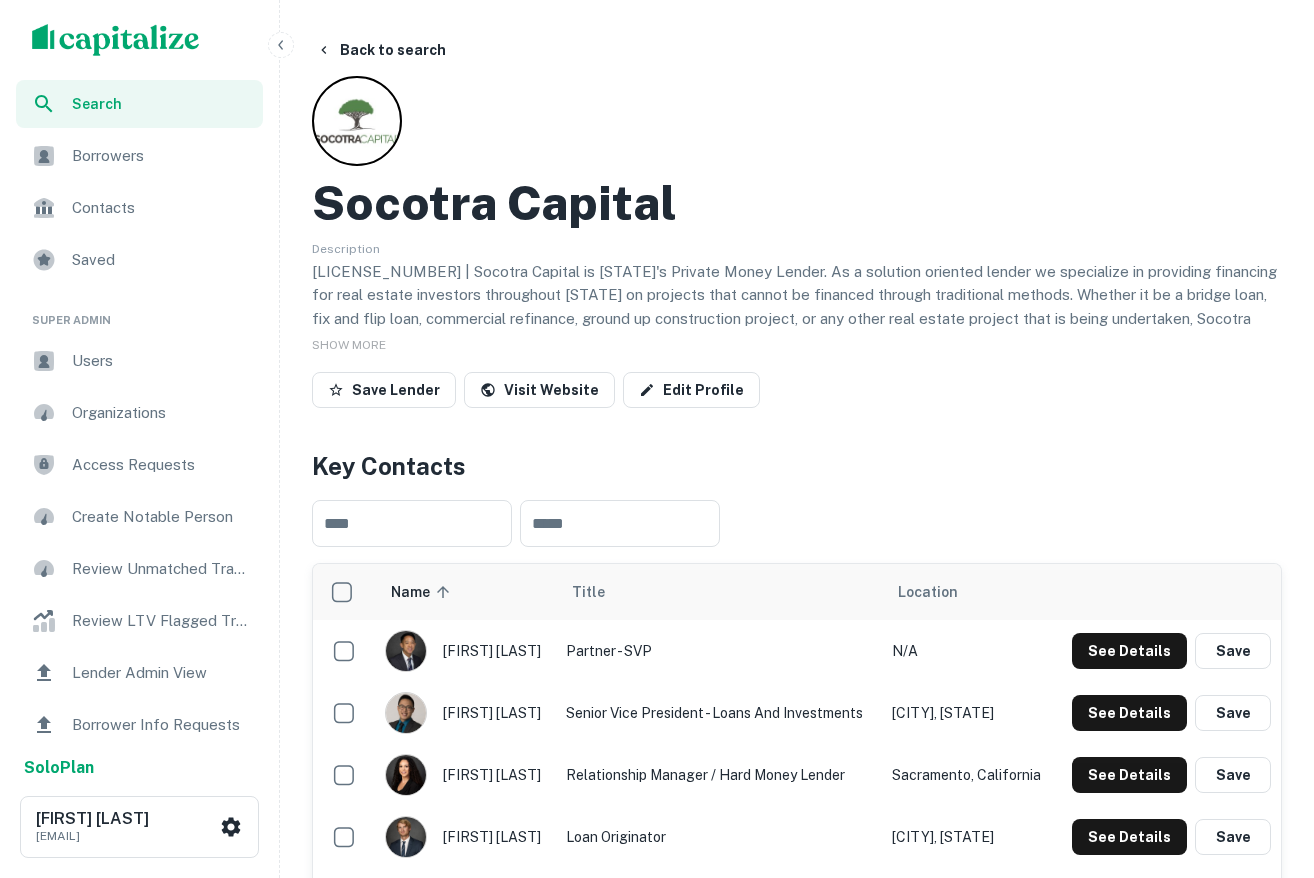click on "Lender Admin View" at bounding box center [161, 673] 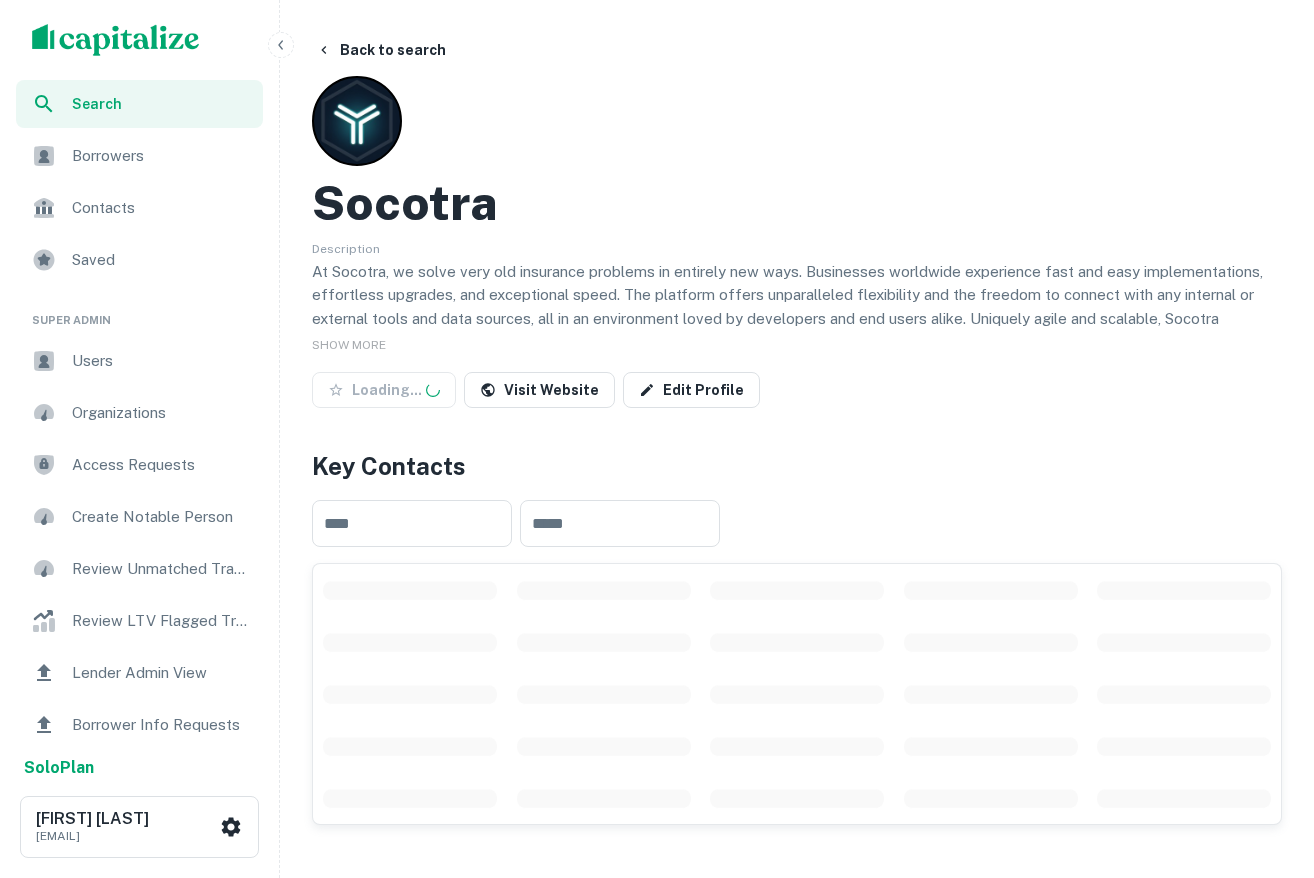scroll, scrollTop: 0, scrollLeft: 0, axis: both 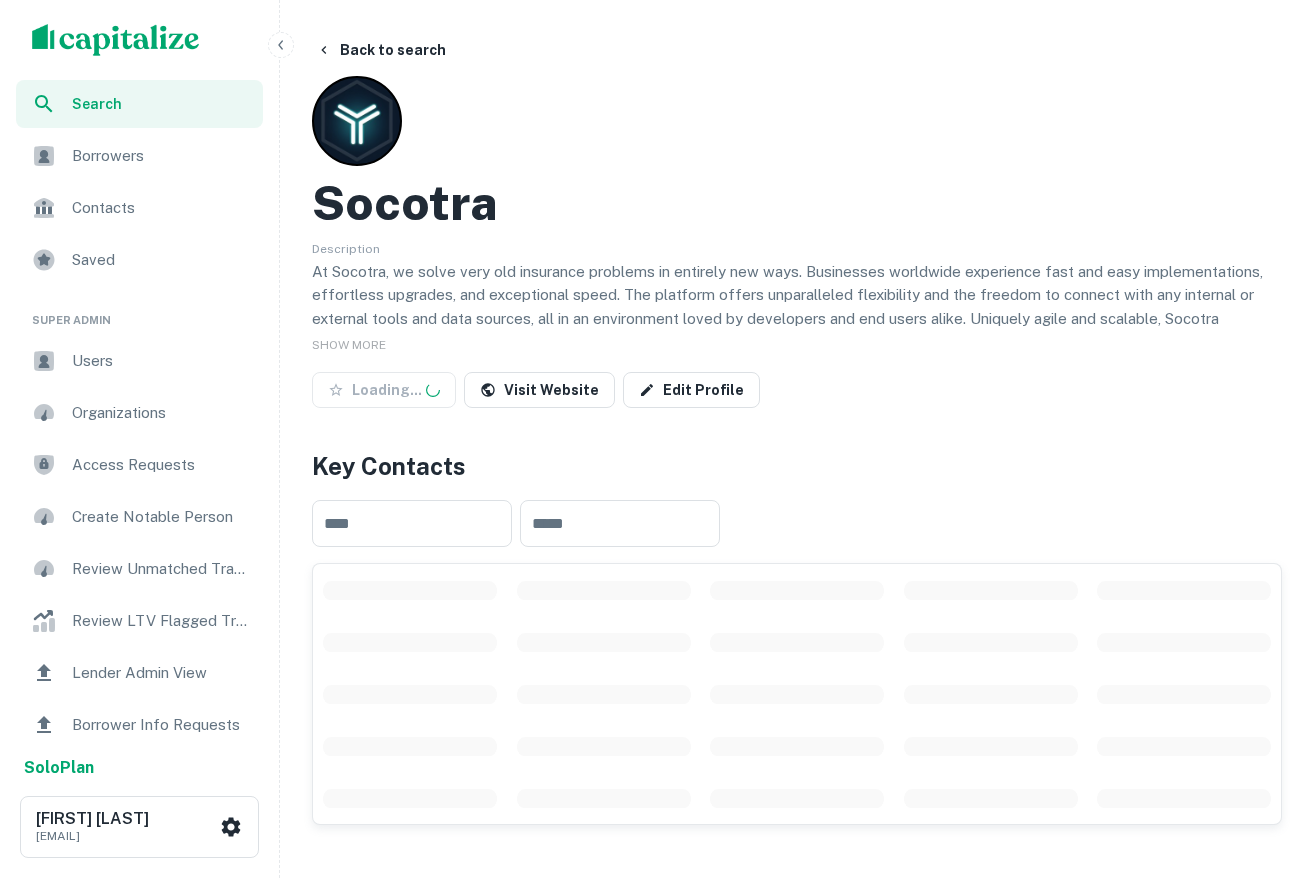 click on "At Socotra, we solve very old insurance problems in entirely new ways. Businesses worldwide experience fast and easy implementations, effortless upgrades, and exceptional speed. The platform offers unparalleled flexibility and the freedom to connect with any internal or external tools and data sources, all in an environment loved by developers and end users alike. Uniquely agile and scalable, Socotra empowers companies of all sizes to think, act, and grow more effectively and efficiently. Insurers who know the power of the cloud trust Socotra. Learn more at socotra.com." at bounding box center (797, 319) 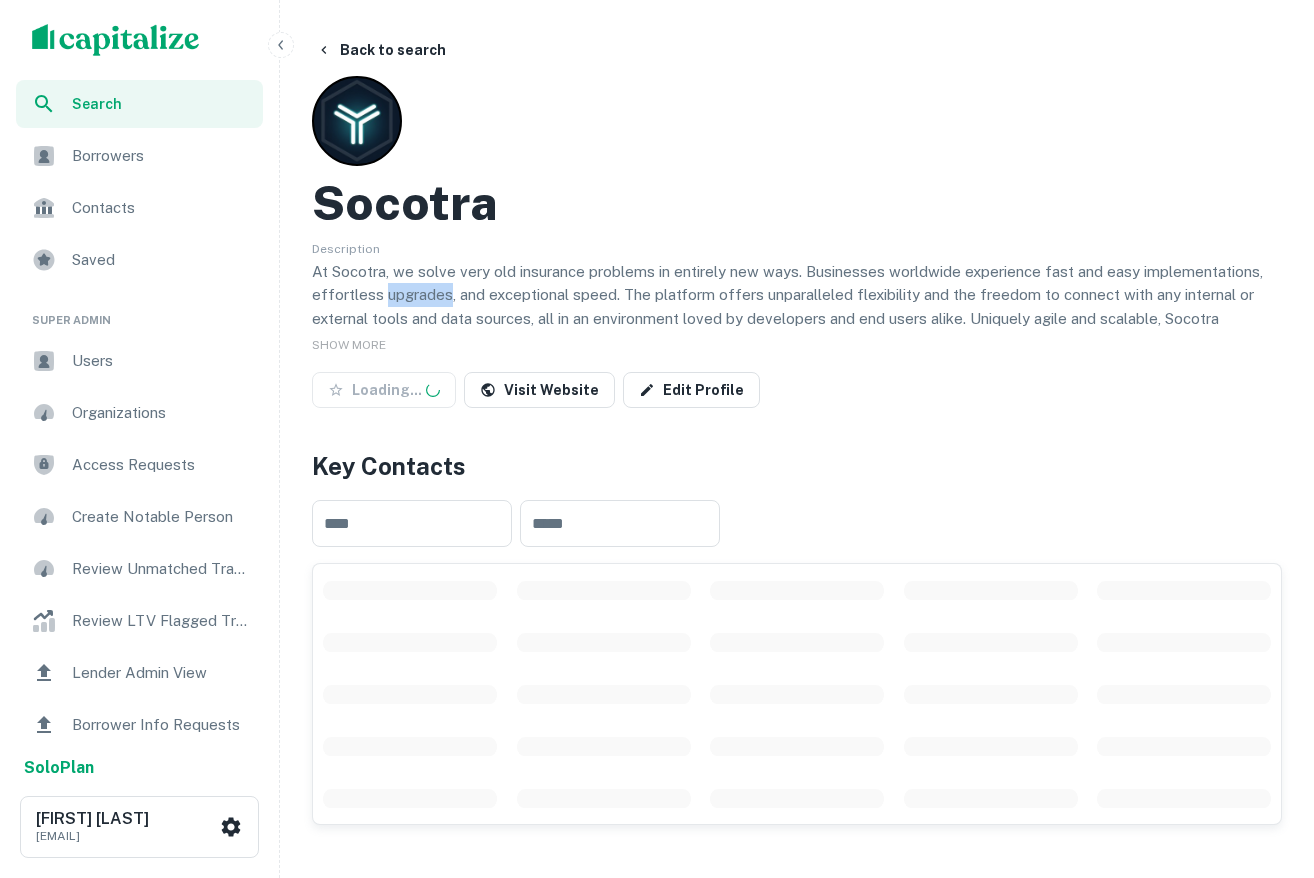 click on "At Socotra, we solve very old insurance problems in entirely new ways. Businesses worldwide experience fast and easy implementations, effortless upgrades, and exceptional speed. The platform offers unparalleled flexibility and the freedom to connect with any internal or external tools and data sources, all in an environment loved by developers and end users alike. Uniquely agile and scalable, Socotra empowers companies of all sizes to think, act, and grow more effectively and efficiently. Insurers who know the power of the cloud trust Socotra. Learn more at socotra.com." at bounding box center (797, 319) 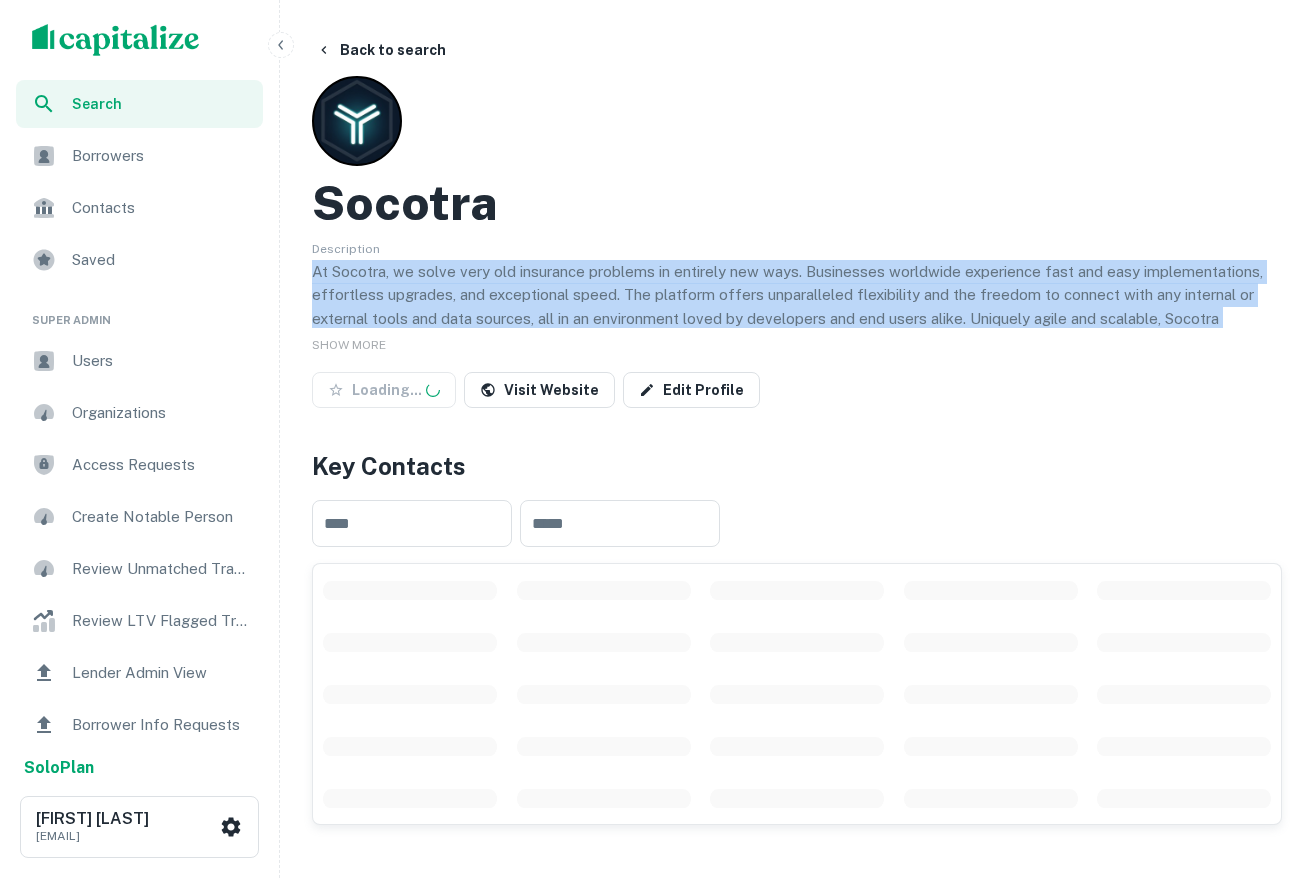 click on "At Socotra, we solve very old insurance problems in entirely new ways. Businesses worldwide experience fast and easy implementations, effortless upgrades, and exceptional speed. The platform offers unparalleled flexibility and the freedom to connect with any internal or external tools and data sources, all in an environment loved by developers and end users alike. Uniquely agile and scalable, Socotra empowers companies of all sizes to think, act, and grow more effectively and efficiently. Insurers who know the power of the cloud trust Socotra. Learn more at socotra.com." at bounding box center (797, 319) 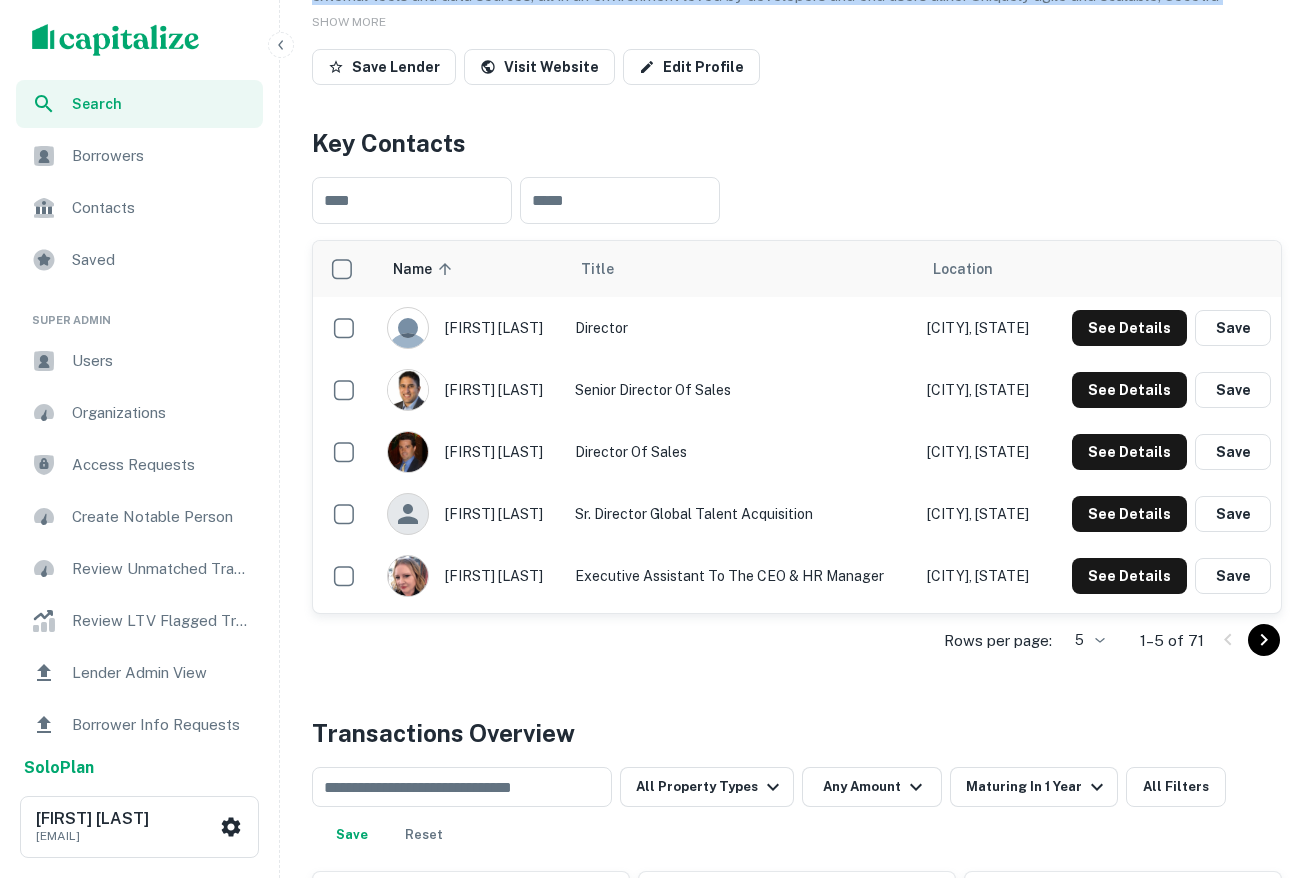 scroll, scrollTop: 0, scrollLeft: 0, axis: both 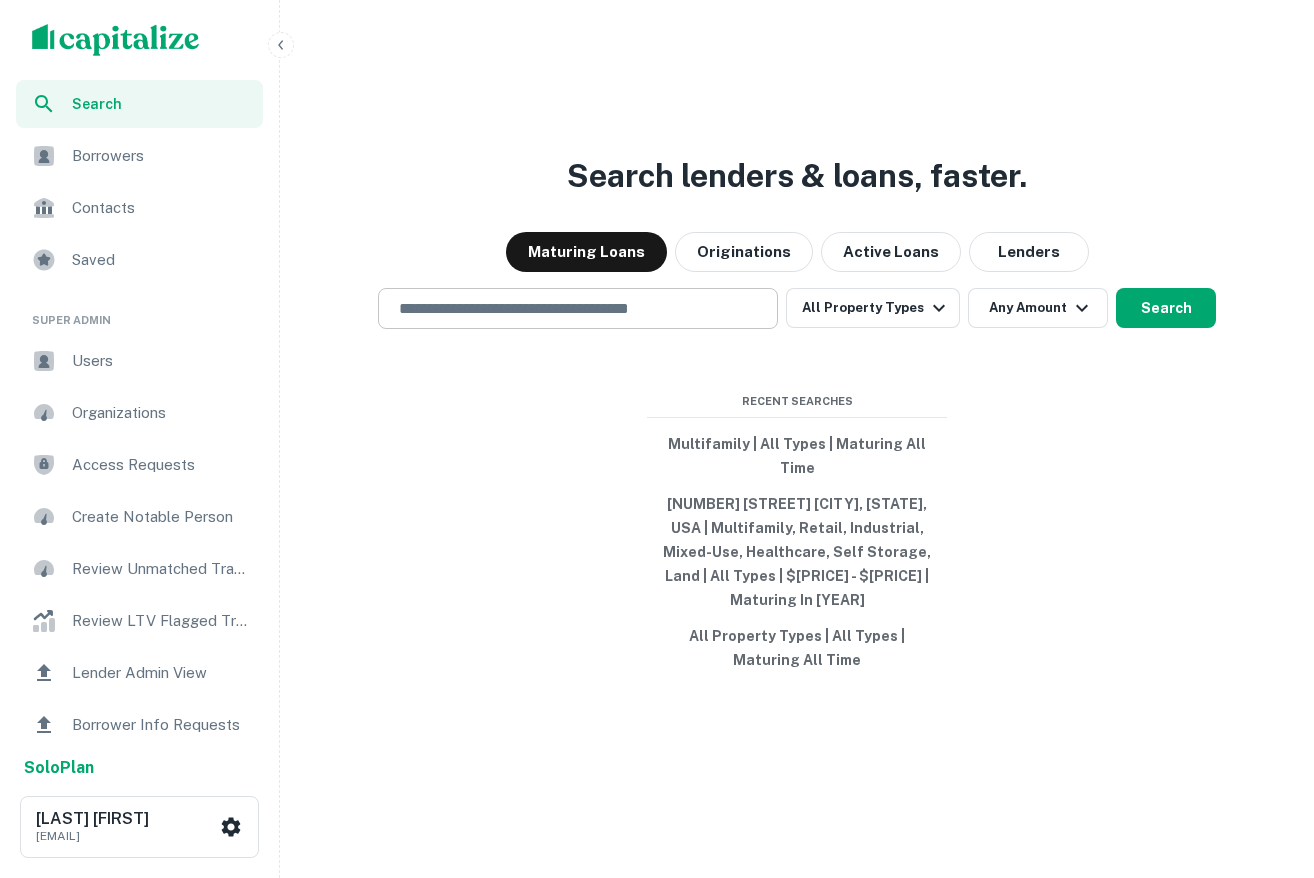 click at bounding box center (578, 308) 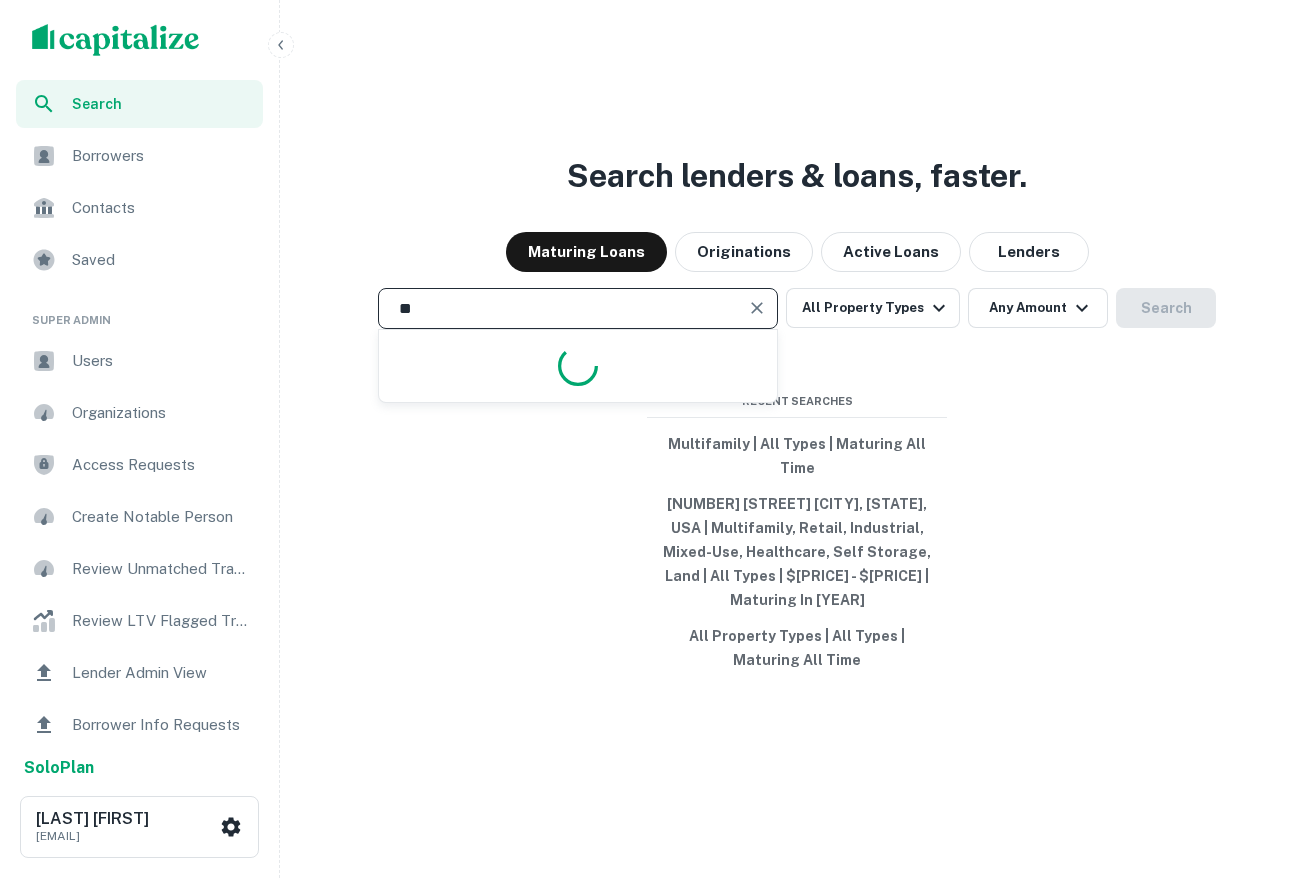 type on "*" 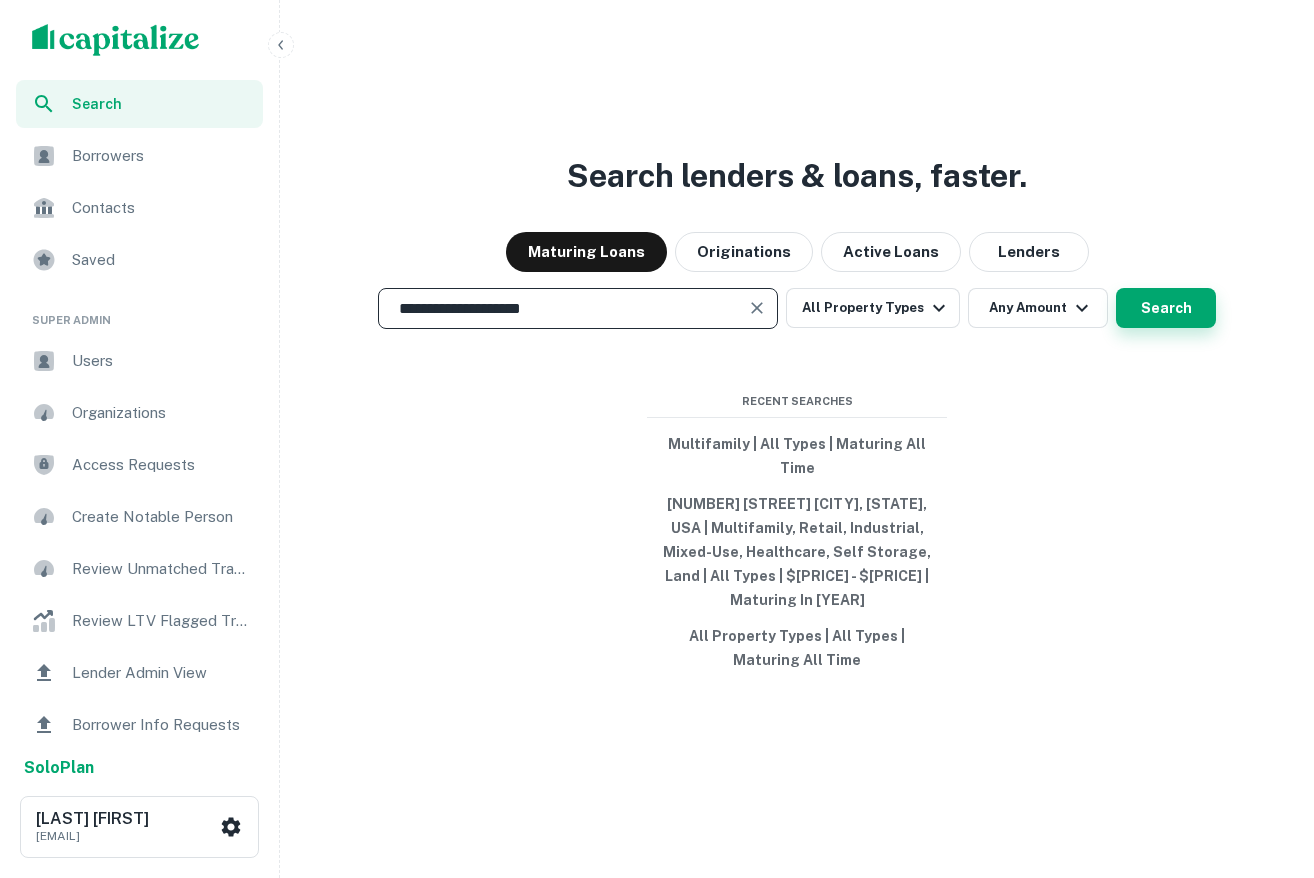 type on "**********" 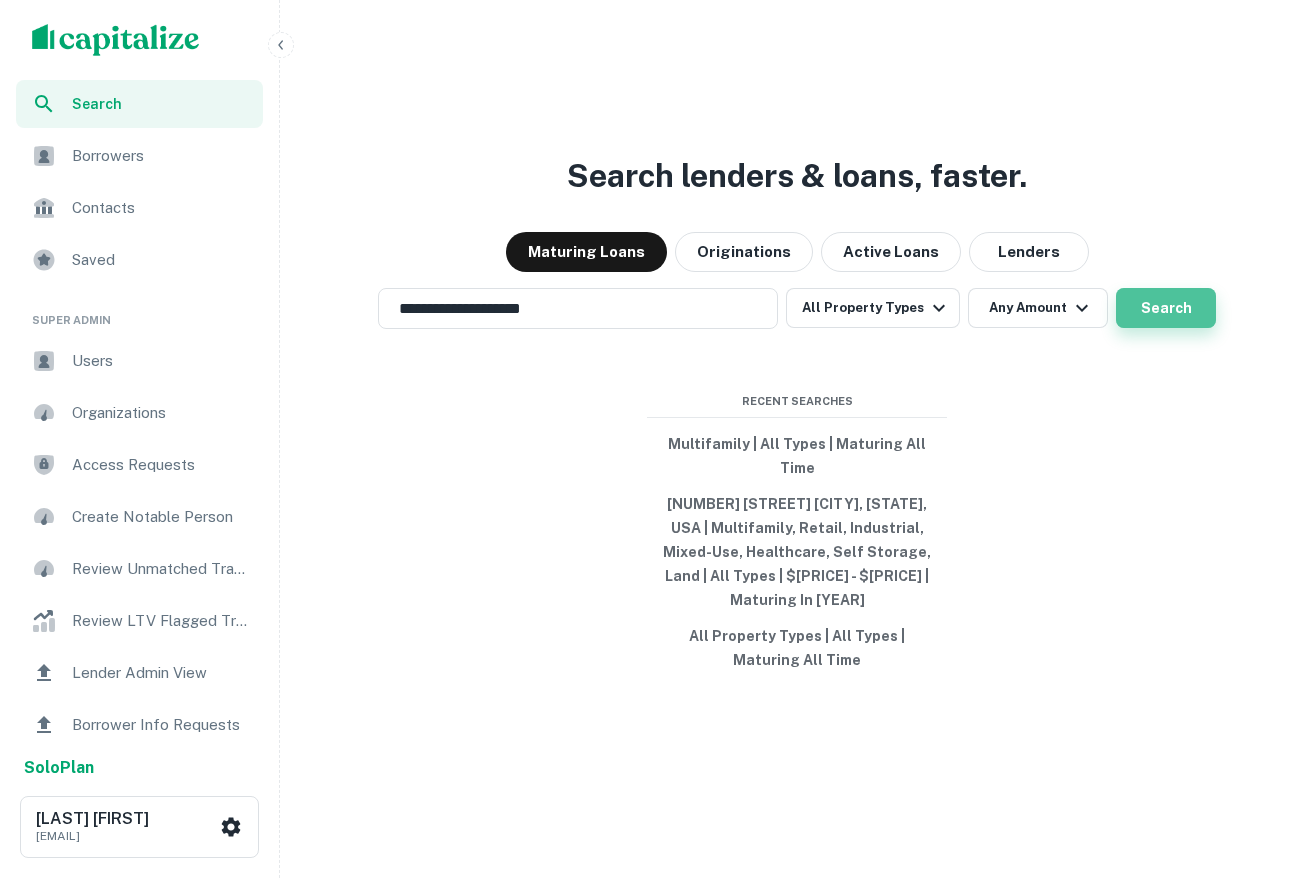 click on "Search" at bounding box center [1166, 308] 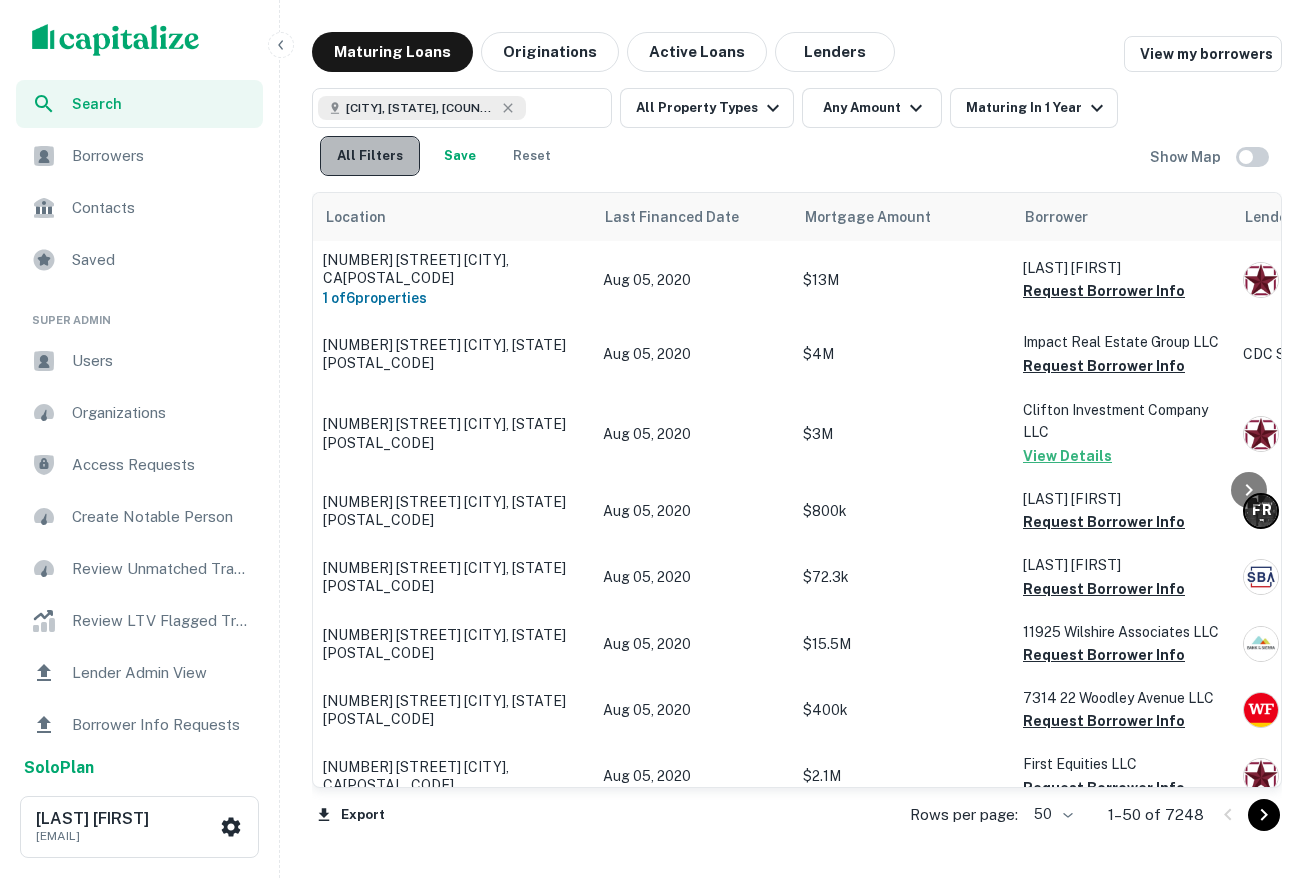click on "All Filters" at bounding box center [370, 156] 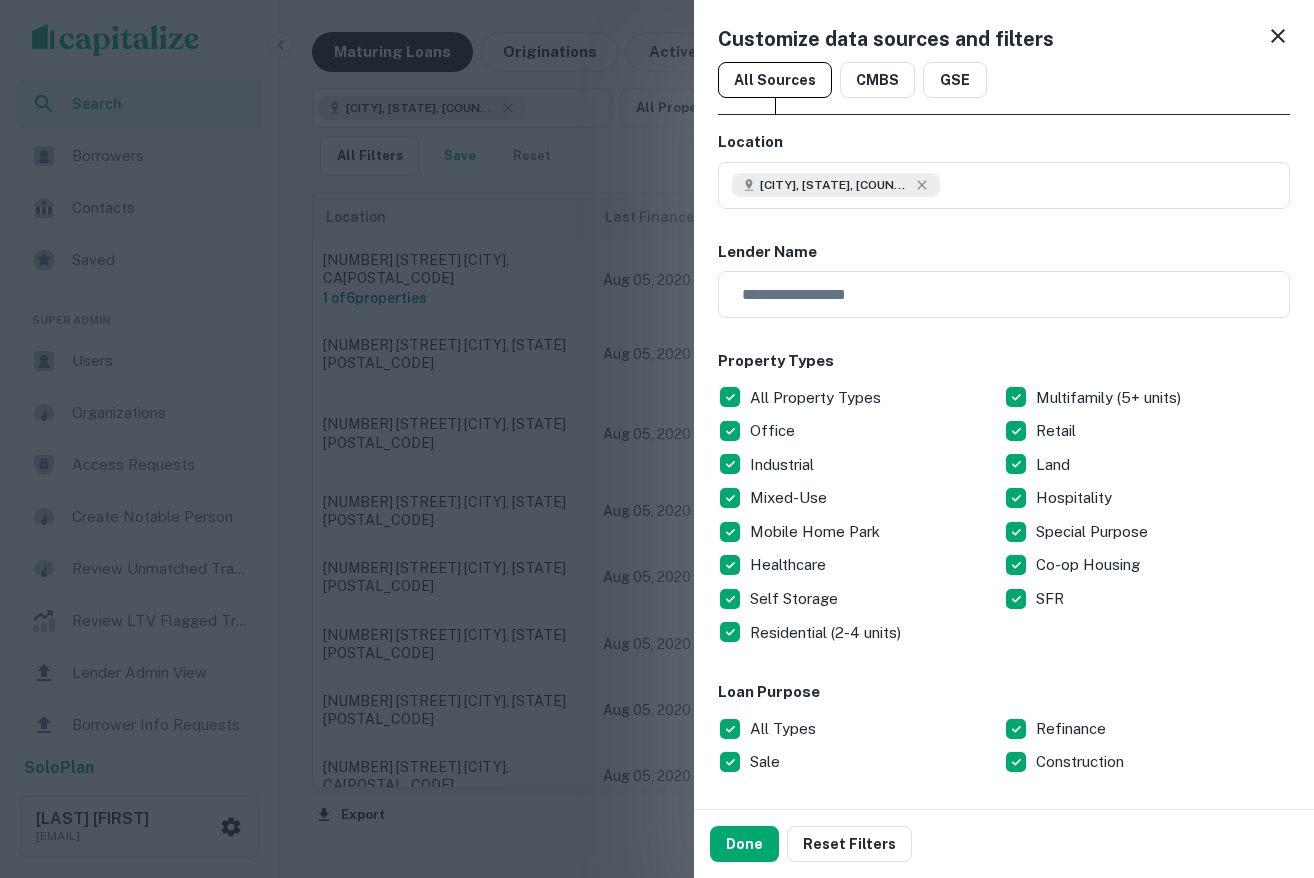 scroll, scrollTop: 171, scrollLeft: 0, axis: vertical 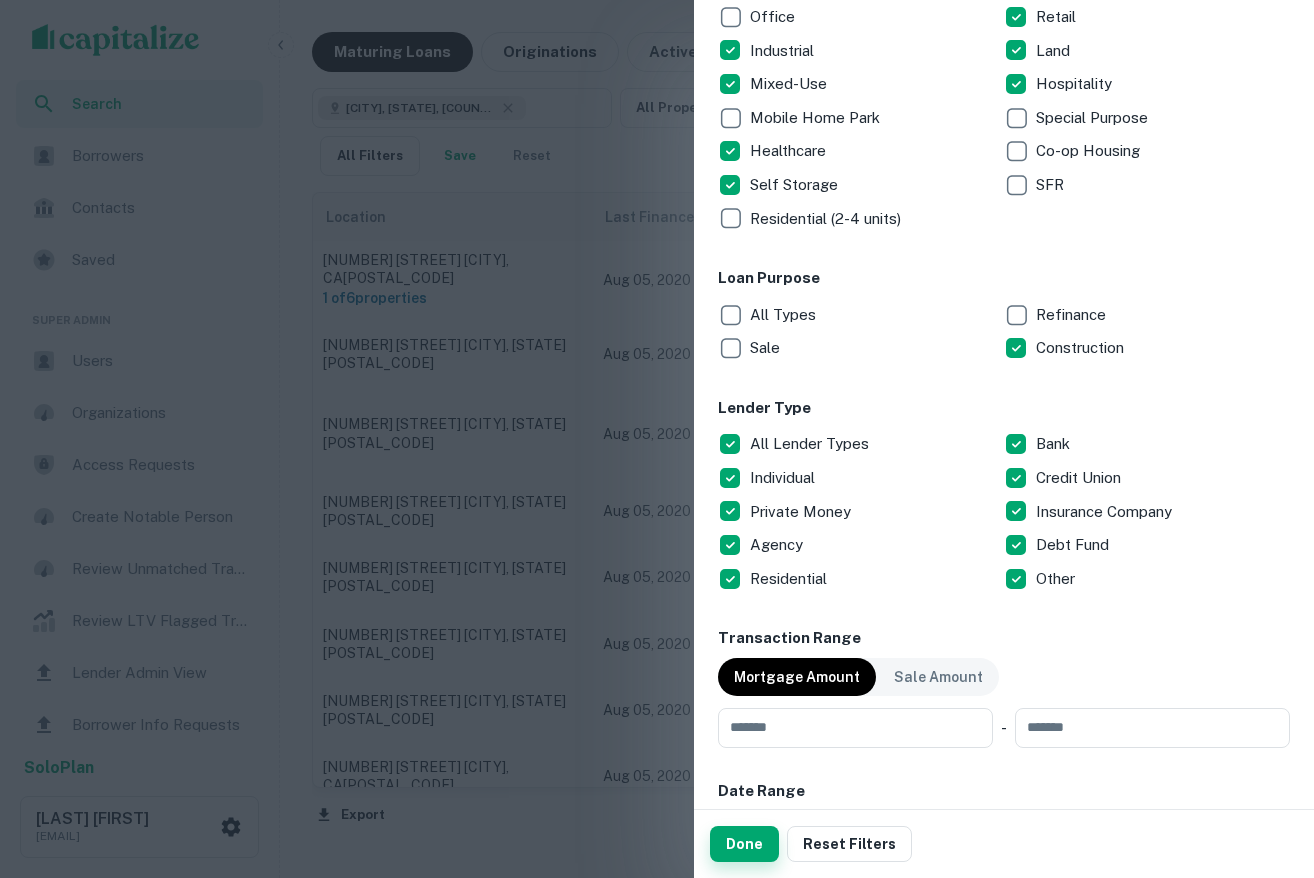 click on "Done" at bounding box center [744, 844] 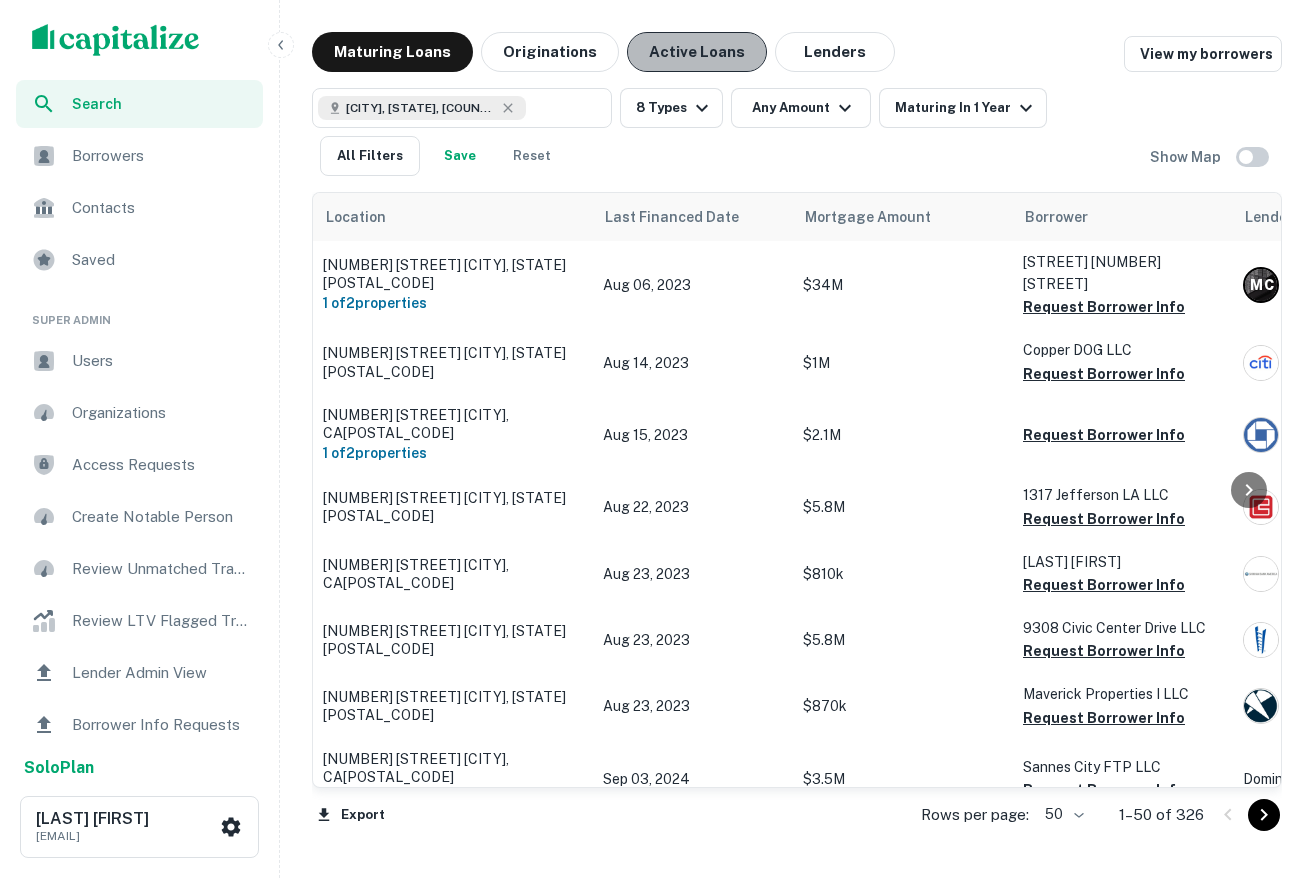 click on "Active Loans" at bounding box center [697, 52] 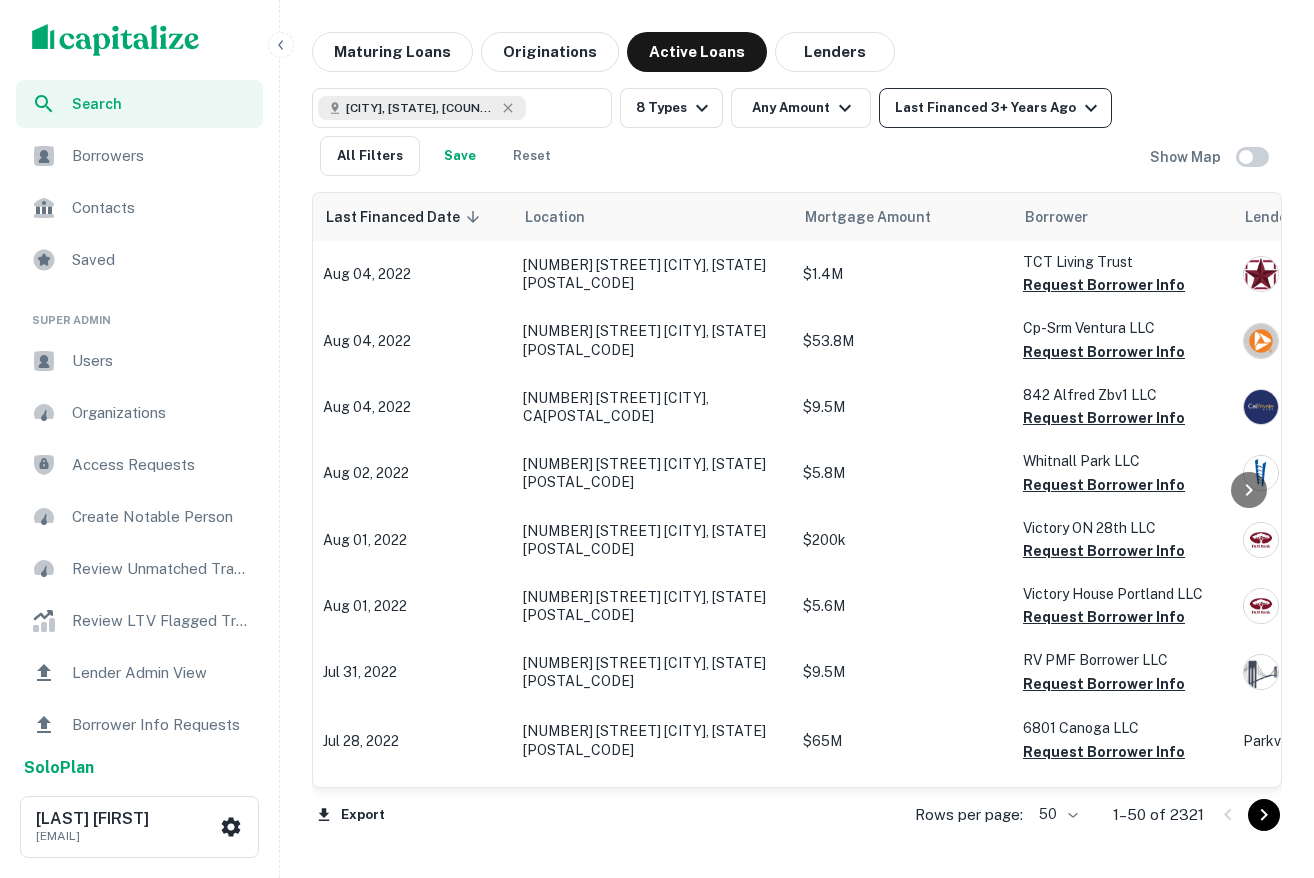 click on "Last Financed 3+ Years Ago" at bounding box center [999, 108] 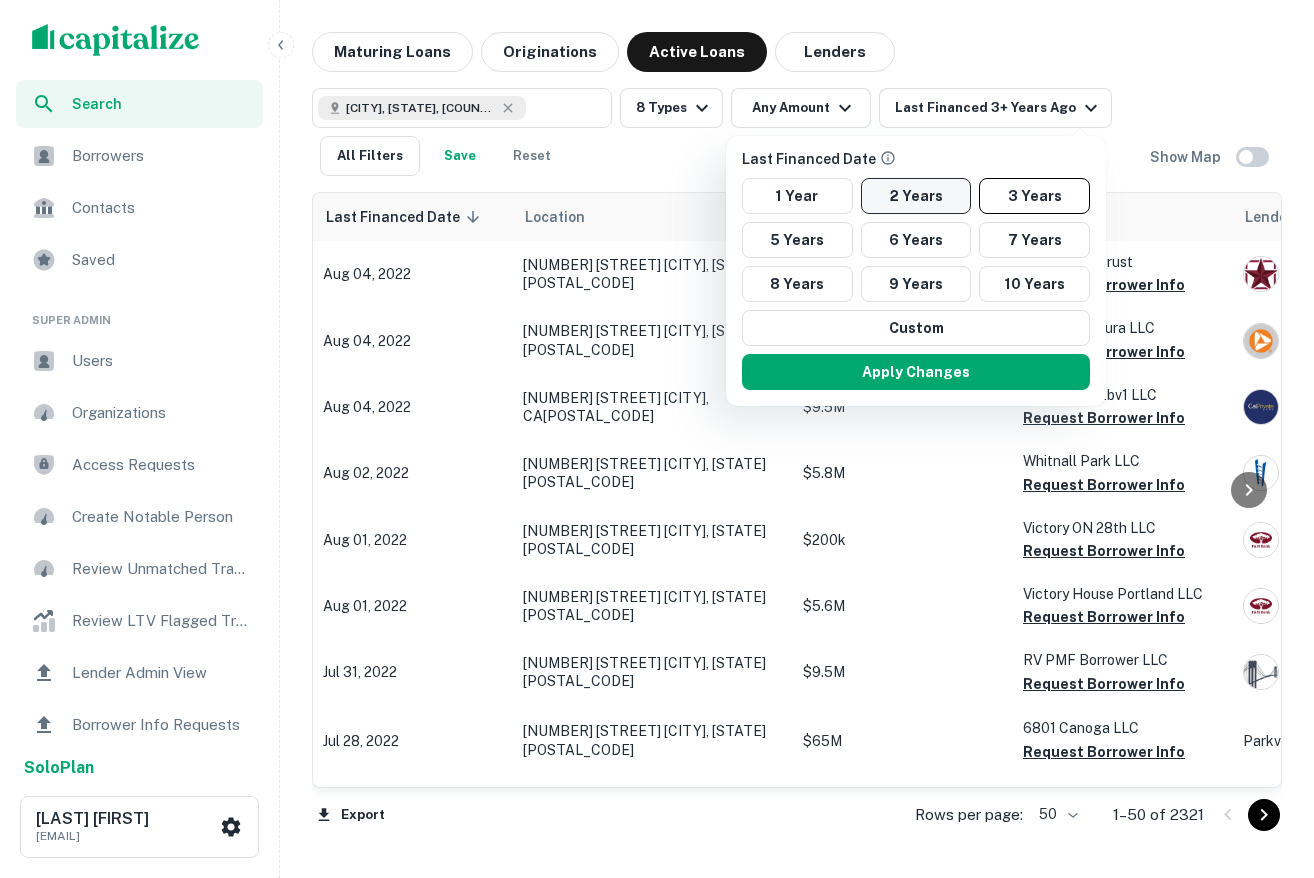 click on "2 Years" at bounding box center (916, 196) 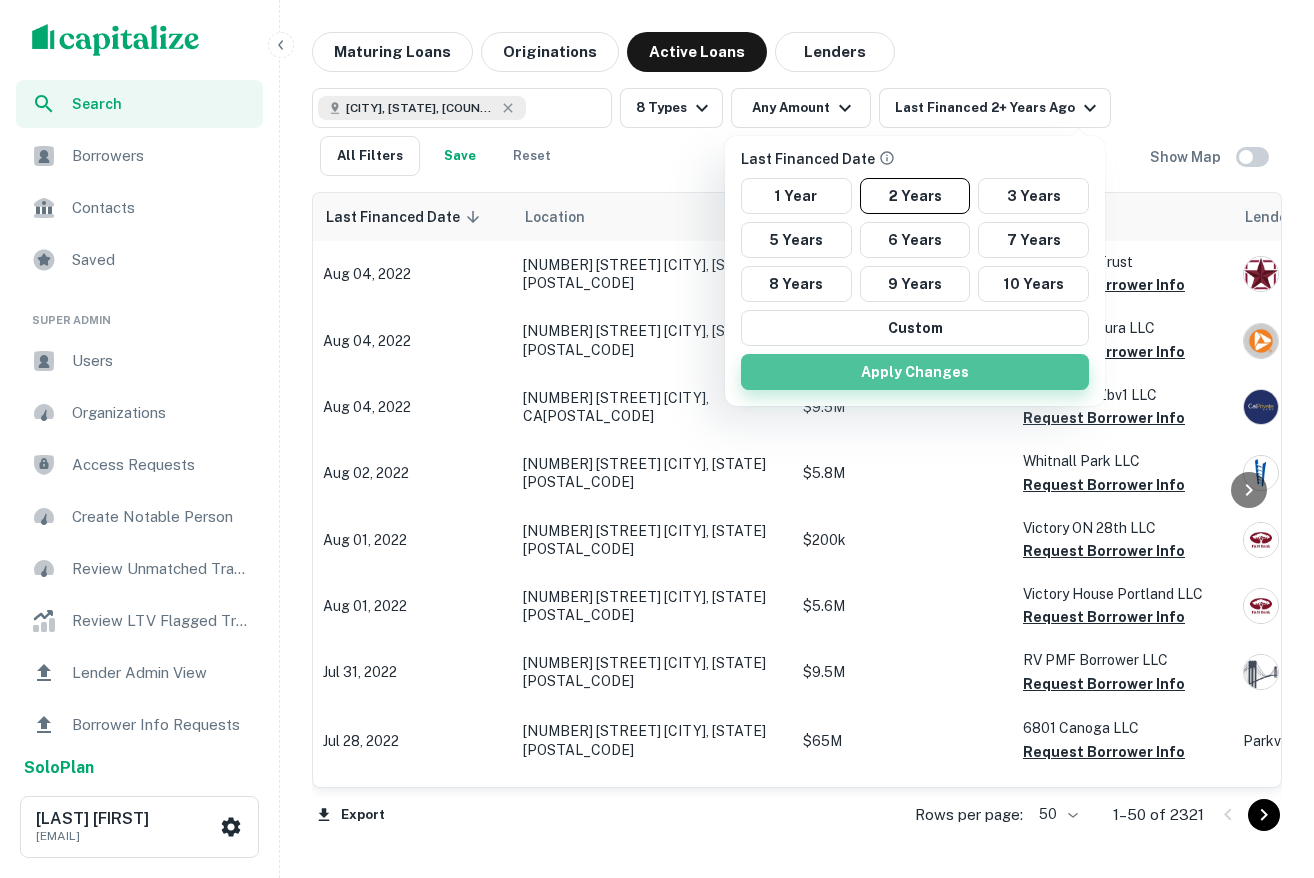 click on "Apply Changes" at bounding box center (915, 372) 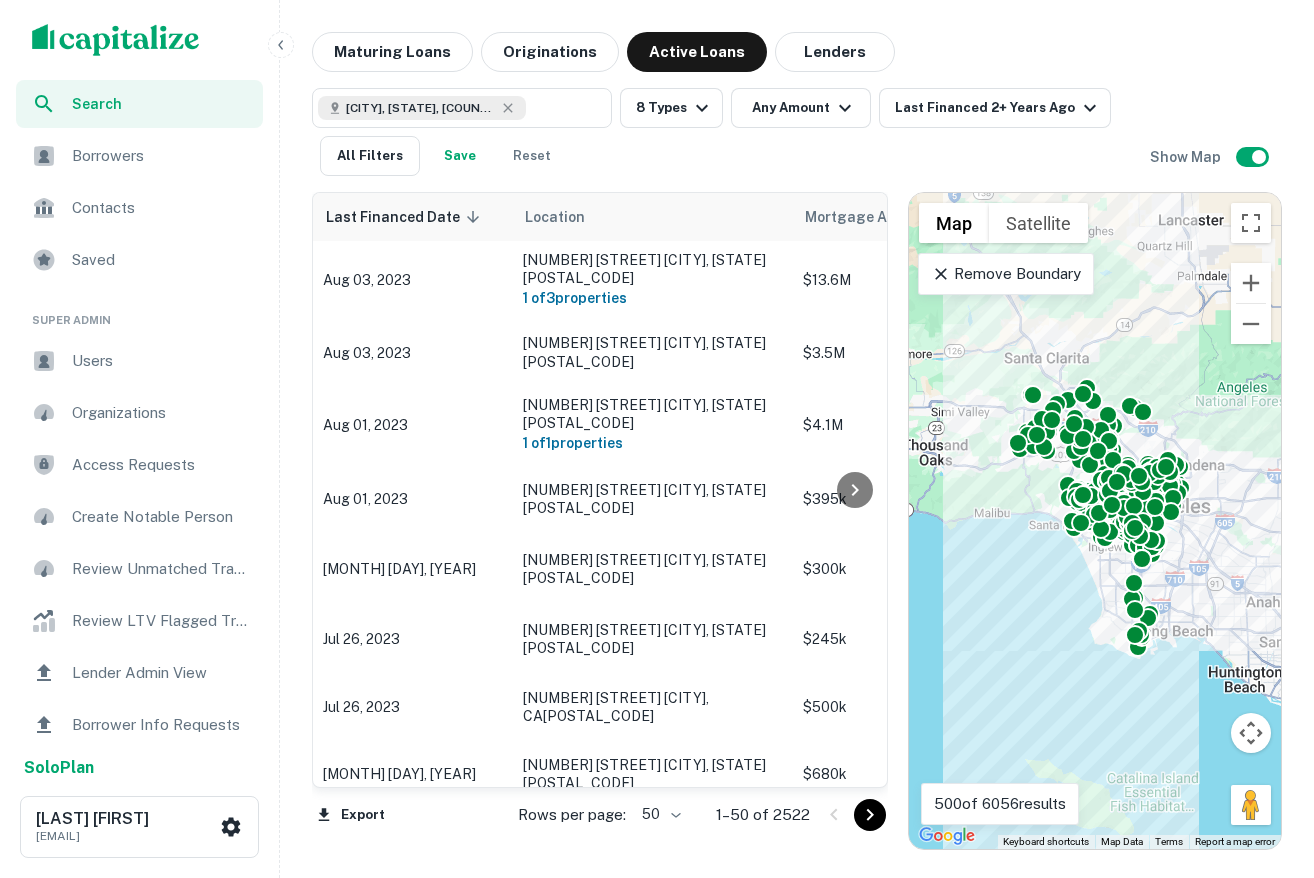 click 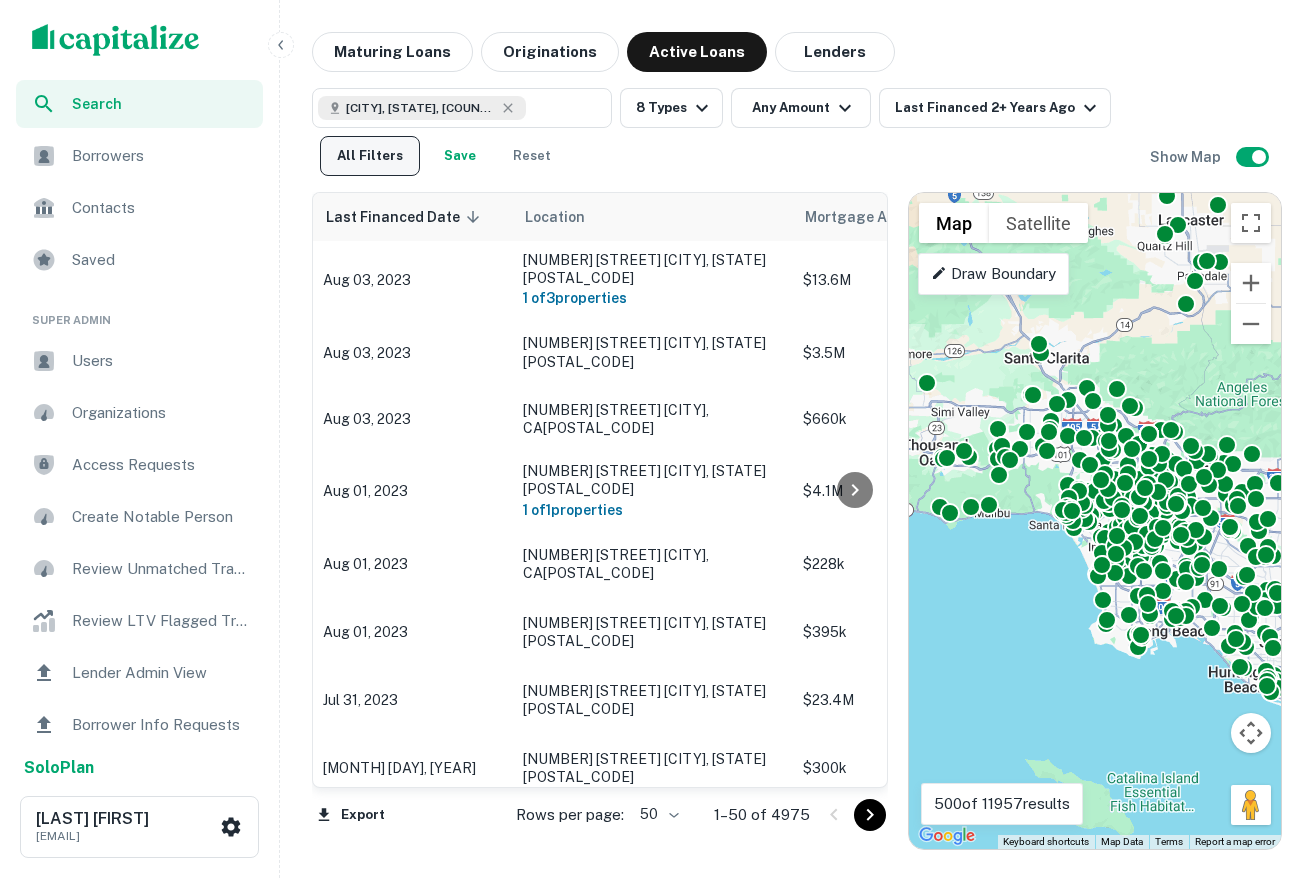 click on "All Filters" at bounding box center (370, 156) 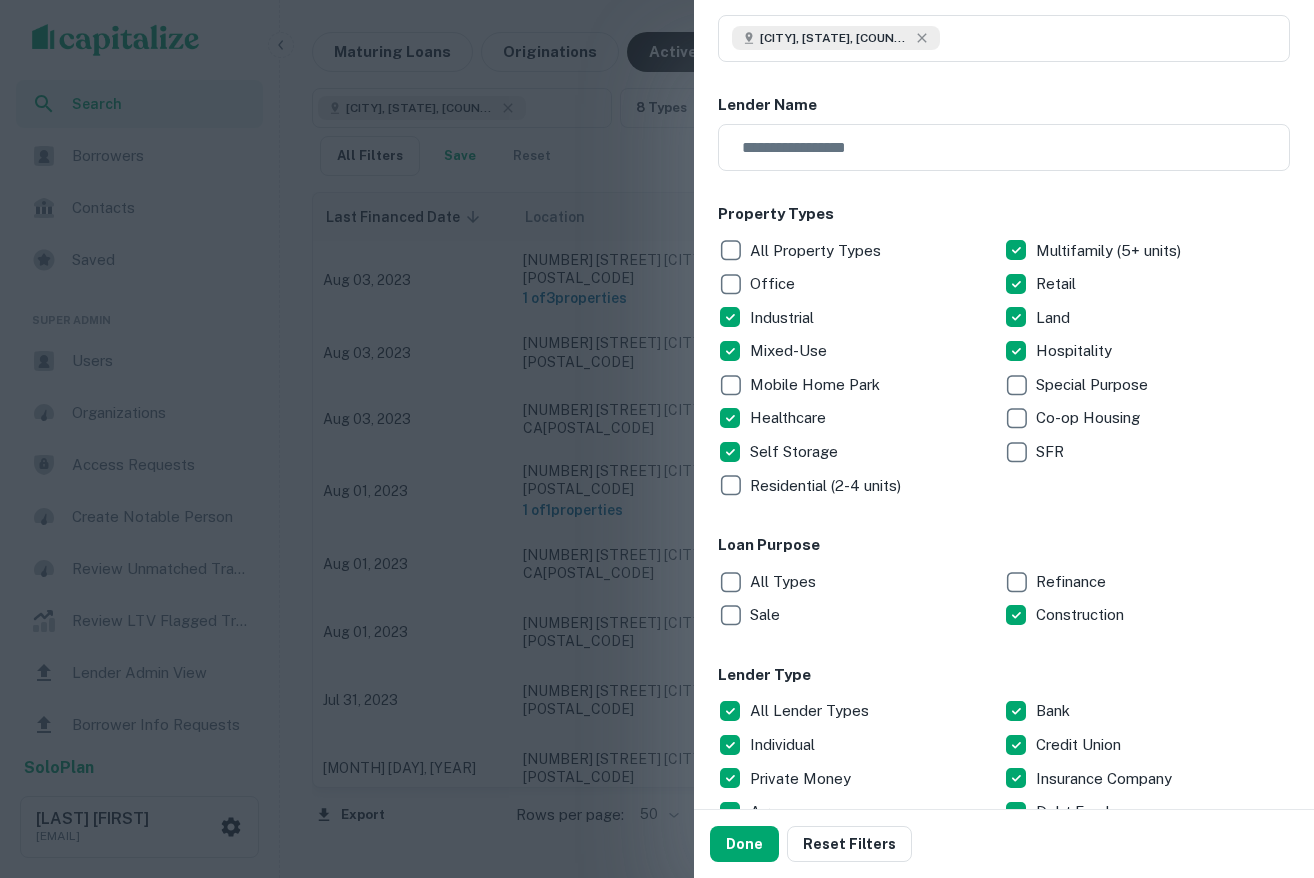 scroll, scrollTop: 158, scrollLeft: 0, axis: vertical 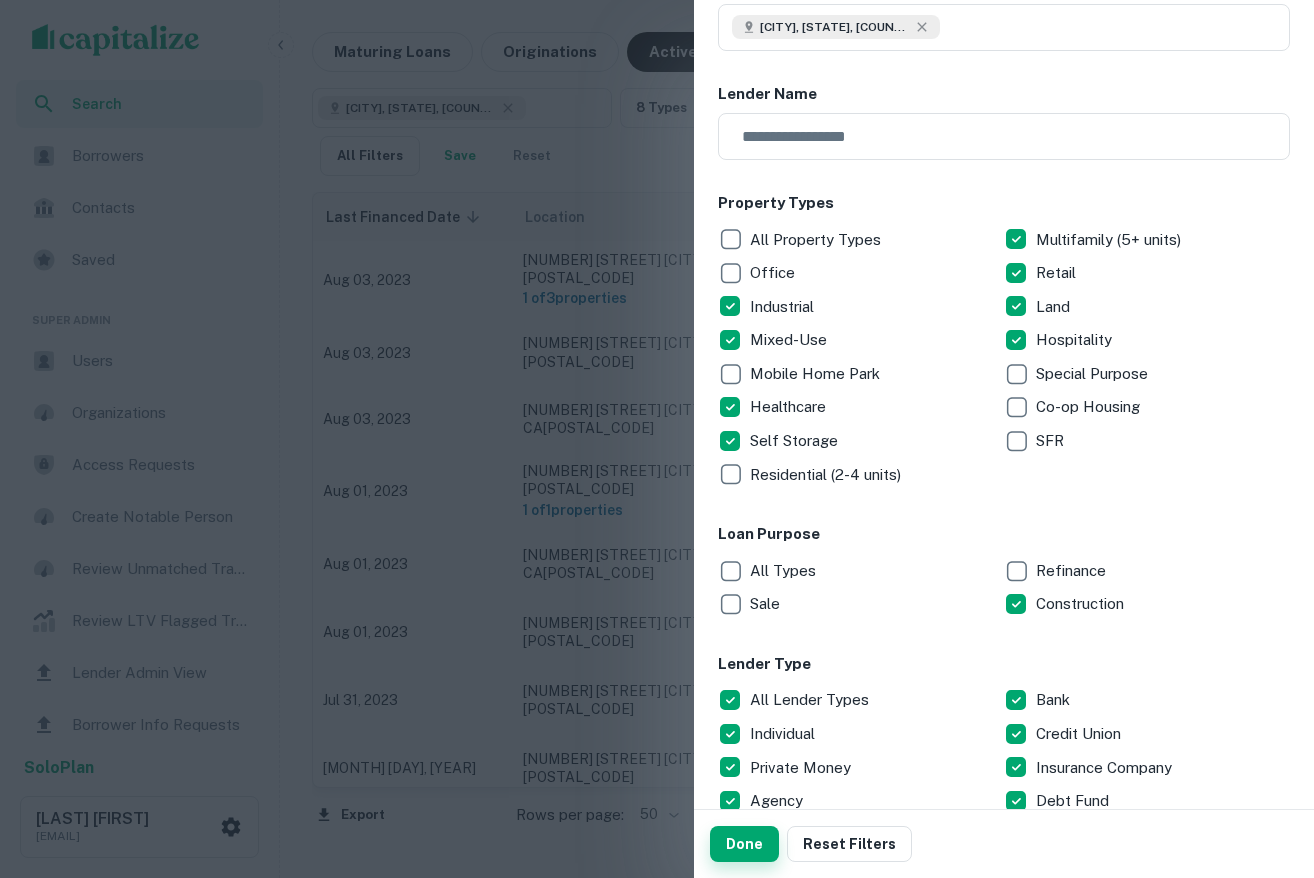 click on "Done" at bounding box center [744, 844] 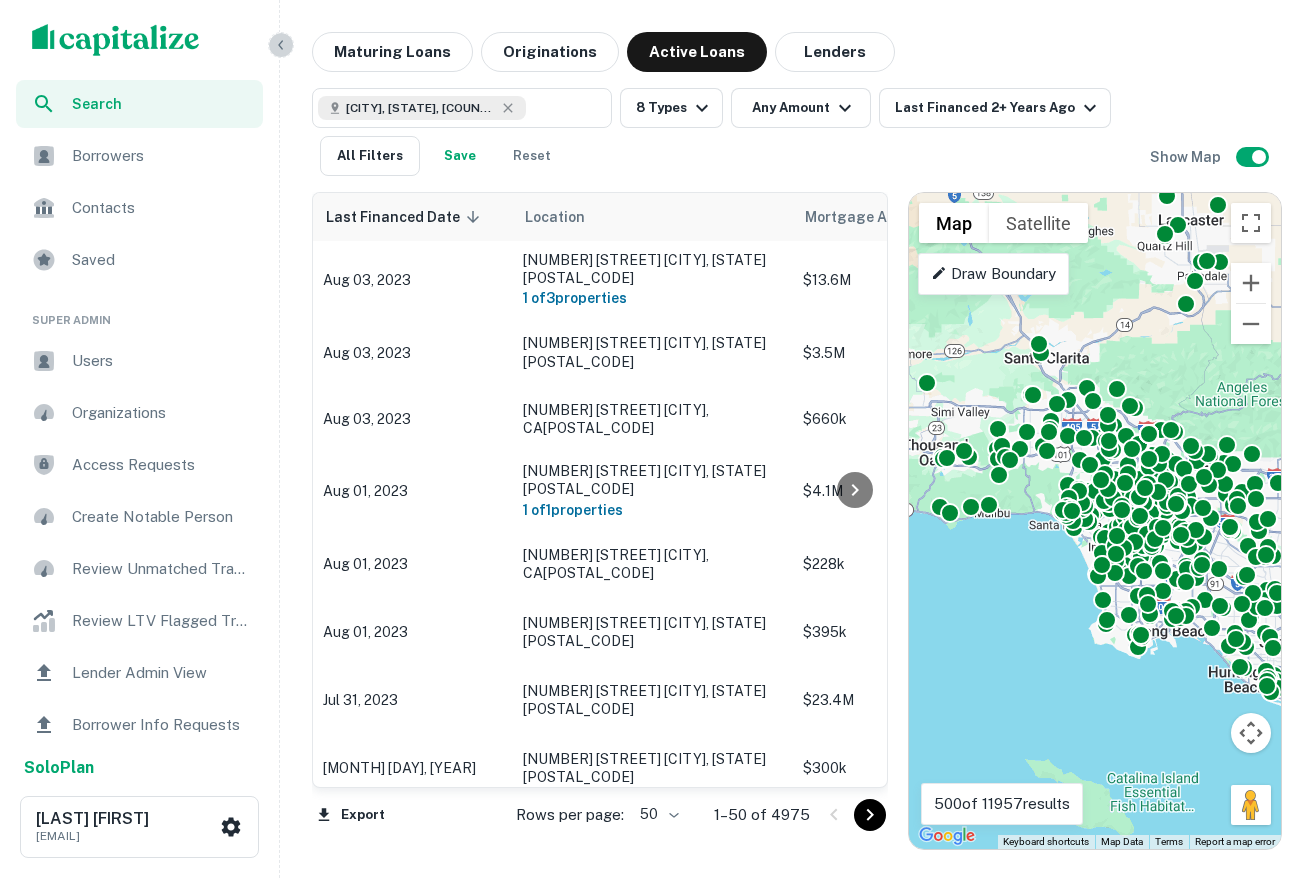 click 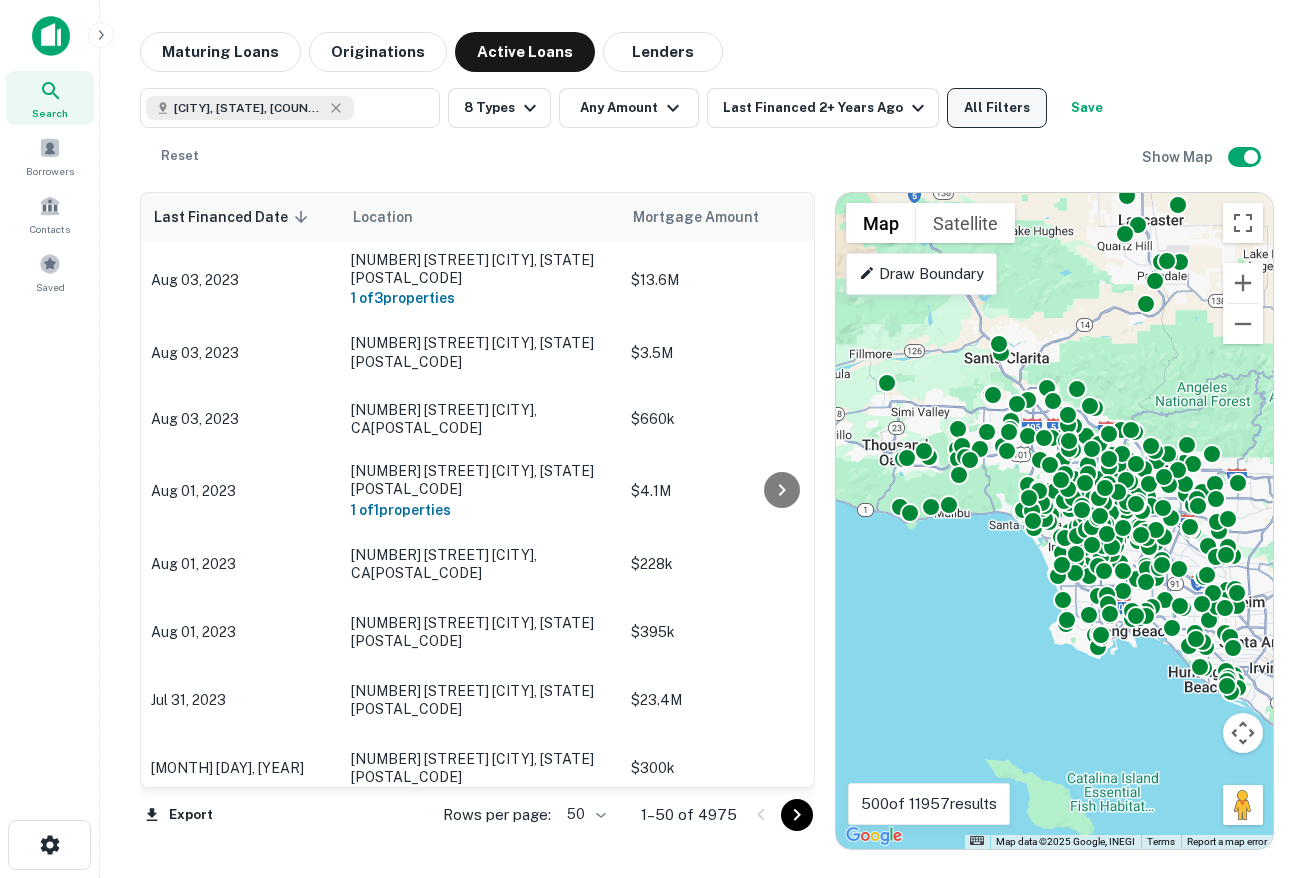 click on "All Filters" at bounding box center [997, 108] 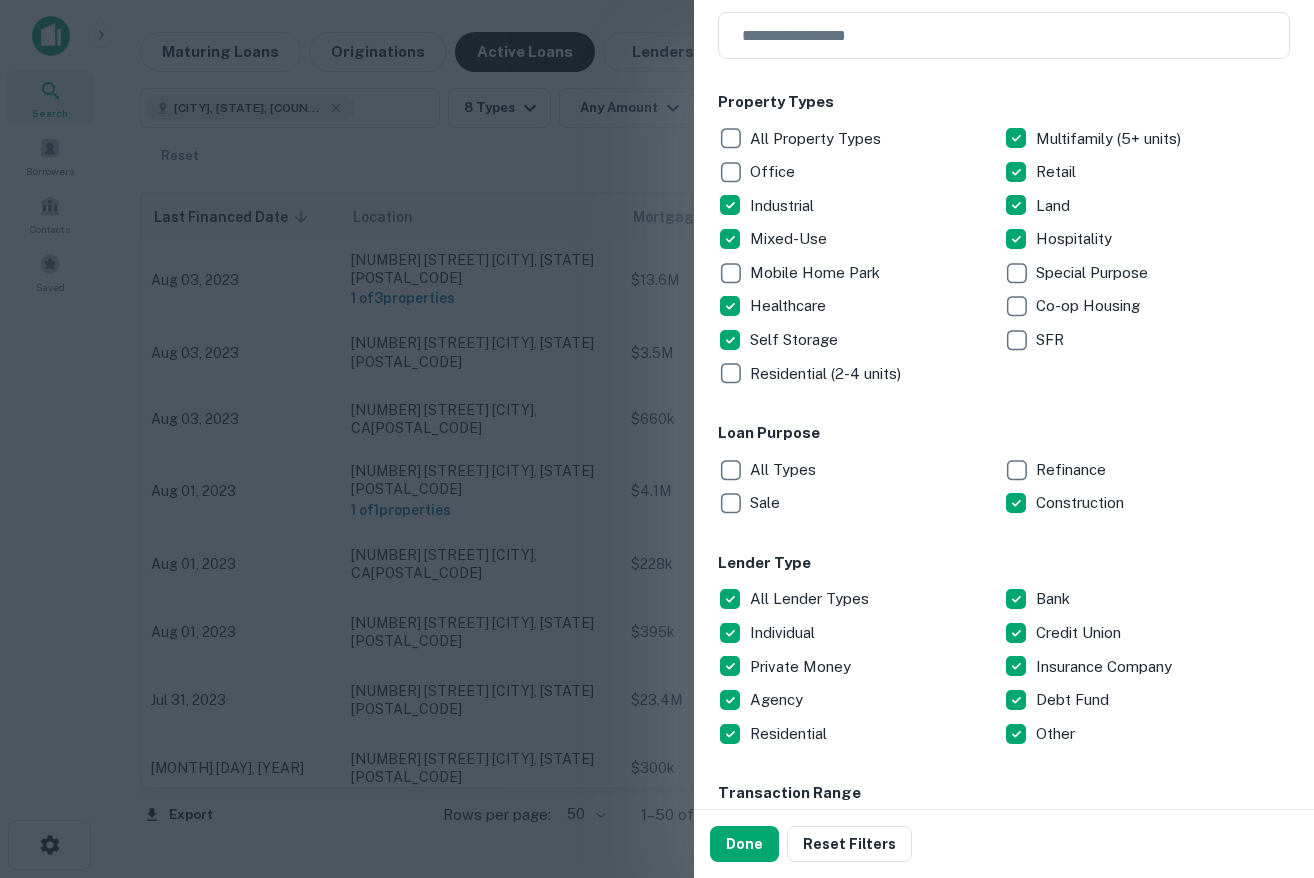 scroll, scrollTop: 260, scrollLeft: 0, axis: vertical 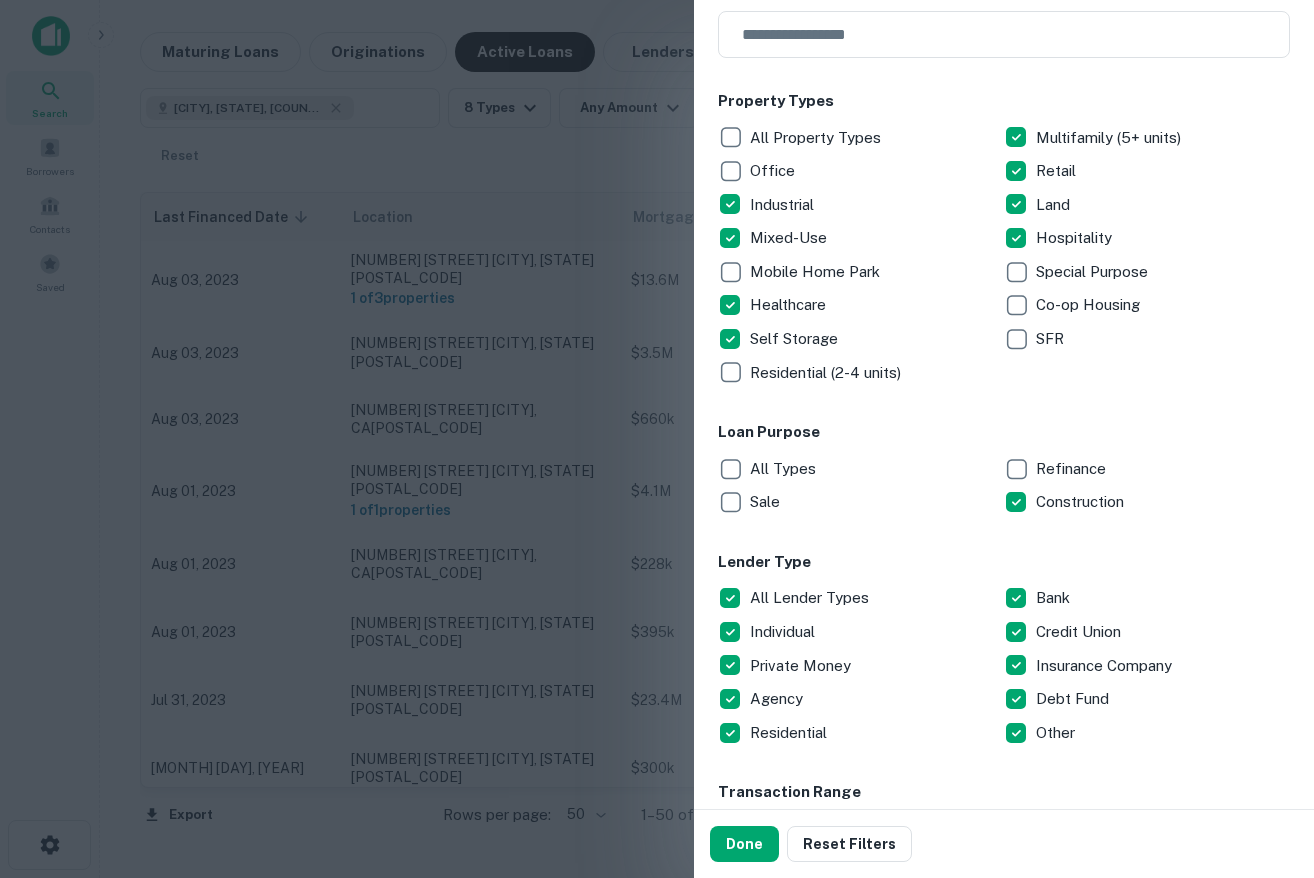 click at bounding box center (657, 439) 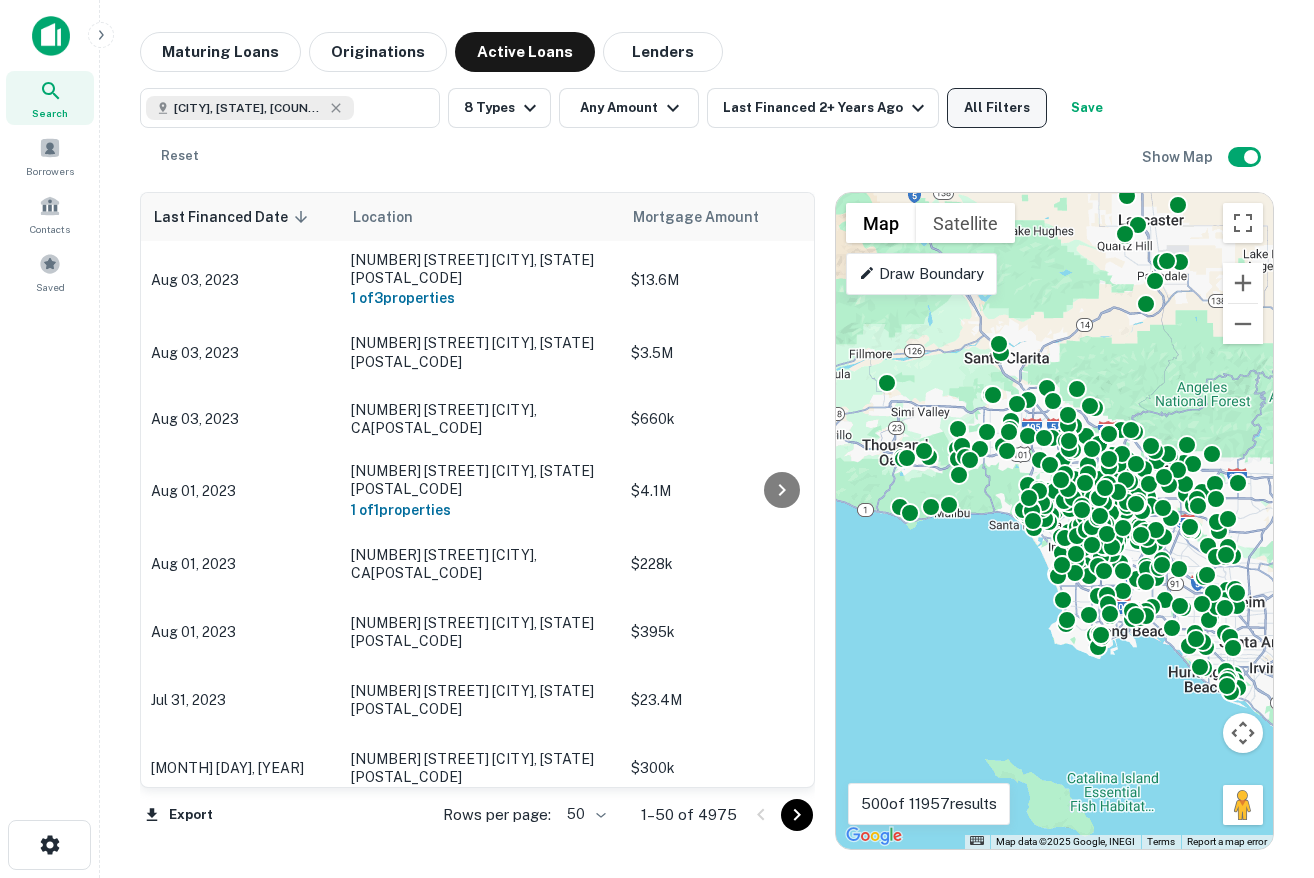 click on "All Filters" at bounding box center [997, 108] 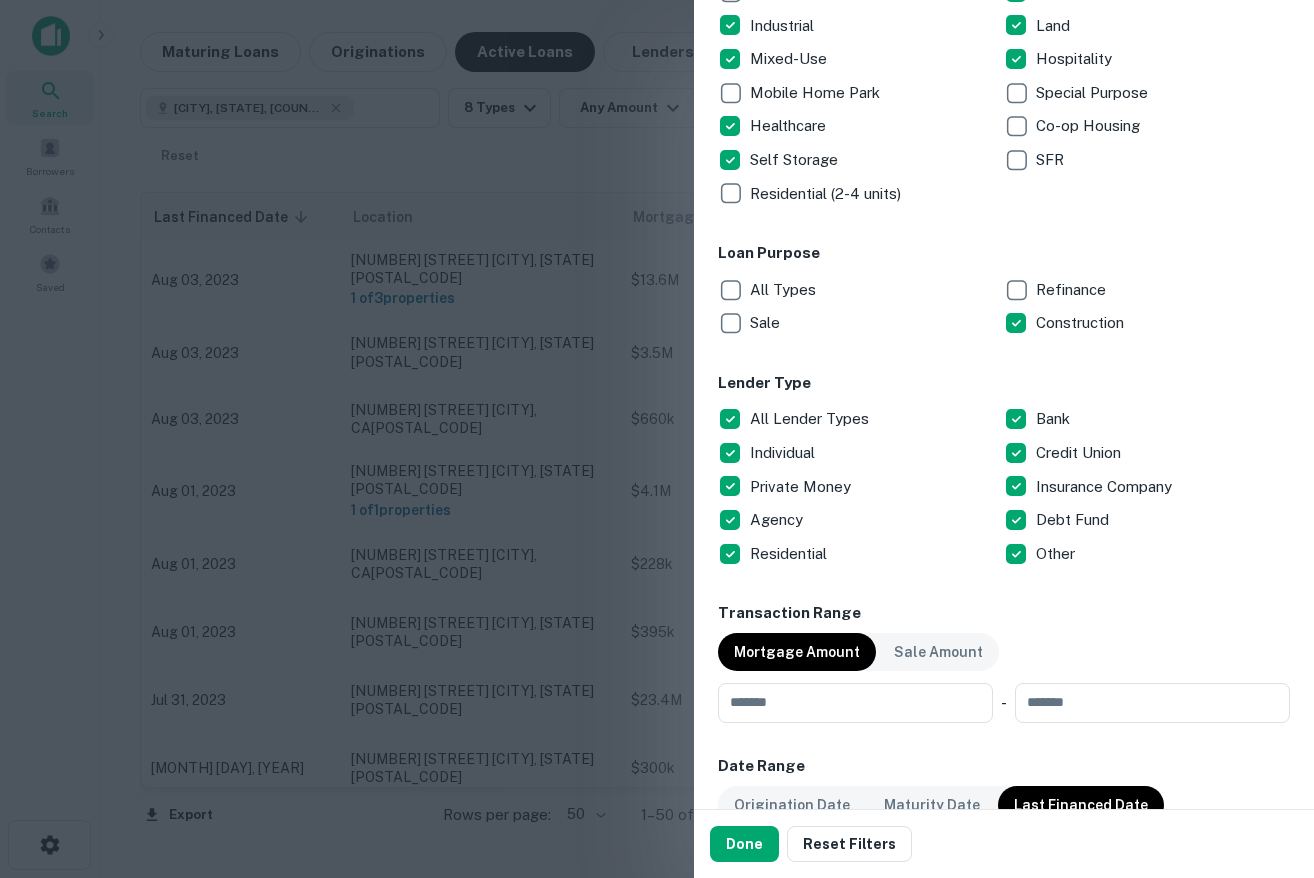 scroll, scrollTop: 516, scrollLeft: 0, axis: vertical 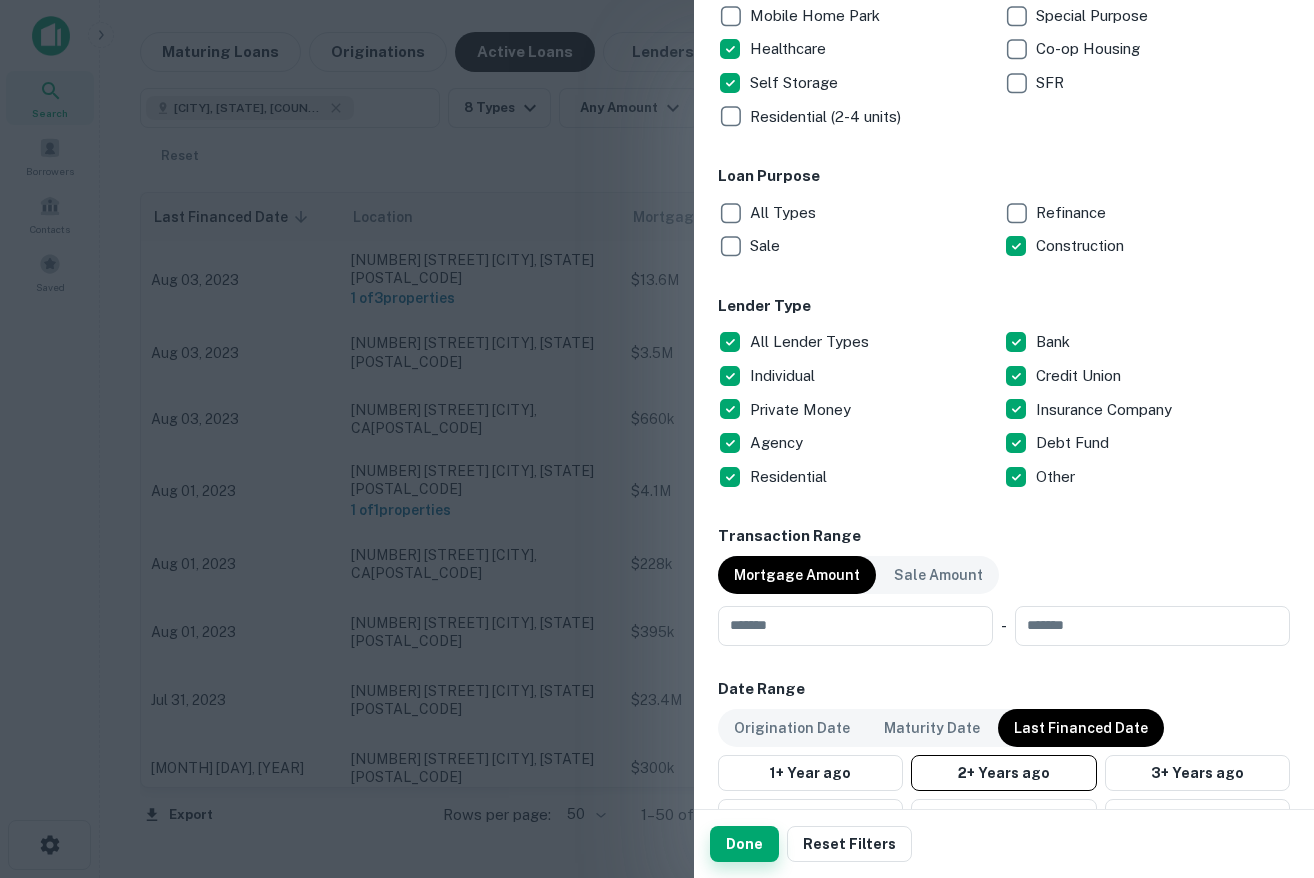 click on "Done" at bounding box center [744, 844] 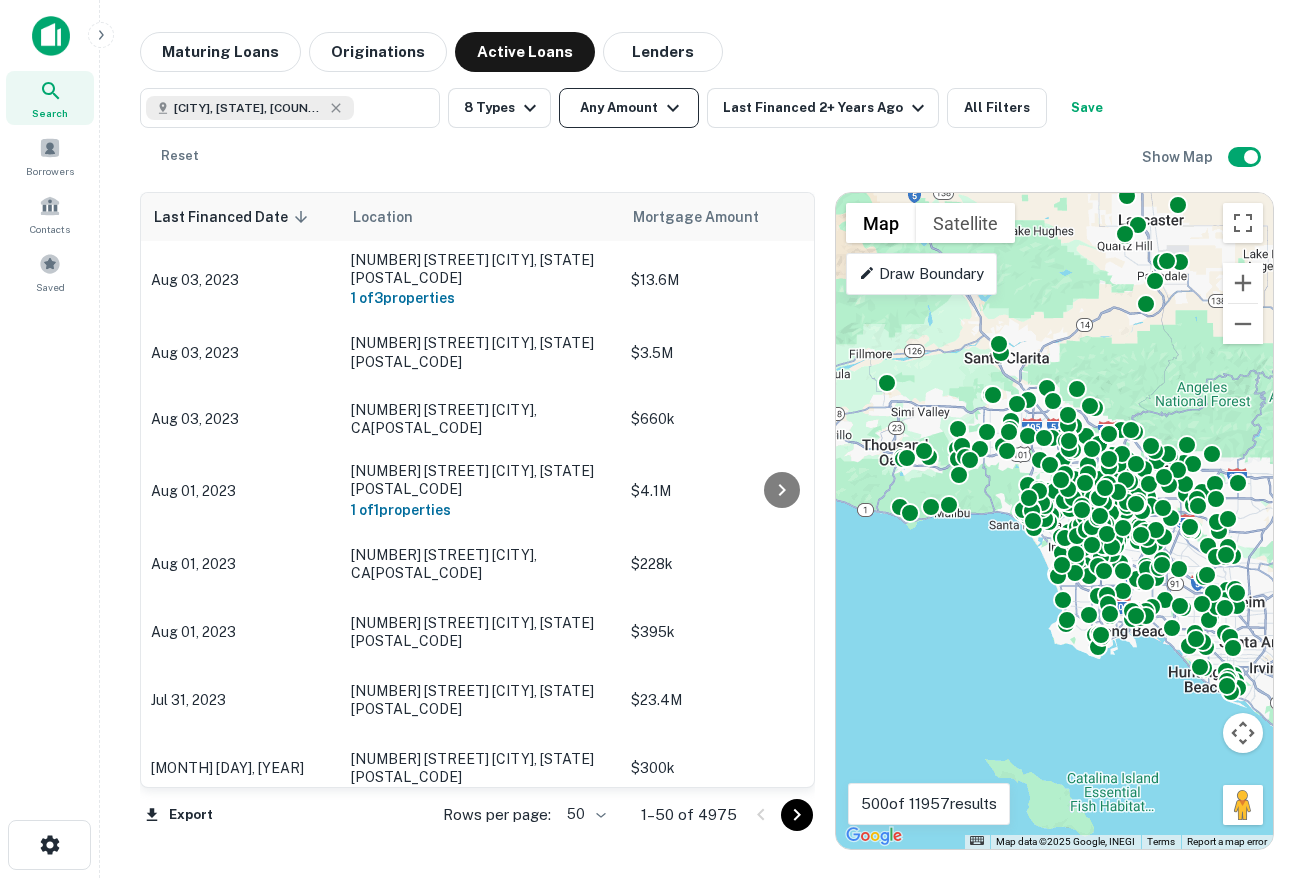 click on "Any Amount" at bounding box center (629, 108) 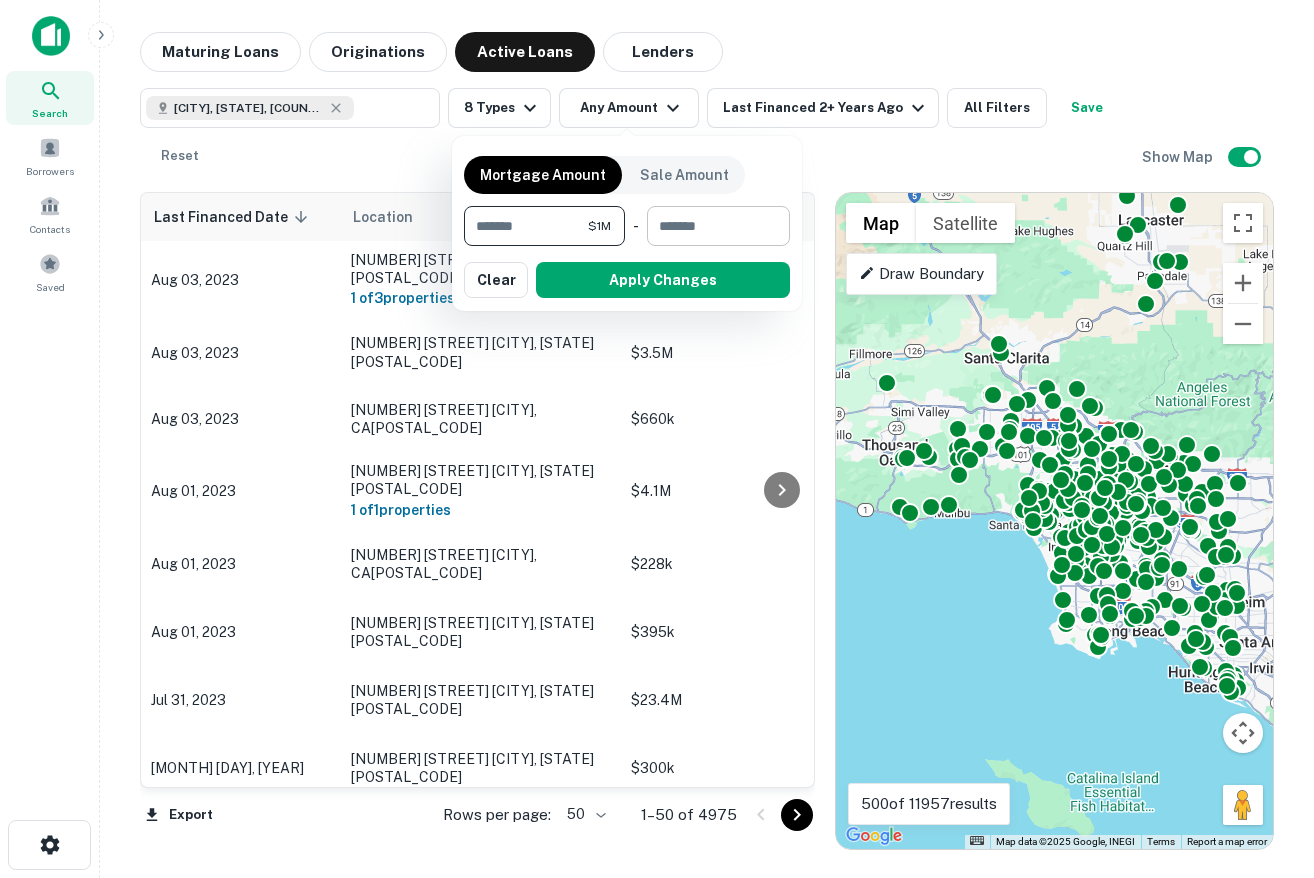 type on "*******" 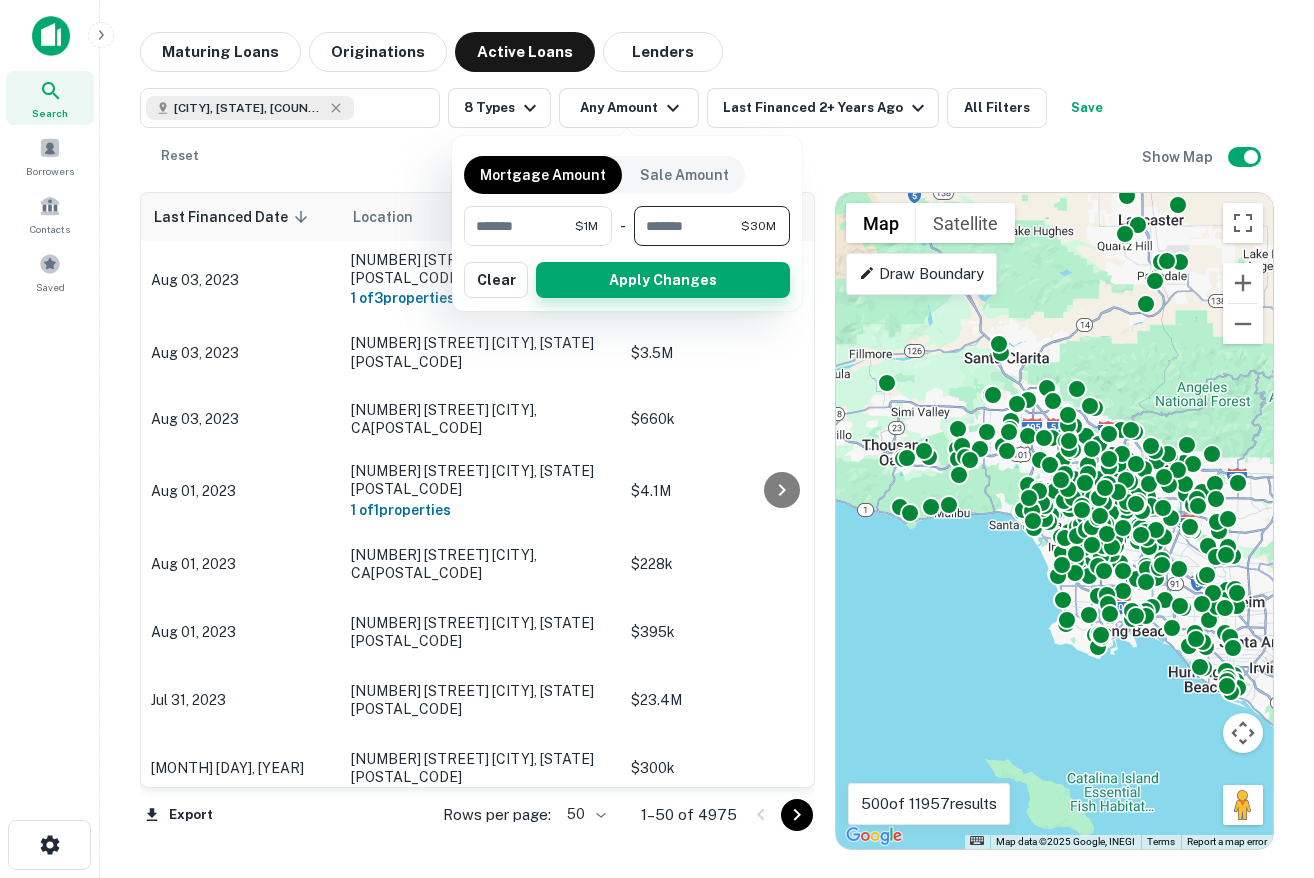 type on "********" 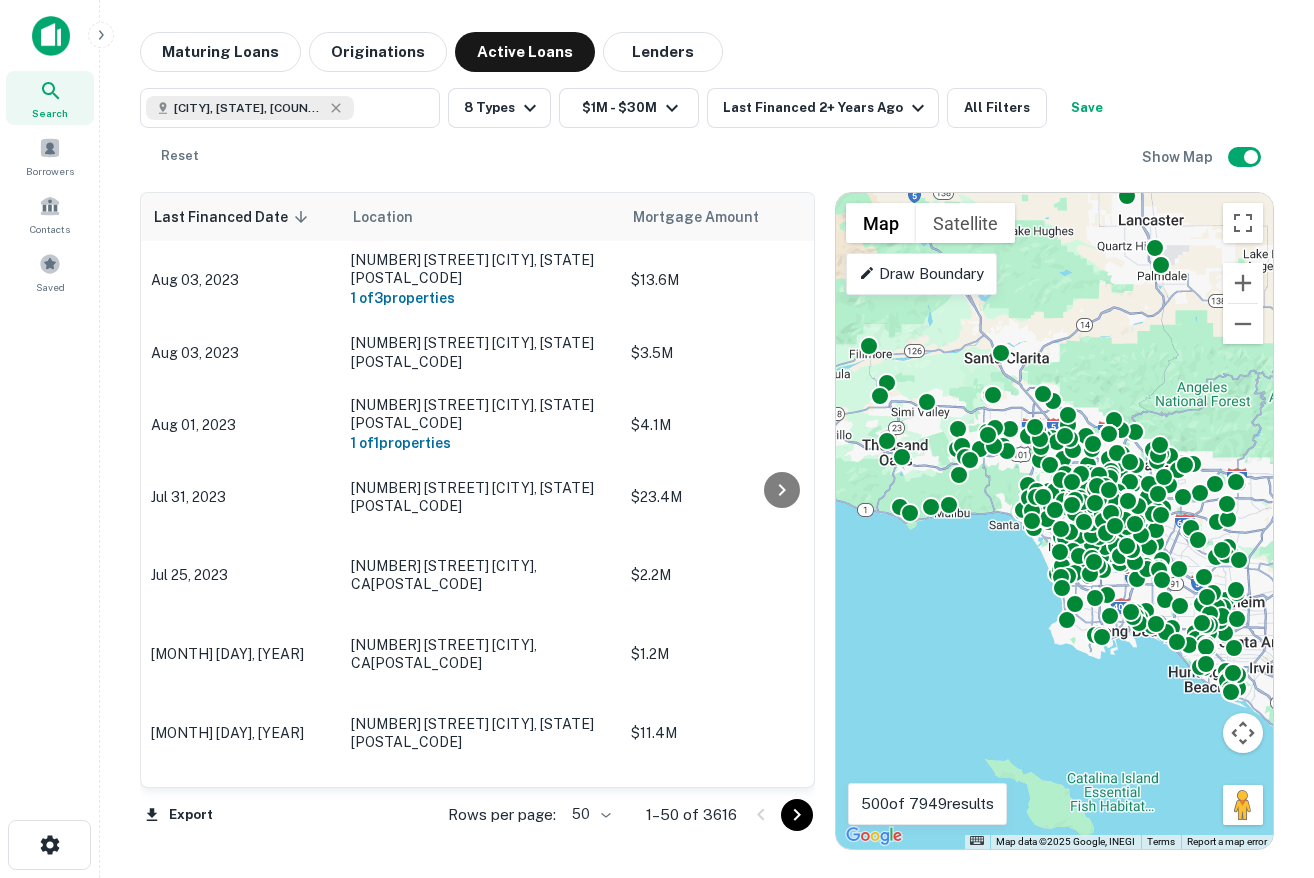 click on "Save" at bounding box center [1087, 108] 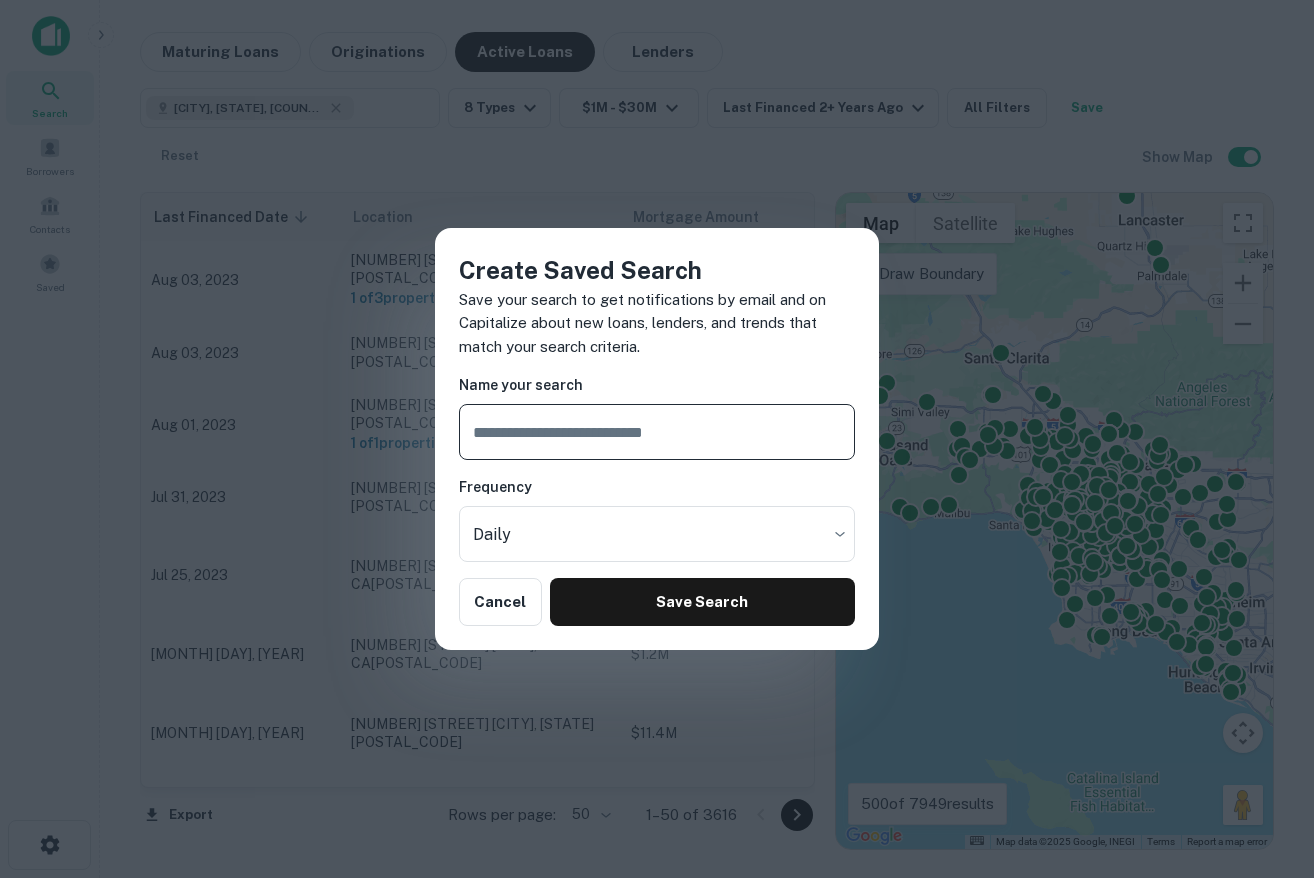 type on "*" 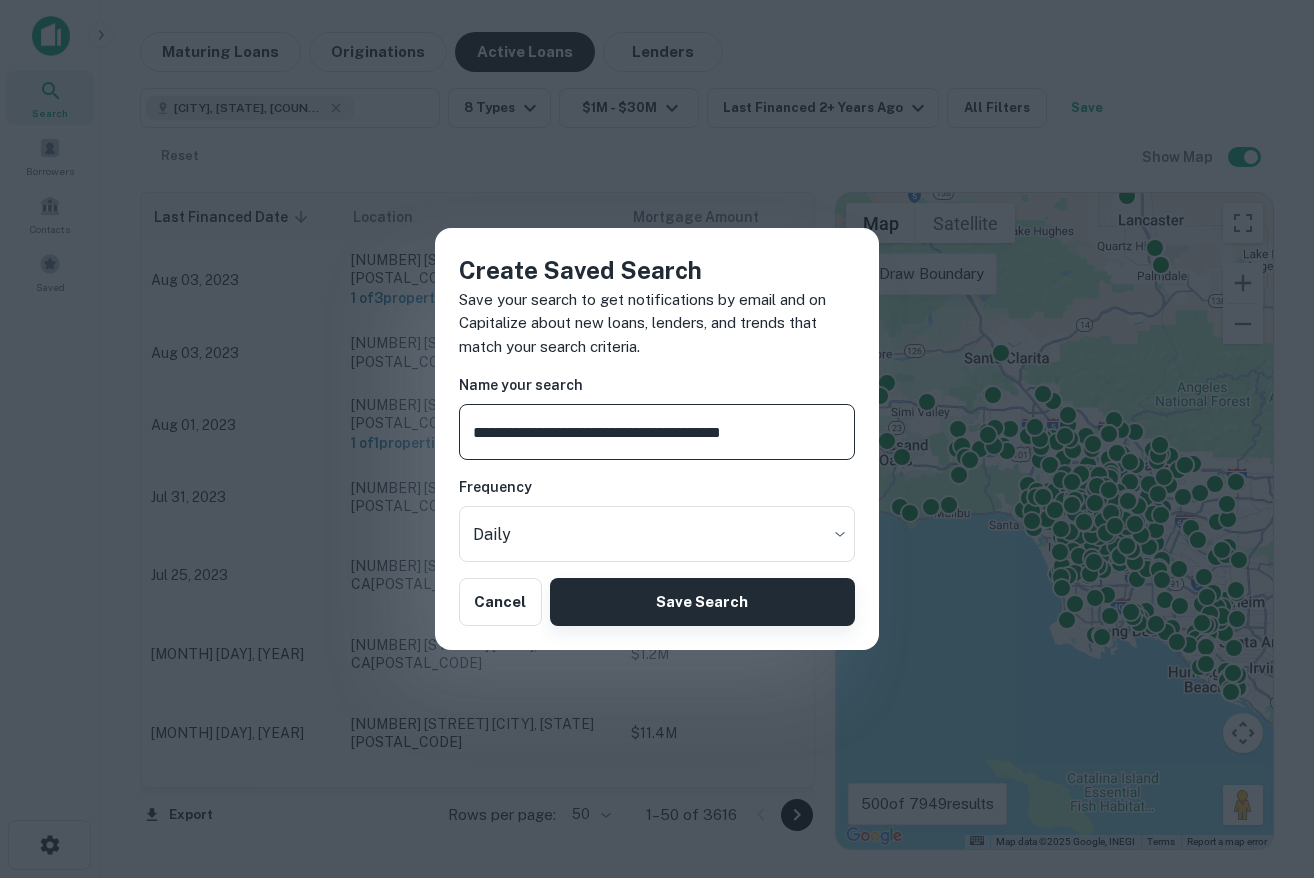 type on "**********" 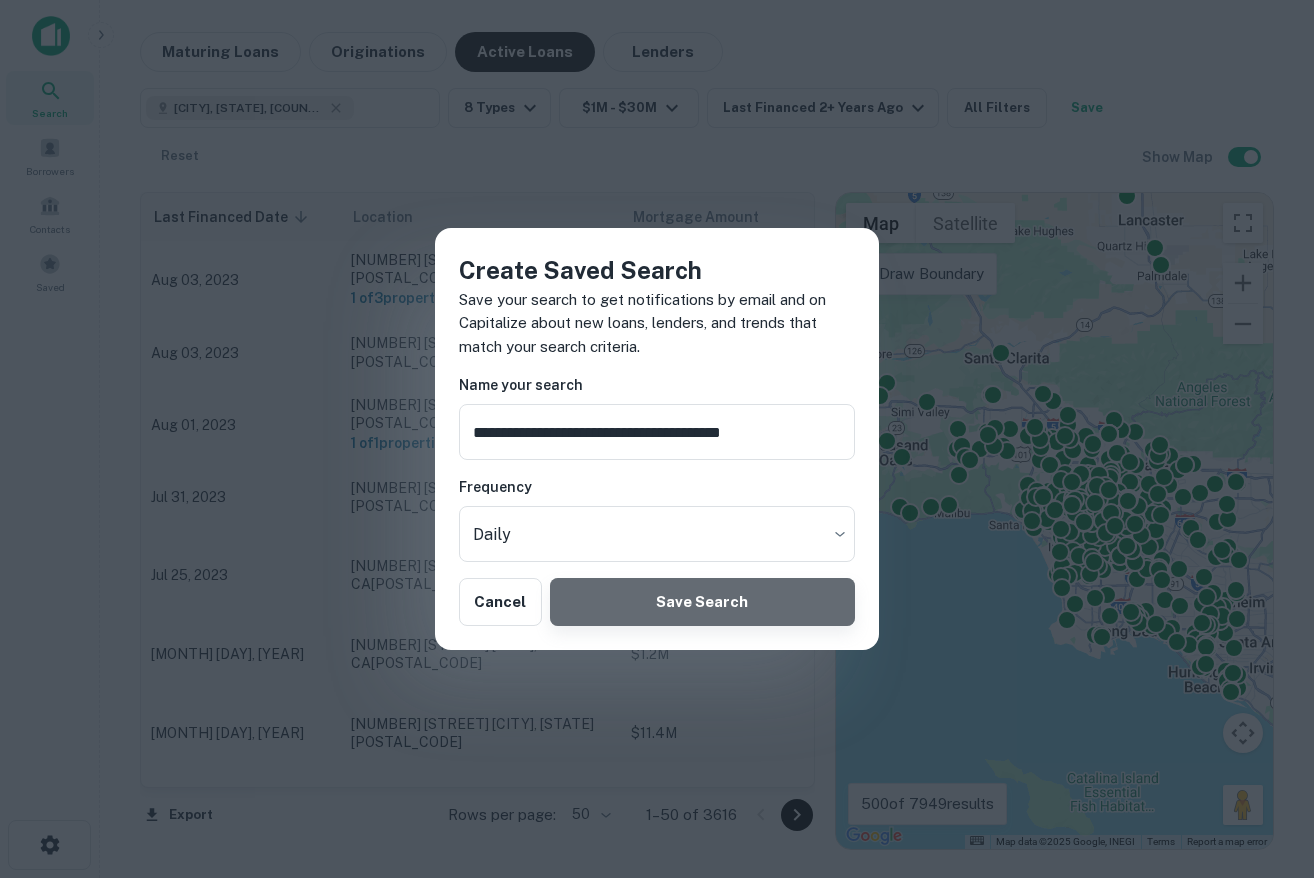 click on "Save Search" at bounding box center [702, 602] 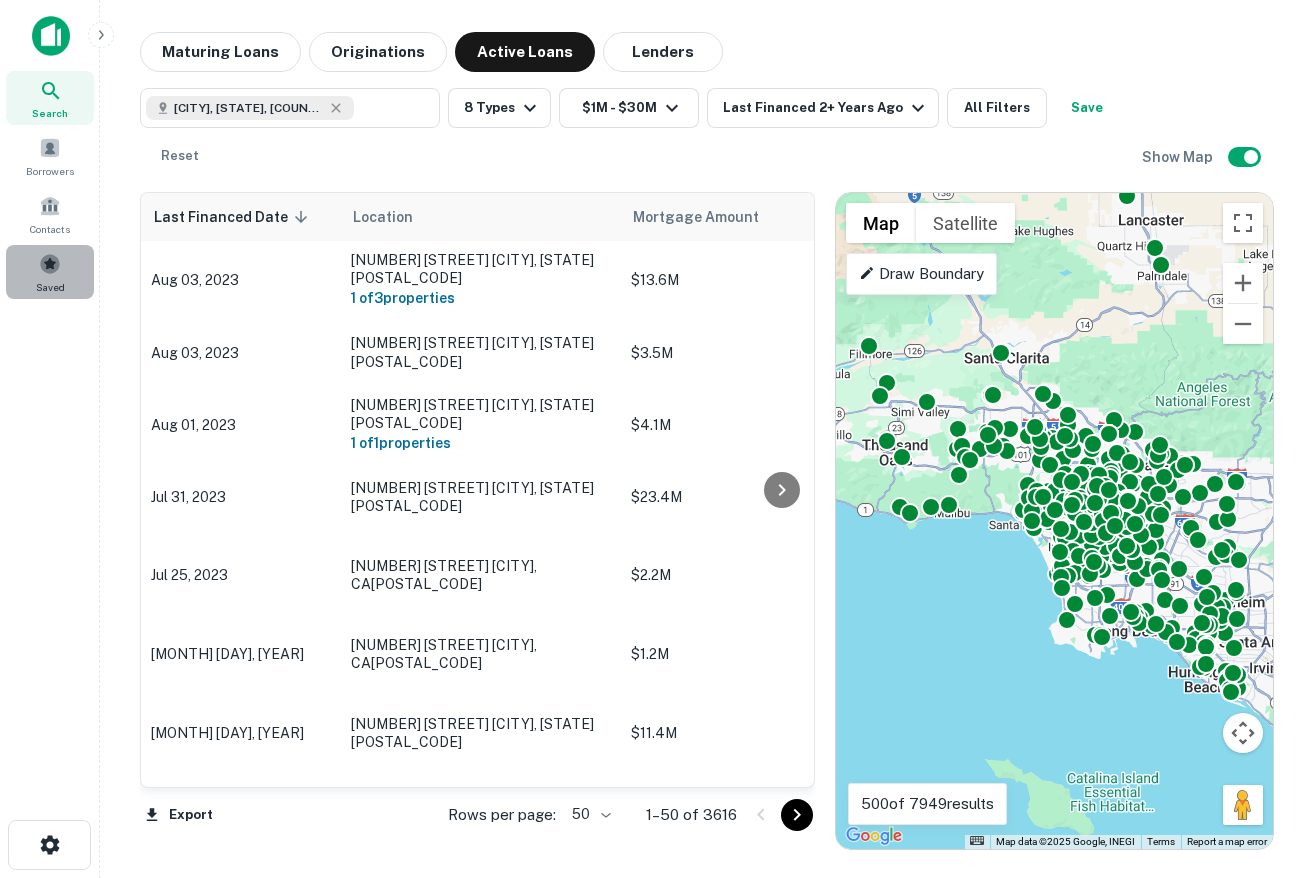 click at bounding box center (50, 264) 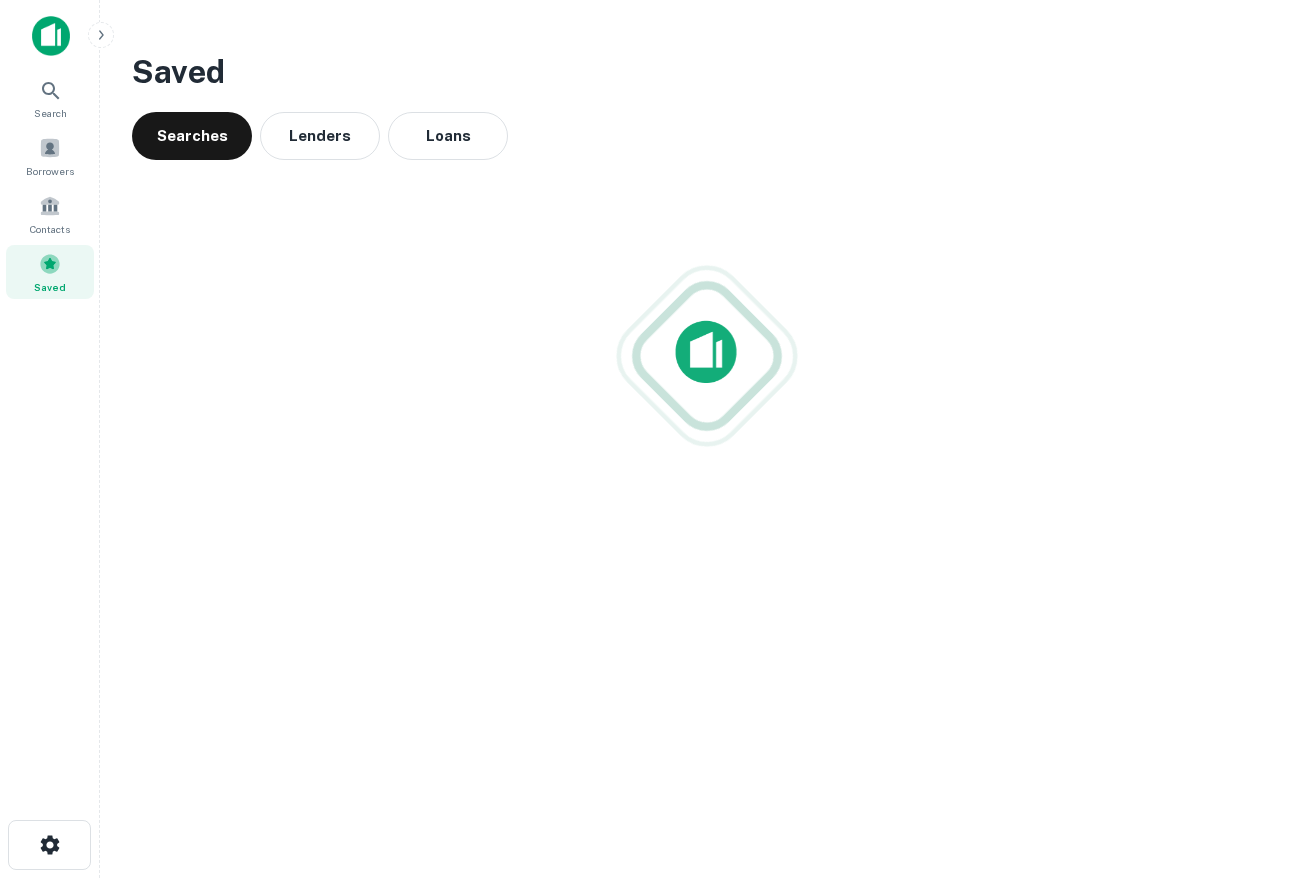 scroll, scrollTop: 0, scrollLeft: 0, axis: both 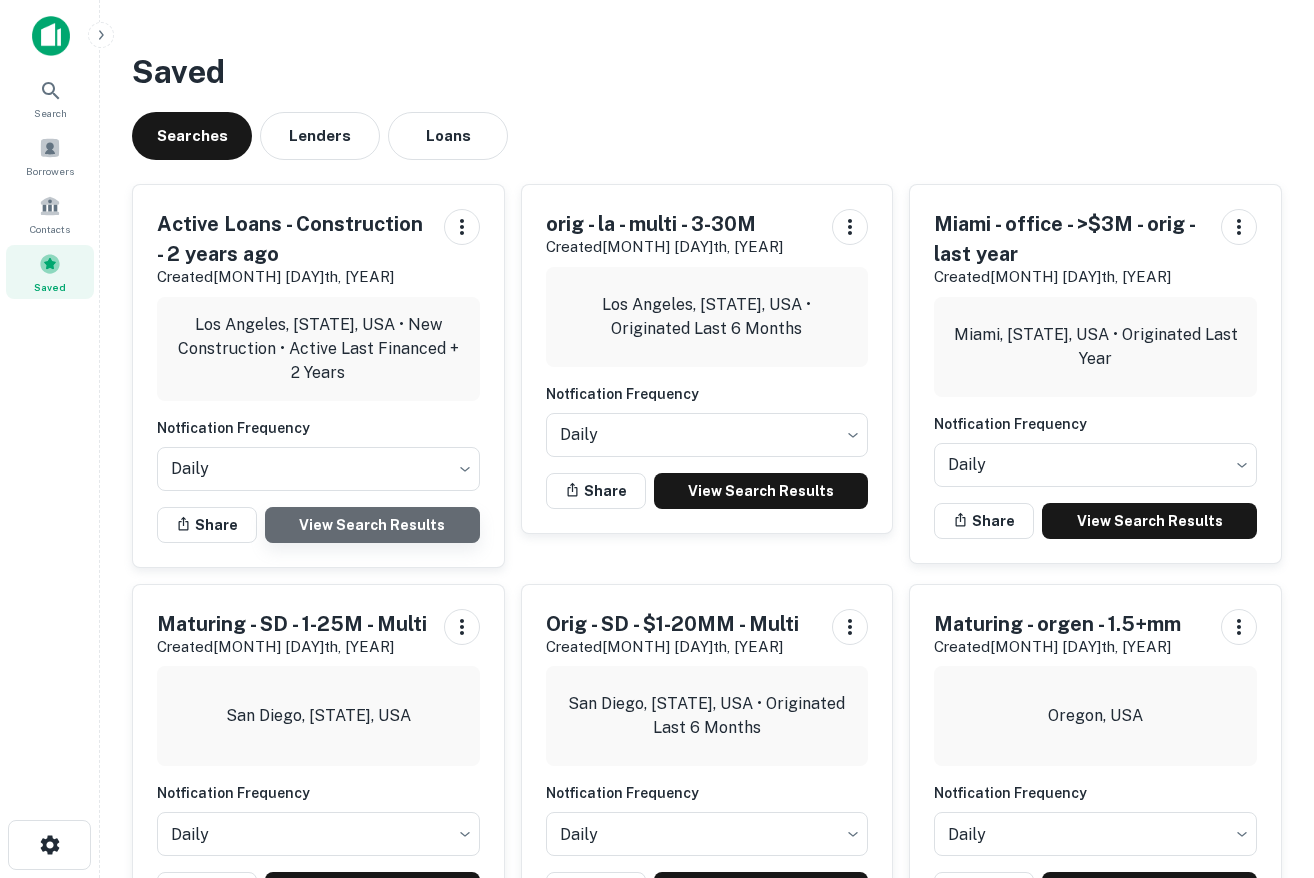 click on "View Search Results" at bounding box center [372, 525] 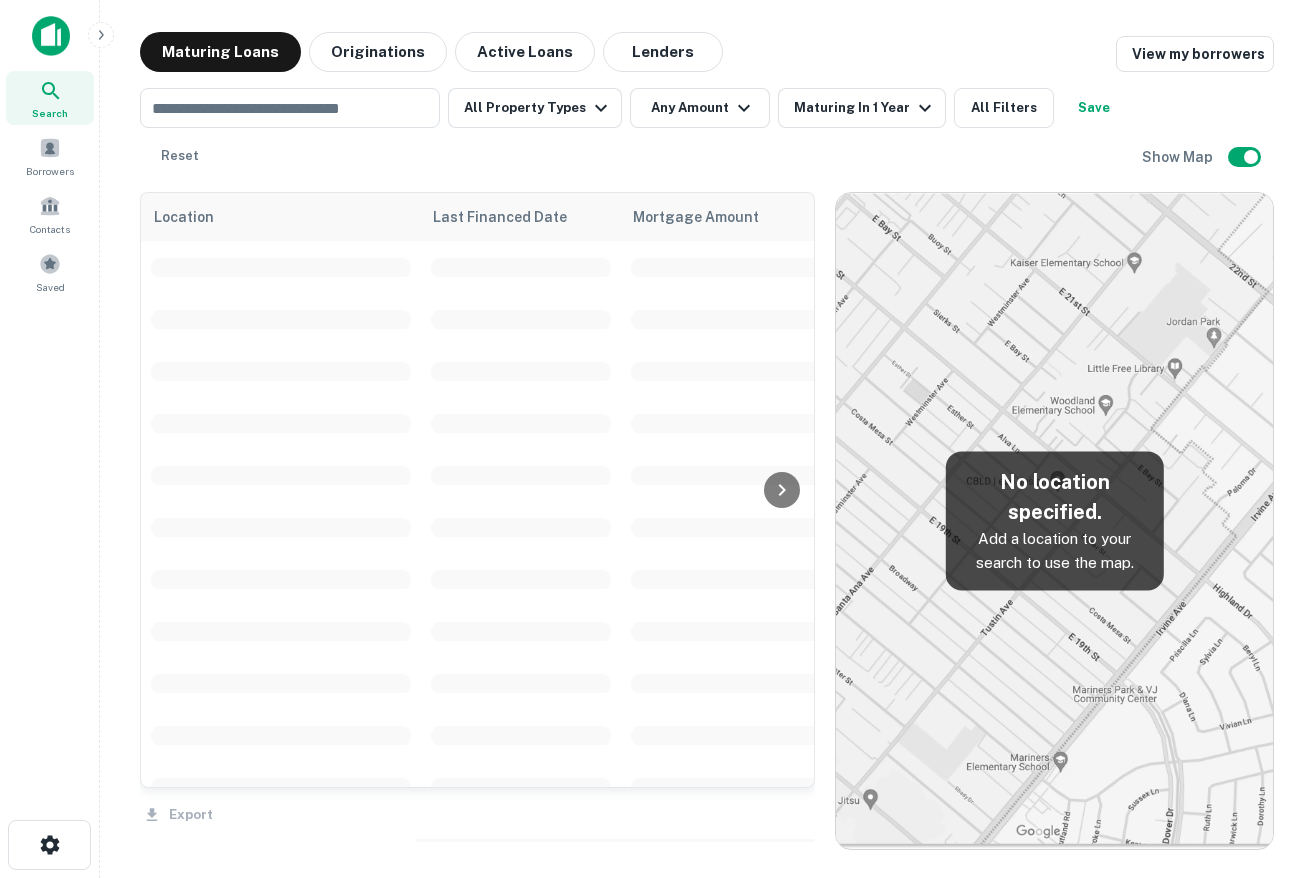 scroll, scrollTop: 0, scrollLeft: 0, axis: both 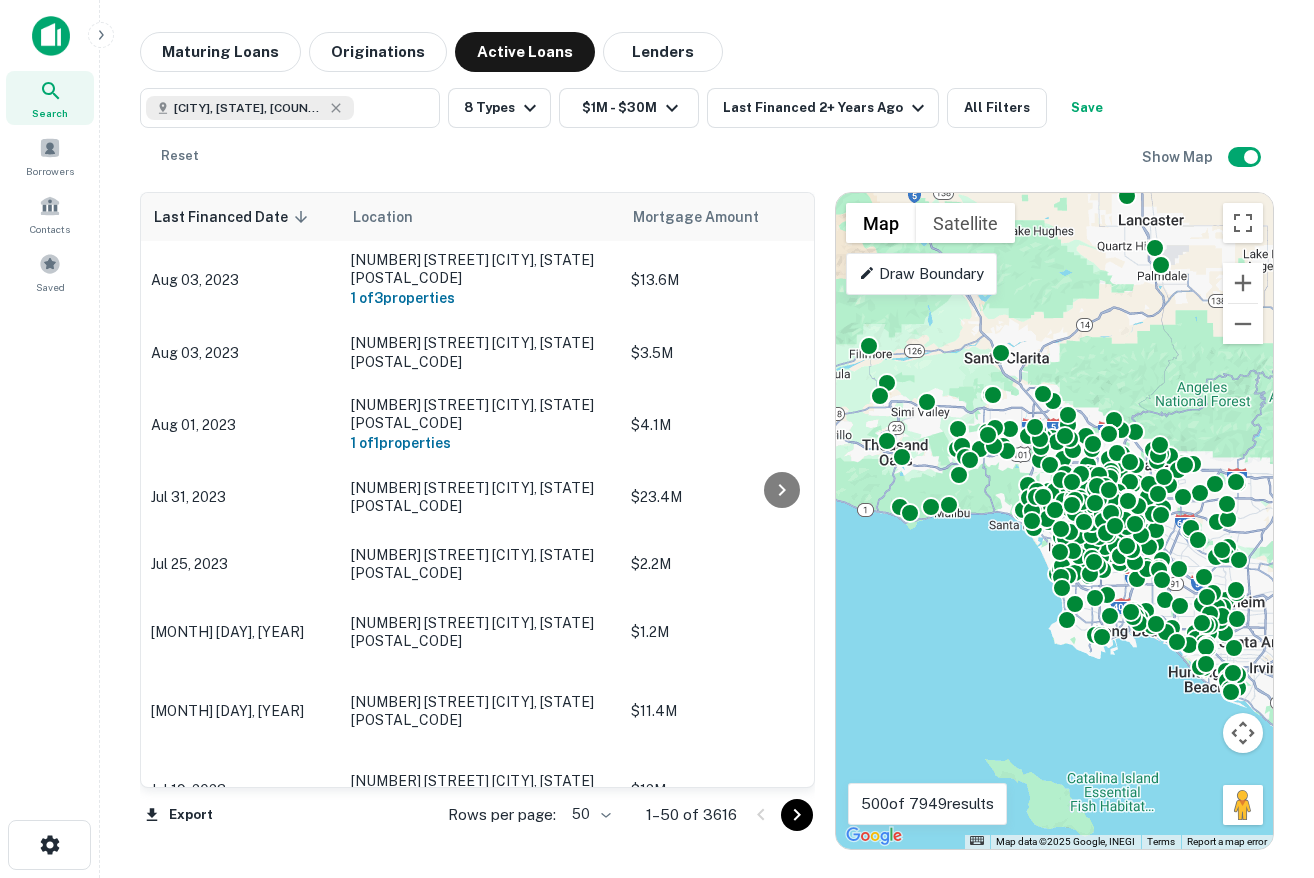 click on "[CITY], [STATE], [COUNTRY] ​ 8 Types $1M - $30M Last Financed 2+ Years Ago All Filters Save Reset" at bounding box center [641, 132] 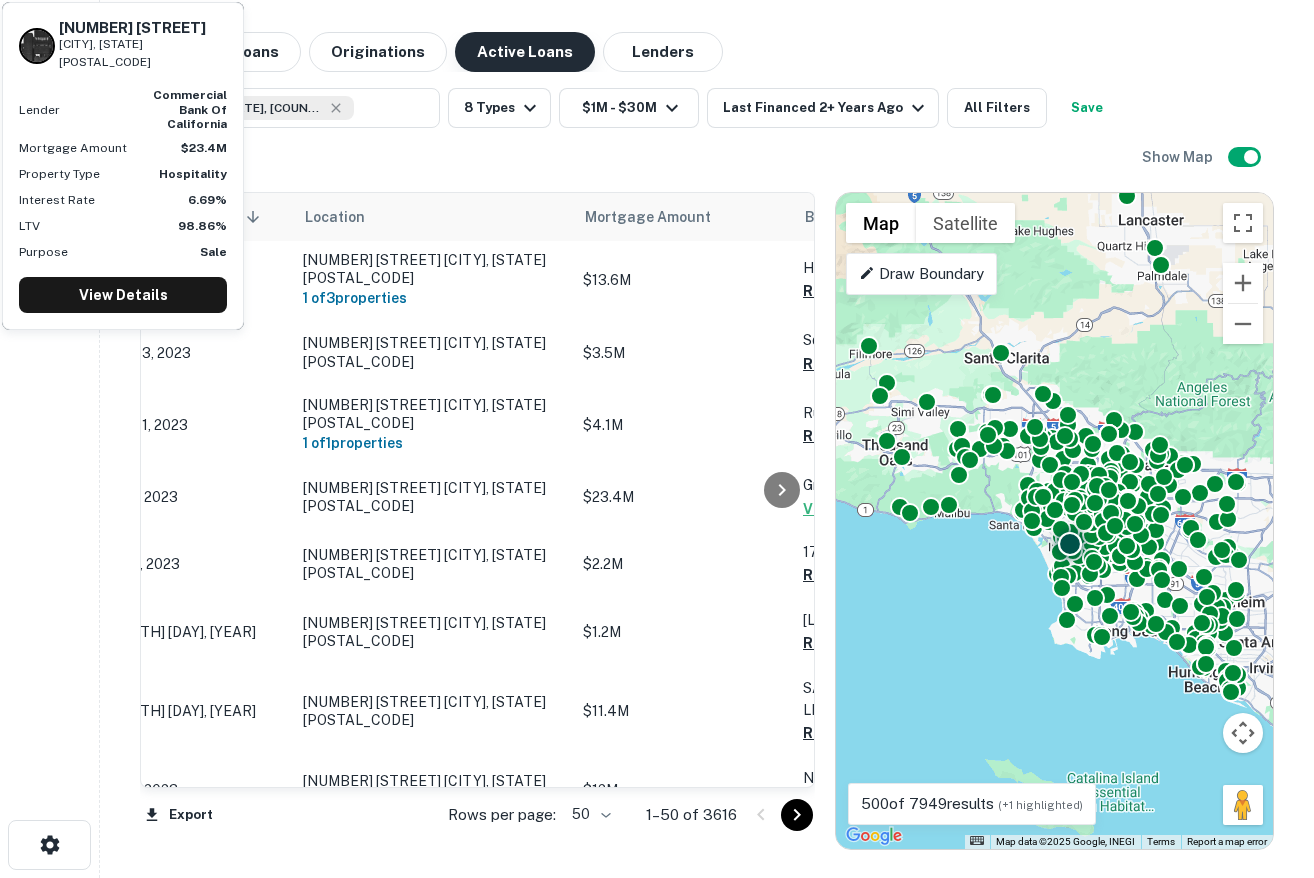 scroll, scrollTop: 0, scrollLeft: 0, axis: both 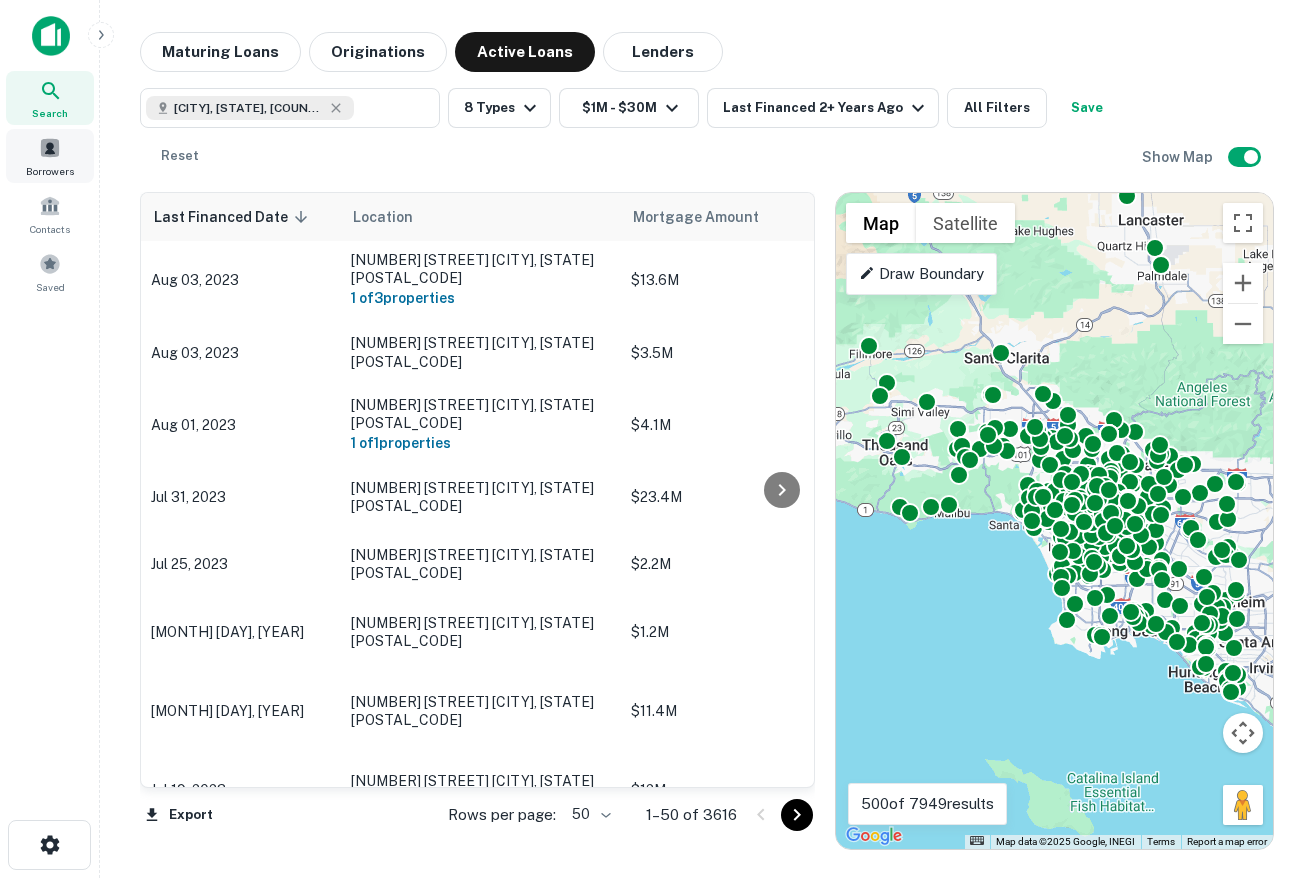 click at bounding box center [50, 148] 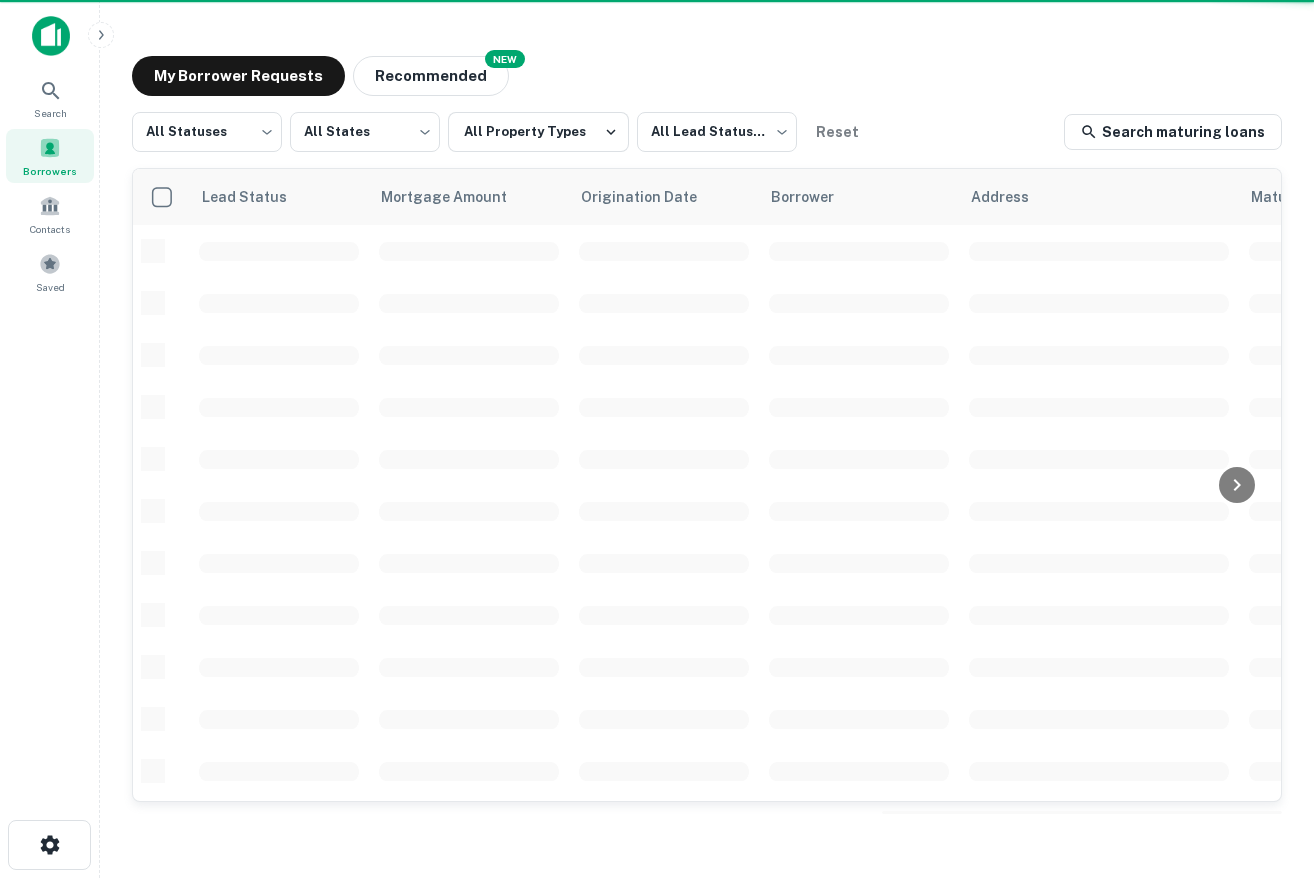 scroll, scrollTop: 0, scrollLeft: 0, axis: both 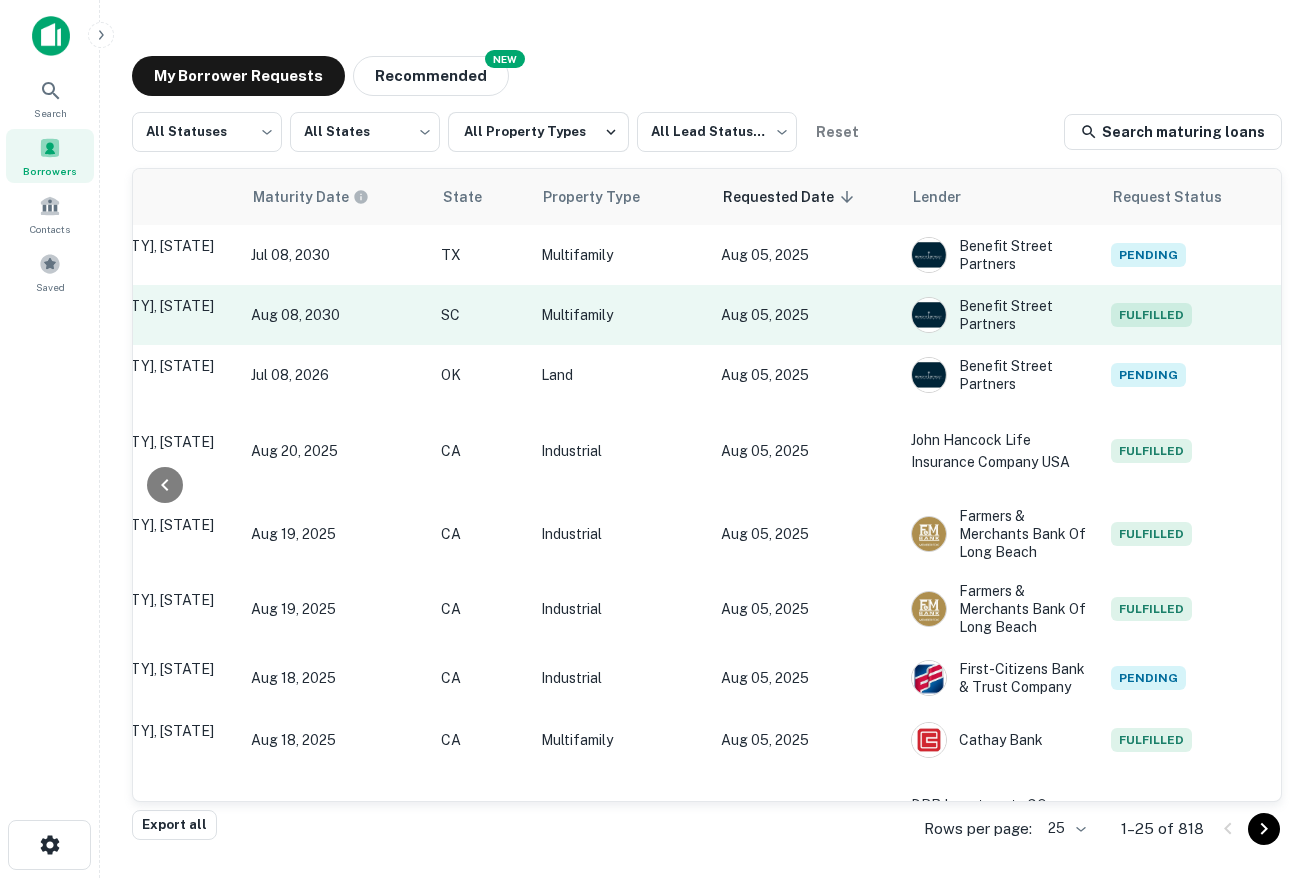 click on "Multifamily" at bounding box center [621, 315] 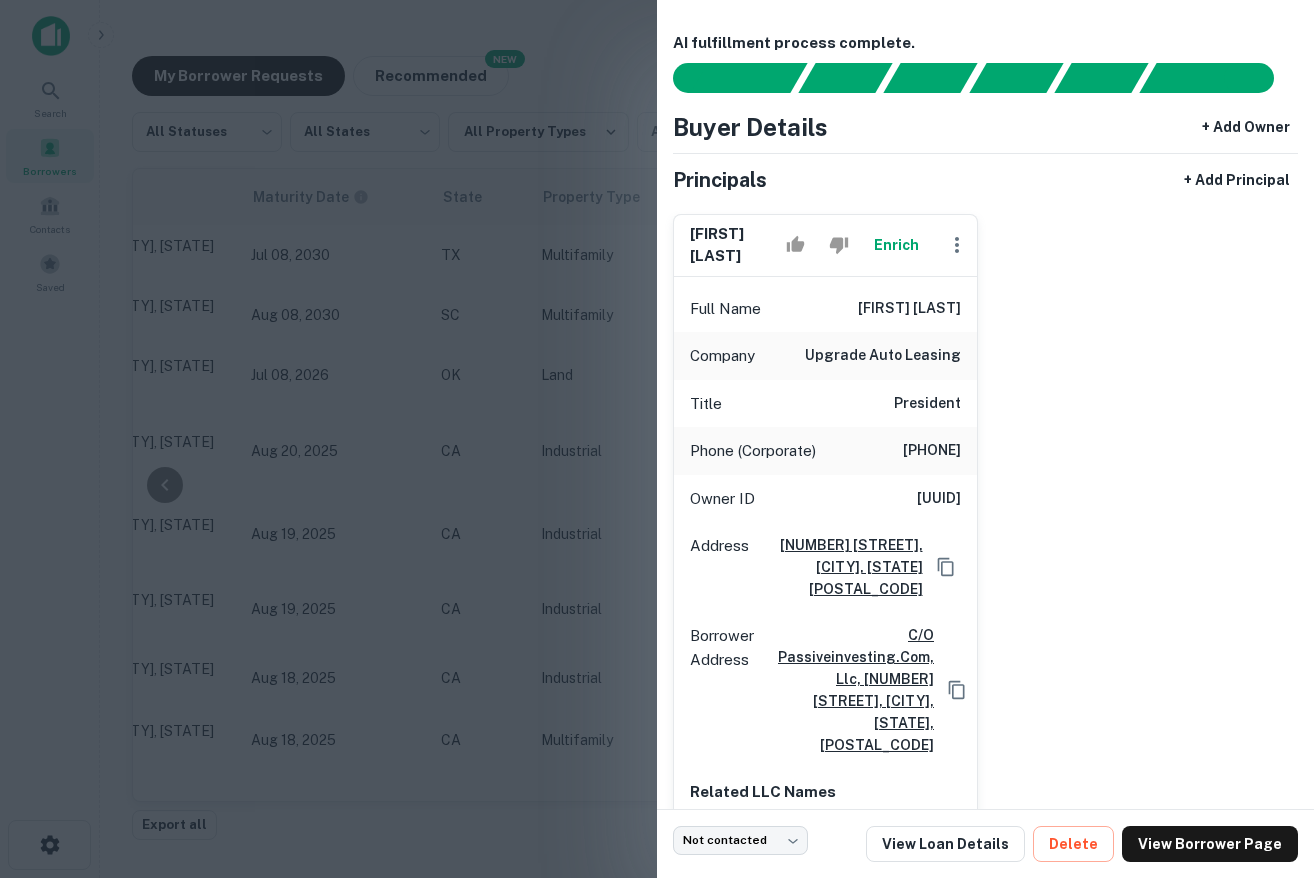 click at bounding box center (657, 439) 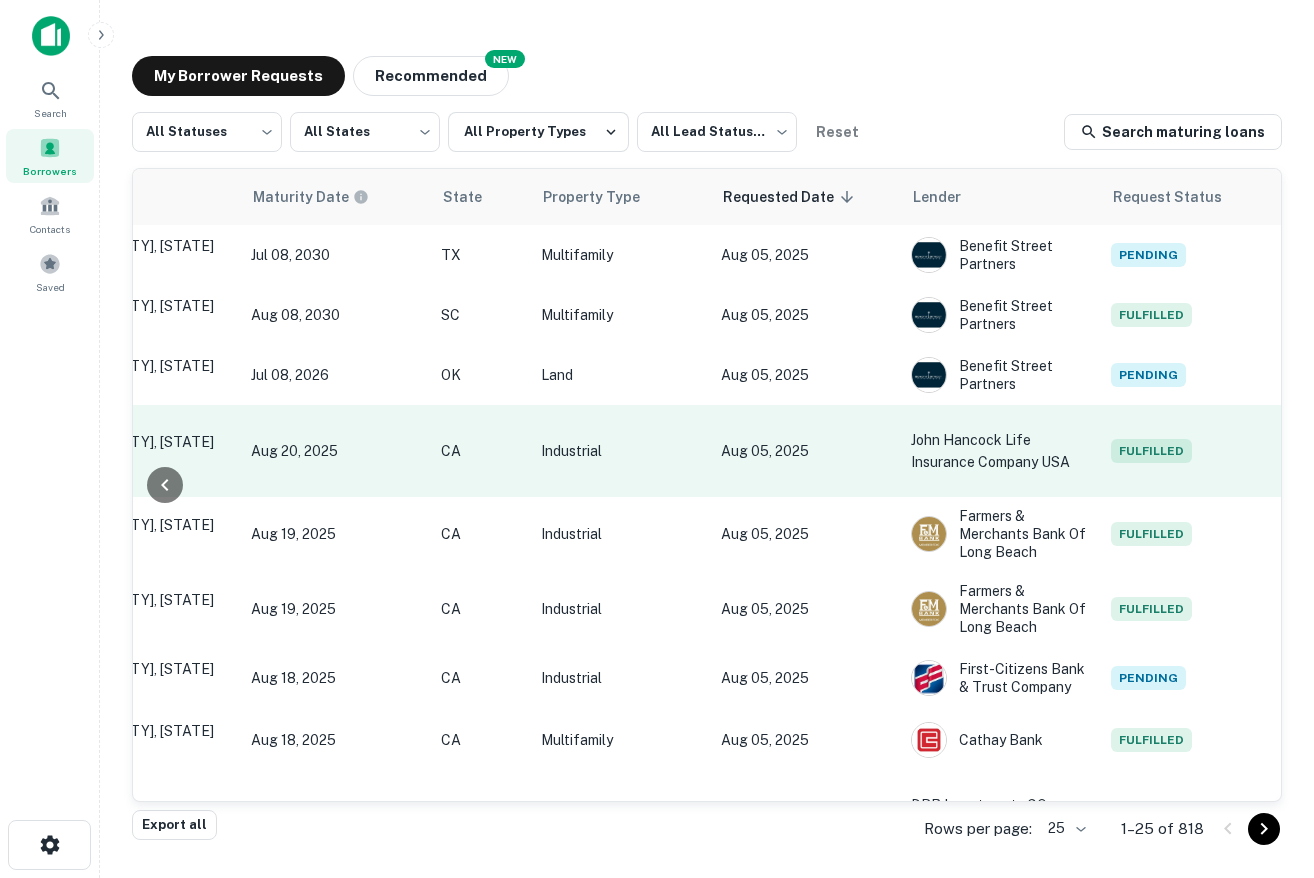 scroll, scrollTop: 211, scrollLeft: 1000, axis: both 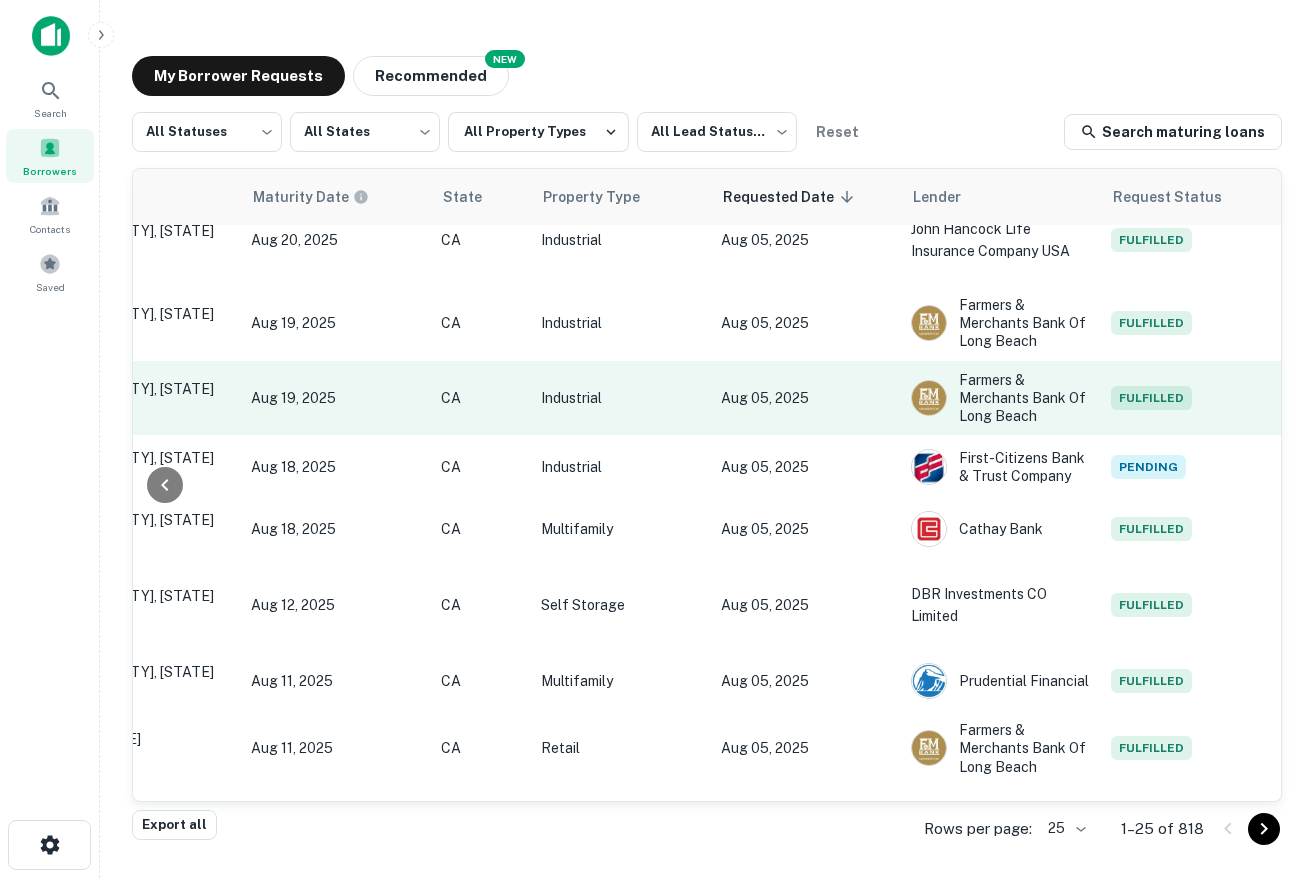 click on "Industrial" at bounding box center (621, 398) 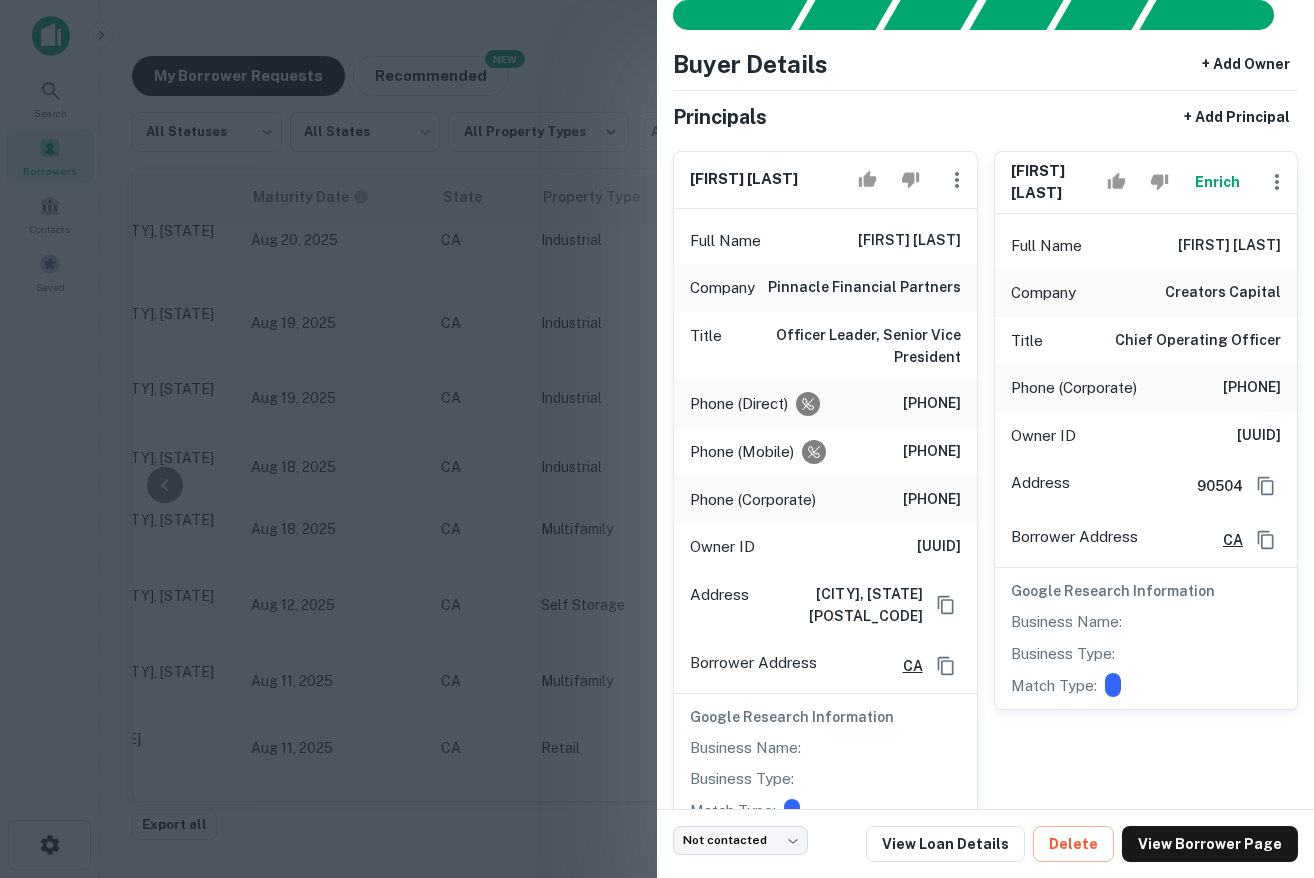 scroll, scrollTop: 76, scrollLeft: 0, axis: vertical 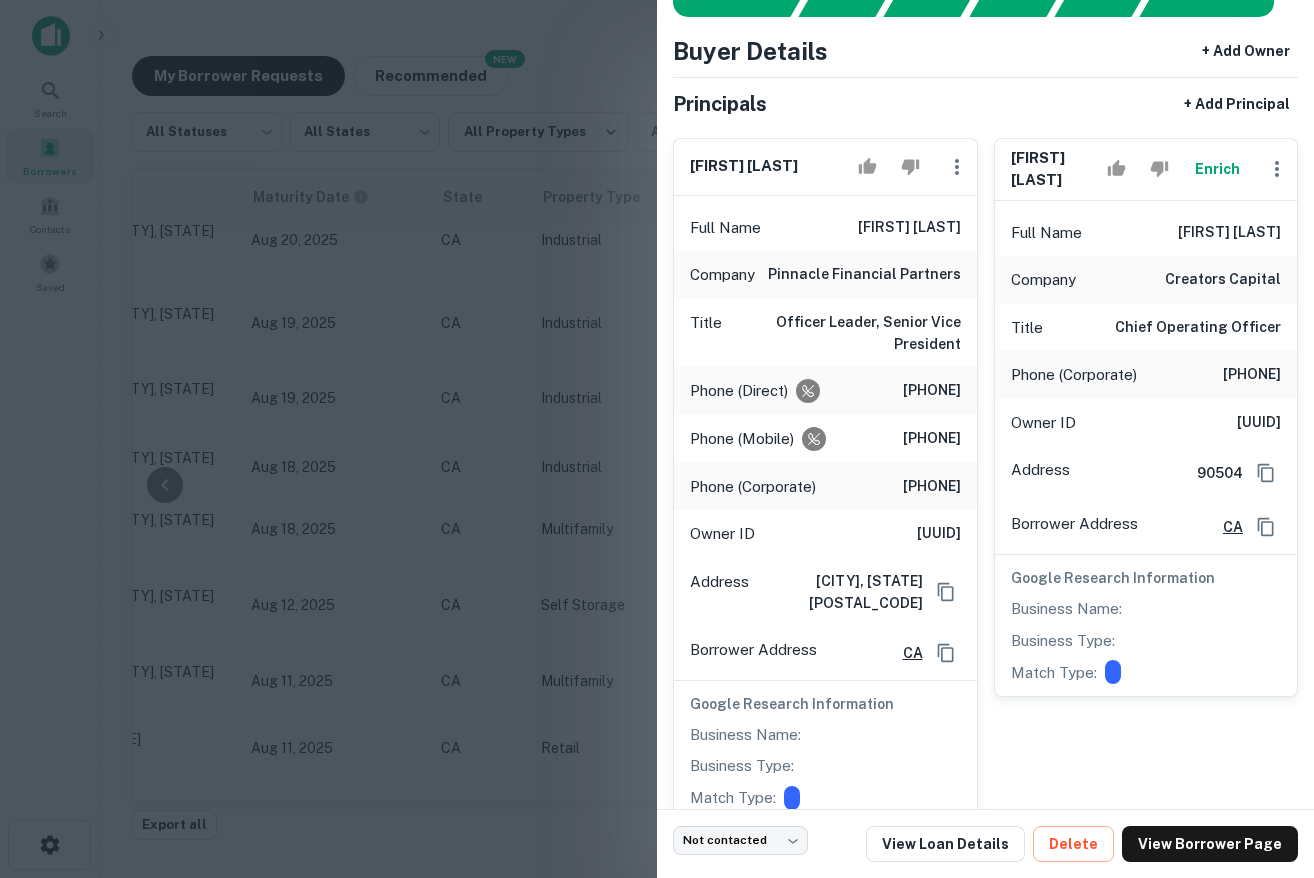 click at bounding box center [657, 439] 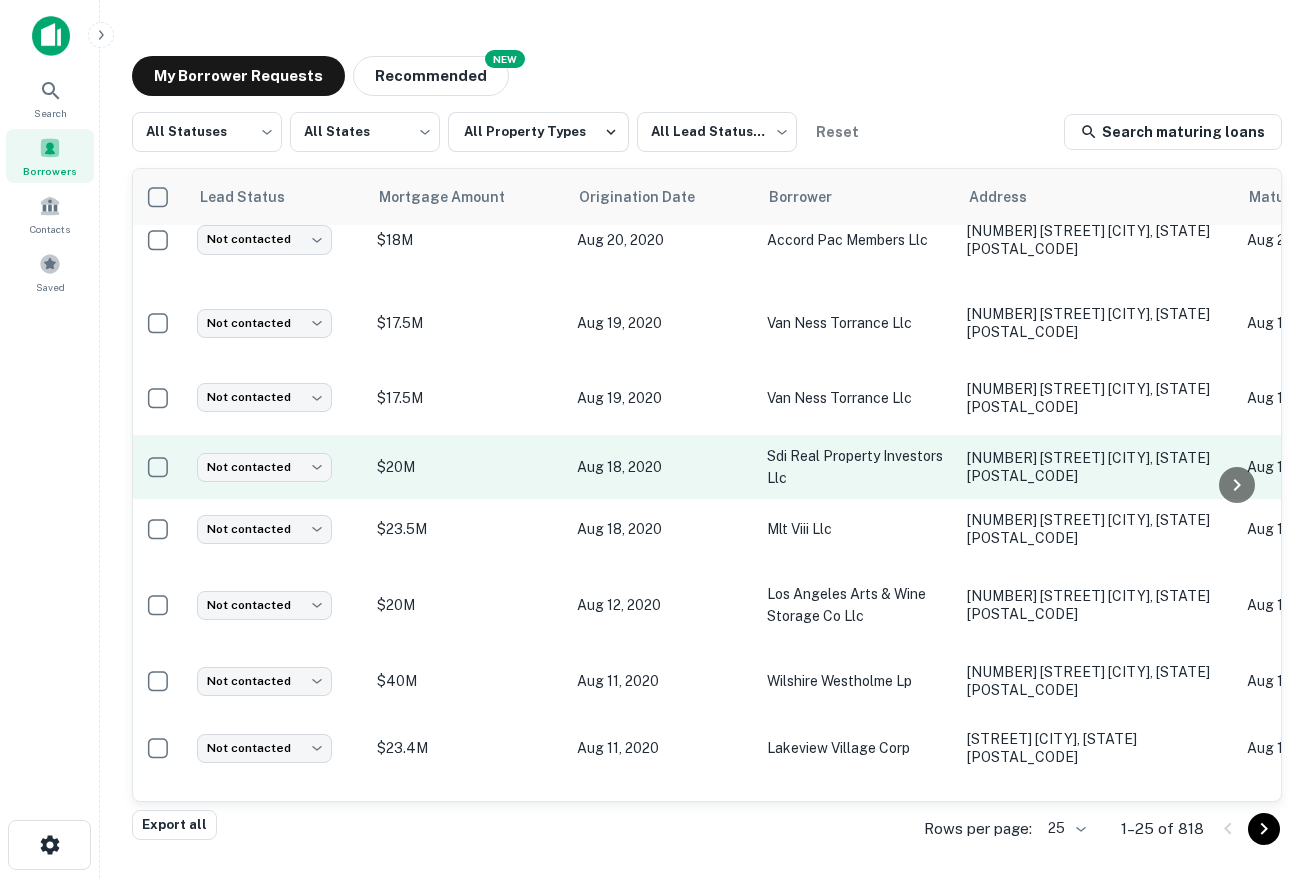 scroll, scrollTop: 211, scrollLeft: 0, axis: vertical 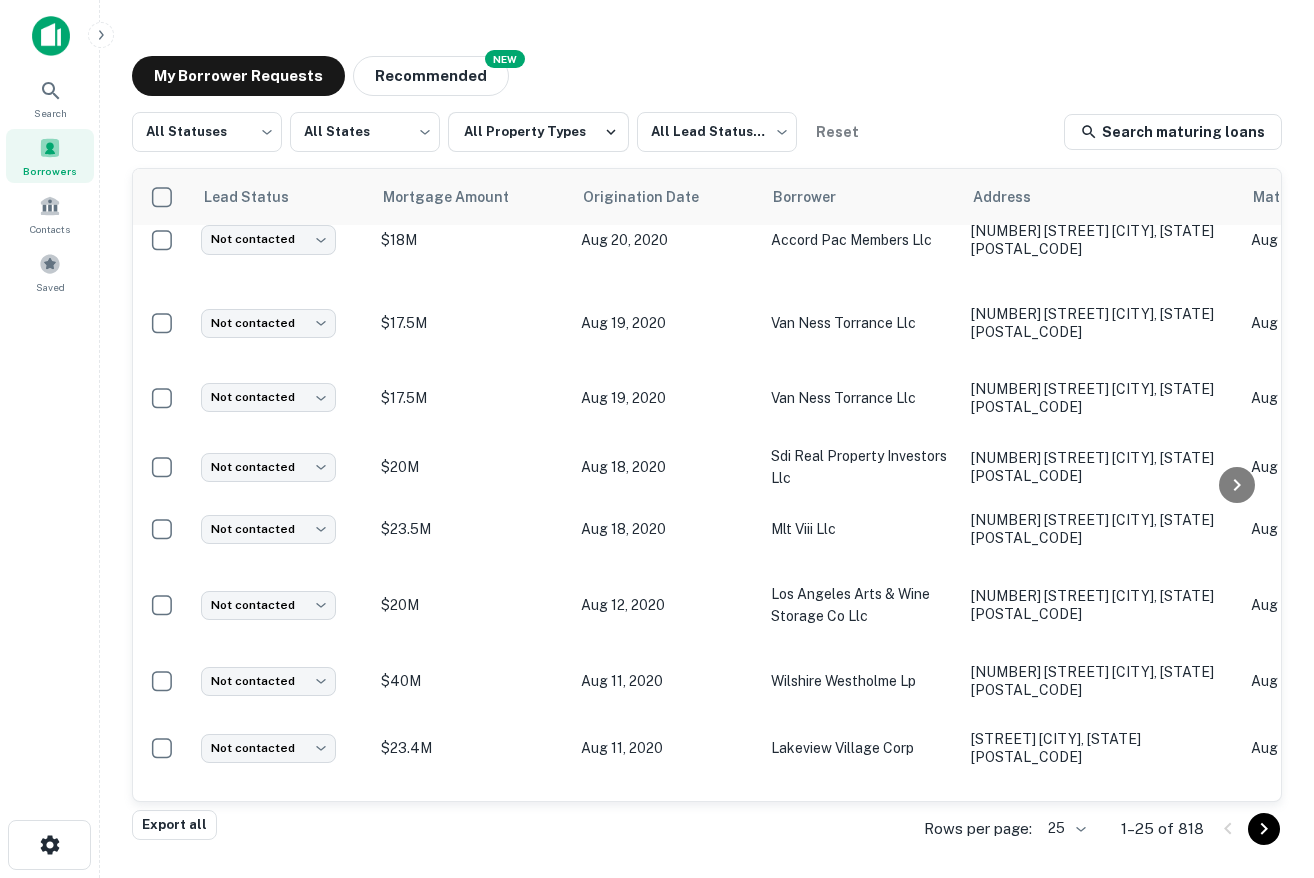 click on "1–25 of 818" at bounding box center (1162, 829) 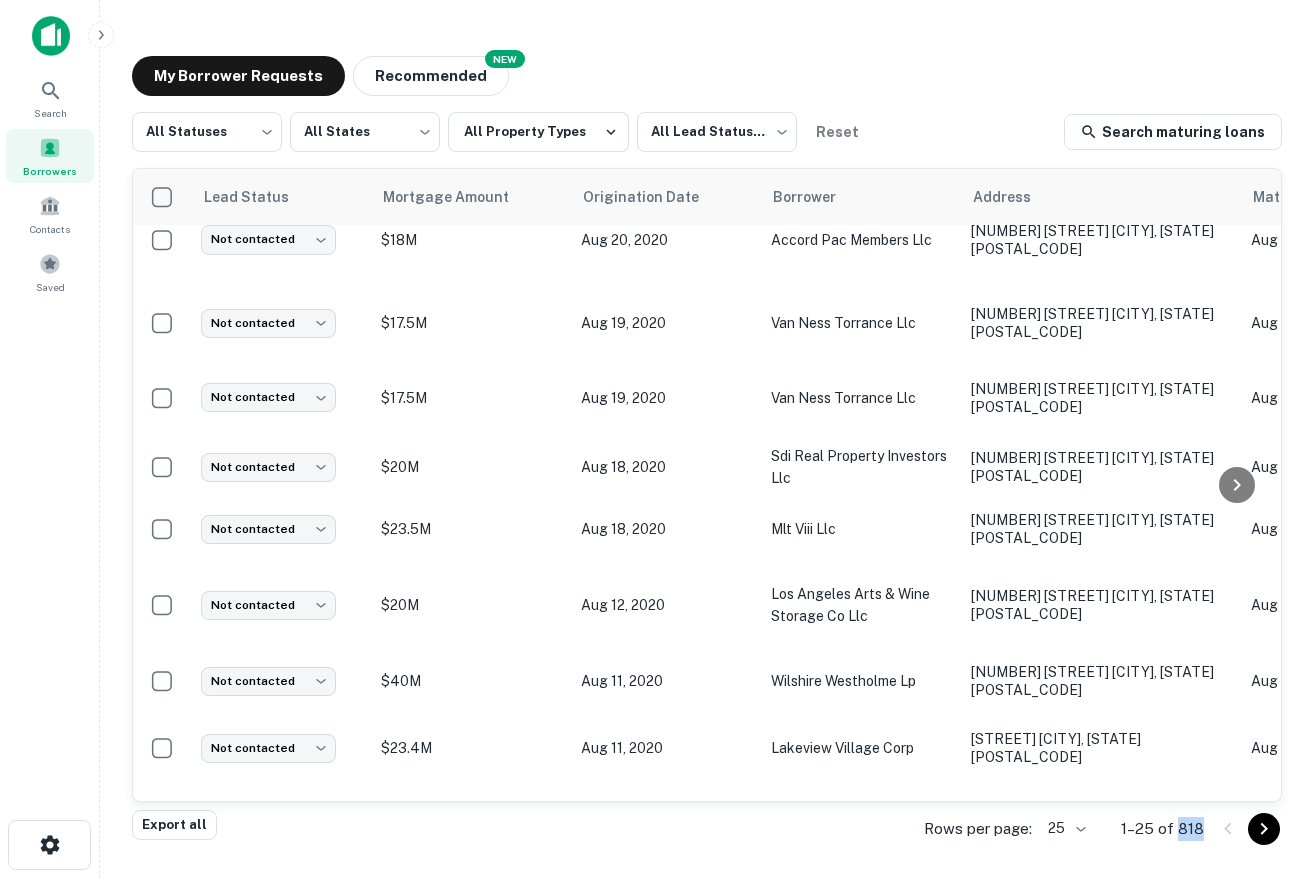 click on "1–25 of 818" at bounding box center [1162, 829] 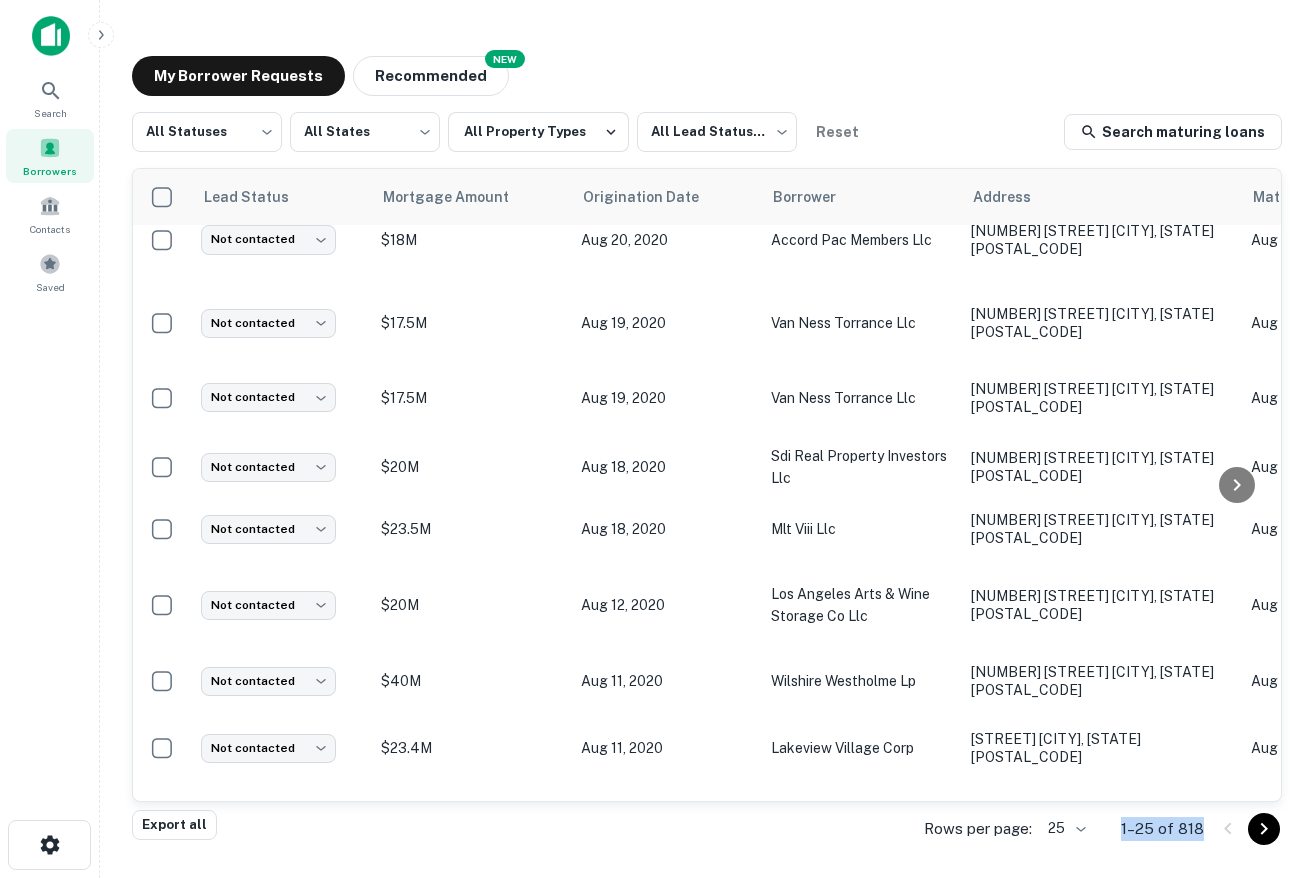click on "1–25 of 818" at bounding box center [1162, 829] 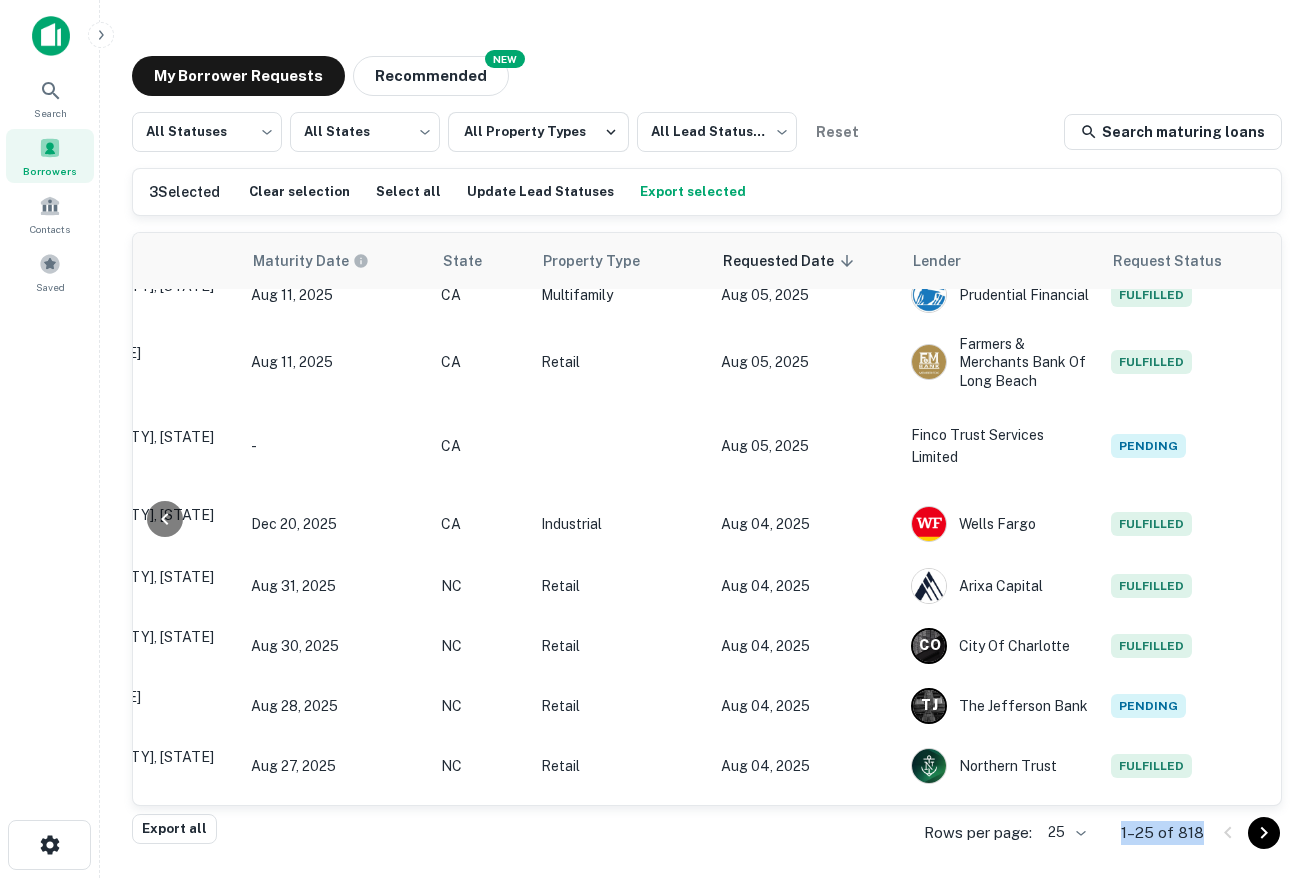 scroll, scrollTop: 662, scrollLeft: 1000, axis: both 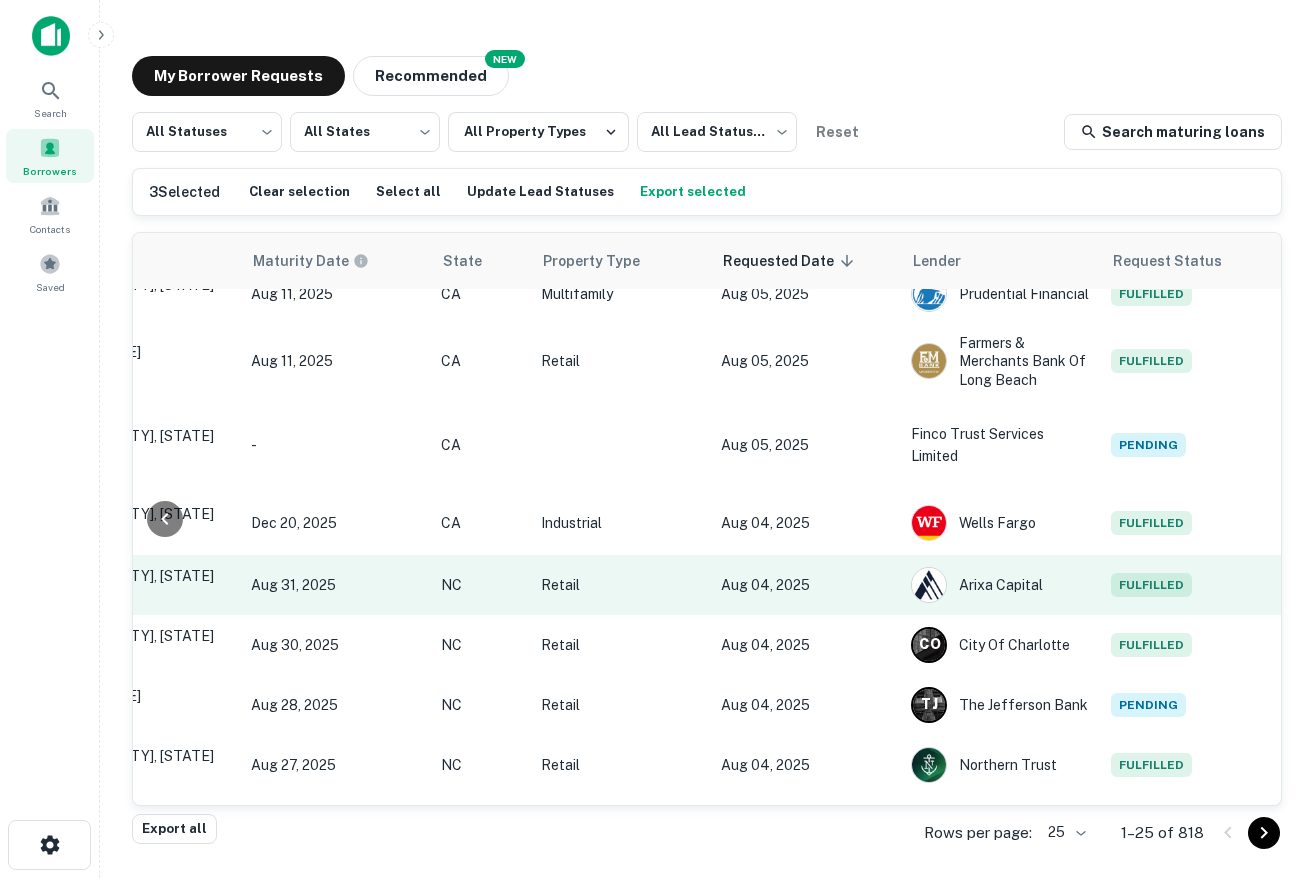 click on "Retail" at bounding box center (621, 585) 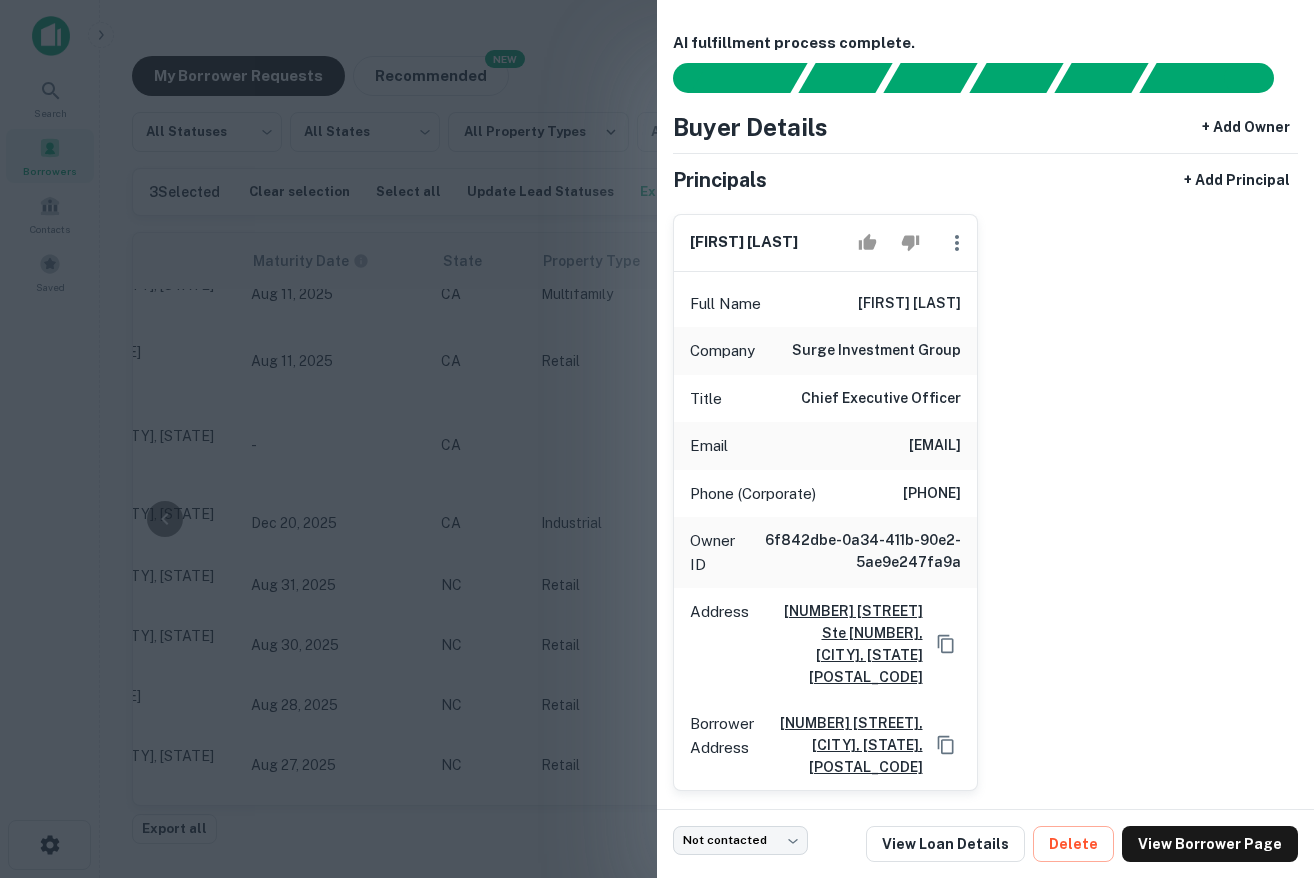 click at bounding box center [657, 439] 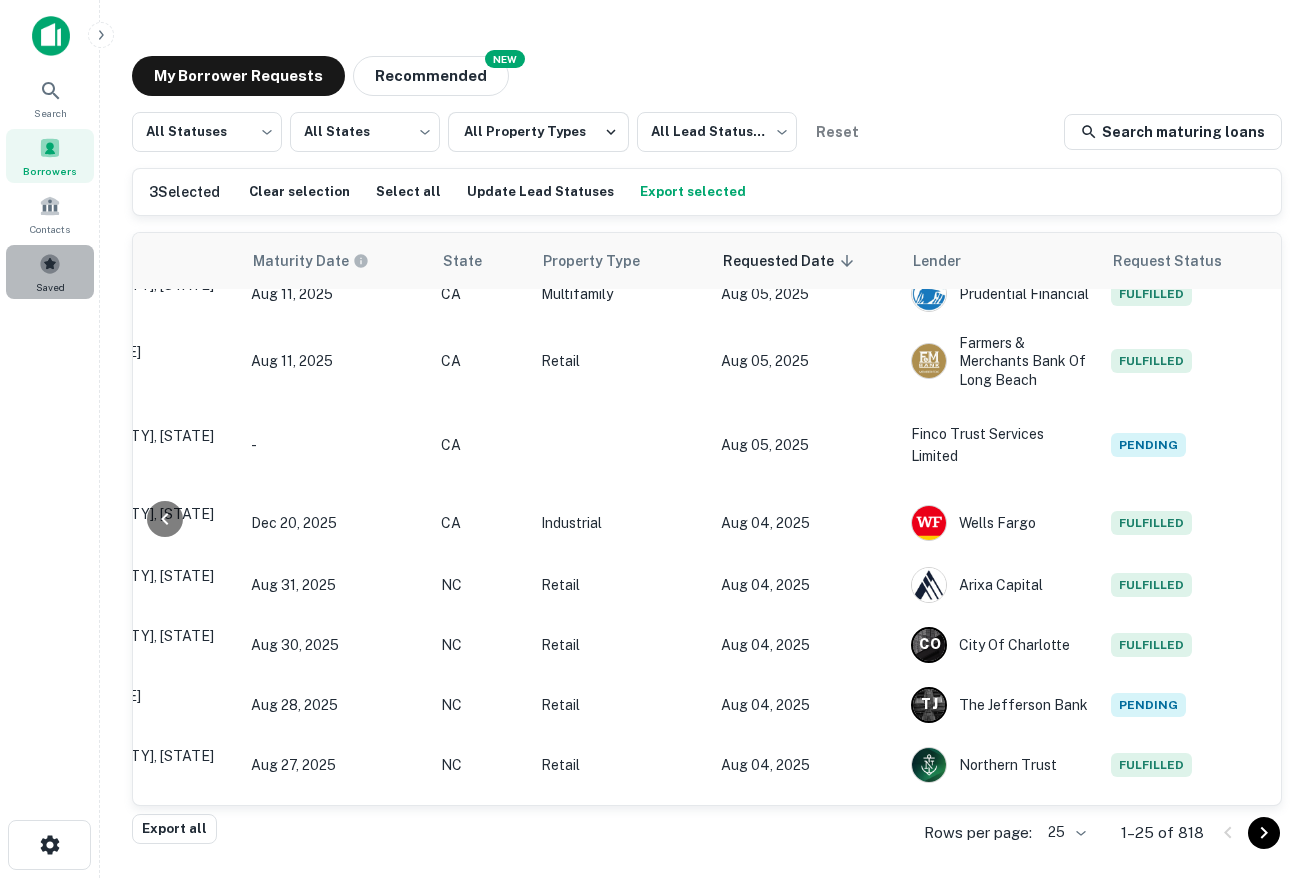 click at bounding box center [50, 264] 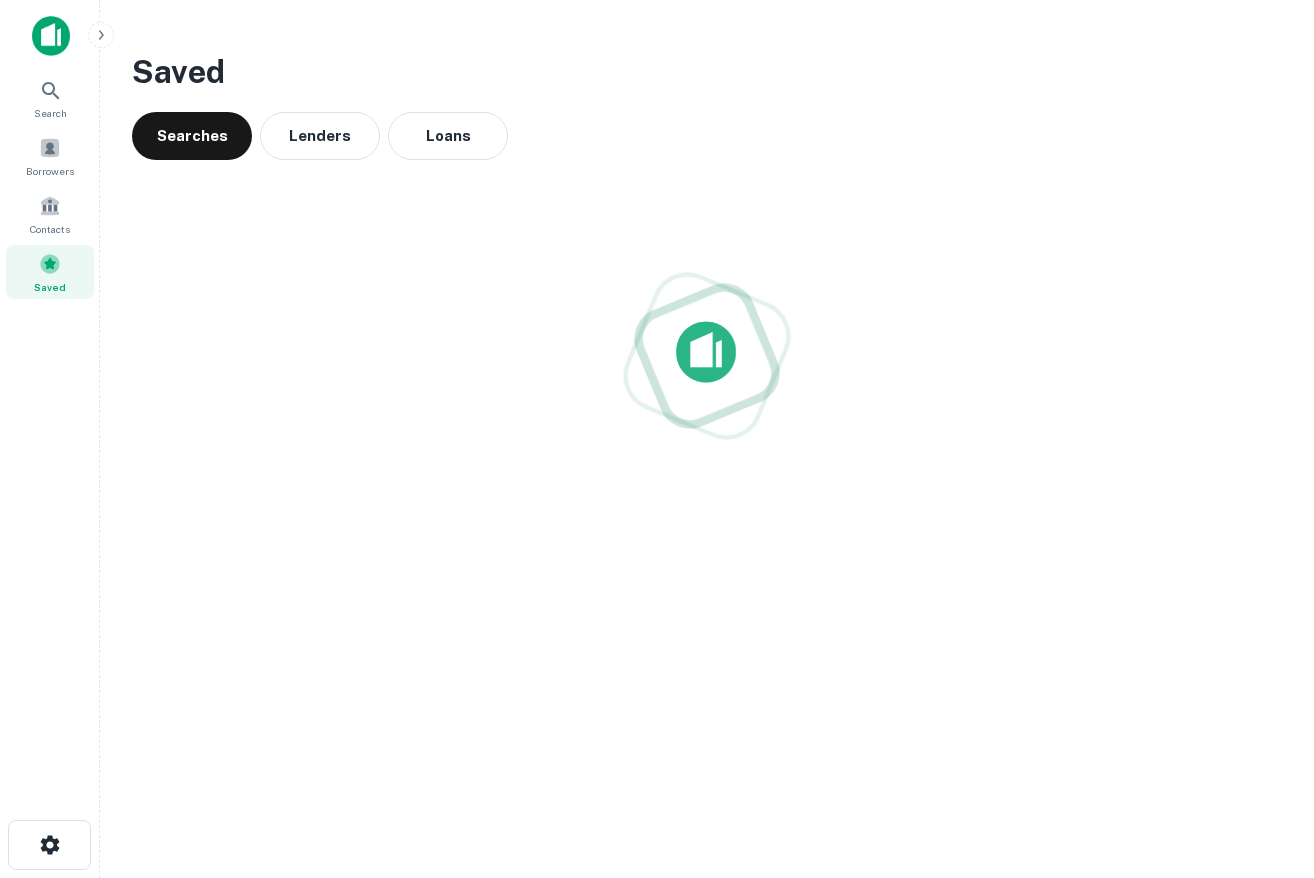 scroll, scrollTop: 0, scrollLeft: 0, axis: both 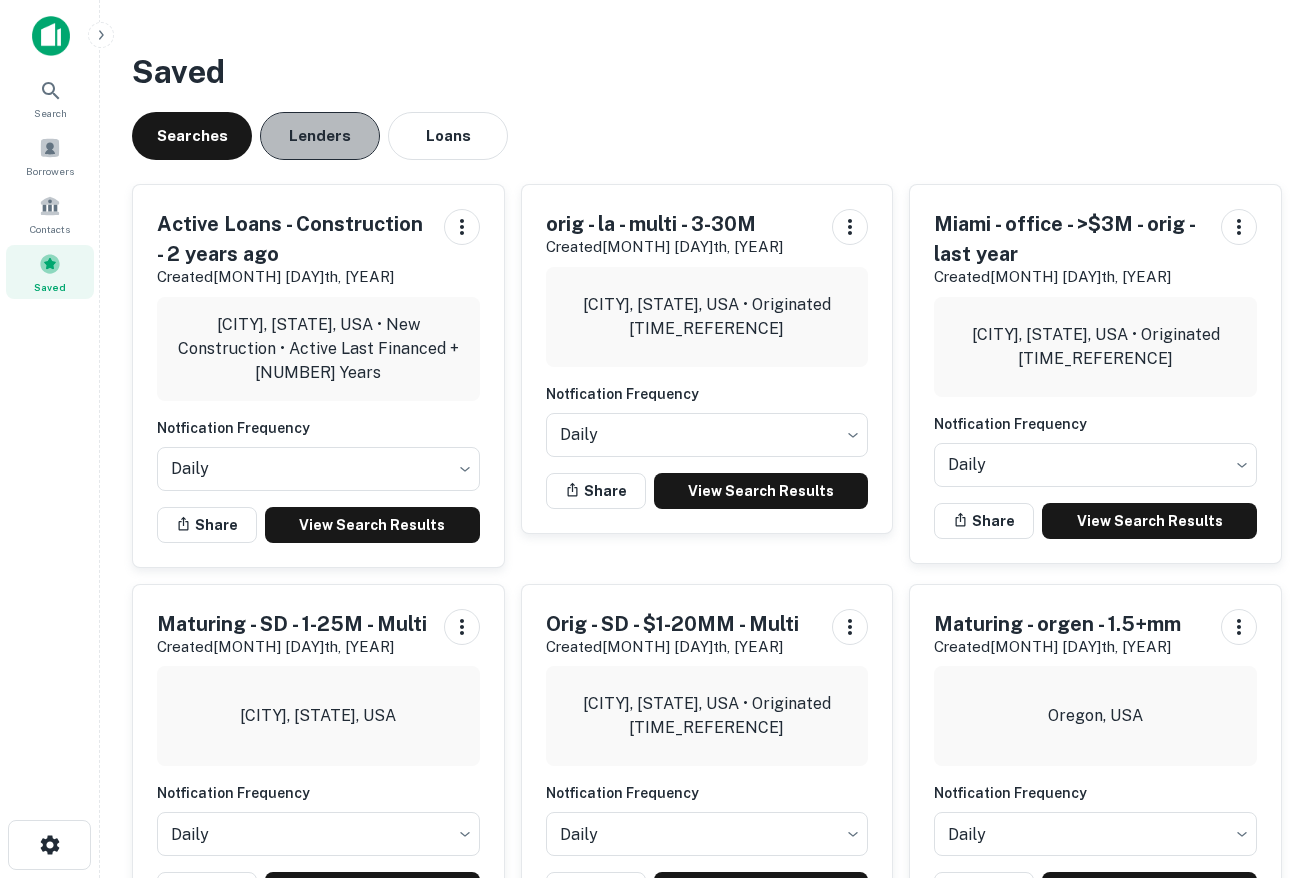 click on "Lenders" at bounding box center (320, 136) 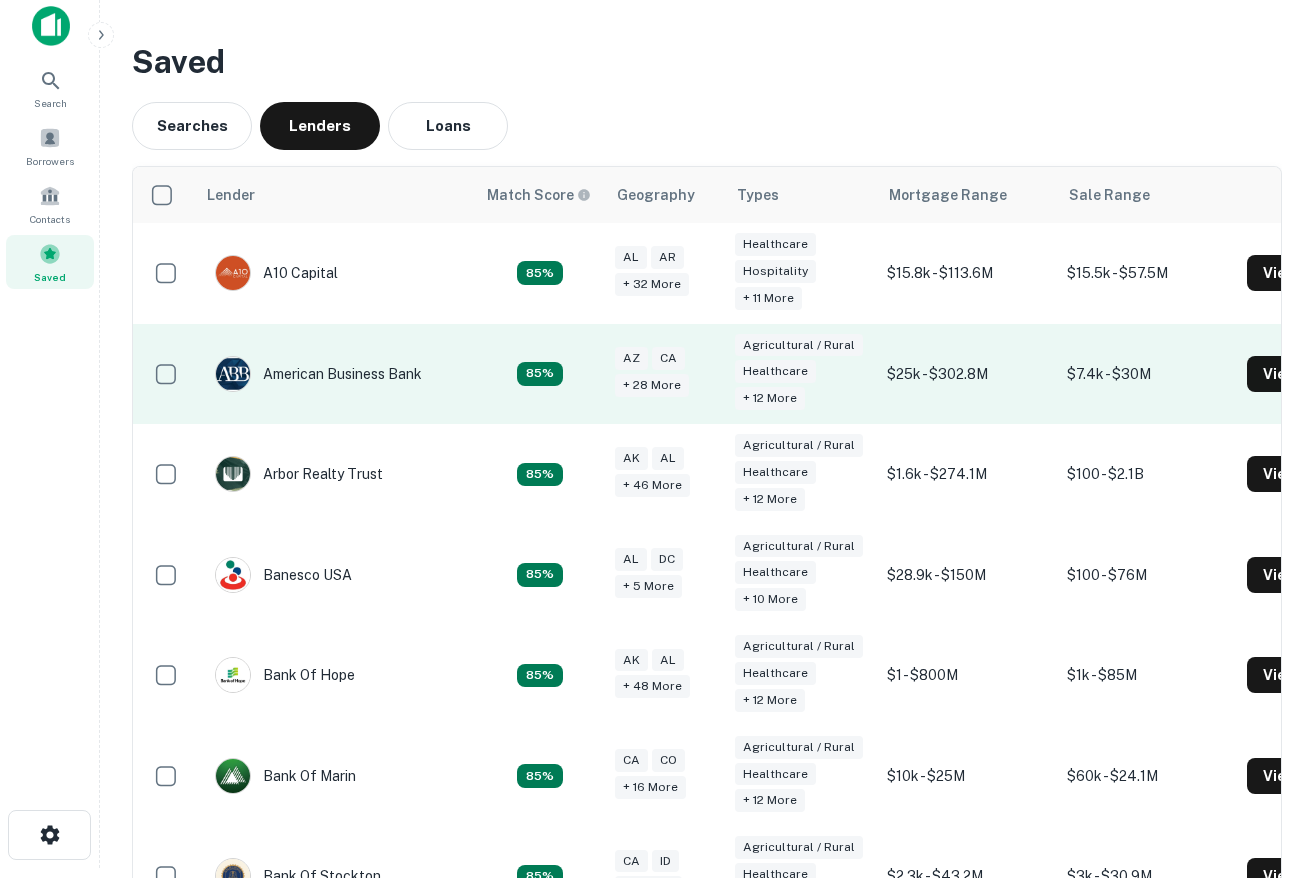 scroll, scrollTop: 0, scrollLeft: 0, axis: both 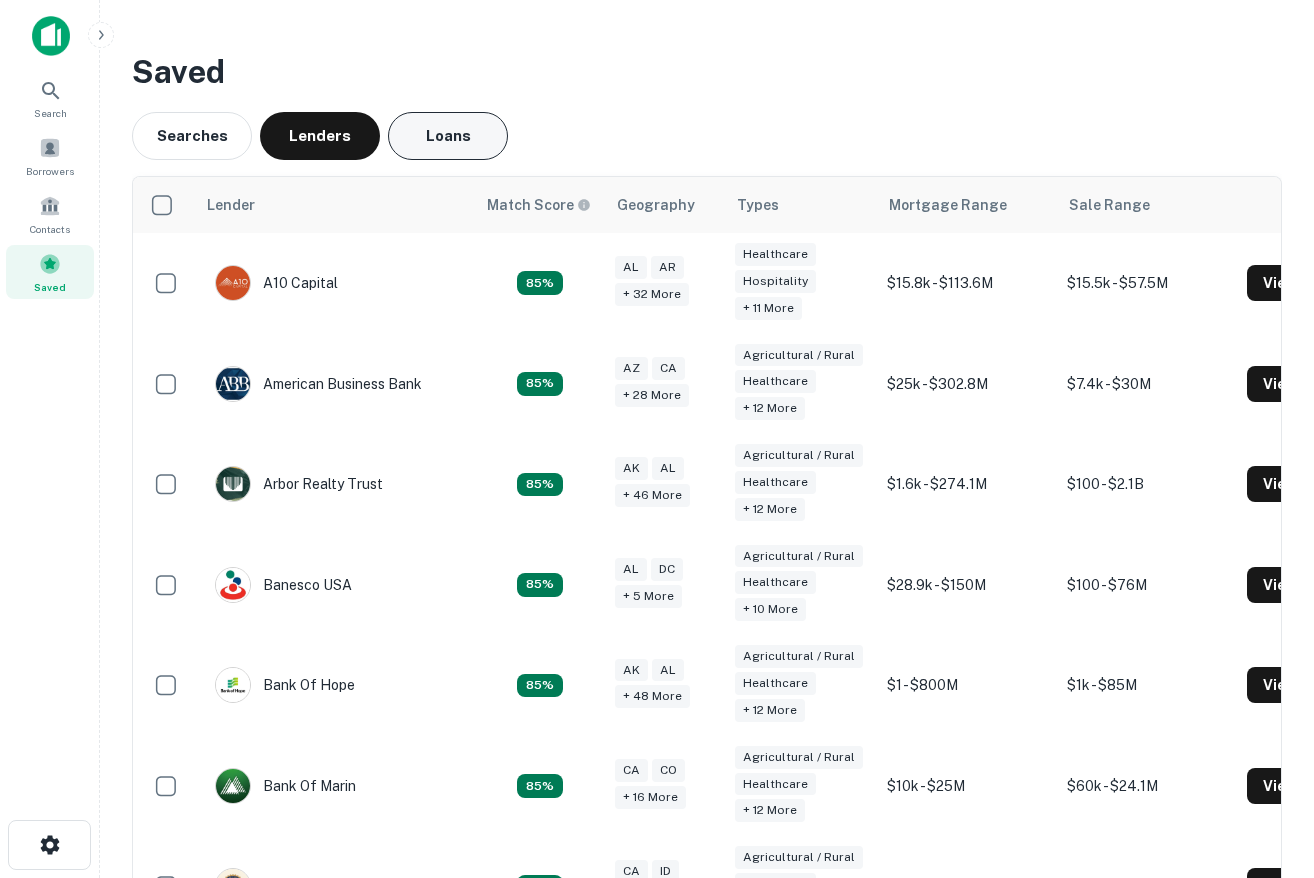 click on "Loans" at bounding box center (448, 136) 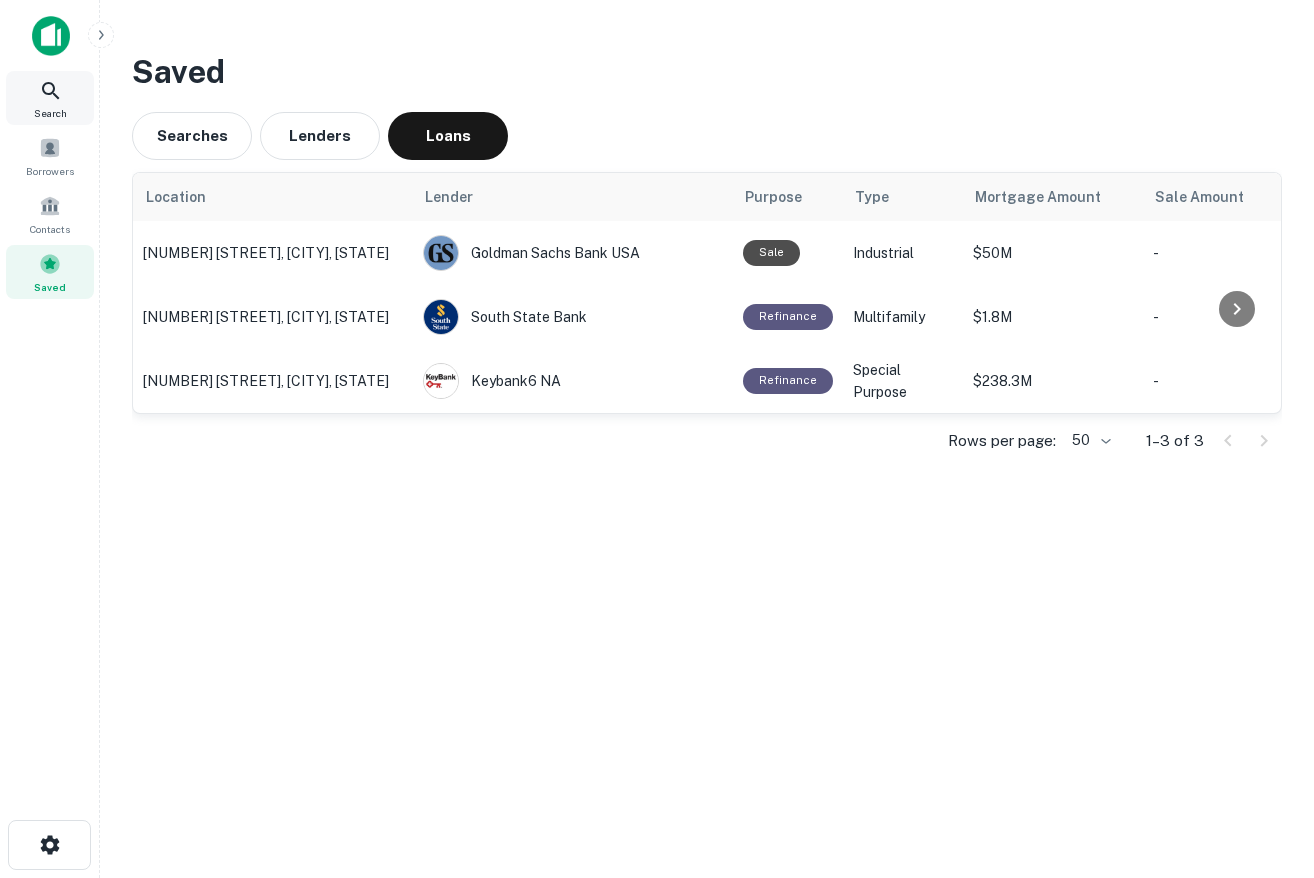 click on "Search" at bounding box center (50, 98) 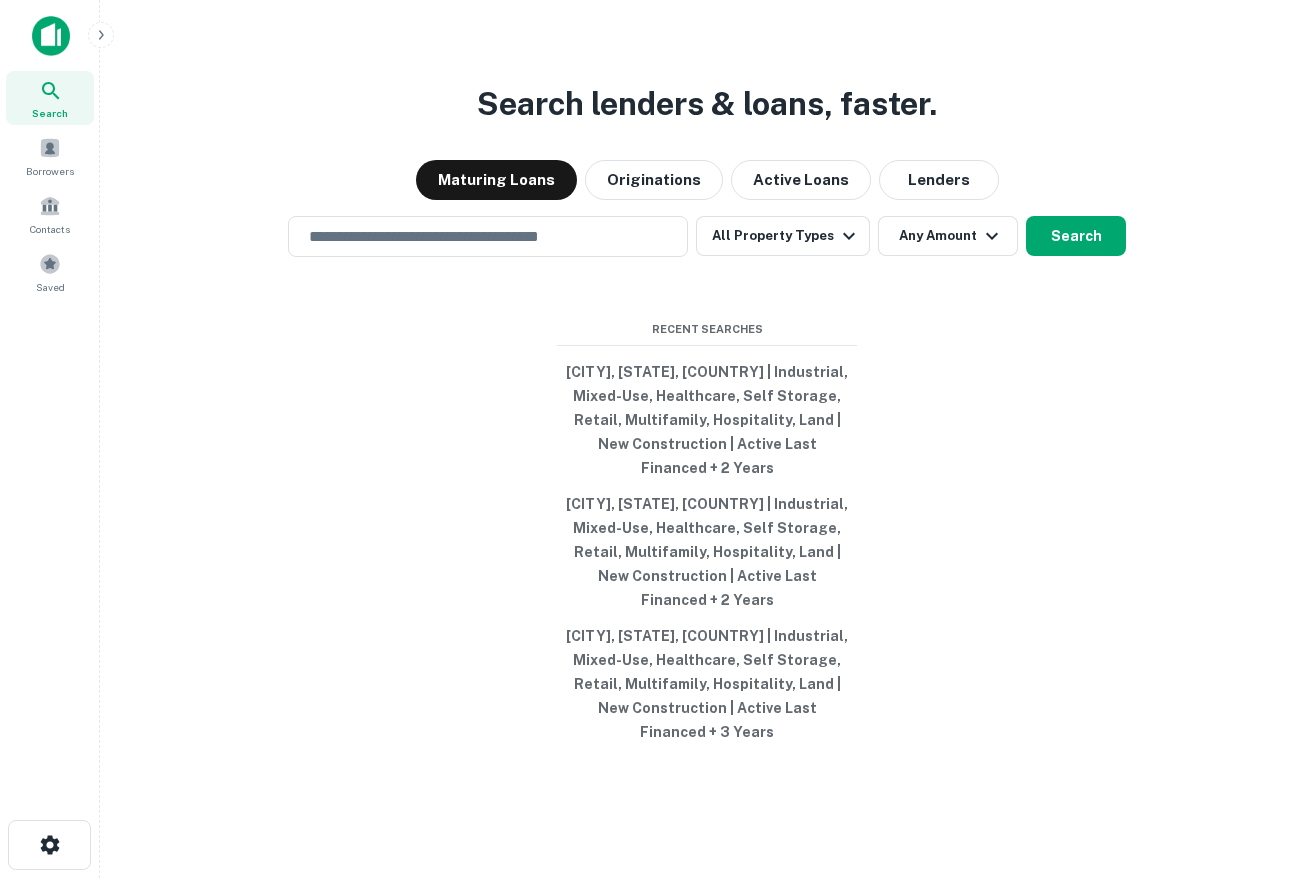 scroll, scrollTop: 0, scrollLeft: 0, axis: both 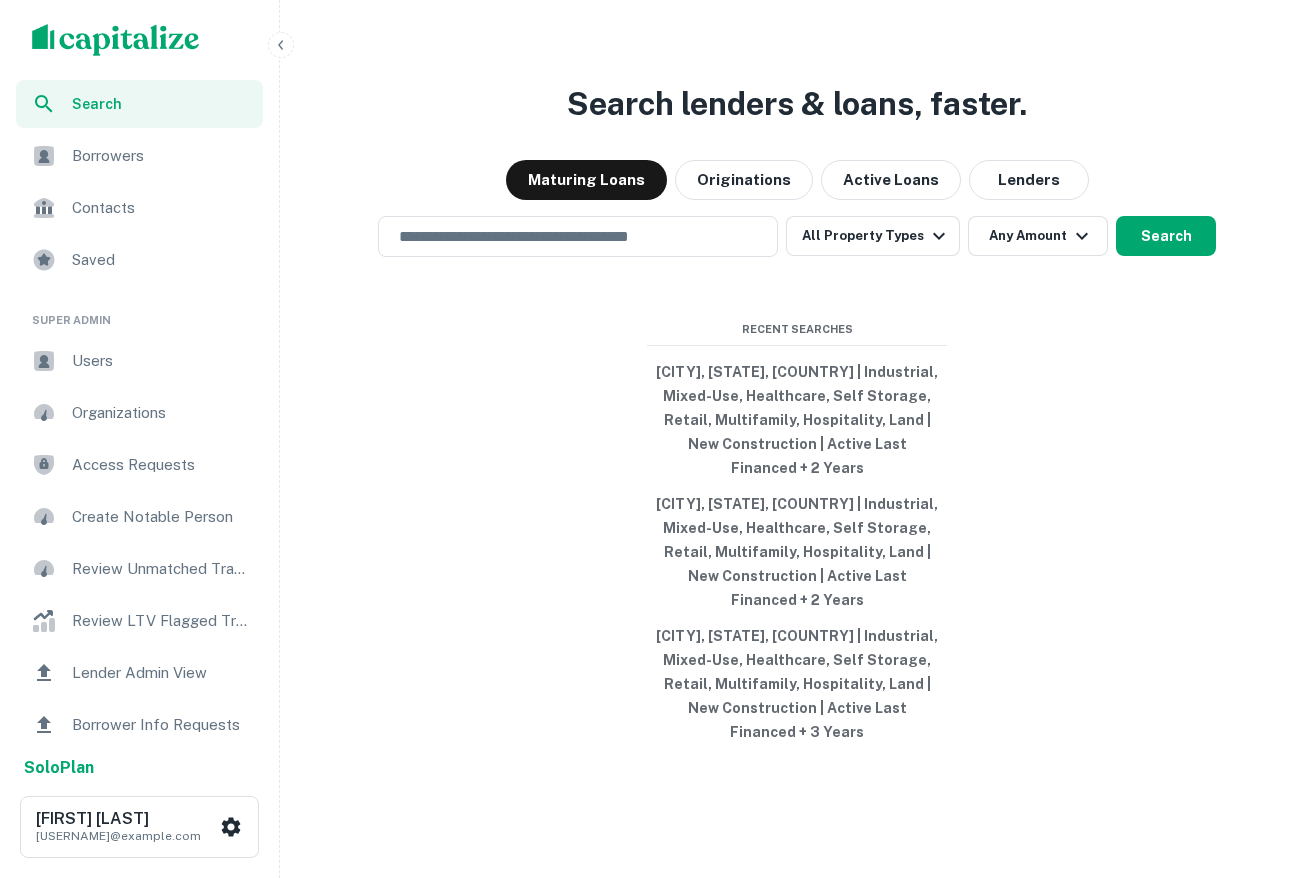 click 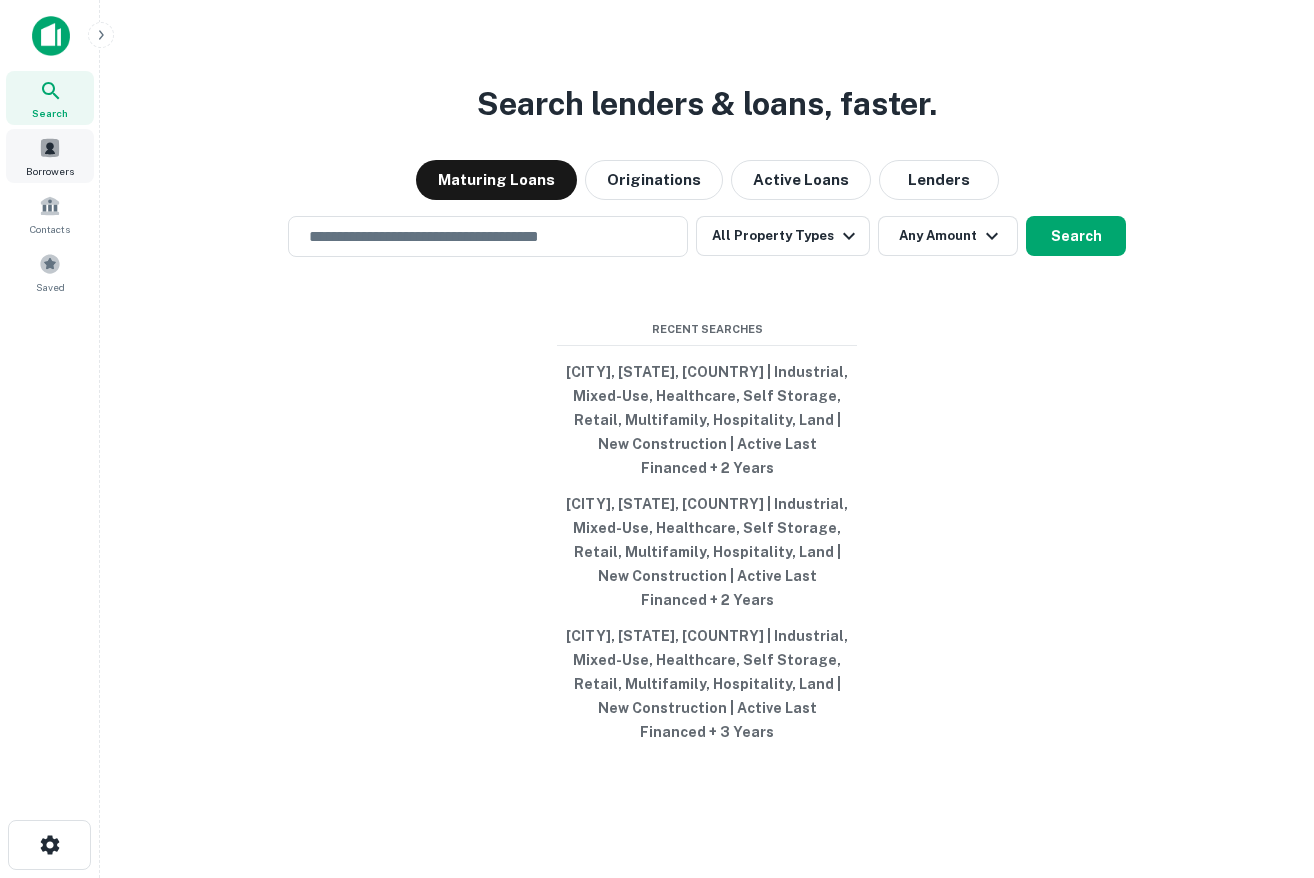 click on "Borrowers" at bounding box center [50, 156] 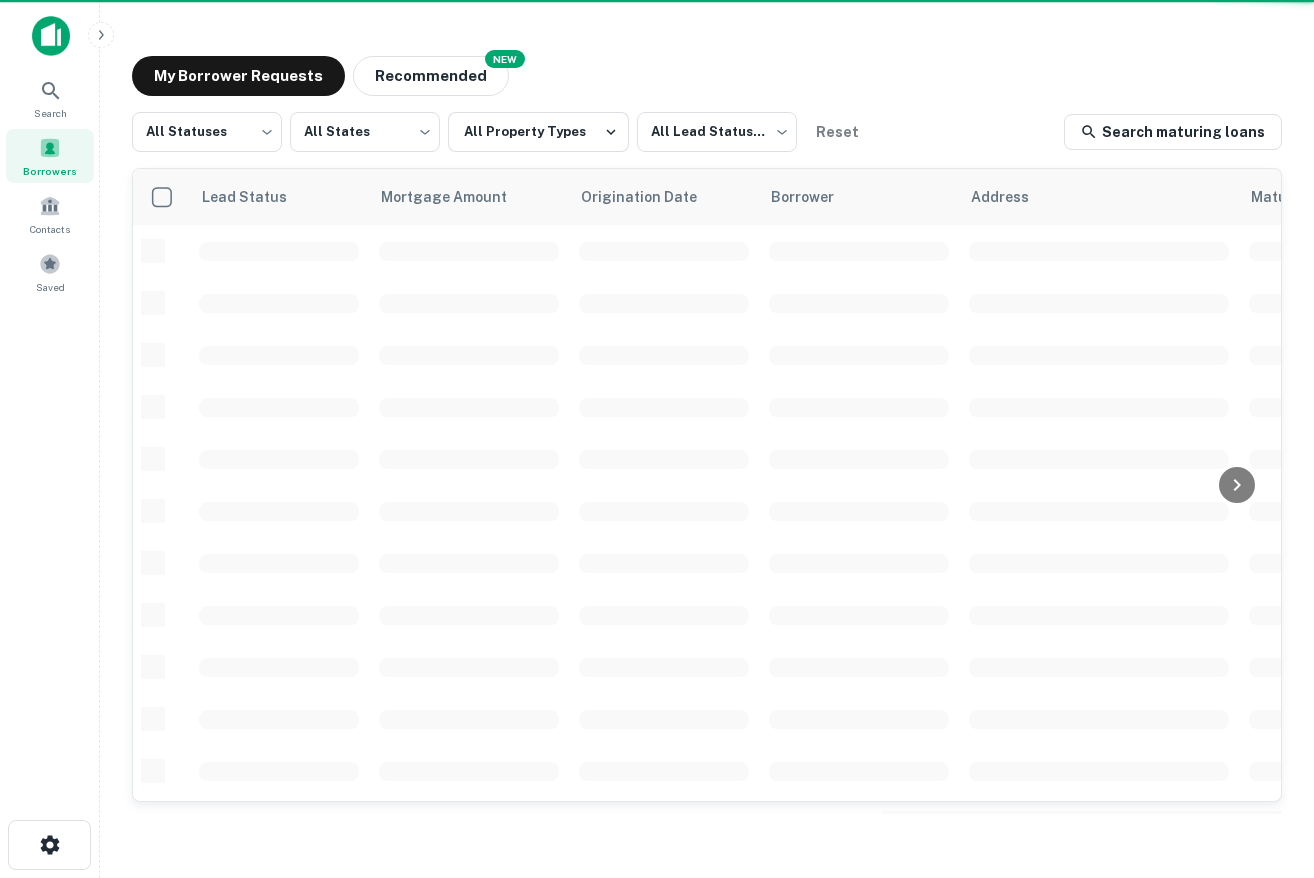 scroll, scrollTop: 0, scrollLeft: 0, axis: both 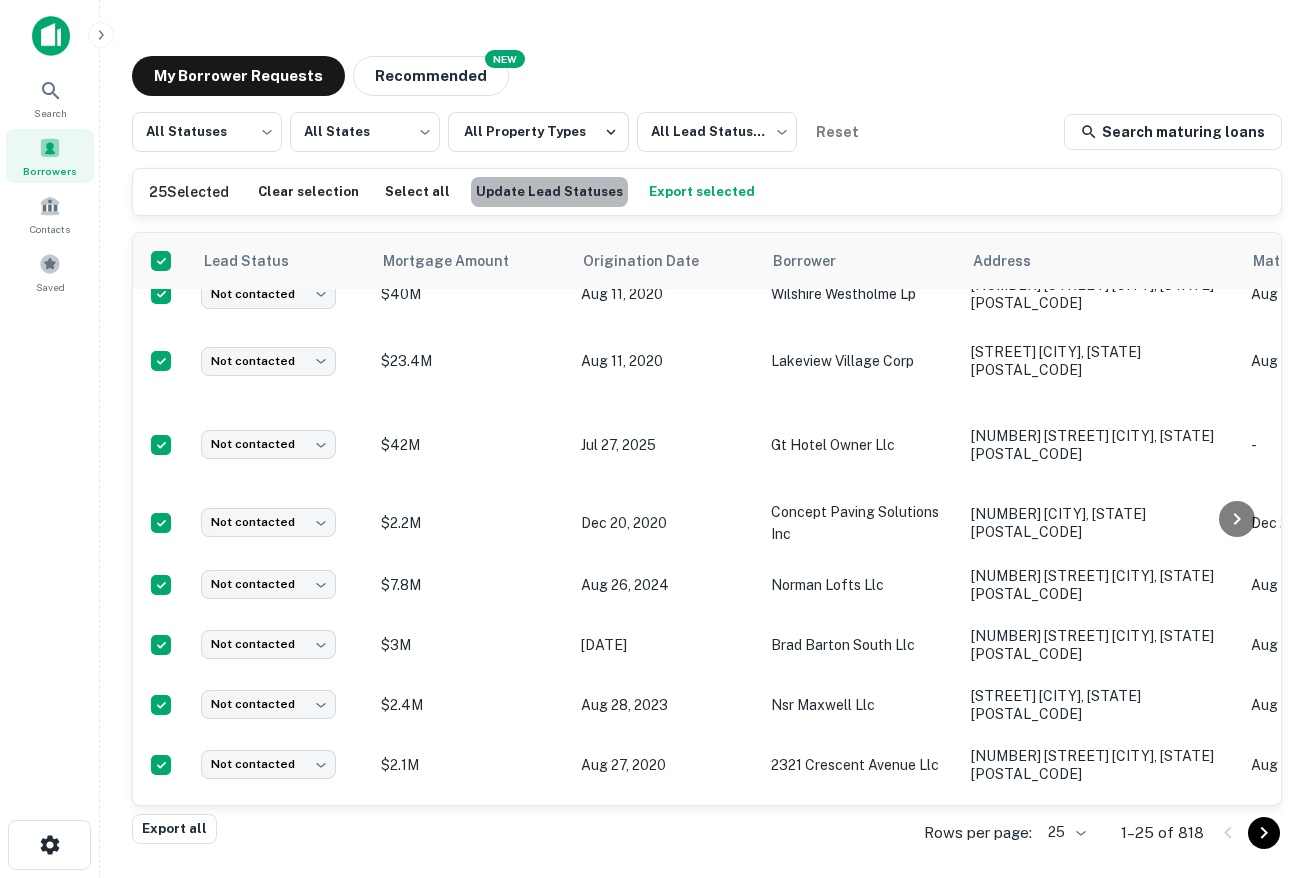 click on "Update Lead Statuses" at bounding box center (549, 192) 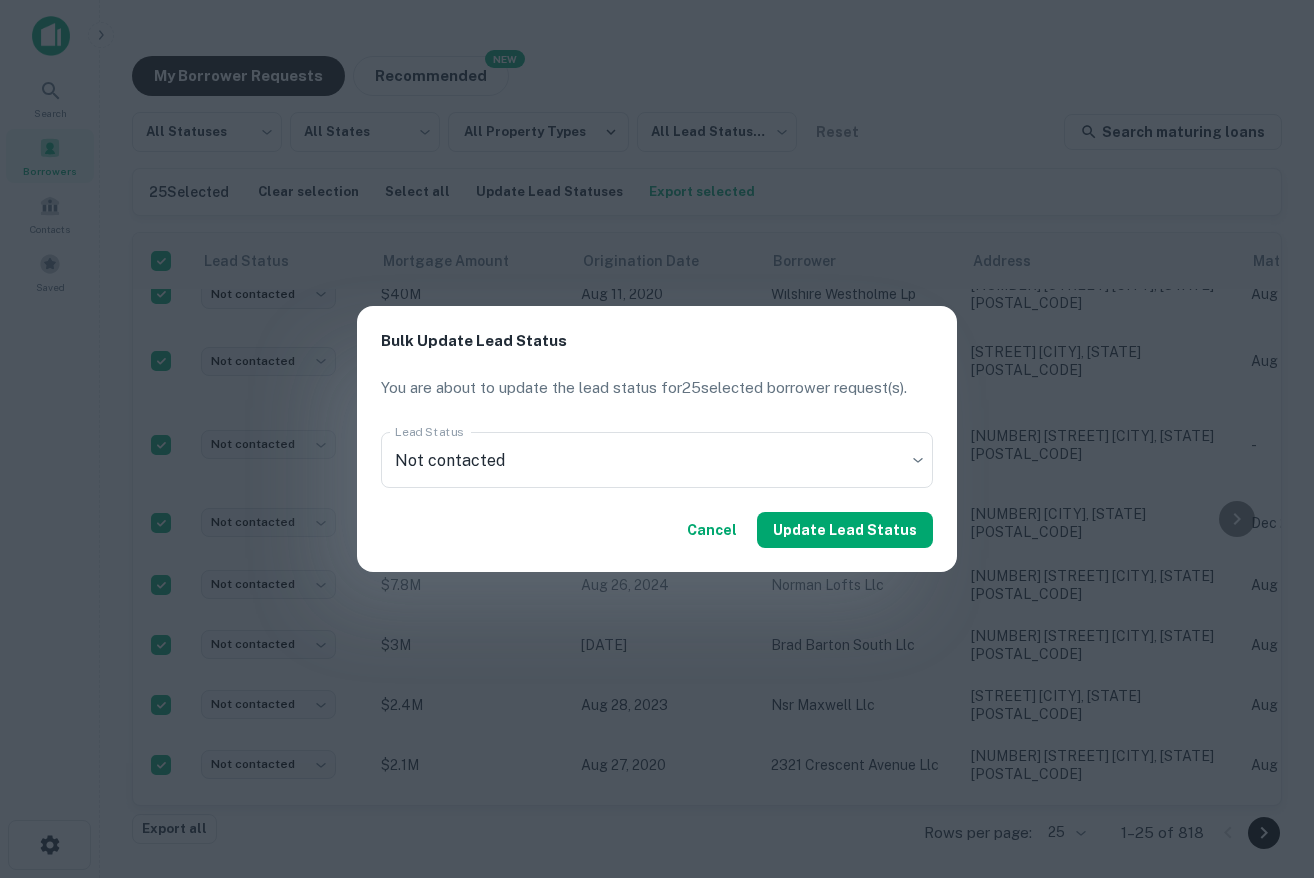 click on "Cancel" at bounding box center (712, 530) 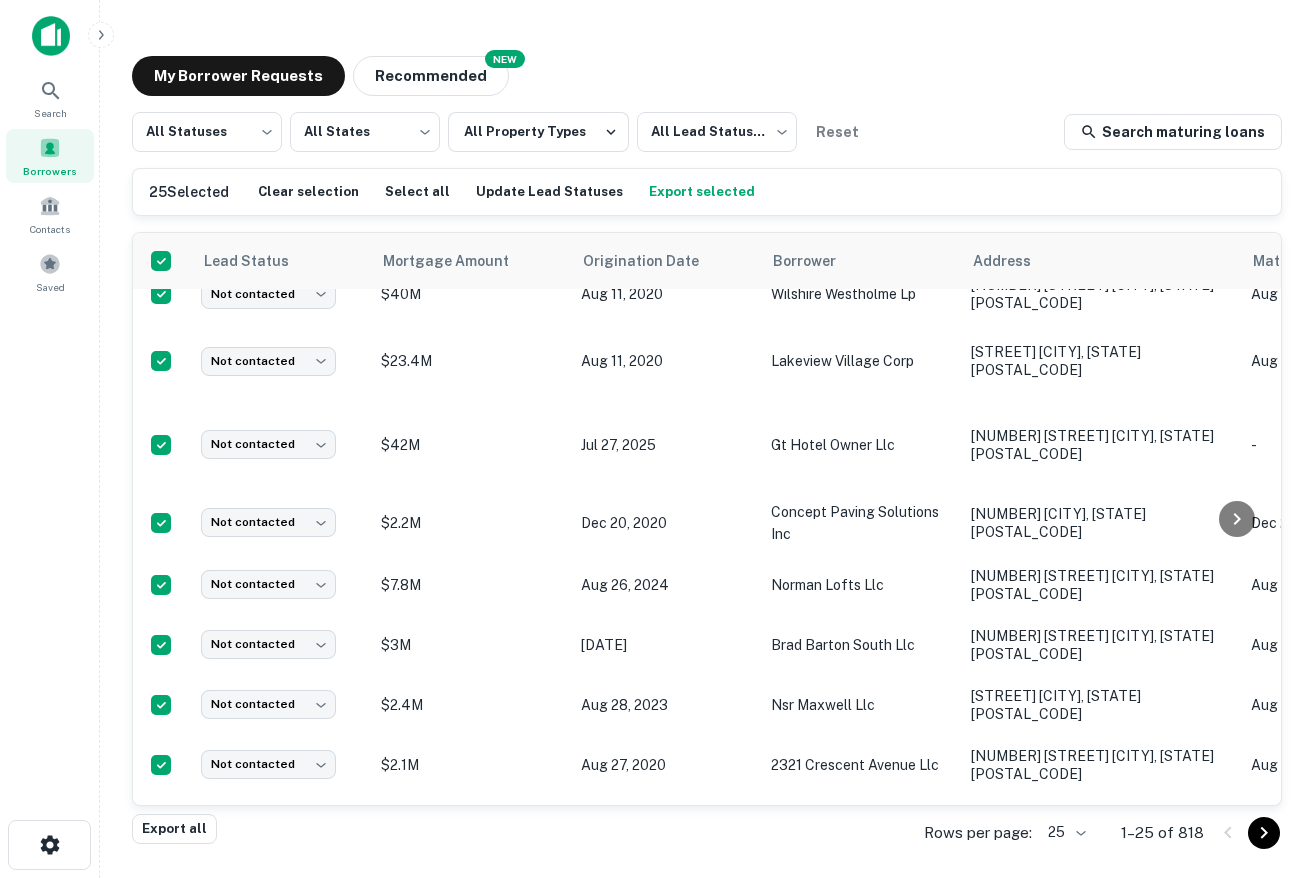 type 